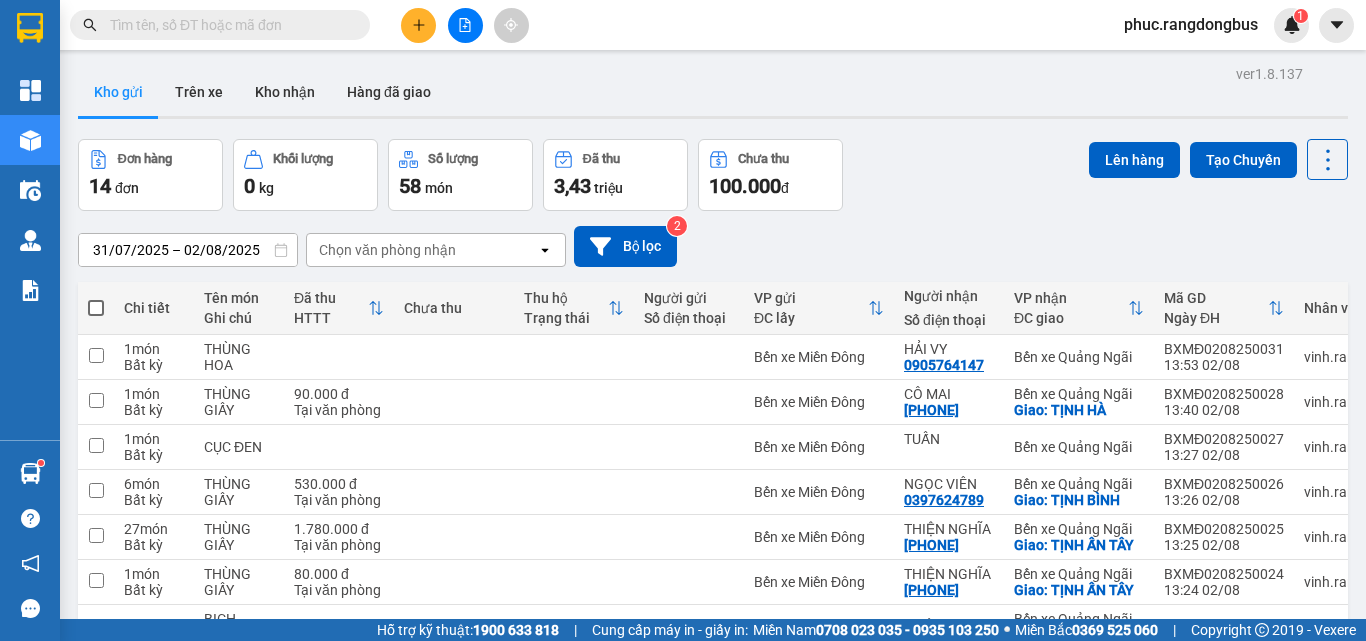scroll, scrollTop: 0, scrollLeft: 0, axis: both 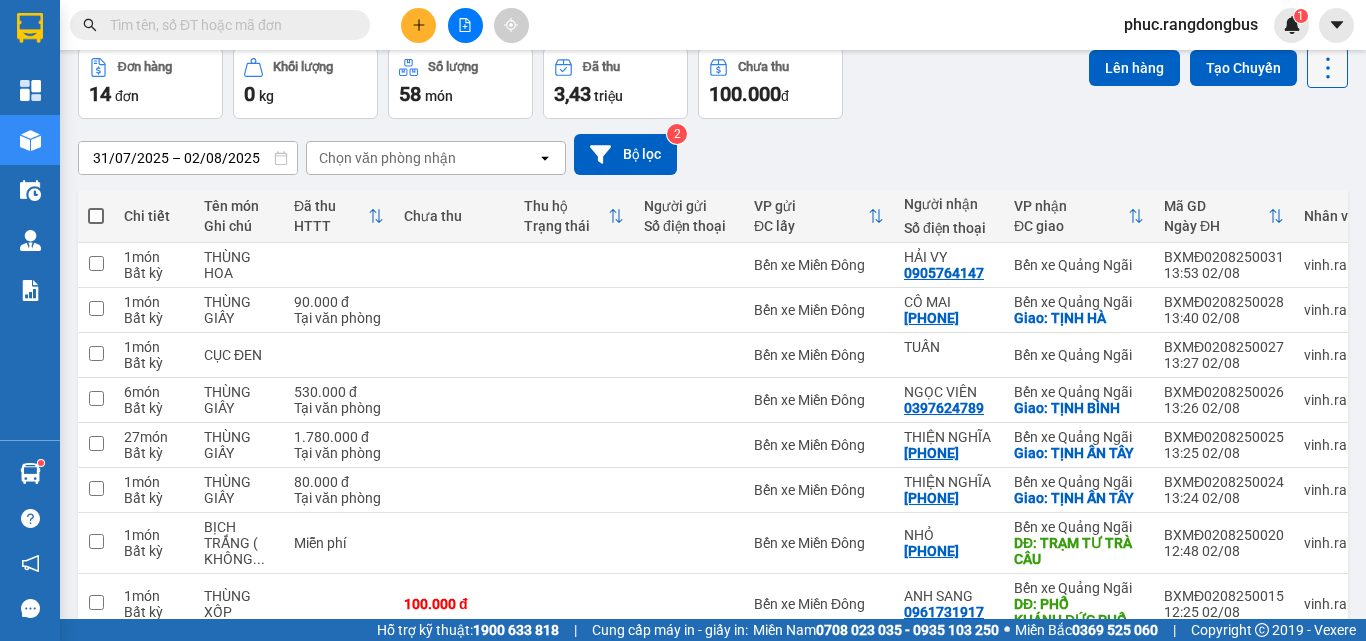 click at bounding box center [1327, 67] 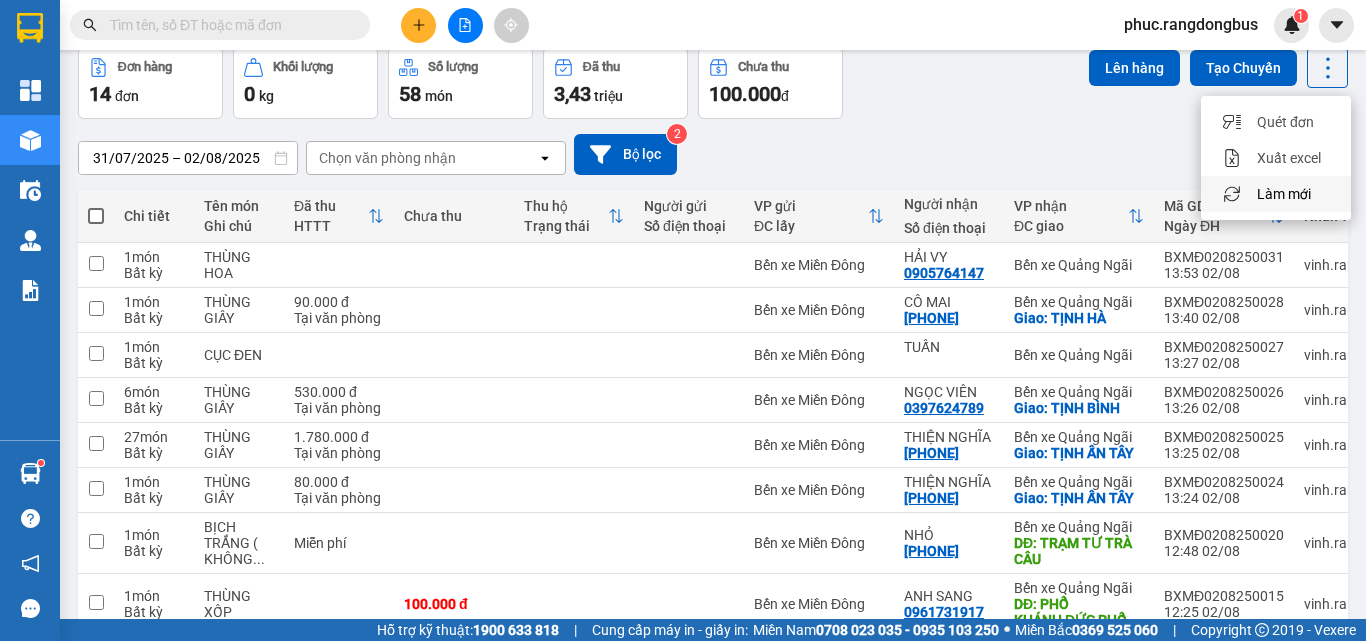 click on "Làm mới" at bounding box center [1284, 194] 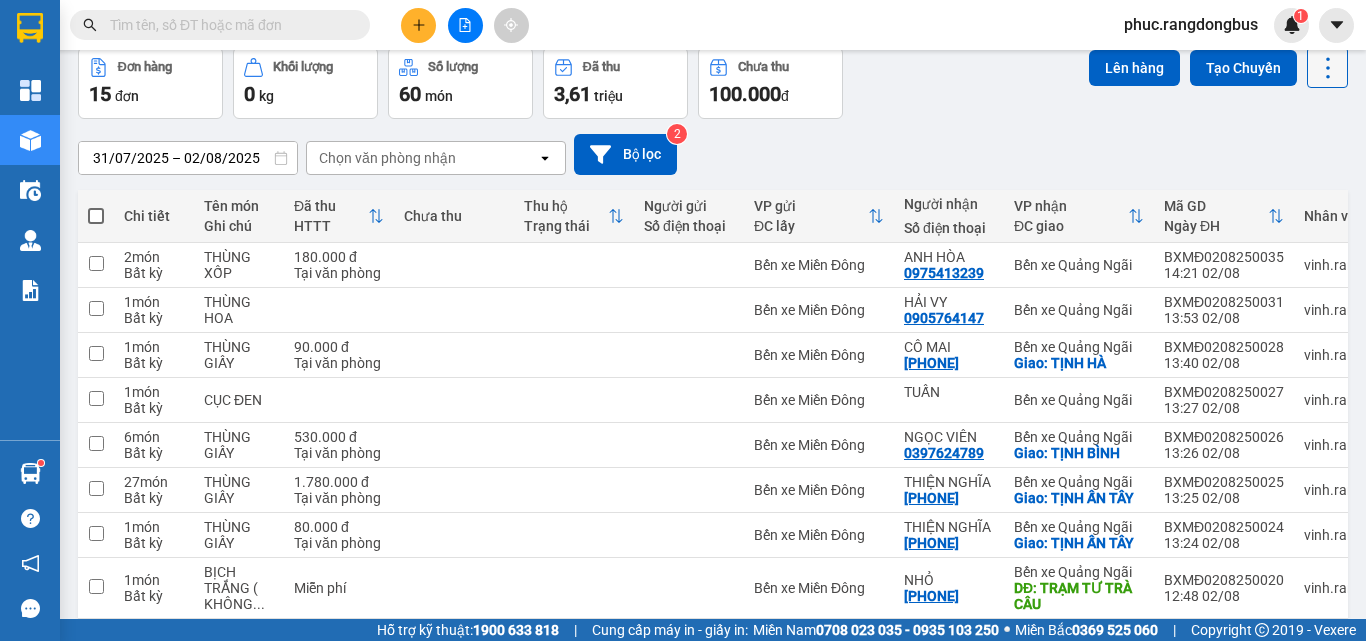 click 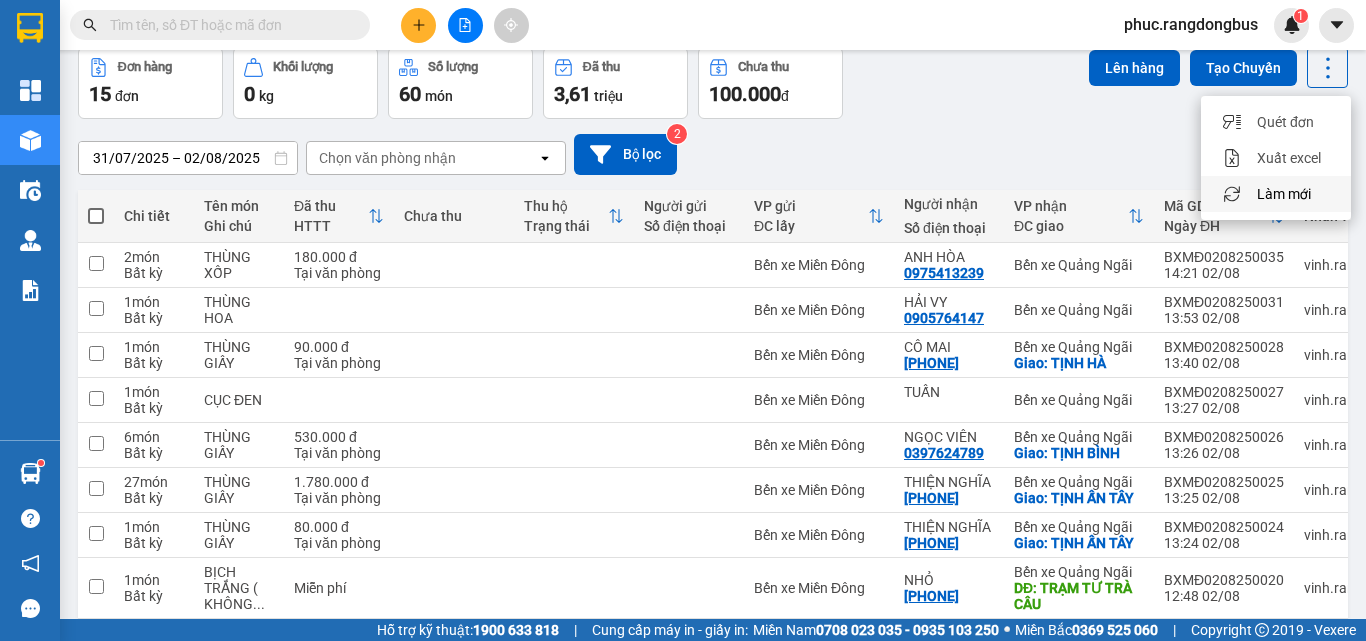 drag, startPoint x: 1278, startPoint y: 186, endPoint x: 1270, endPoint y: 202, distance: 17.888544 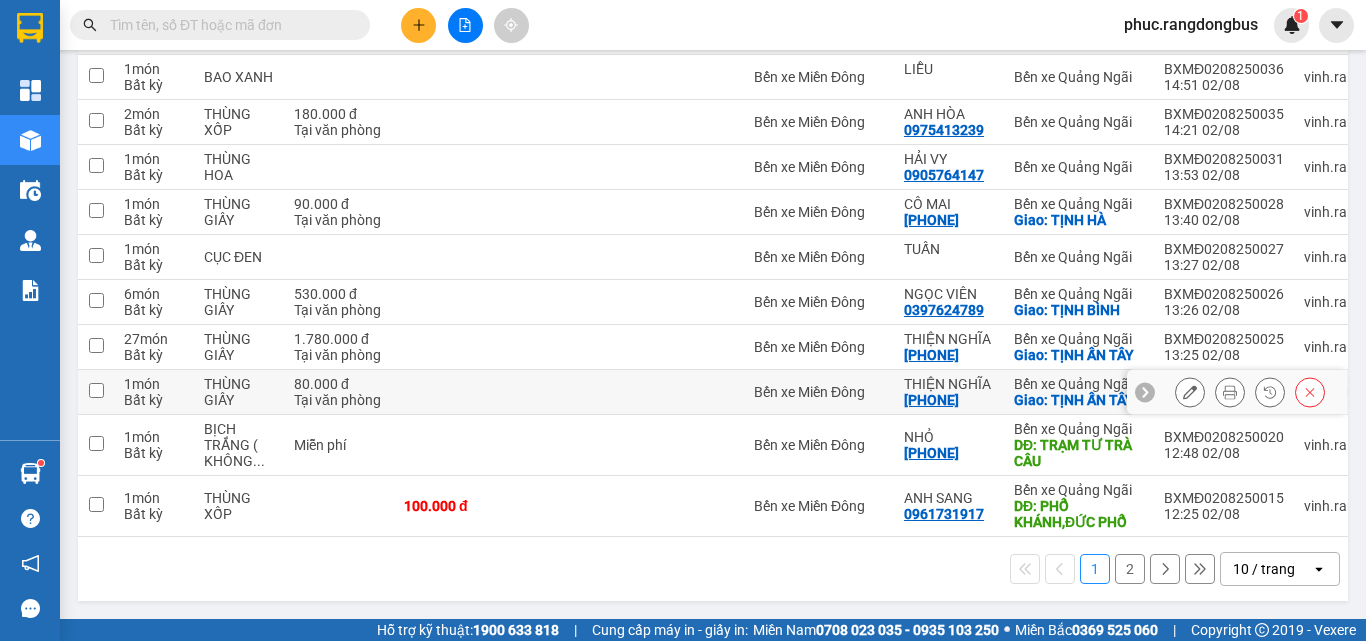 scroll, scrollTop: 288, scrollLeft: 0, axis: vertical 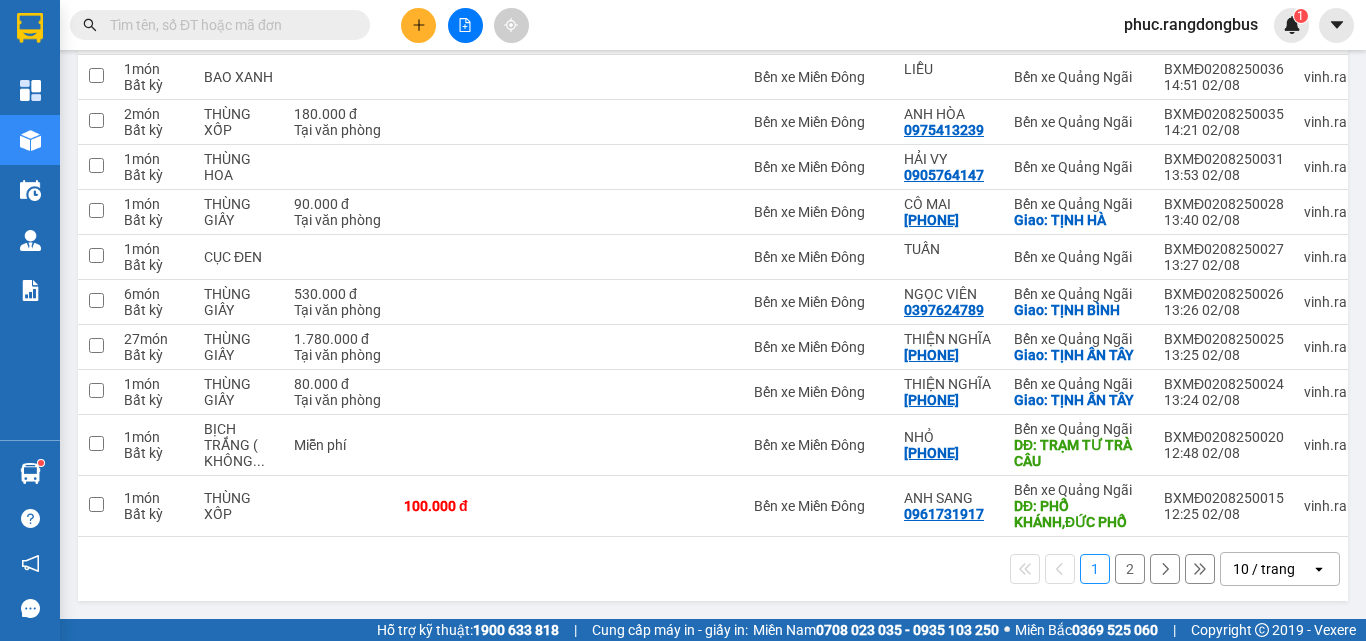 click on "2" at bounding box center [1130, 569] 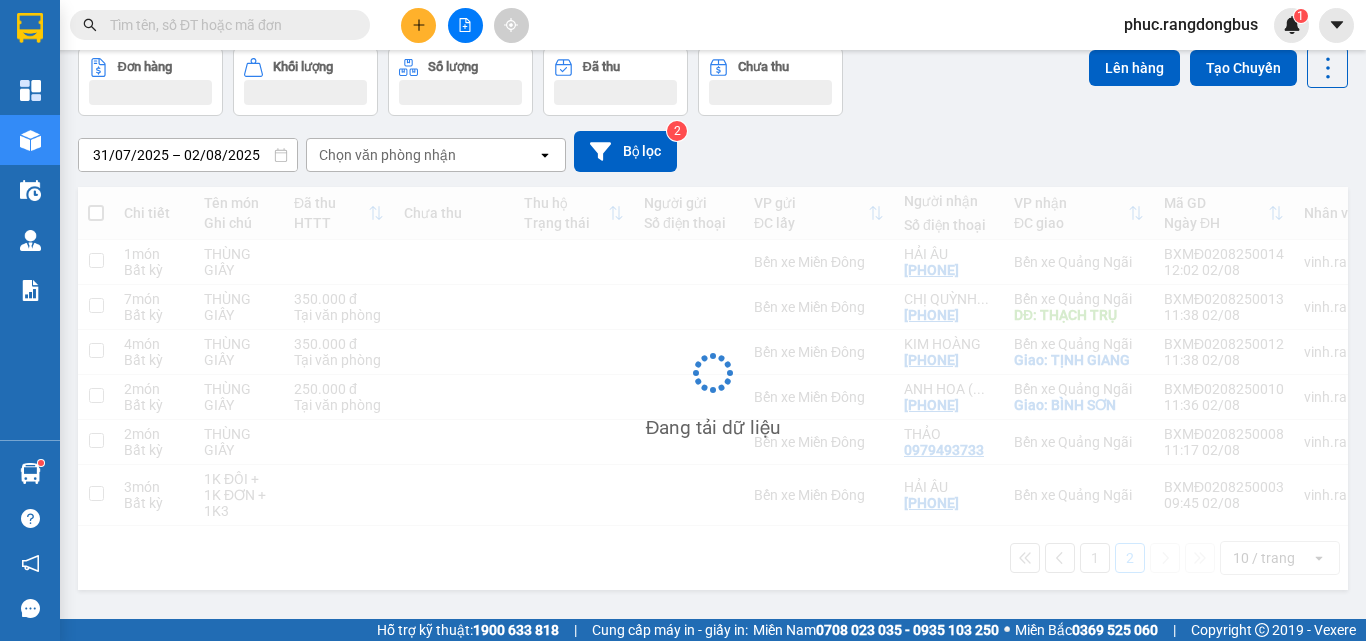 scroll, scrollTop: 92, scrollLeft: 0, axis: vertical 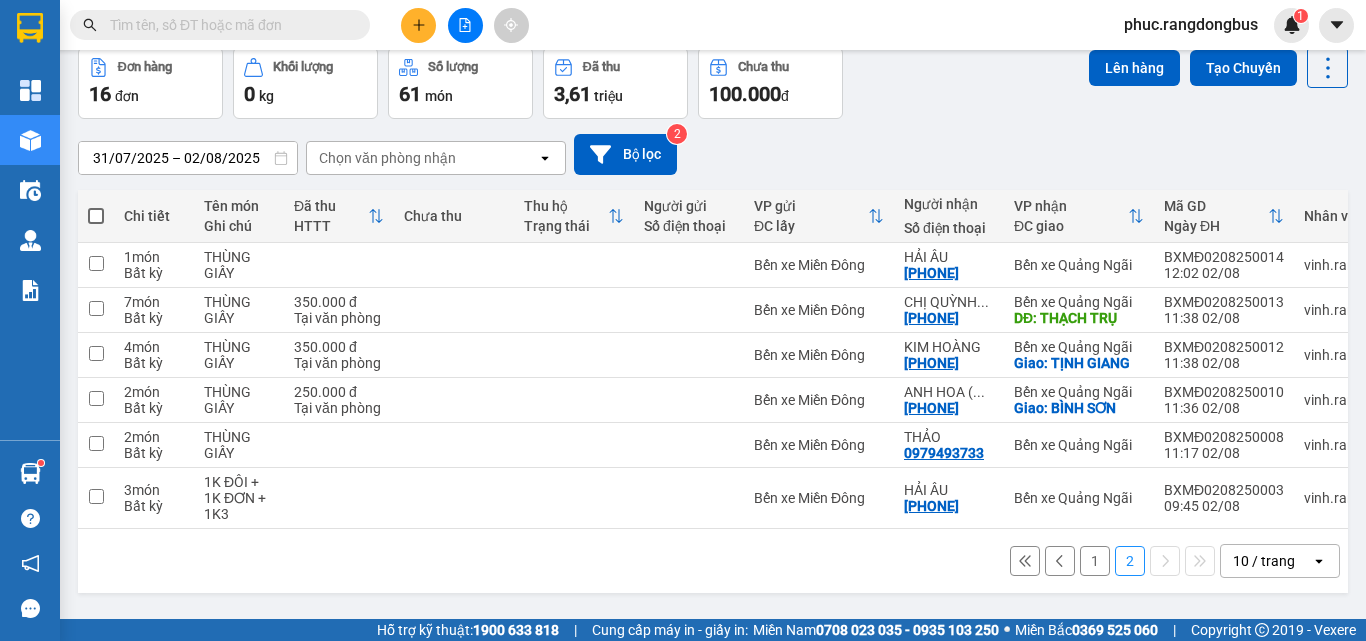 click on "1" at bounding box center [1095, 561] 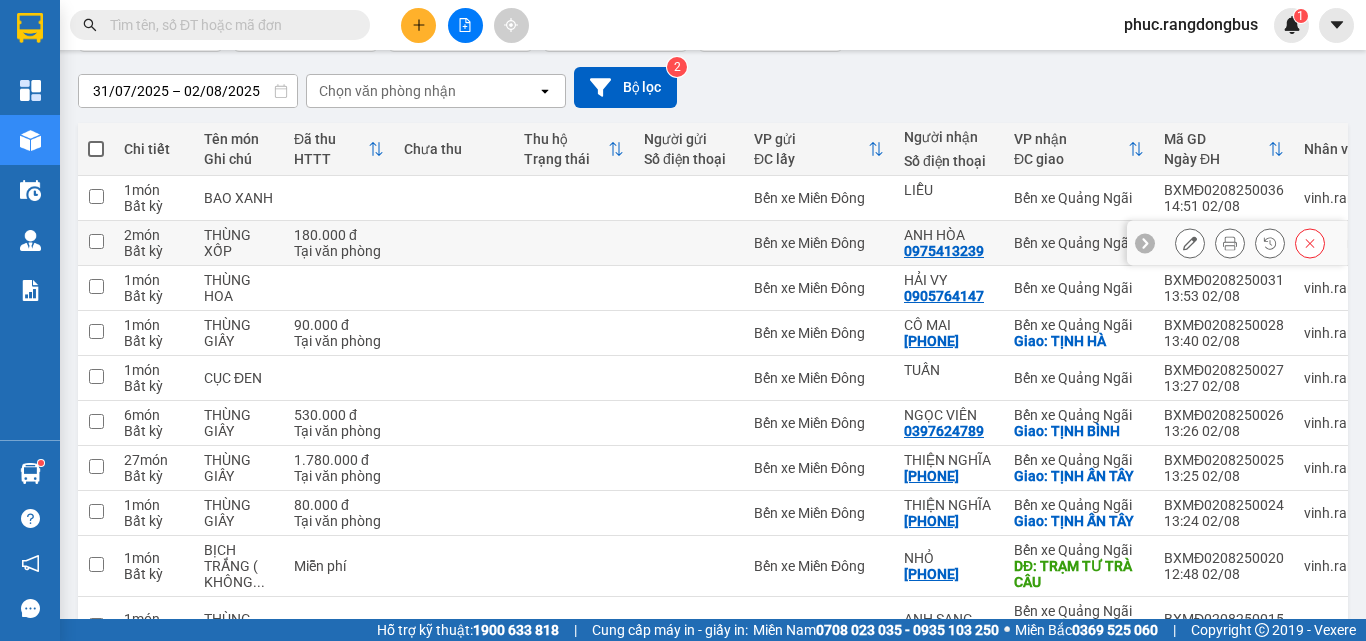 scroll, scrollTop: 288, scrollLeft: 0, axis: vertical 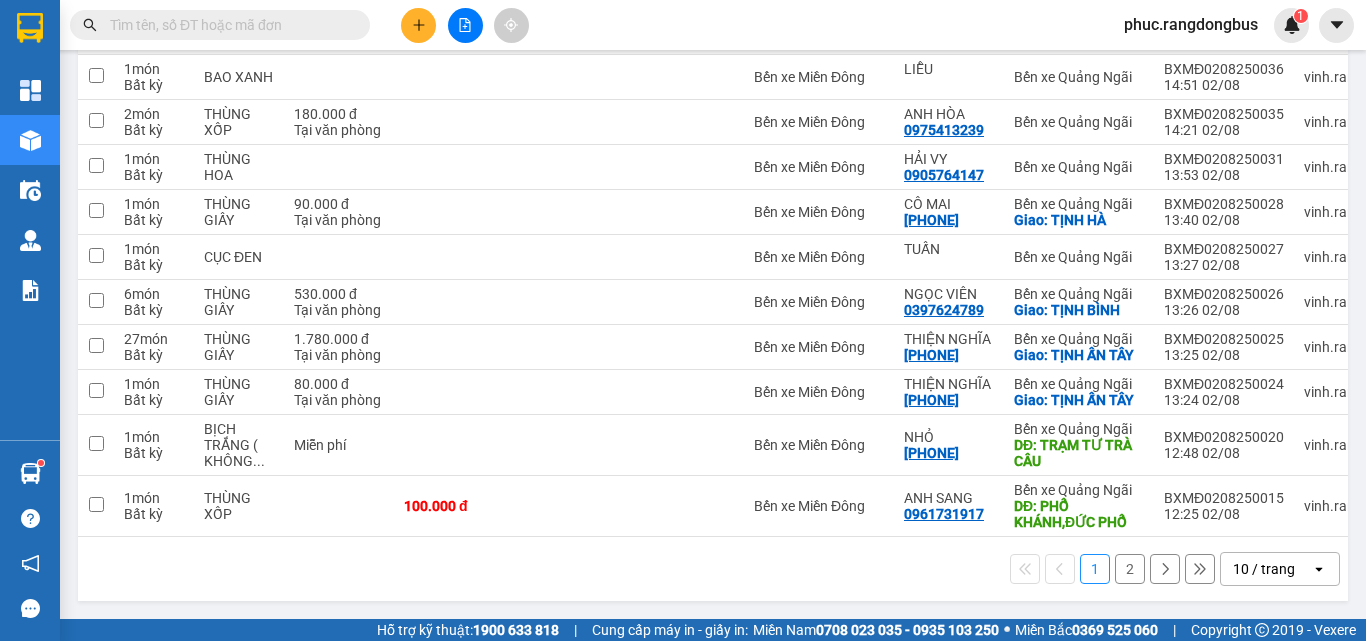 click on "2" at bounding box center [1130, 569] 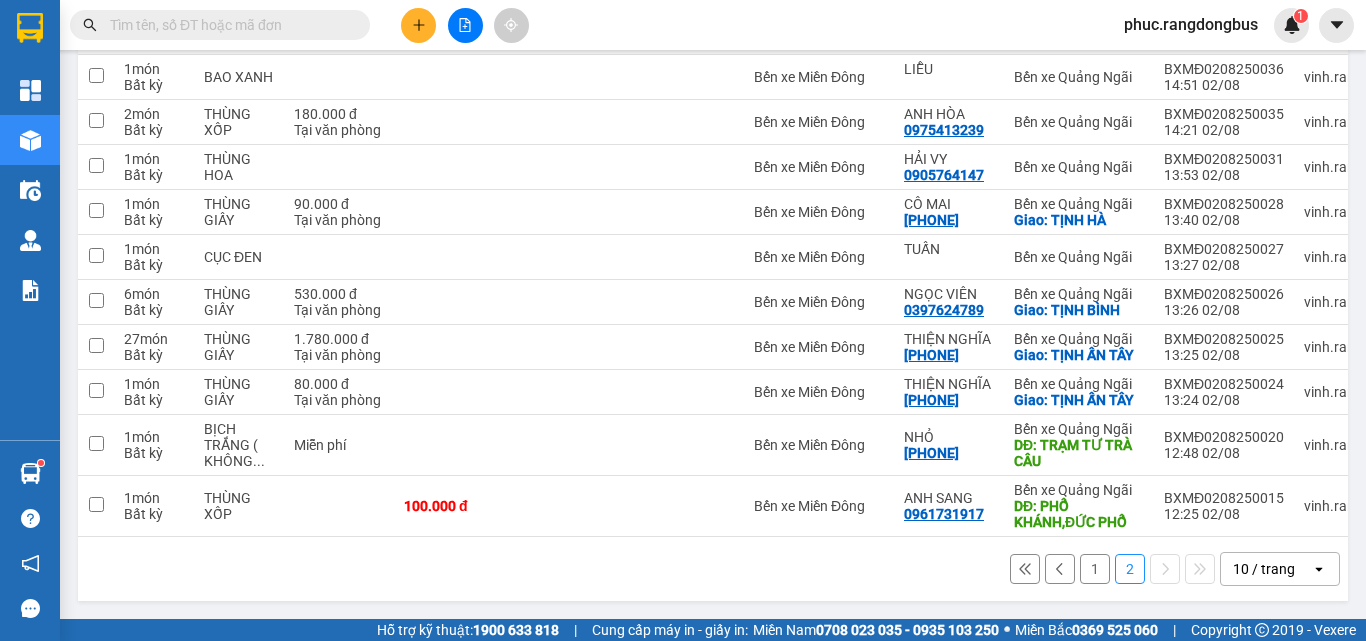 scroll, scrollTop: 92, scrollLeft: 0, axis: vertical 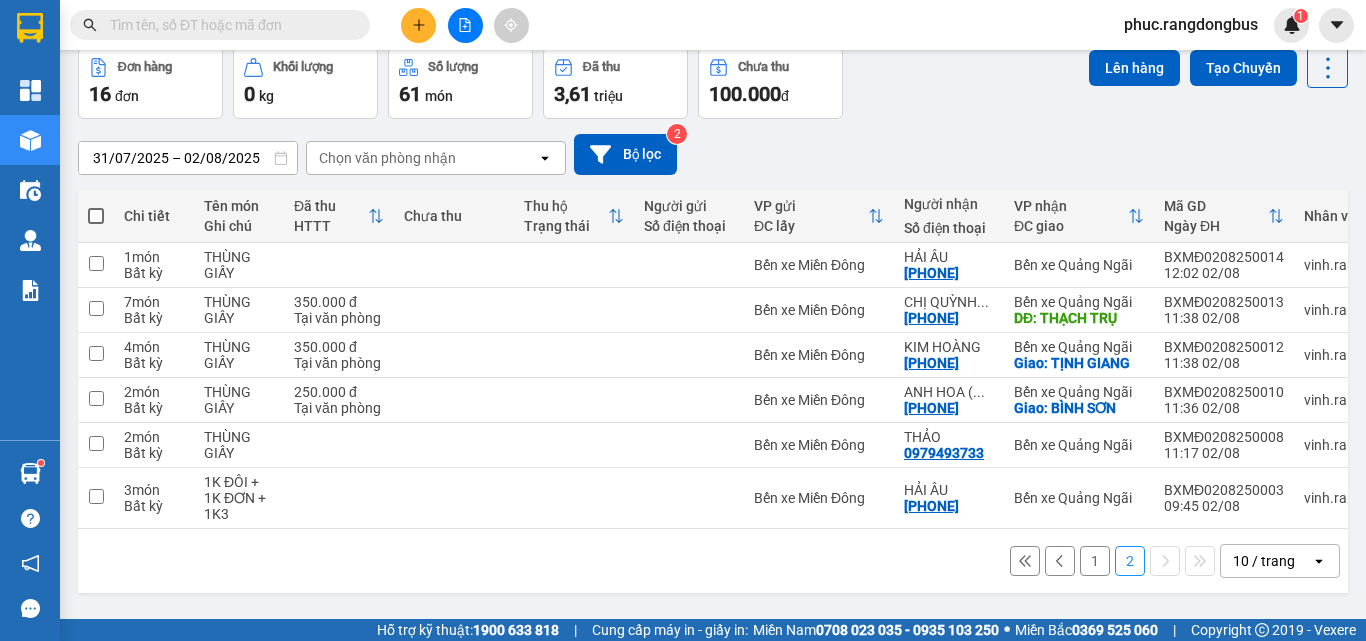 click on "1" at bounding box center [1095, 561] 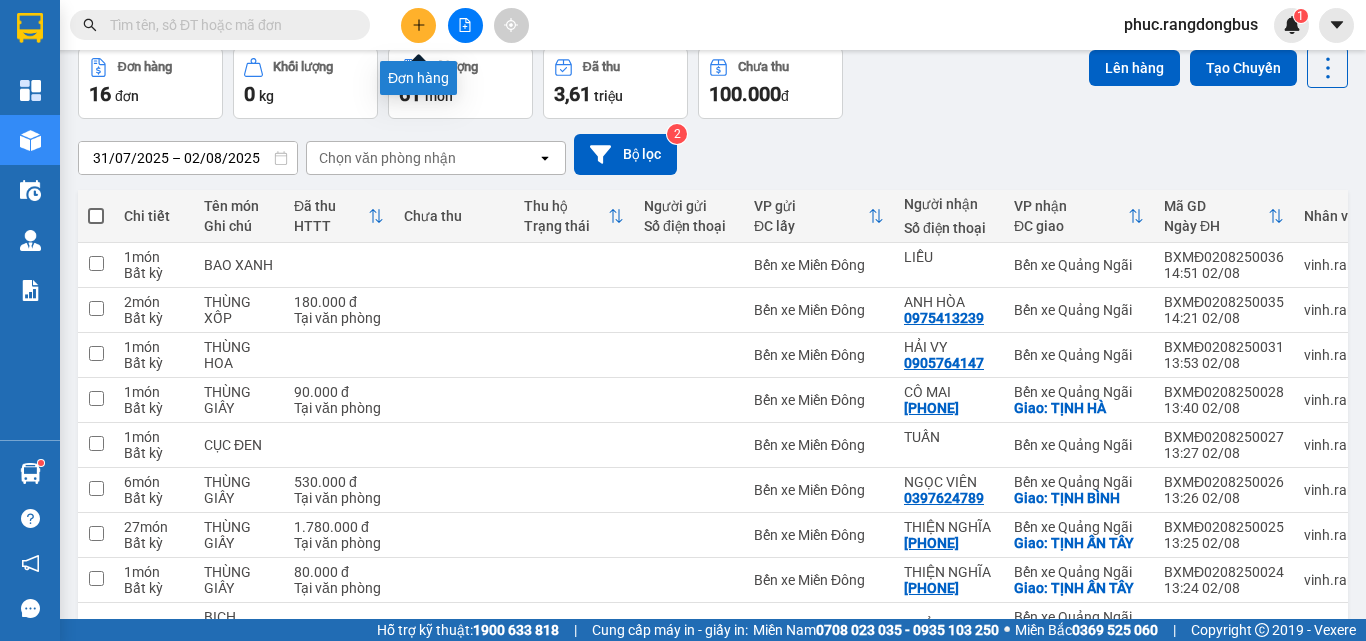 click at bounding box center [418, 25] 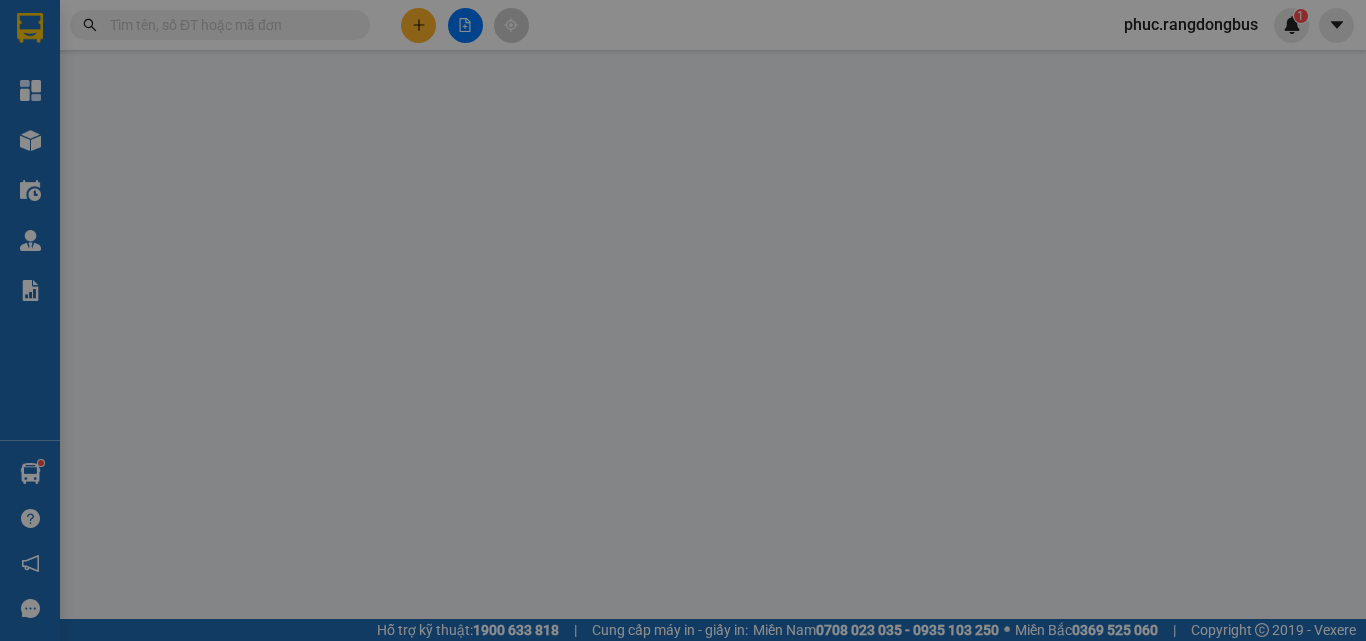 scroll, scrollTop: 0, scrollLeft: 0, axis: both 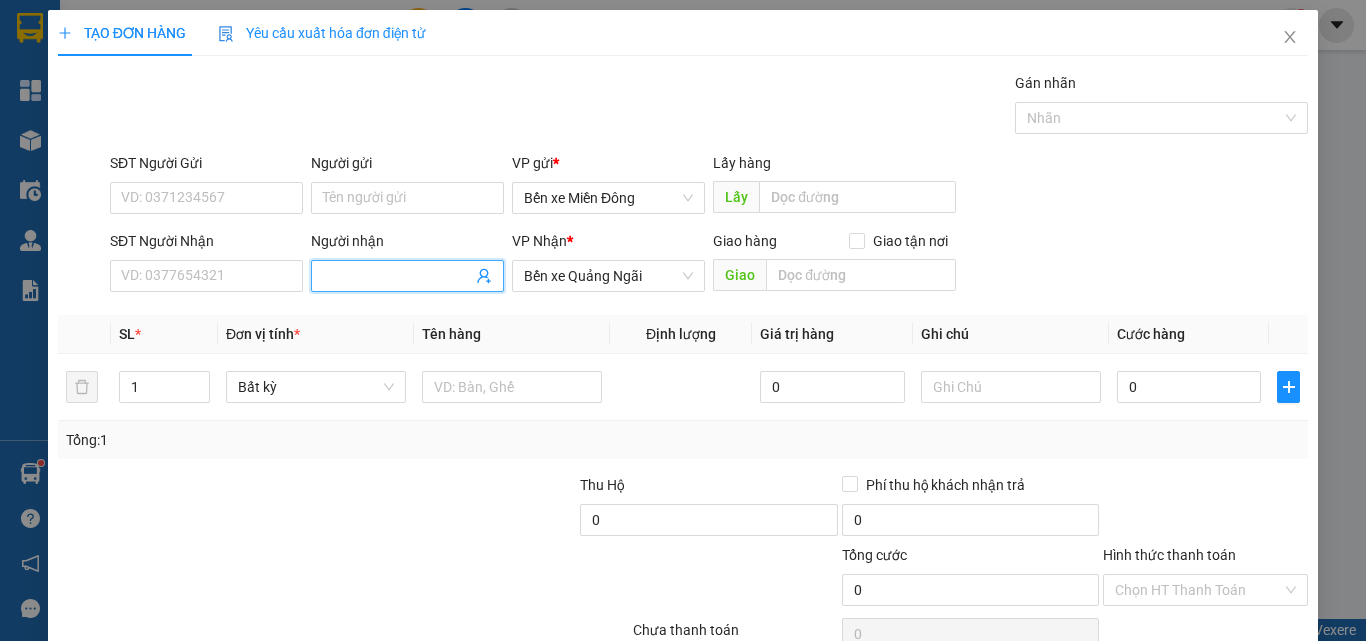 click on "Người nhận" at bounding box center [397, 276] 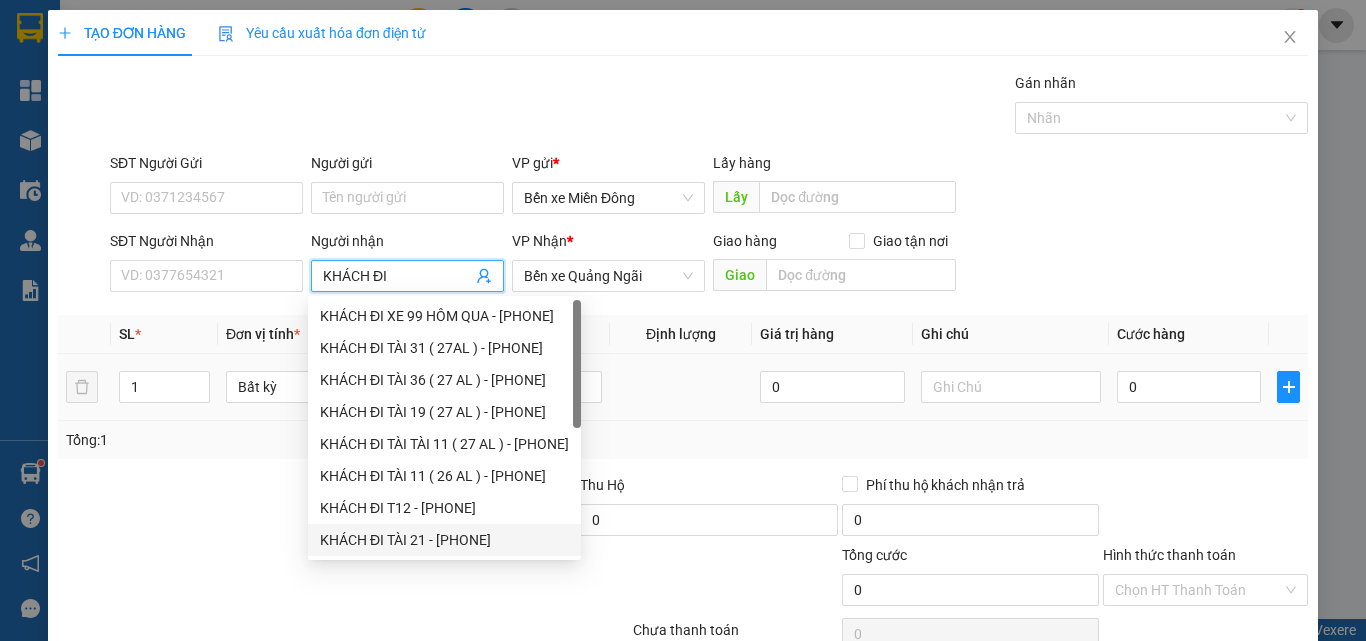 type on "KHÁCH ĐI" 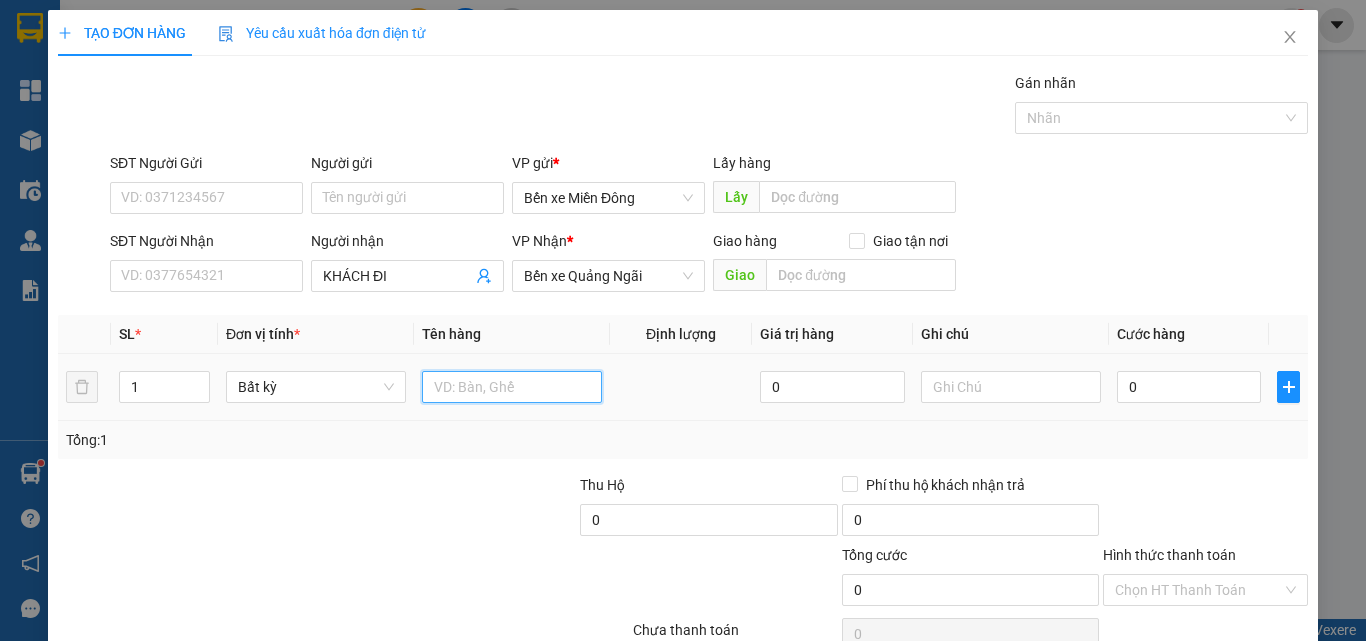 click at bounding box center (512, 387) 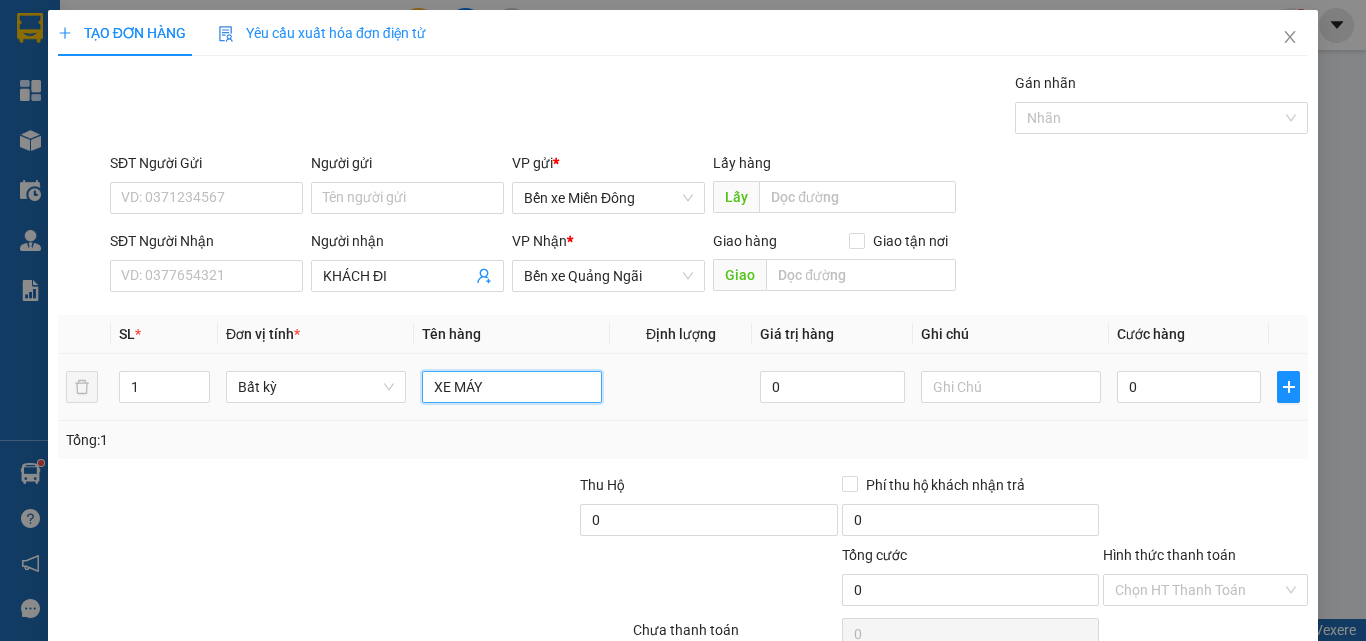 click on "XE MÁY" at bounding box center [512, 387] 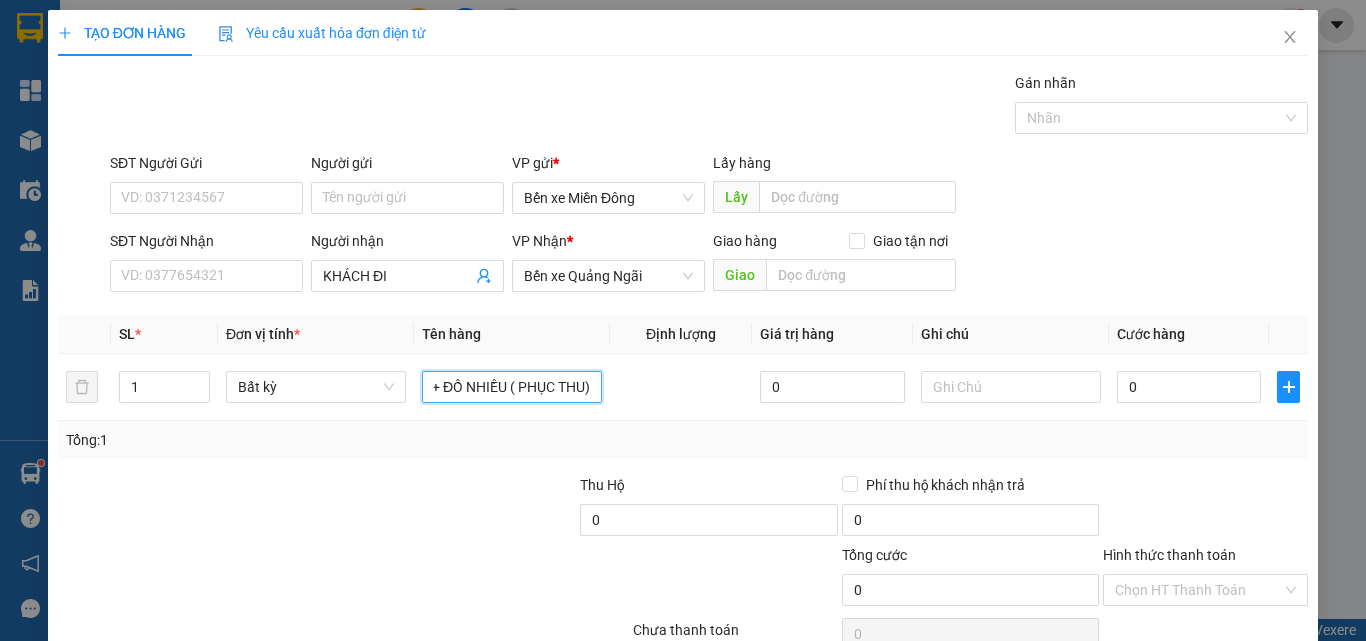 scroll, scrollTop: 0, scrollLeft: 55, axis: horizontal 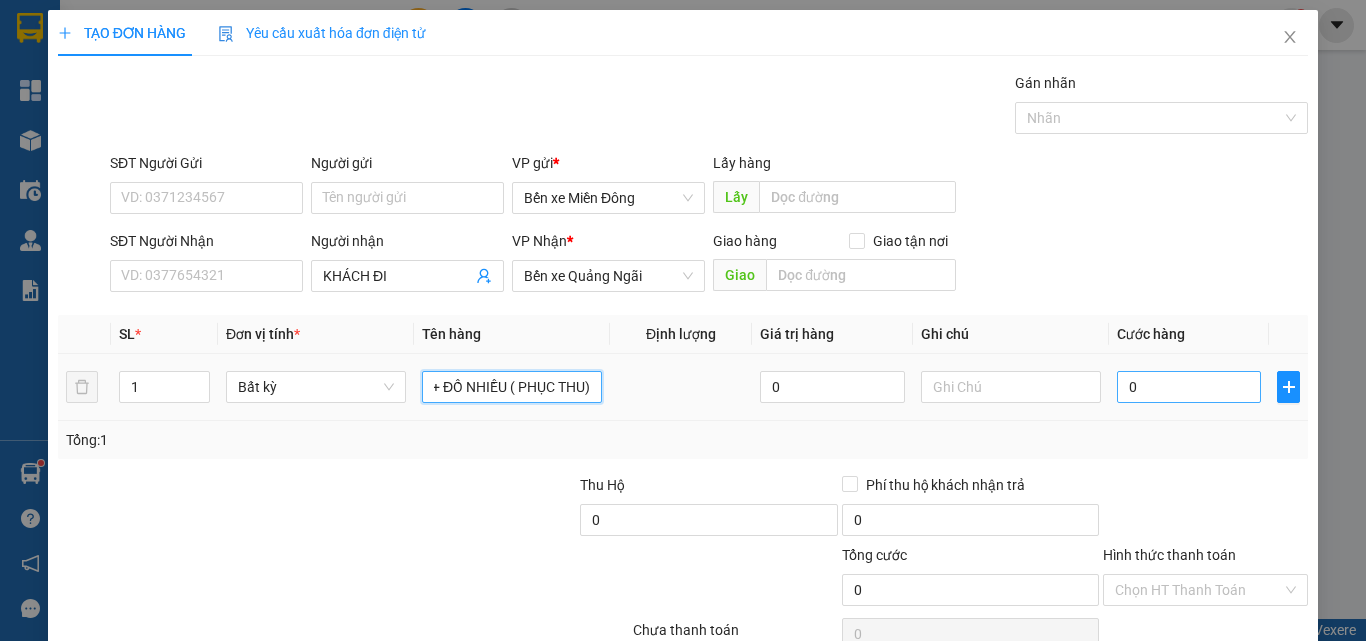 type on "XE MÁY+ ĐỒ NHIỀU ( PHỤC THU)" 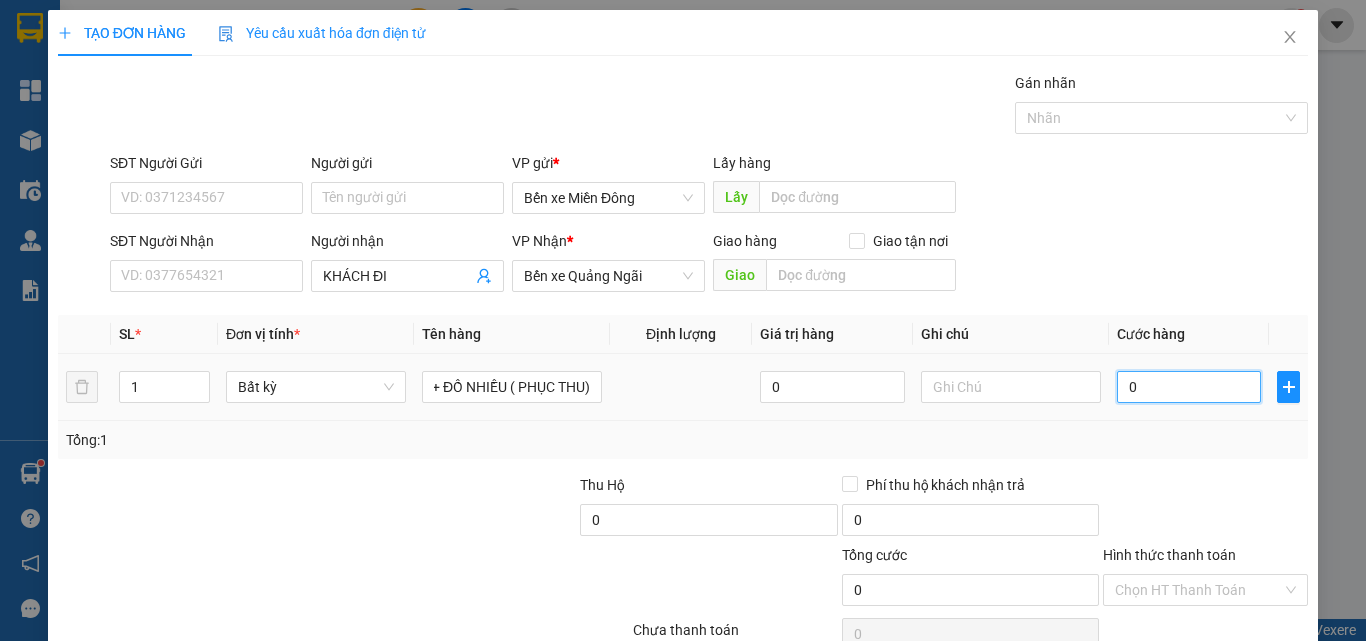 scroll, scrollTop: 0, scrollLeft: 0, axis: both 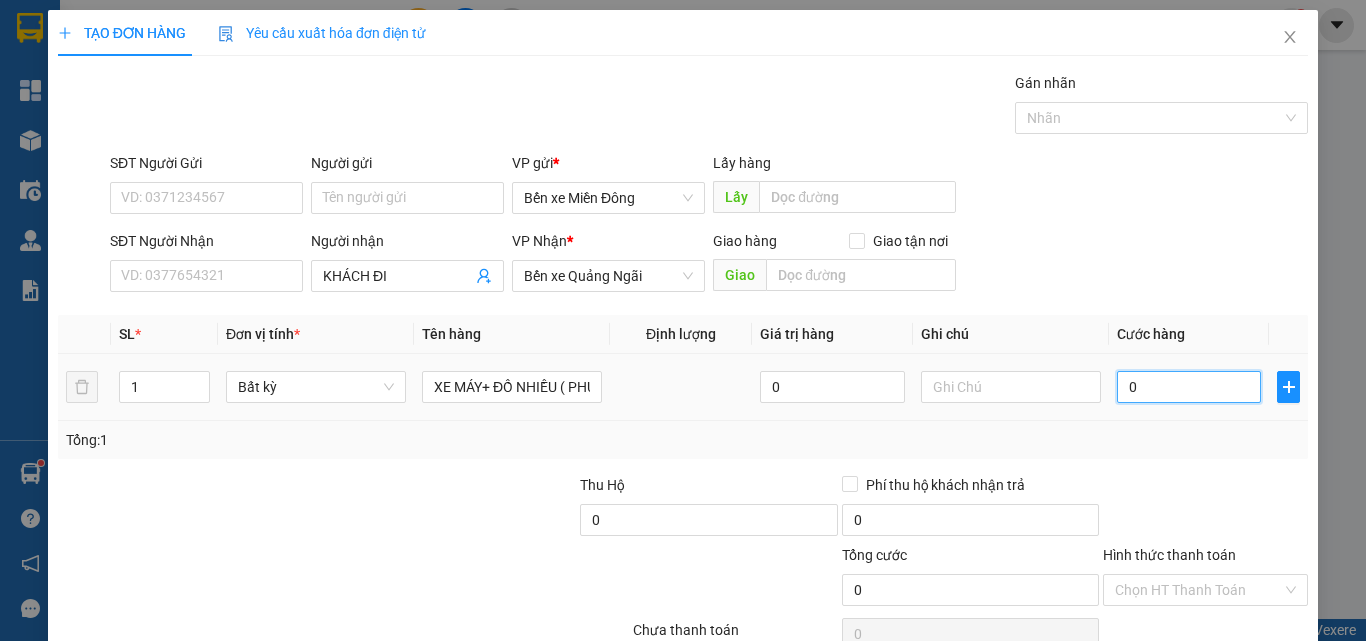 click on "0" at bounding box center (1189, 387) 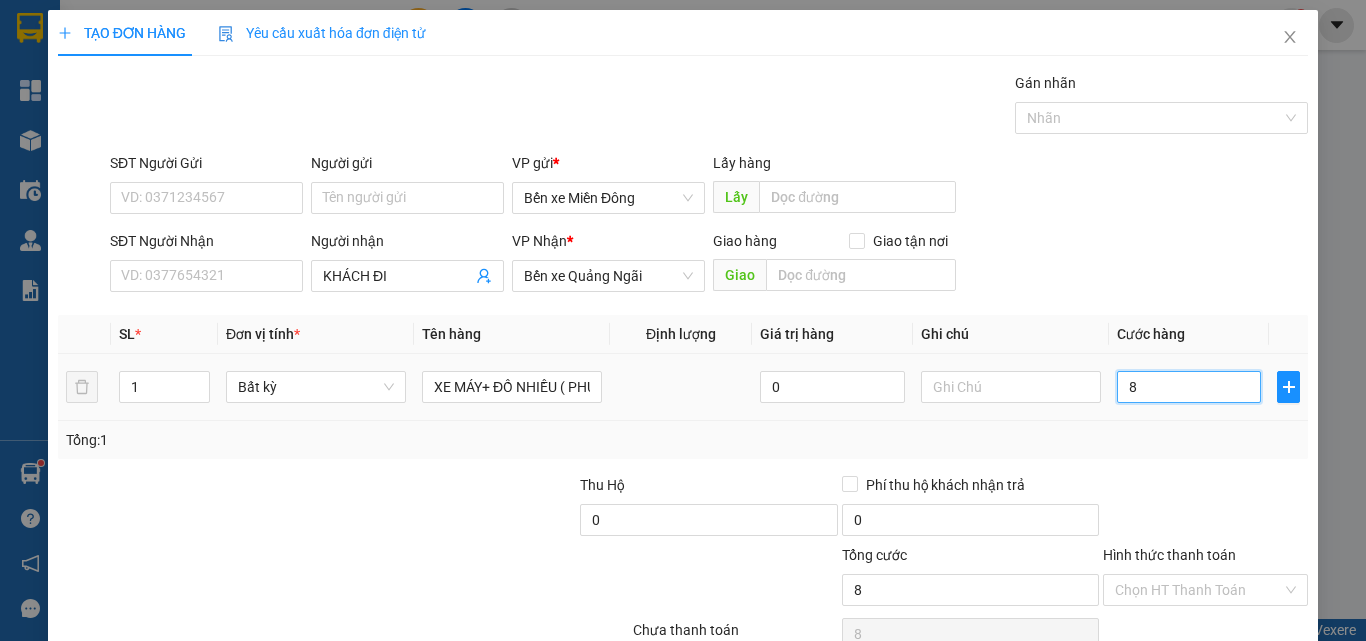 type on "85" 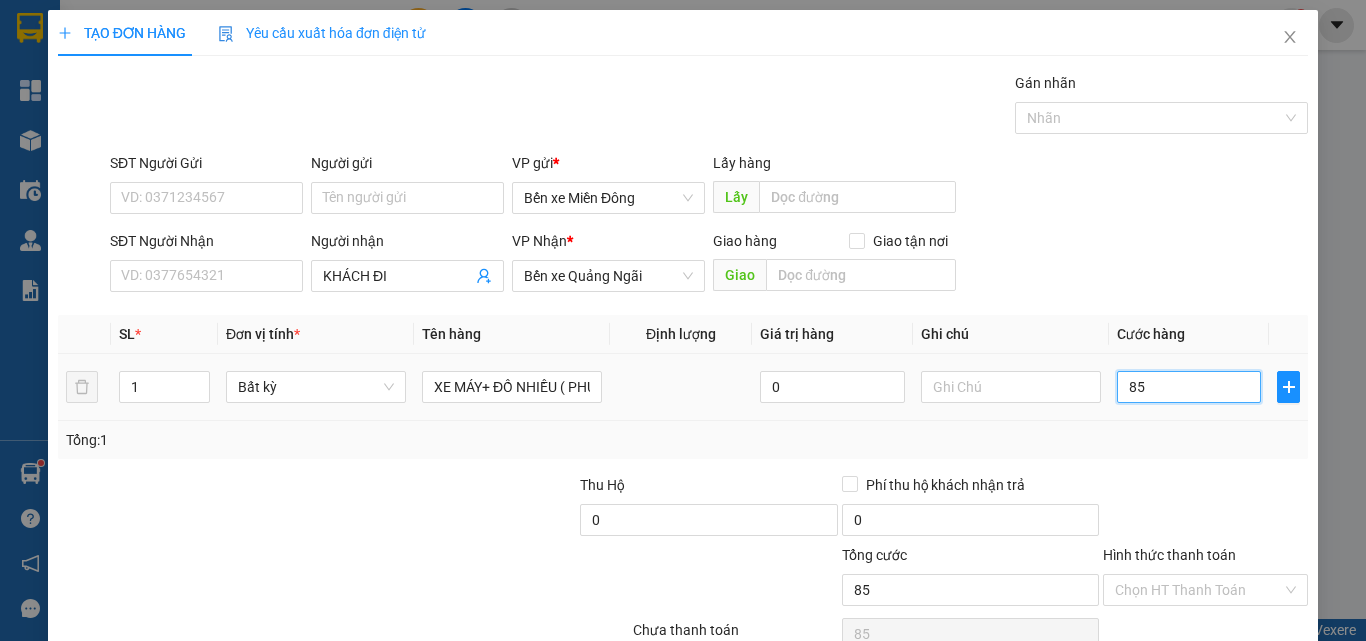 type on "850" 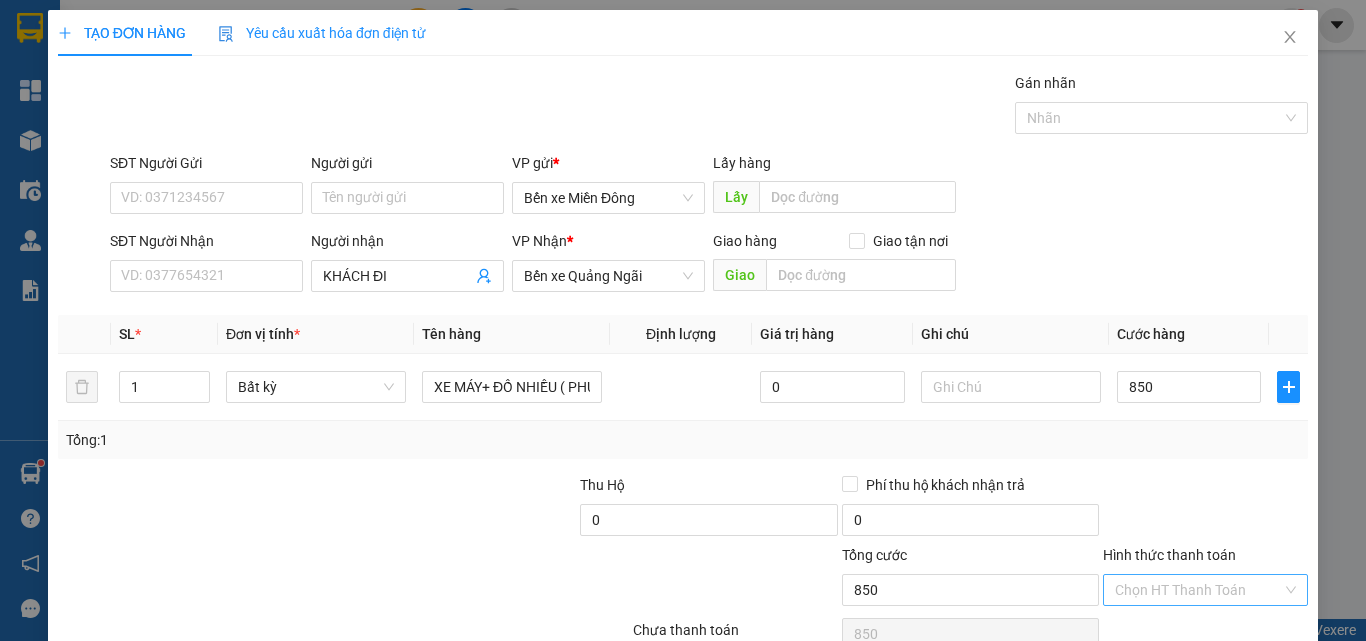 type on "850.000" 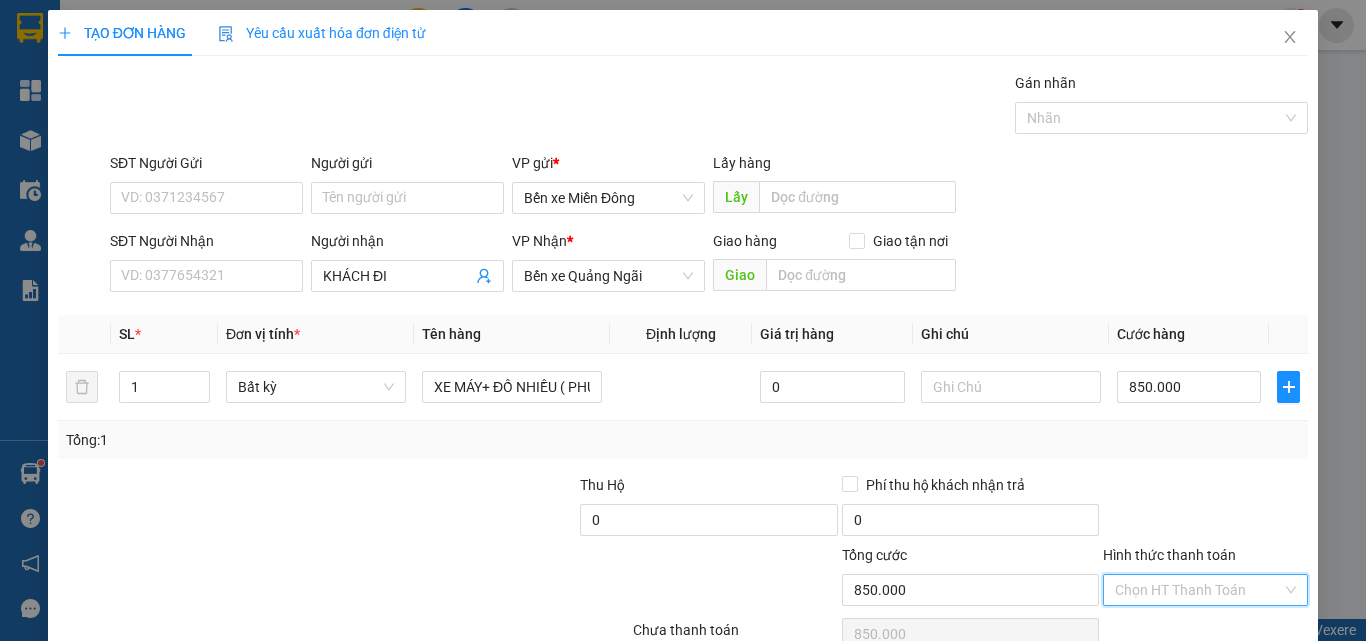 click on "Hình thức thanh toán" at bounding box center [1198, 590] 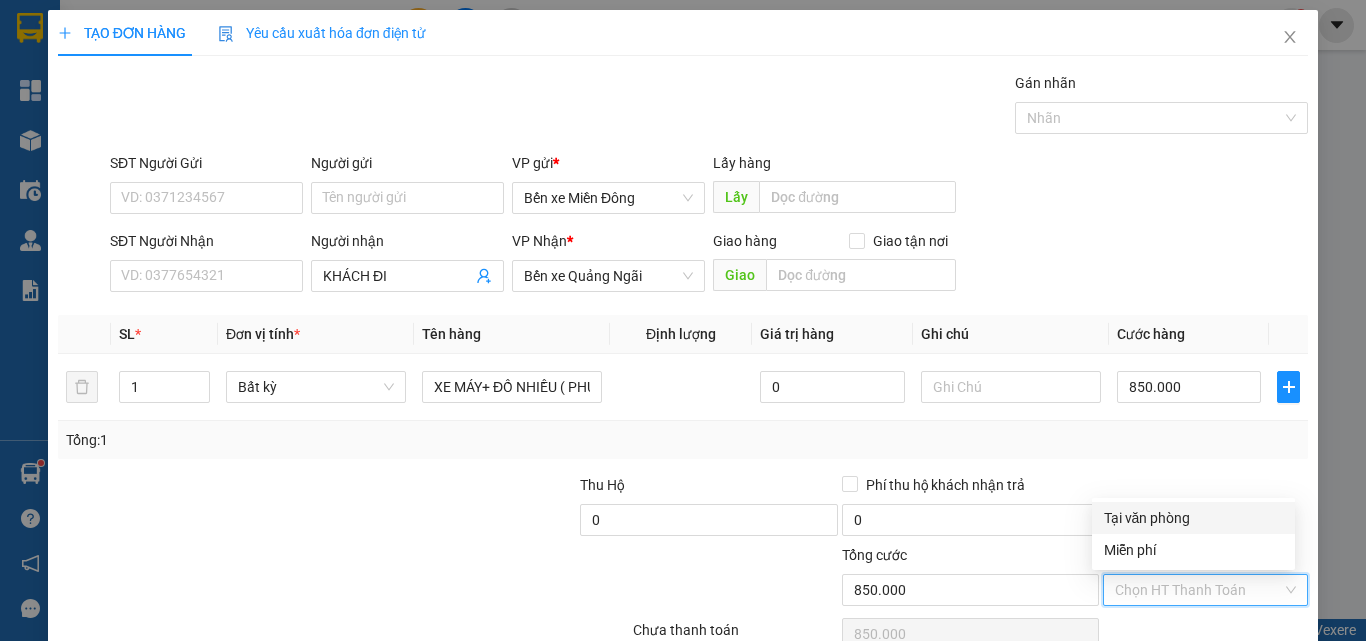 click on "Tại văn phòng" at bounding box center (1193, 518) 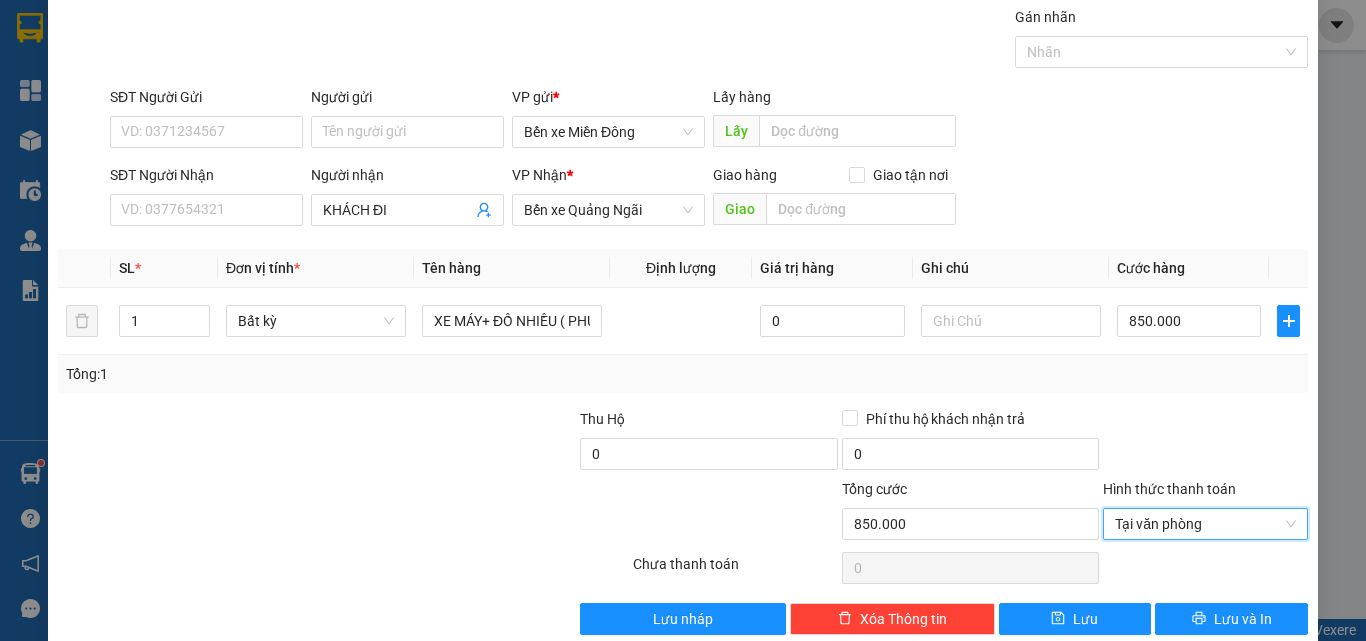 scroll, scrollTop: 99, scrollLeft: 0, axis: vertical 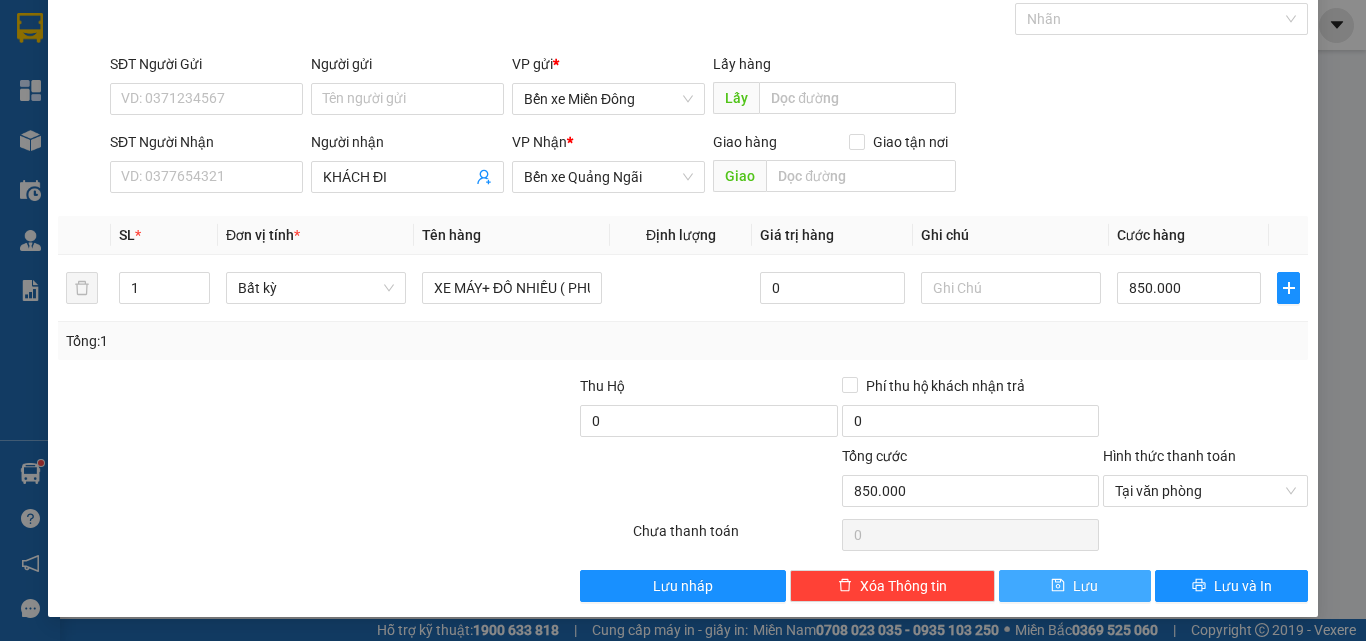 click on "Lưu" at bounding box center (1075, 586) 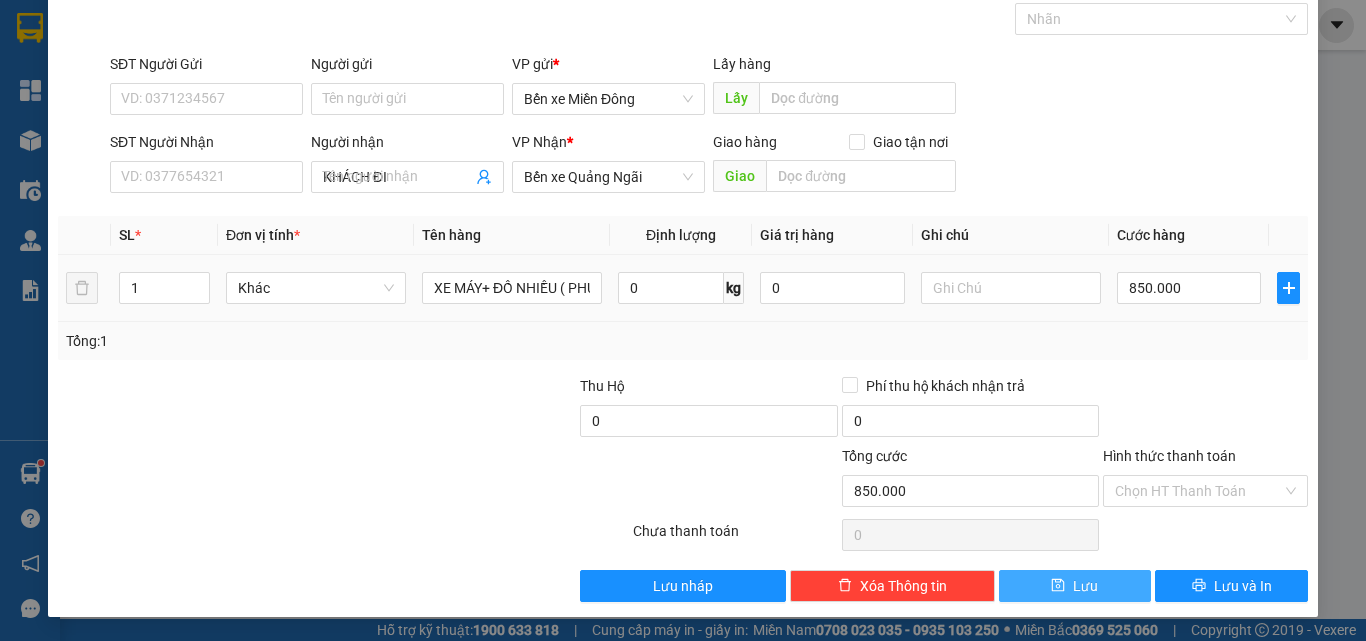 type 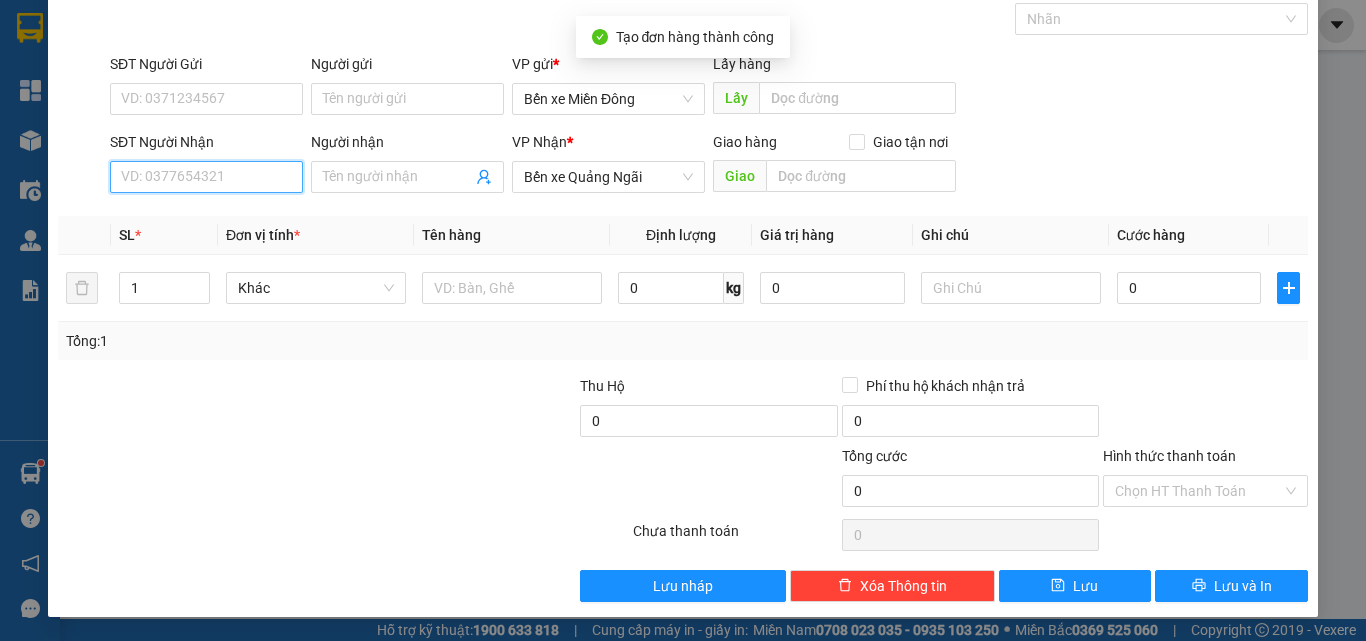 click on "SĐT Người Nhận" at bounding box center (206, 177) 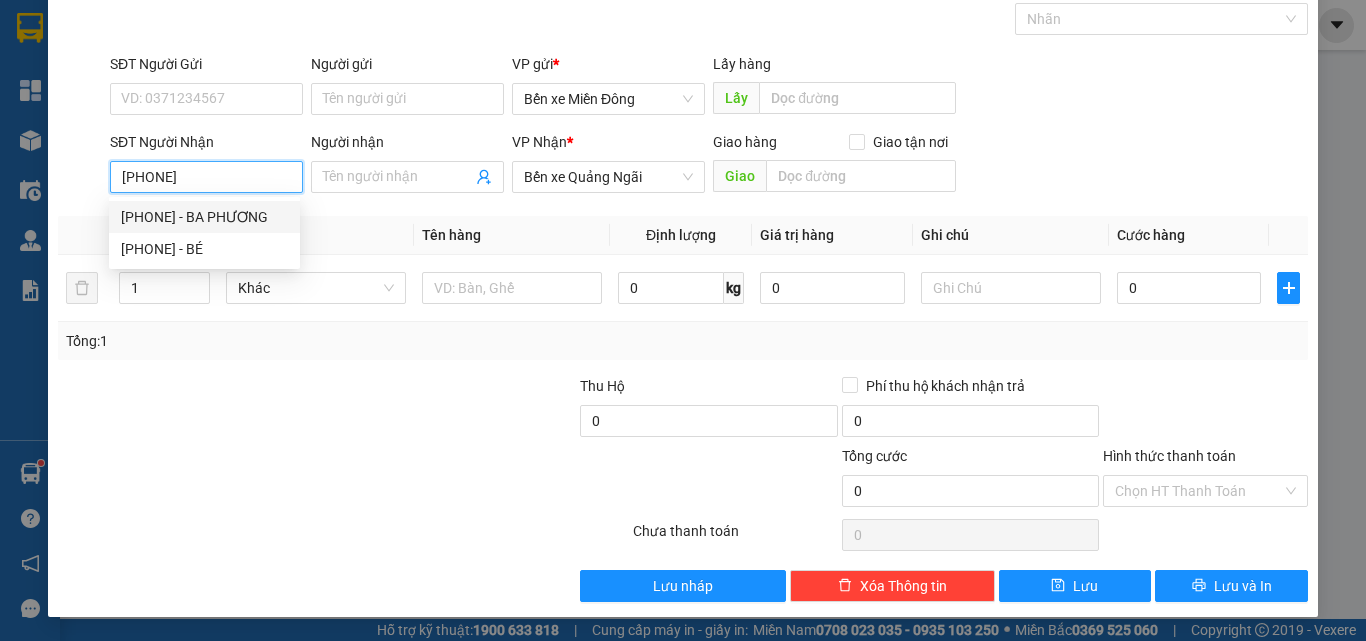click on "[PHONE] - BA PHƯƠNG" at bounding box center [204, 217] 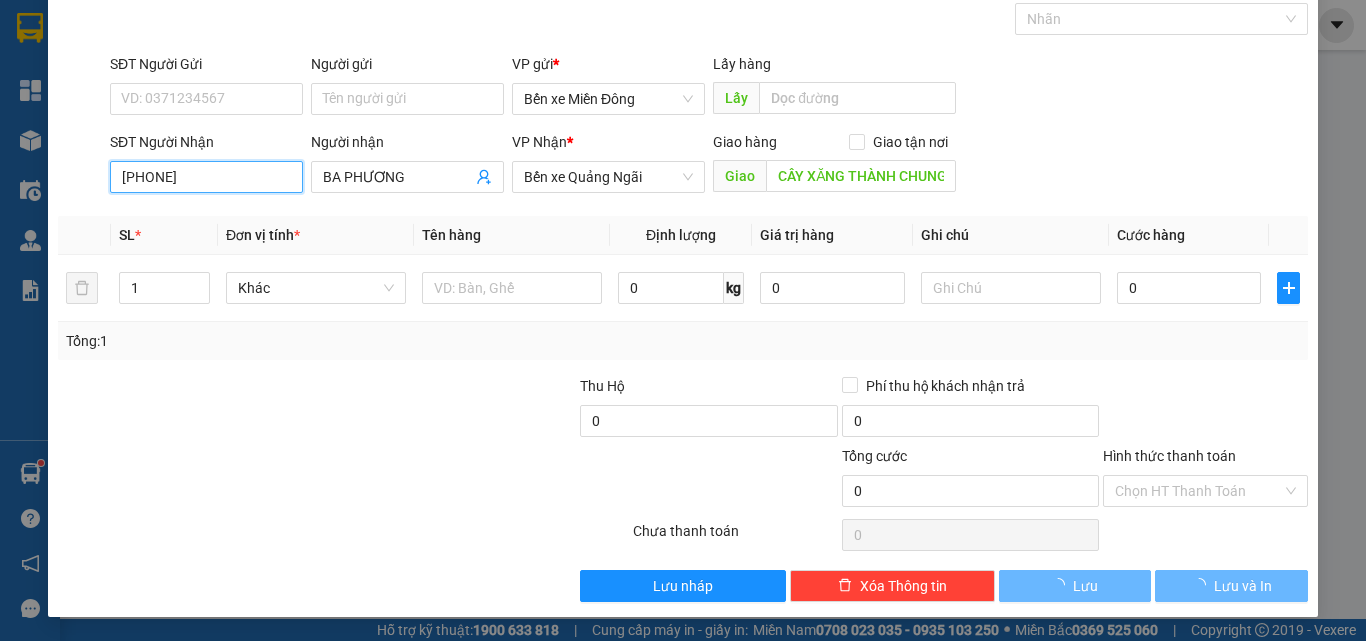 type on "70.000" 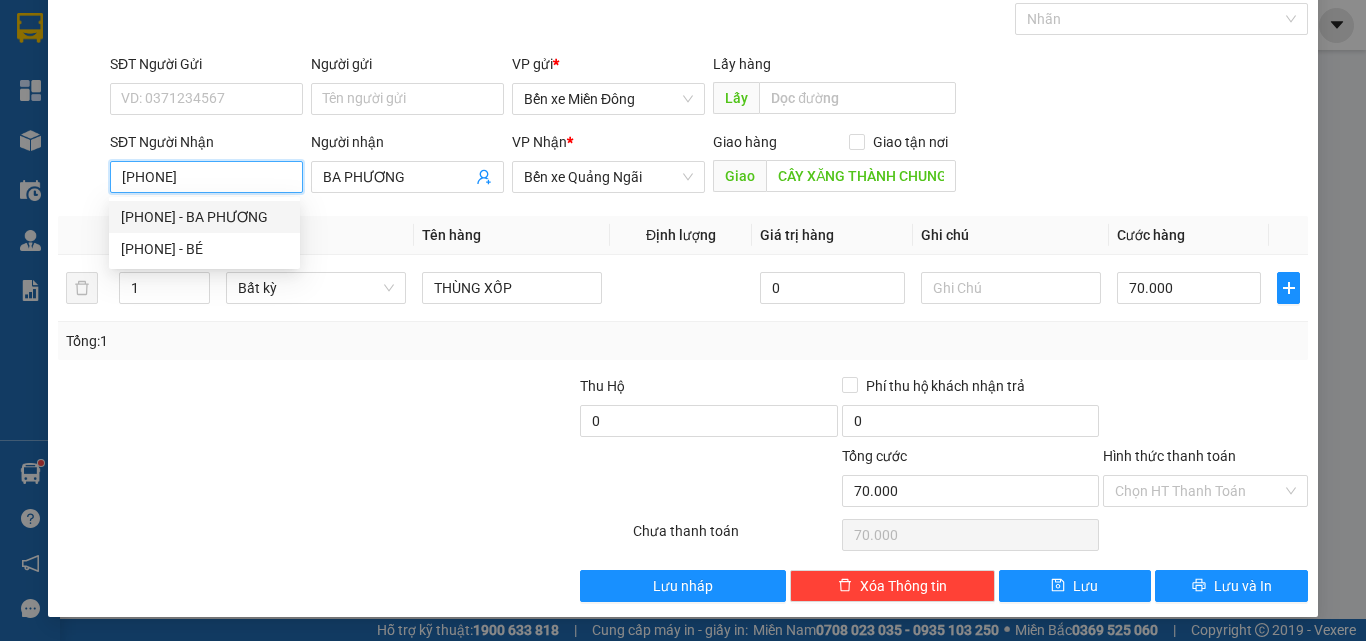 click on "[PHONE] - BA PHƯƠNG" at bounding box center [204, 217] 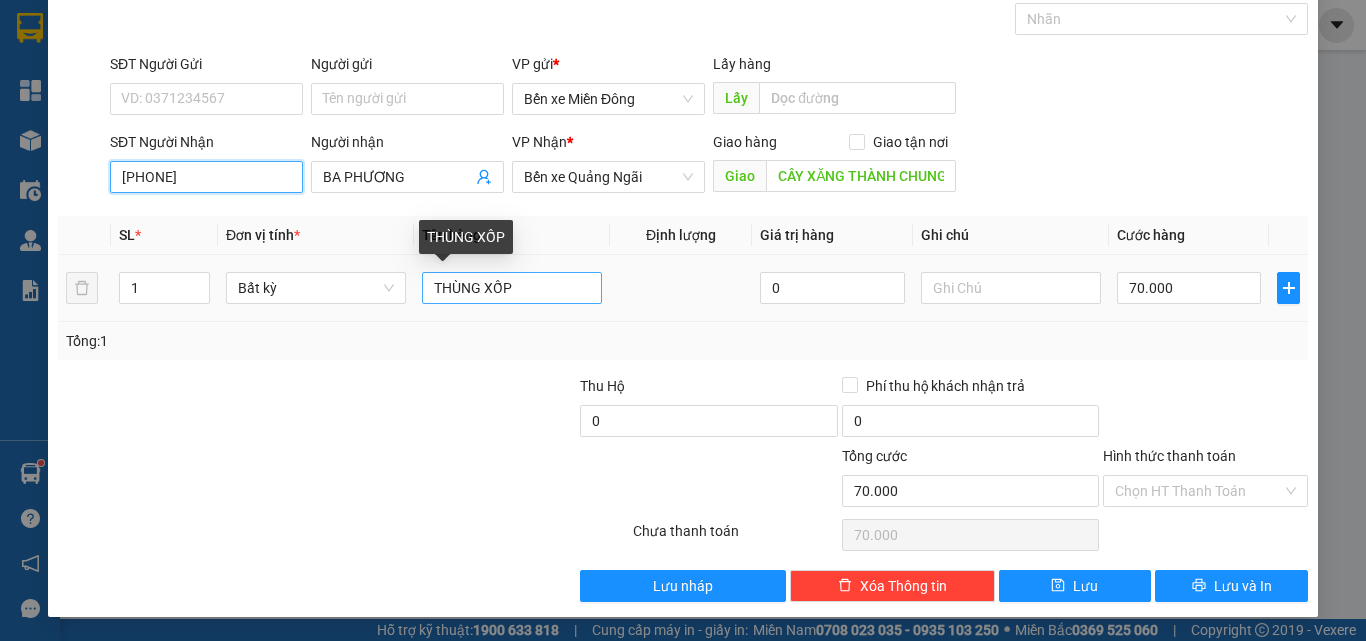 type on "[PHONE]" 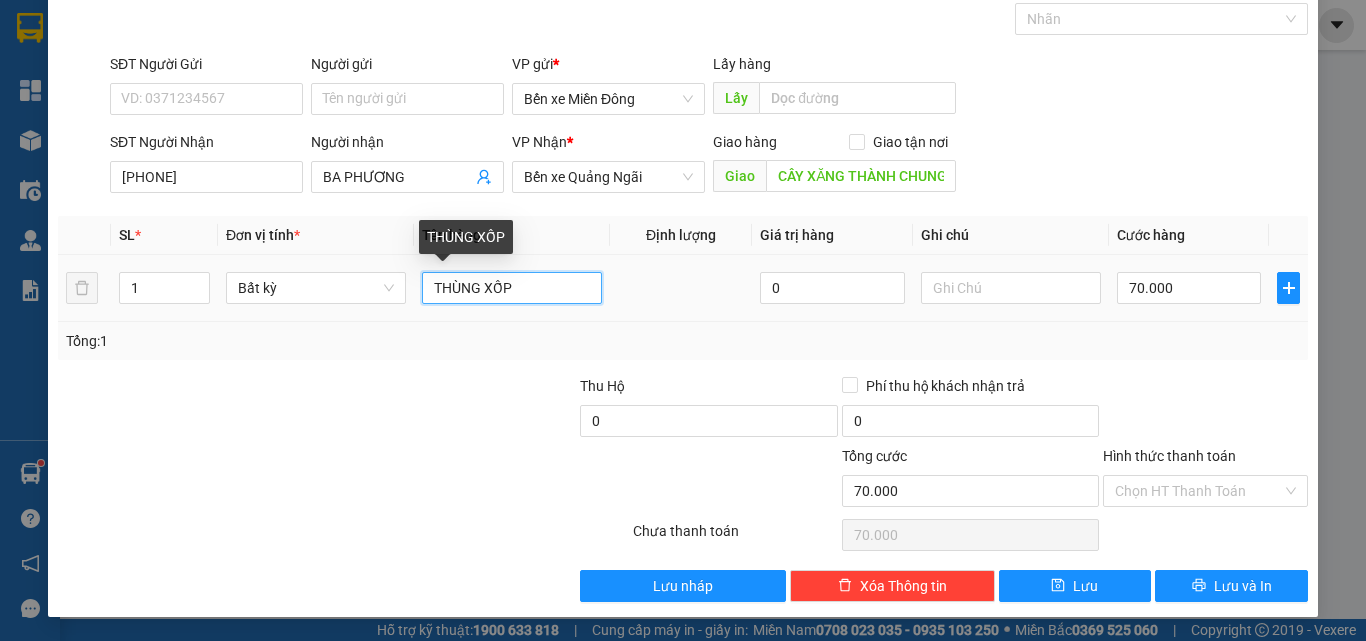 click on "THÙNG XỐP" at bounding box center [512, 288] 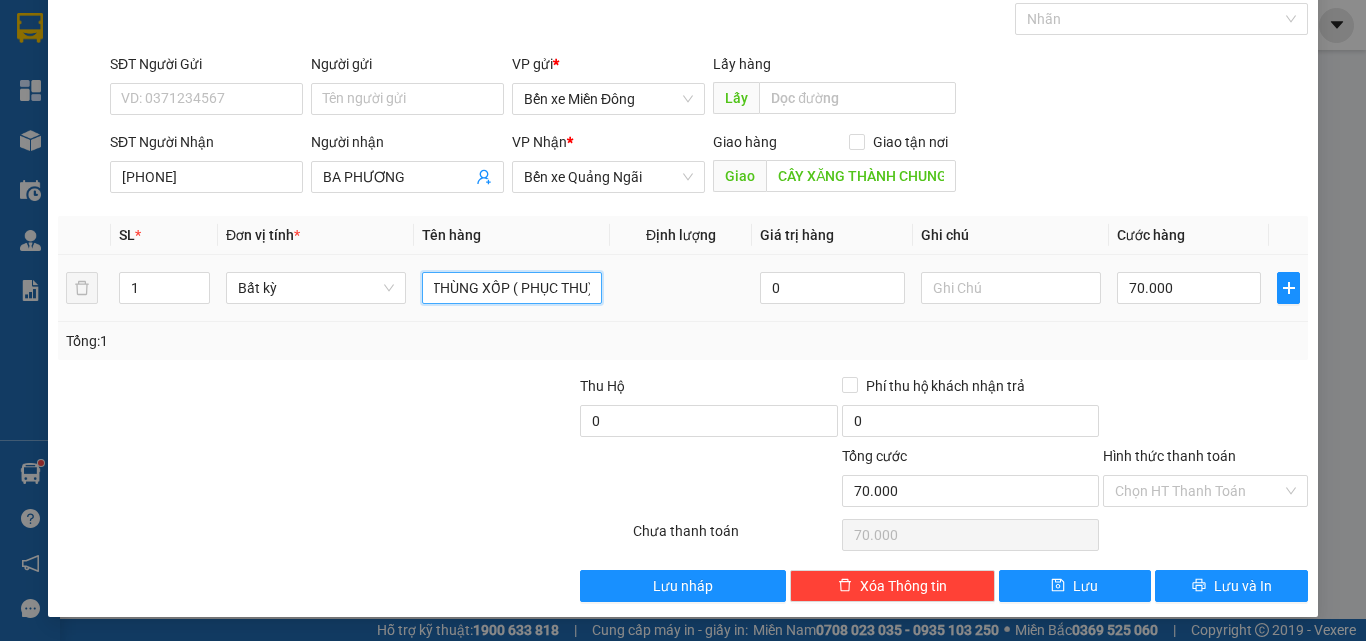 scroll, scrollTop: 0, scrollLeft: 6, axis: horizontal 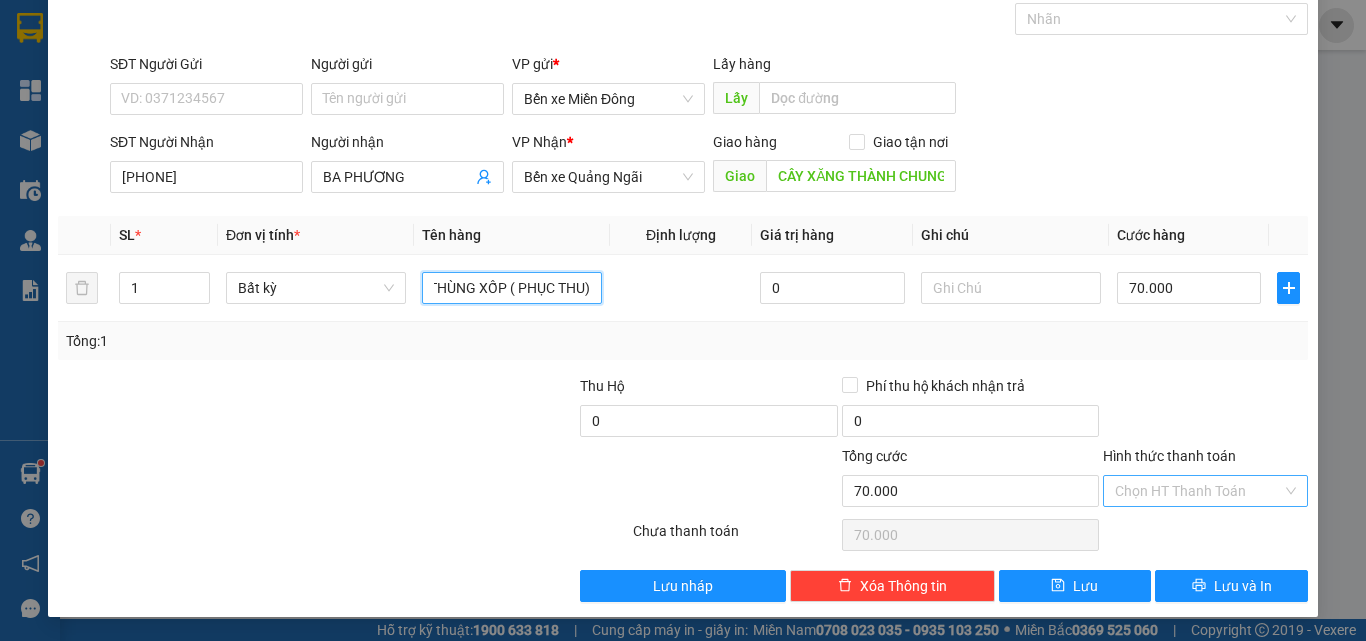 type on "THÙNG XỐP ( PHỤC THU)" 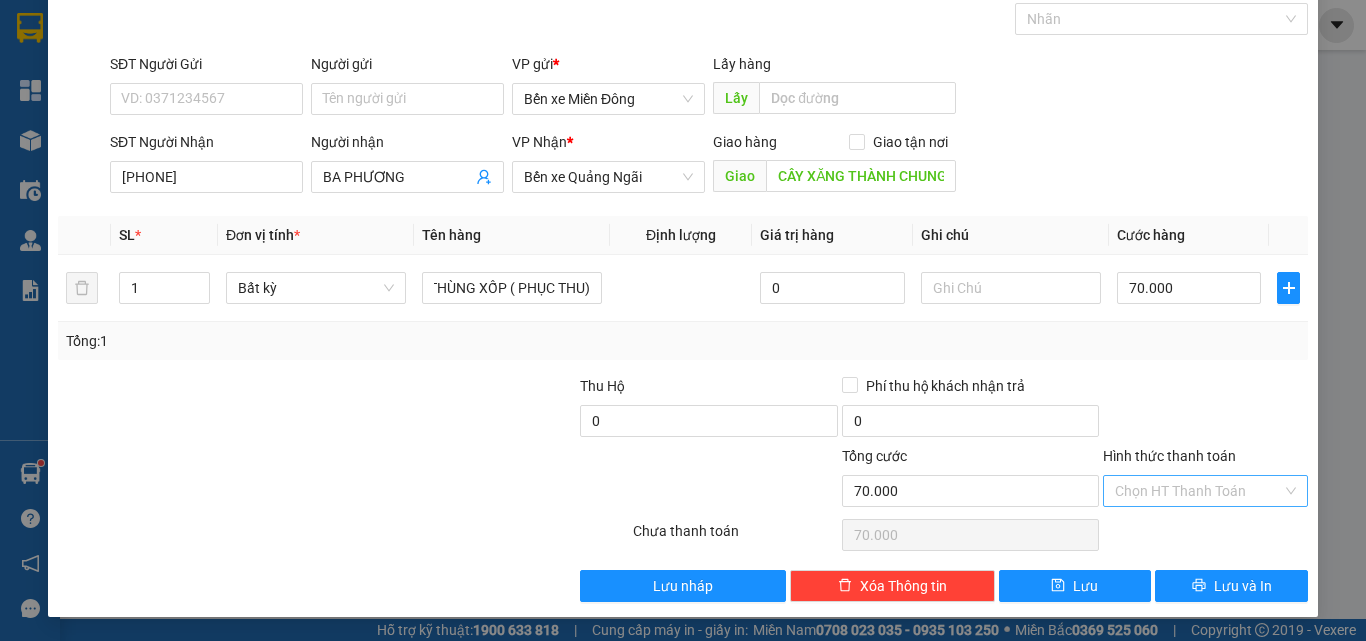 click on "Hình thức thanh toán" at bounding box center [1198, 491] 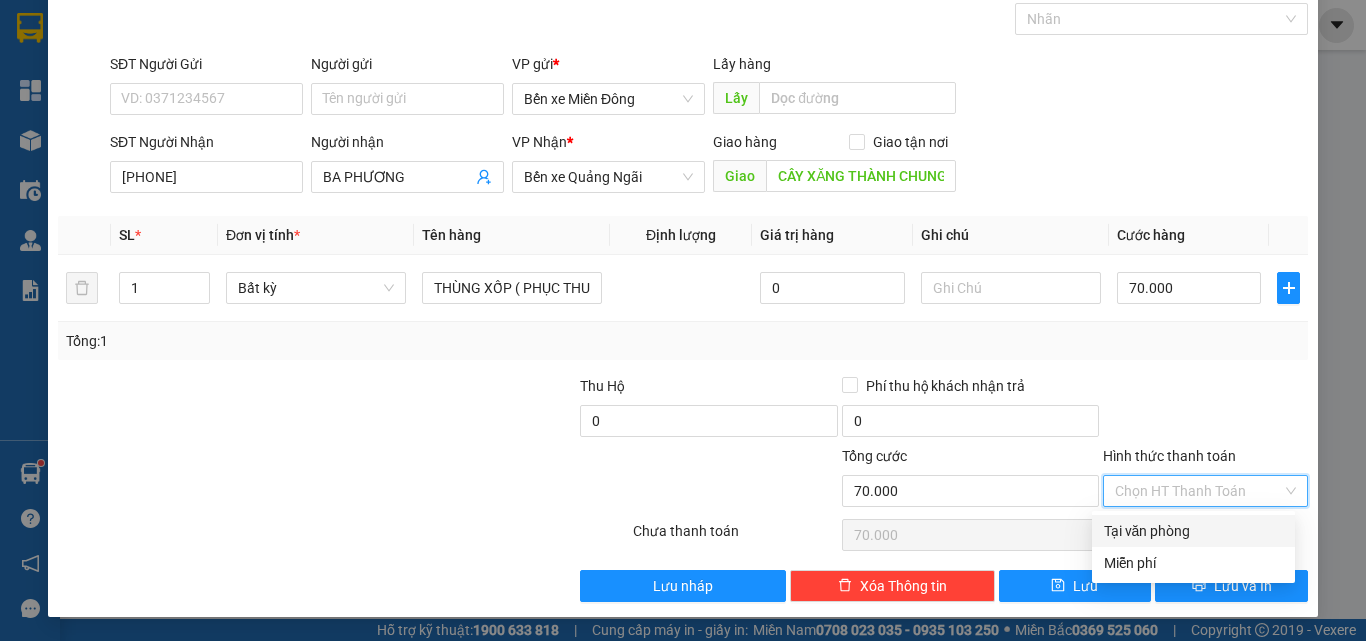 click on "Tại văn phòng" at bounding box center (1193, 531) 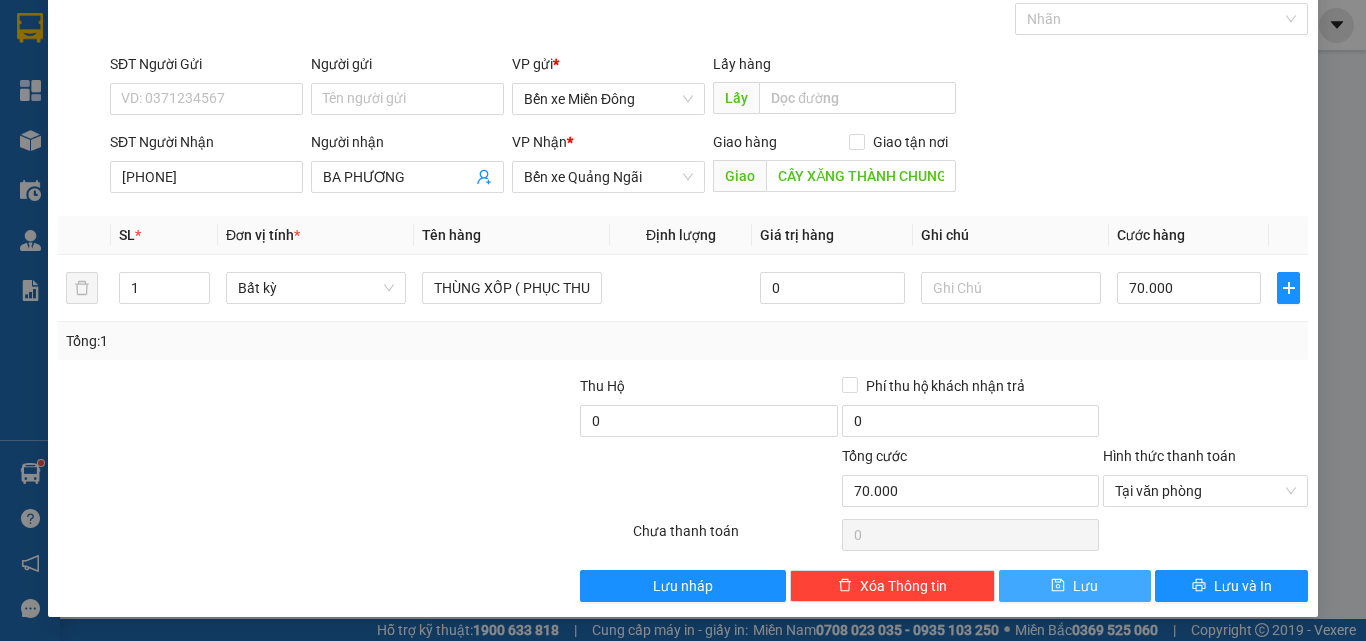 click on "Lưu" at bounding box center [1075, 586] 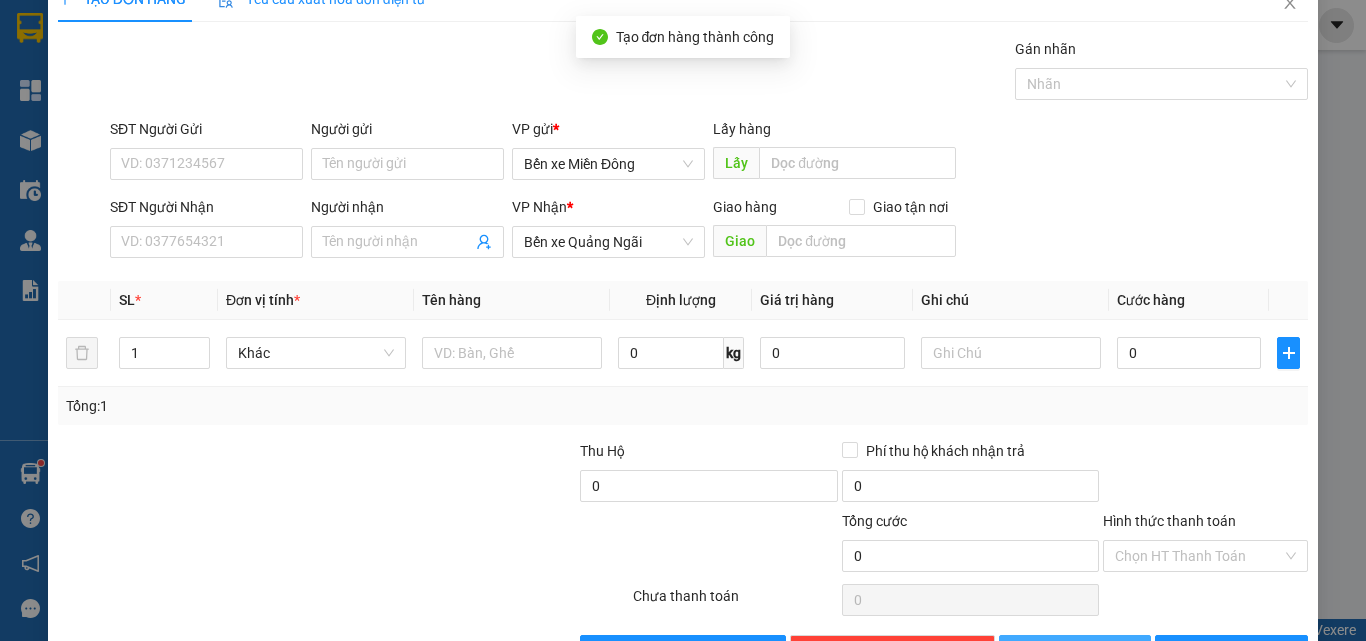 scroll, scrollTop: 0, scrollLeft: 0, axis: both 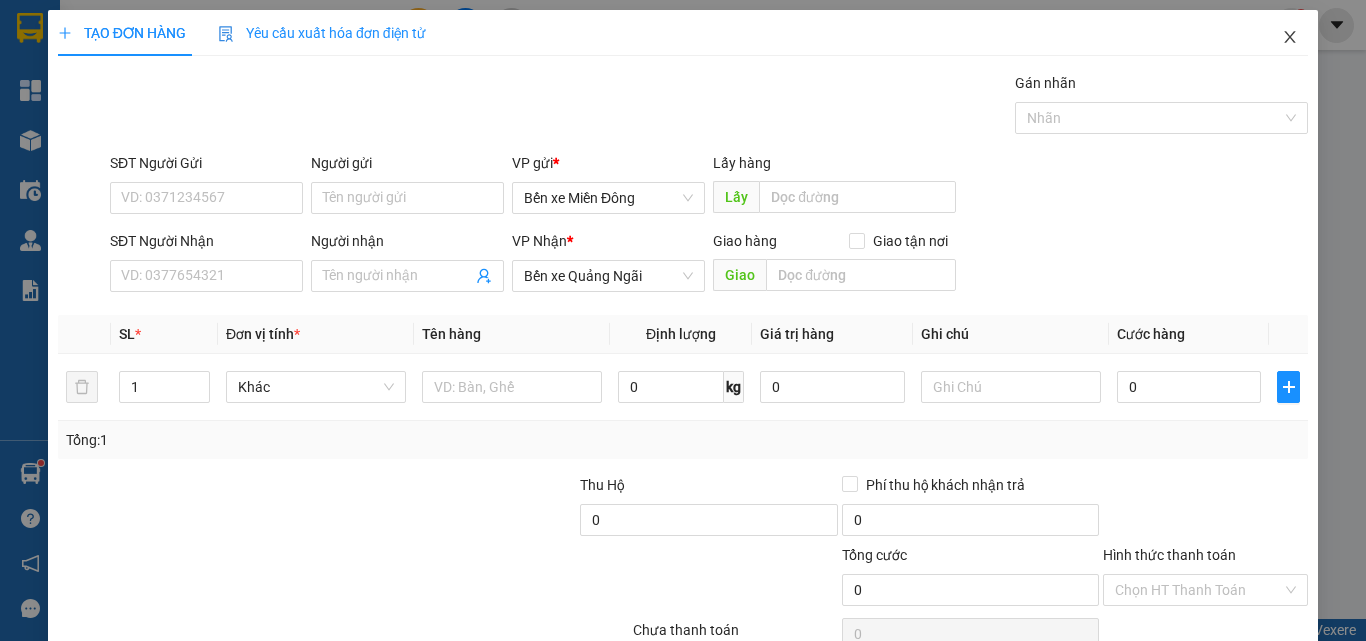 click 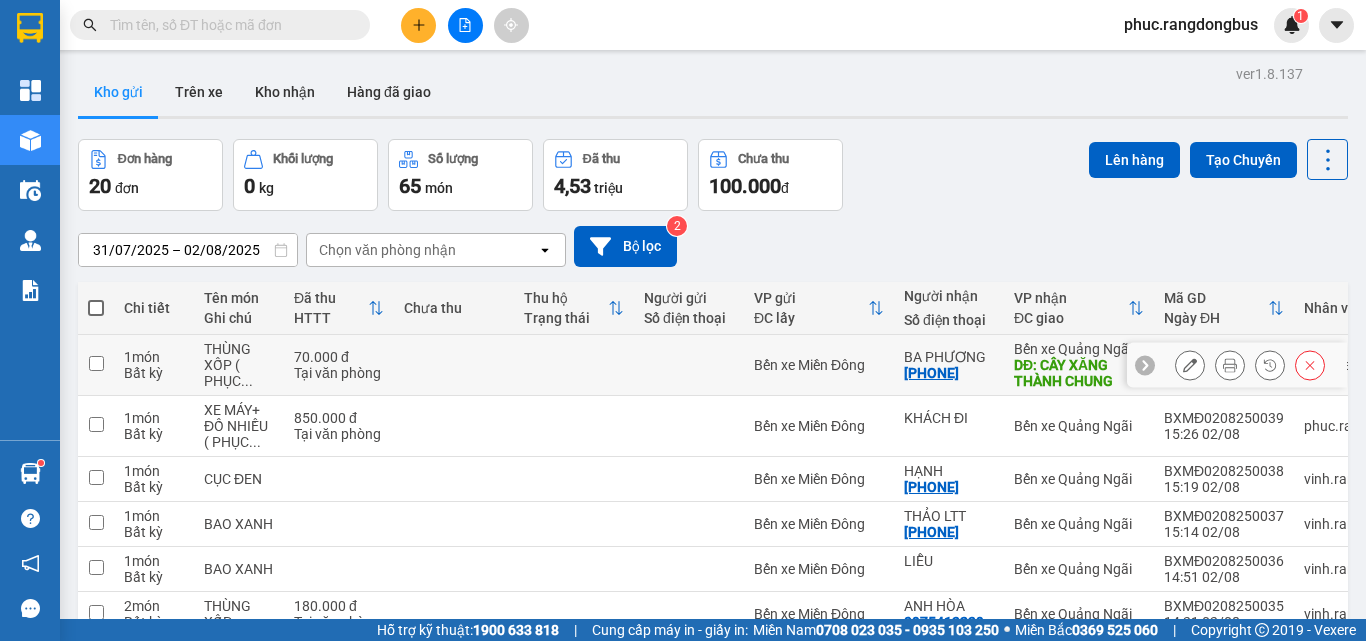 drag, startPoint x: 90, startPoint y: 366, endPoint x: 108, endPoint y: 440, distance: 76.15773 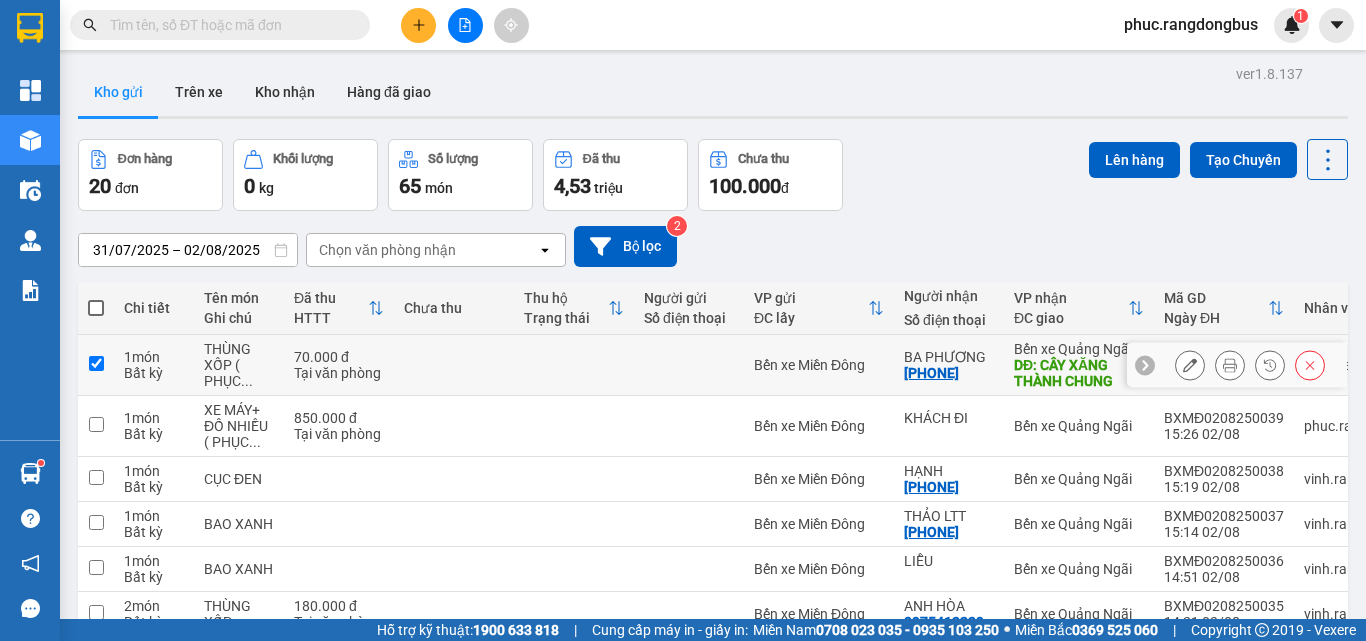 checkbox on "true" 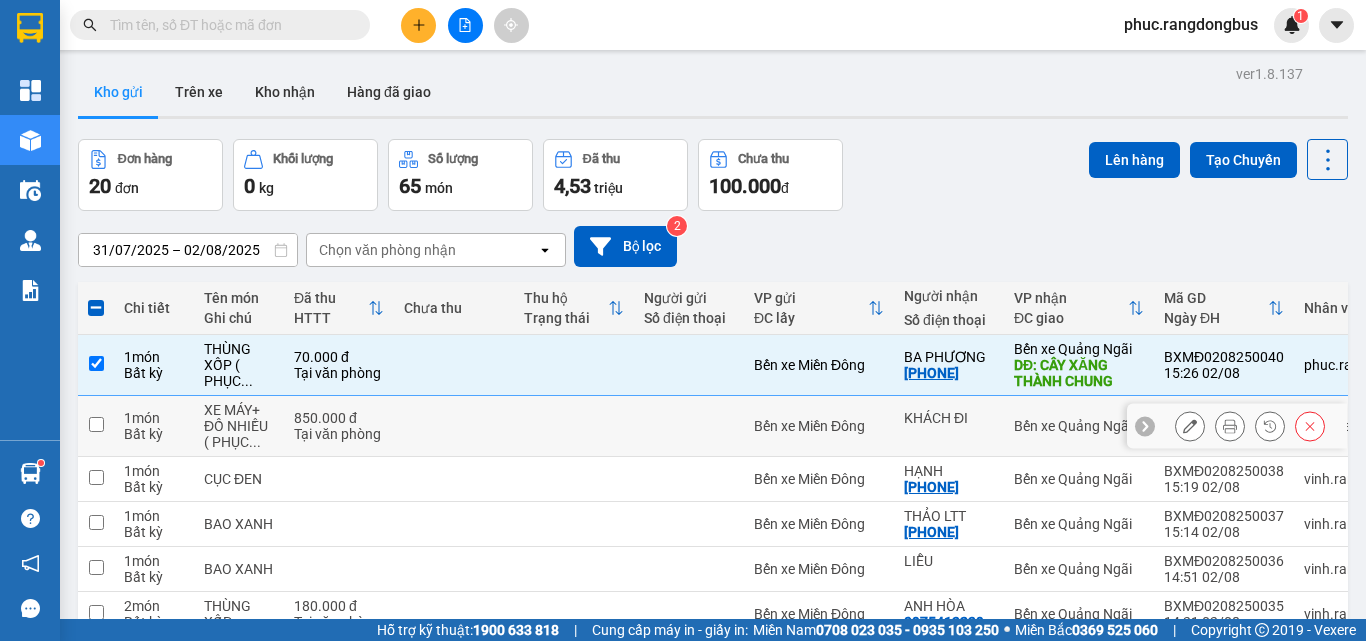click at bounding box center [96, 424] 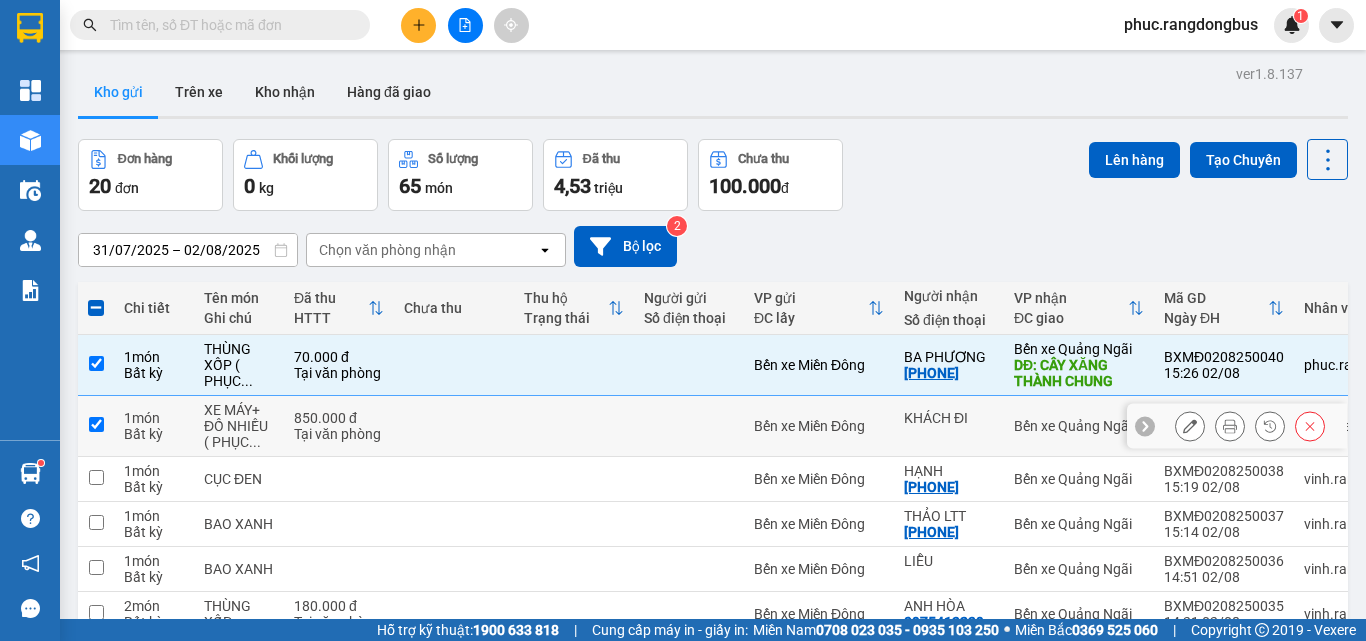 checkbox on "true" 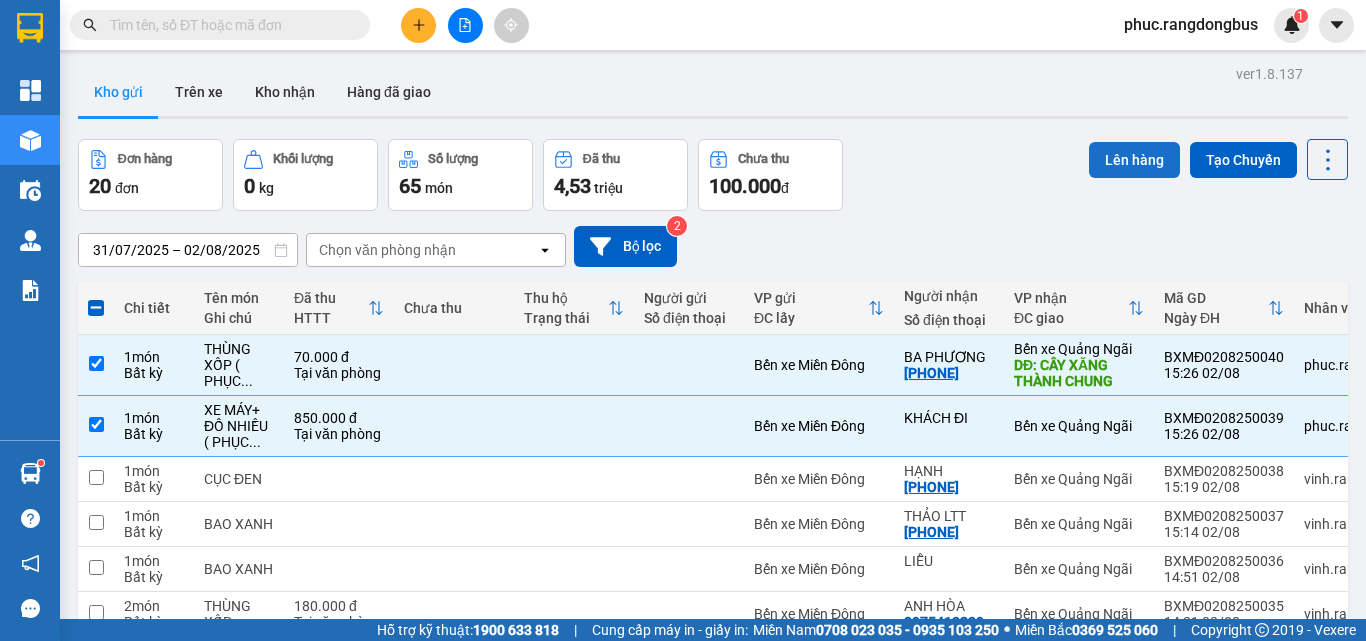 click on "Lên hàng" at bounding box center [1134, 160] 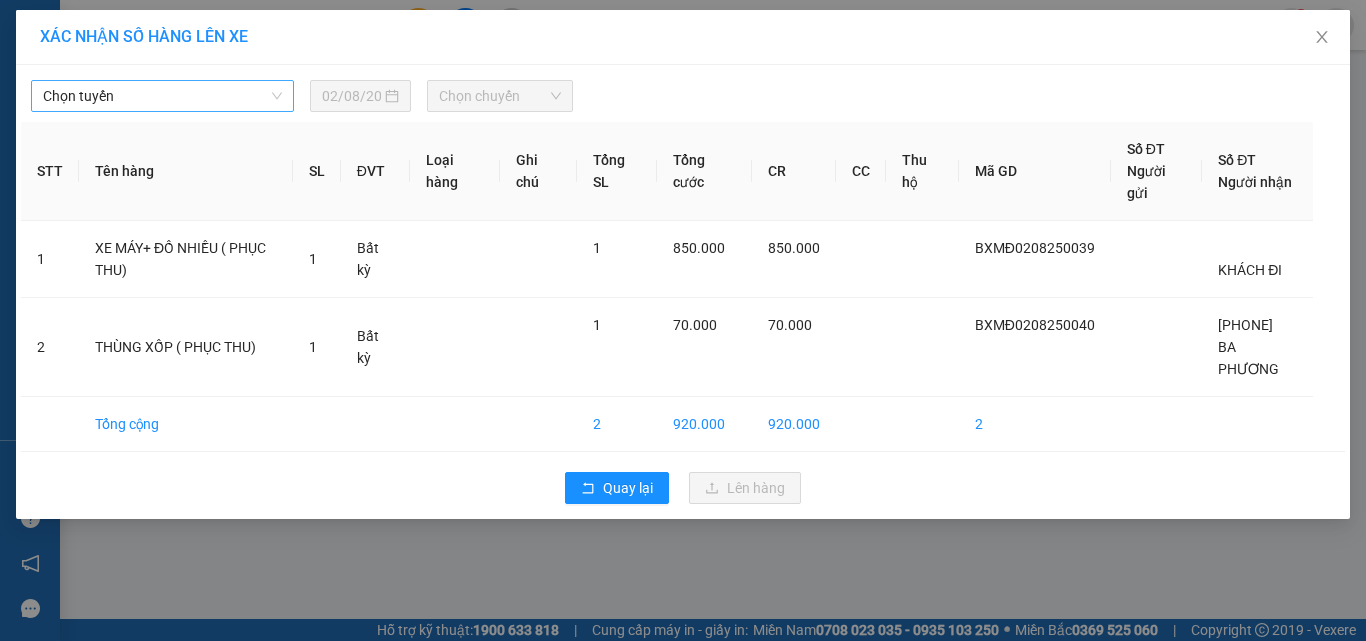 click on "Chọn tuyến" at bounding box center (162, 96) 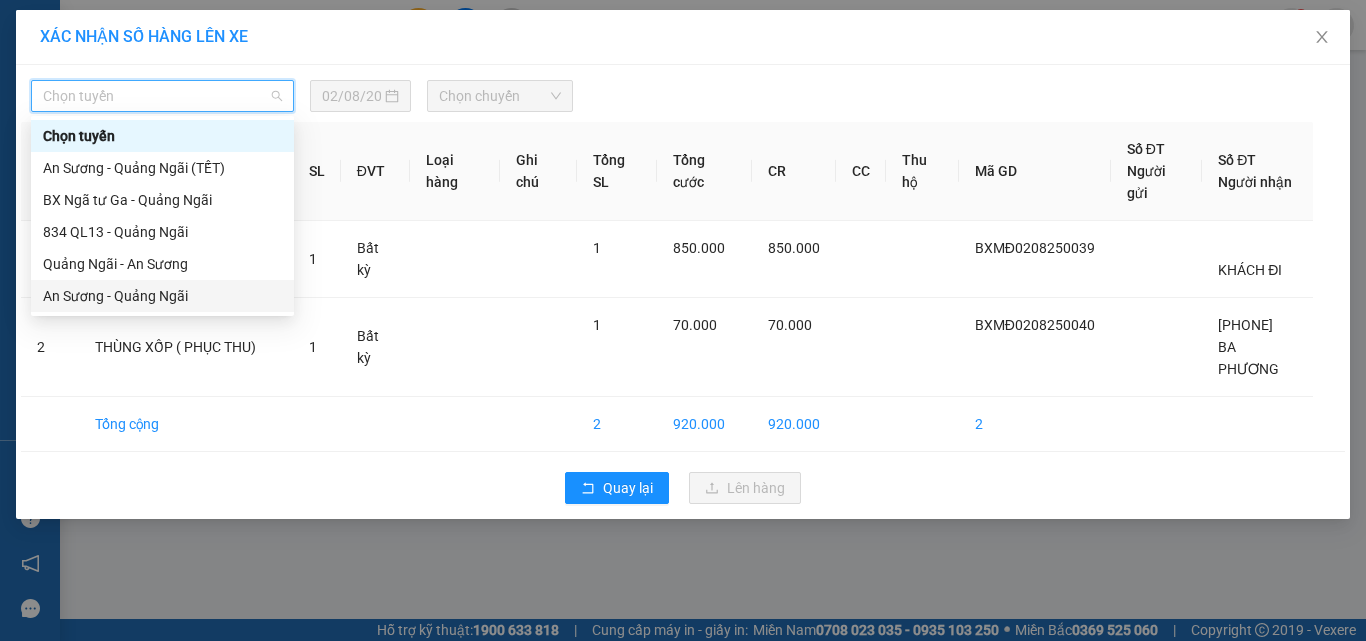 click on "An Sương - Quảng Ngãi" at bounding box center (162, 296) 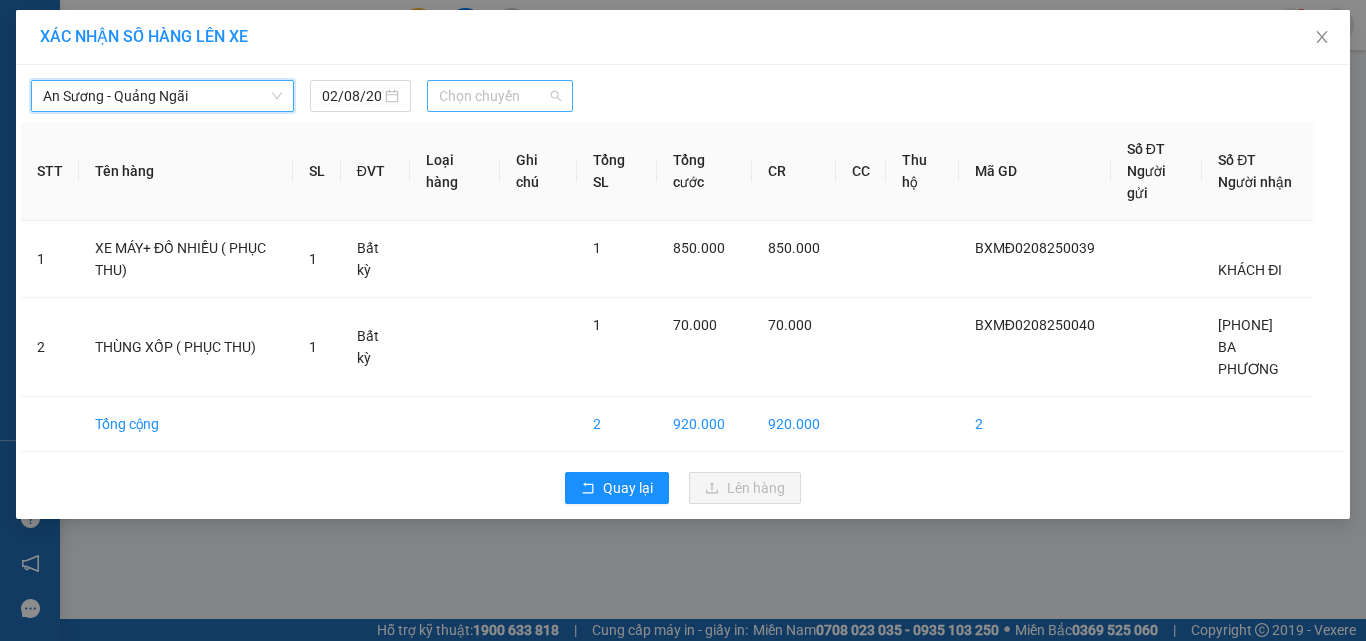 click on "Chọn chuyến" at bounding box center (500, 96) 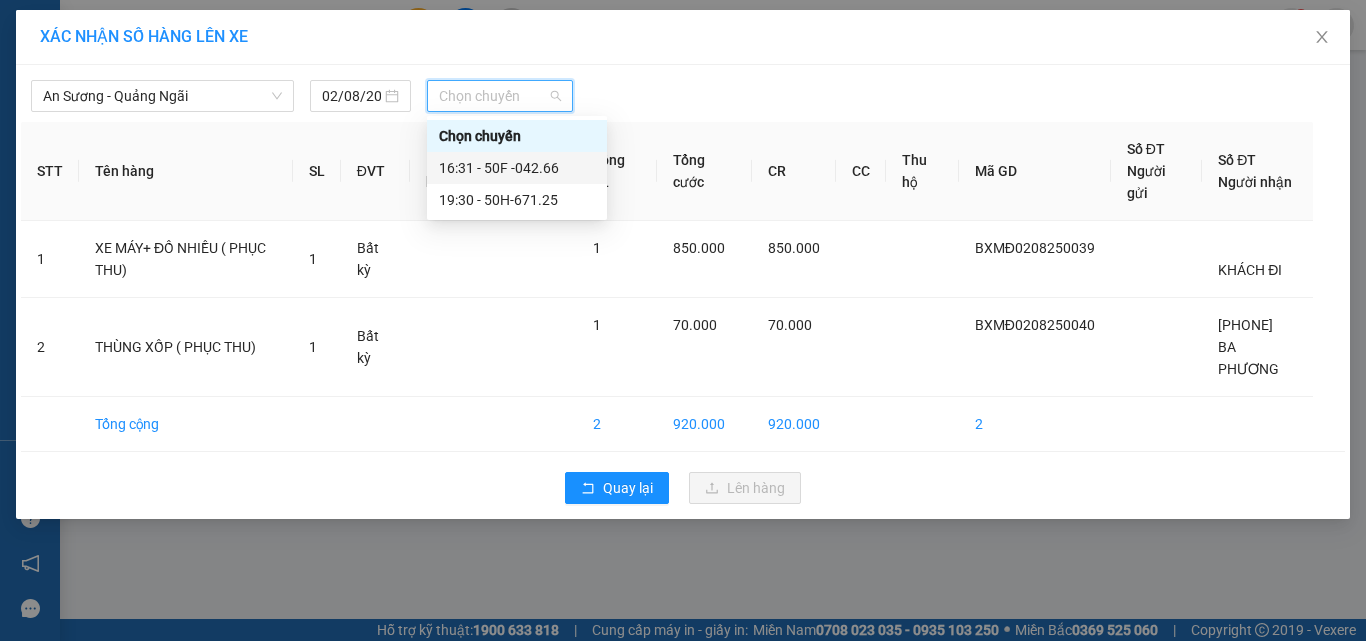 click on "16:31     - 50F -042.66" at bounding box center (517, 168) 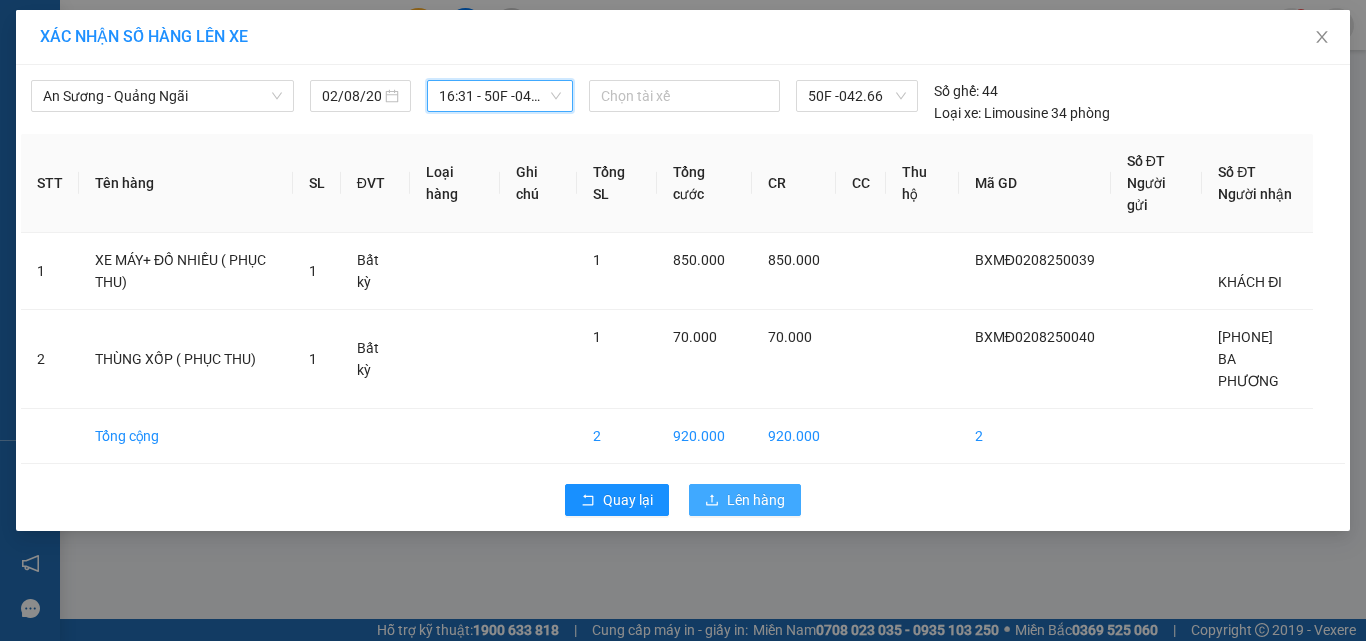 click on "Lên hàng" at bounding box center [756, 500] 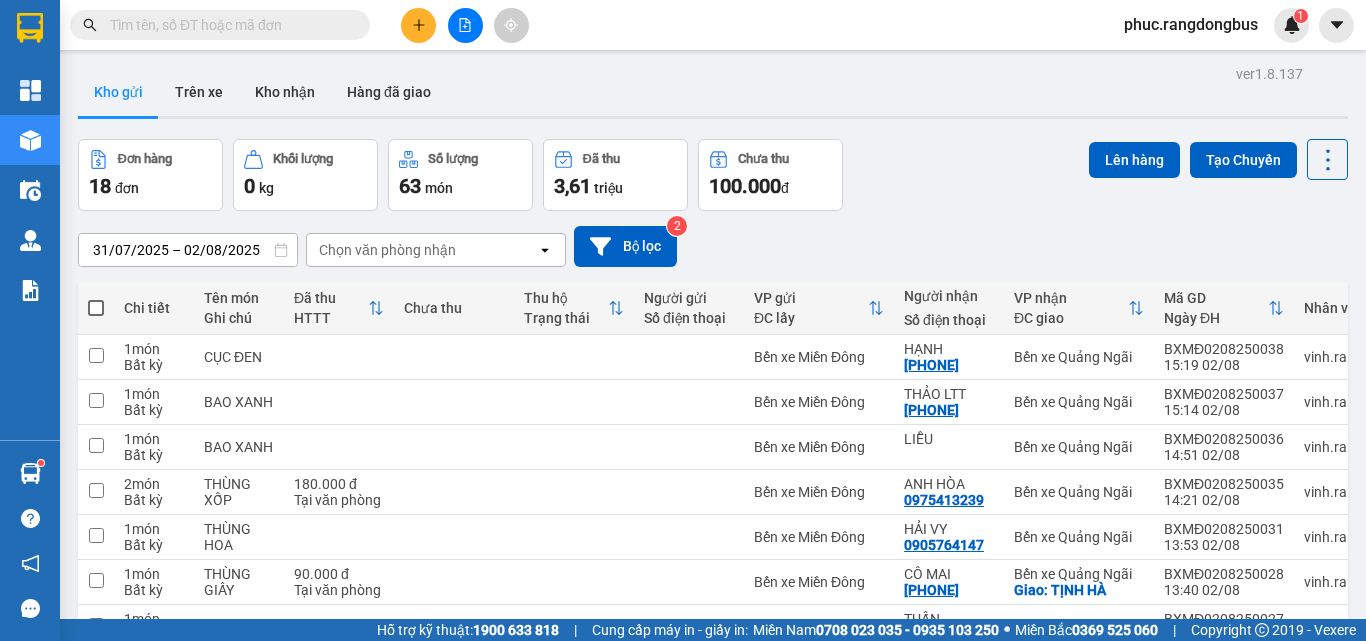 click at bounding box center [465, 25] 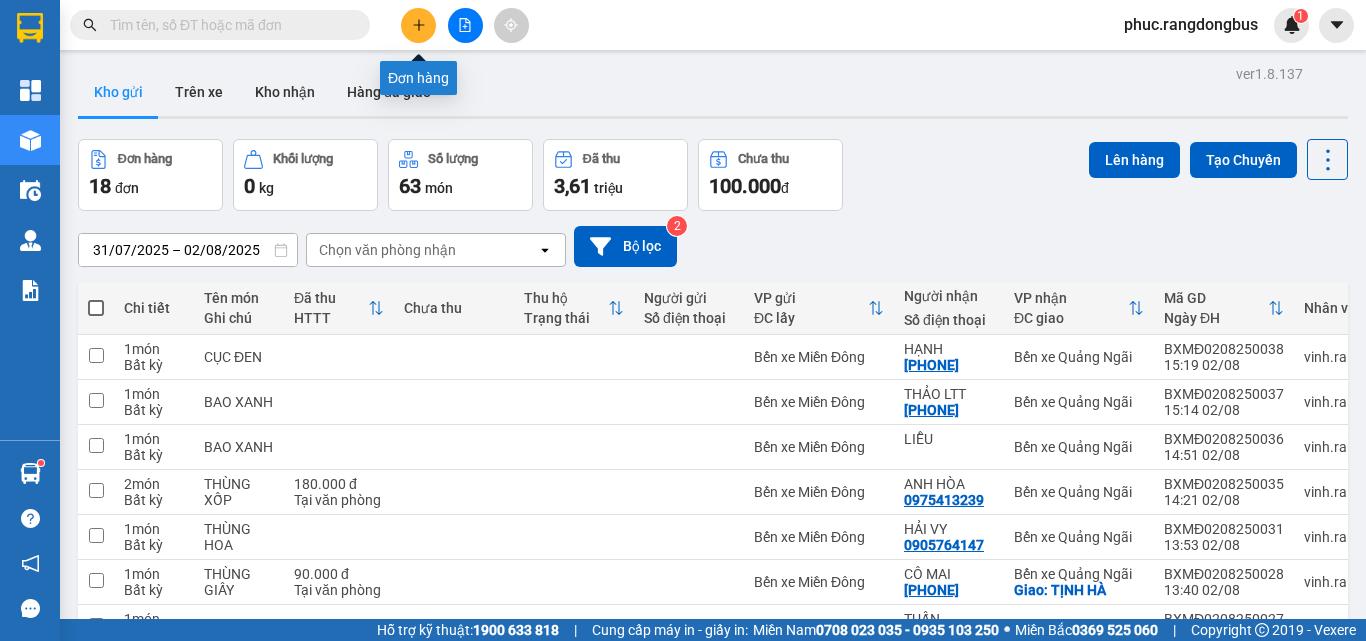 click 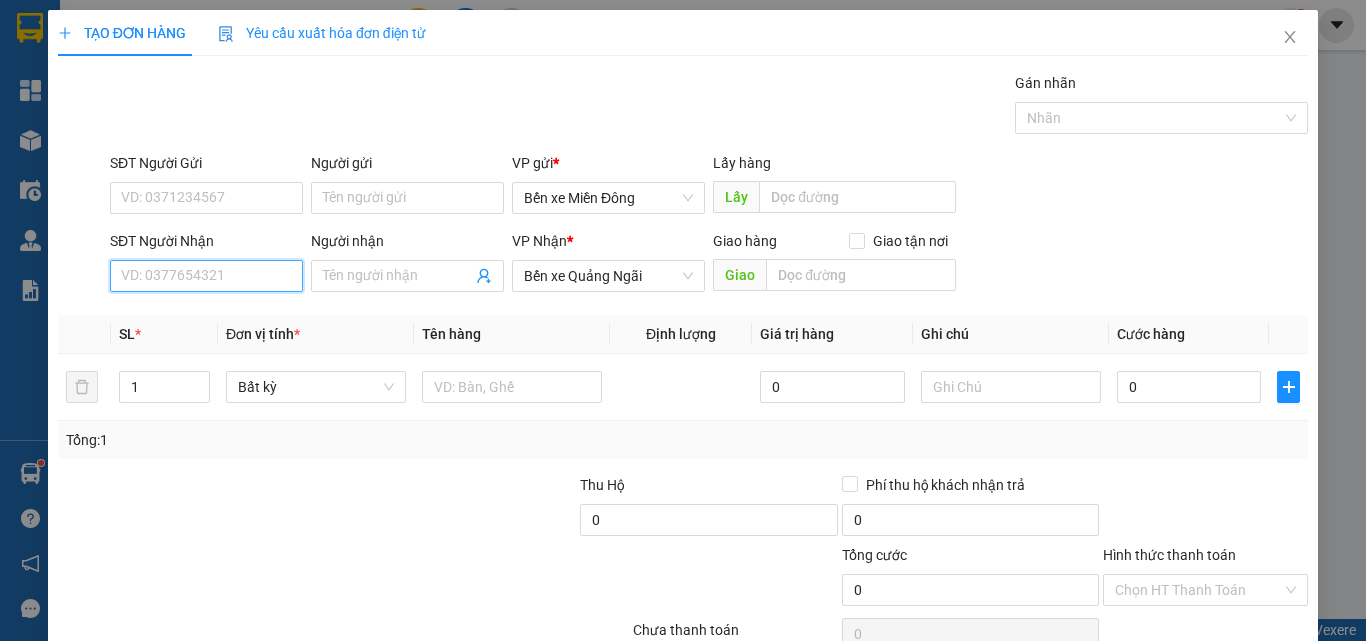 click on "SĐT Người Nhận" at bounding box center (206, 276) 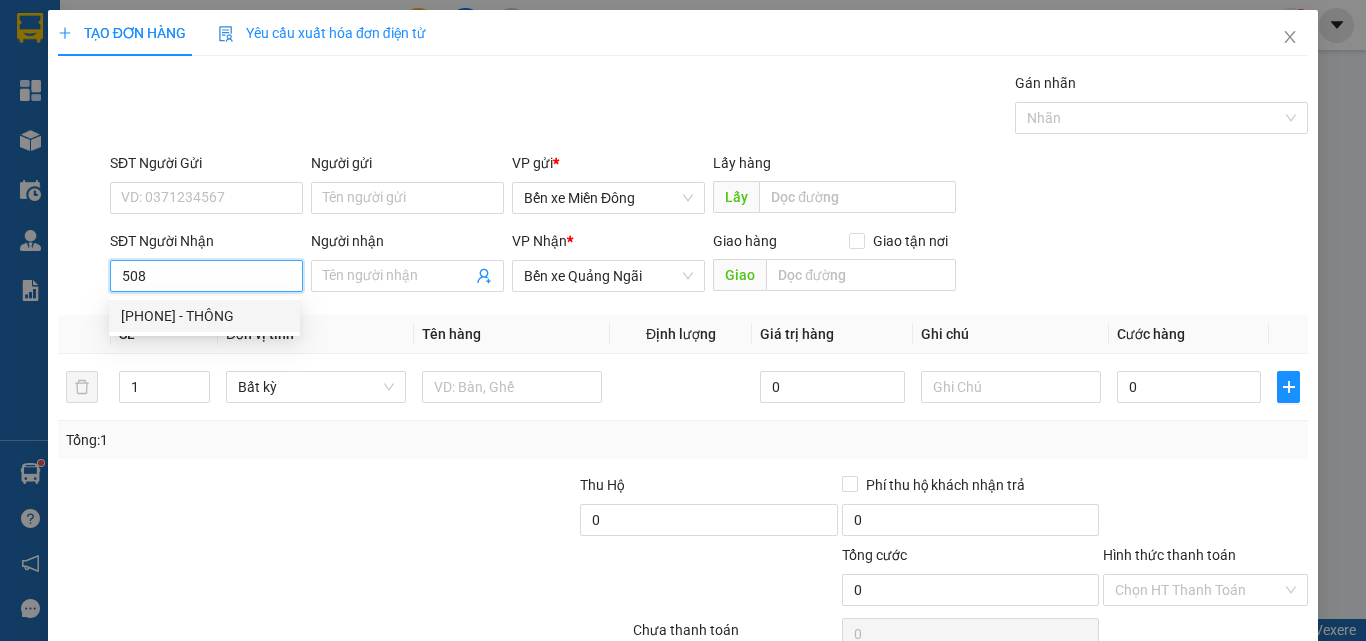 drag, startPoint x: 187, startPoint y: 315, endPoint x: 218, endPoint y: 466, distance: 154.14928 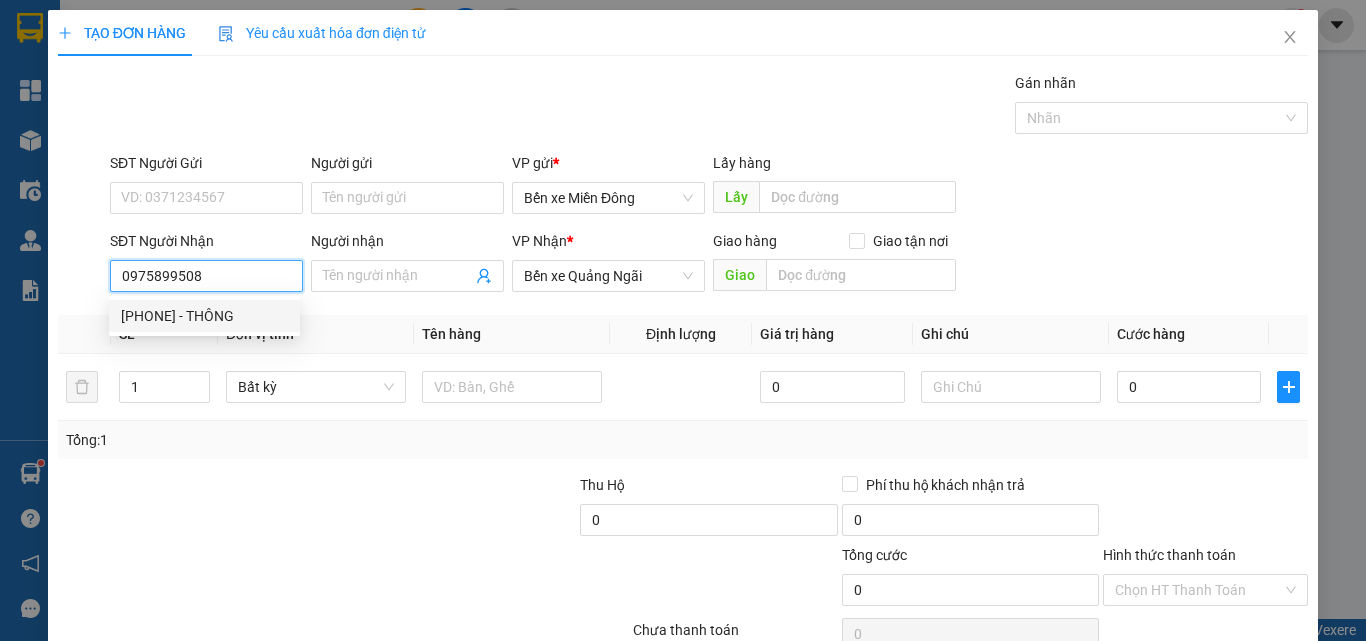 type on "THÔNG" 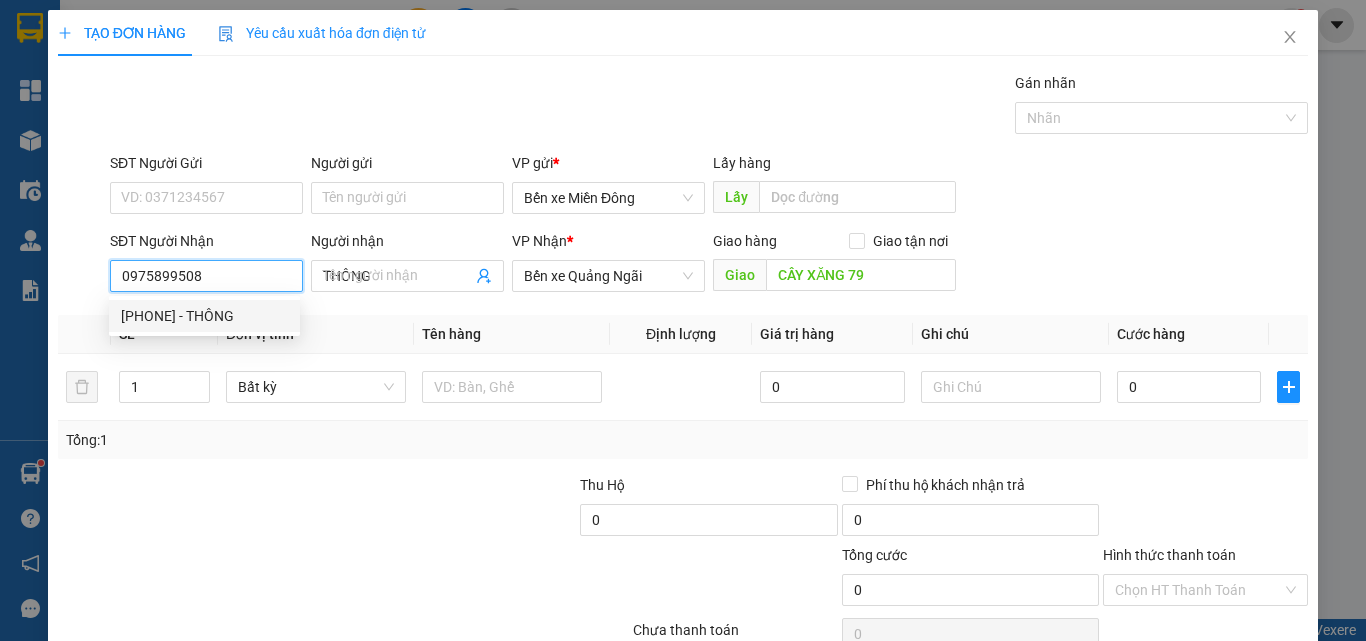 type on "100.000" 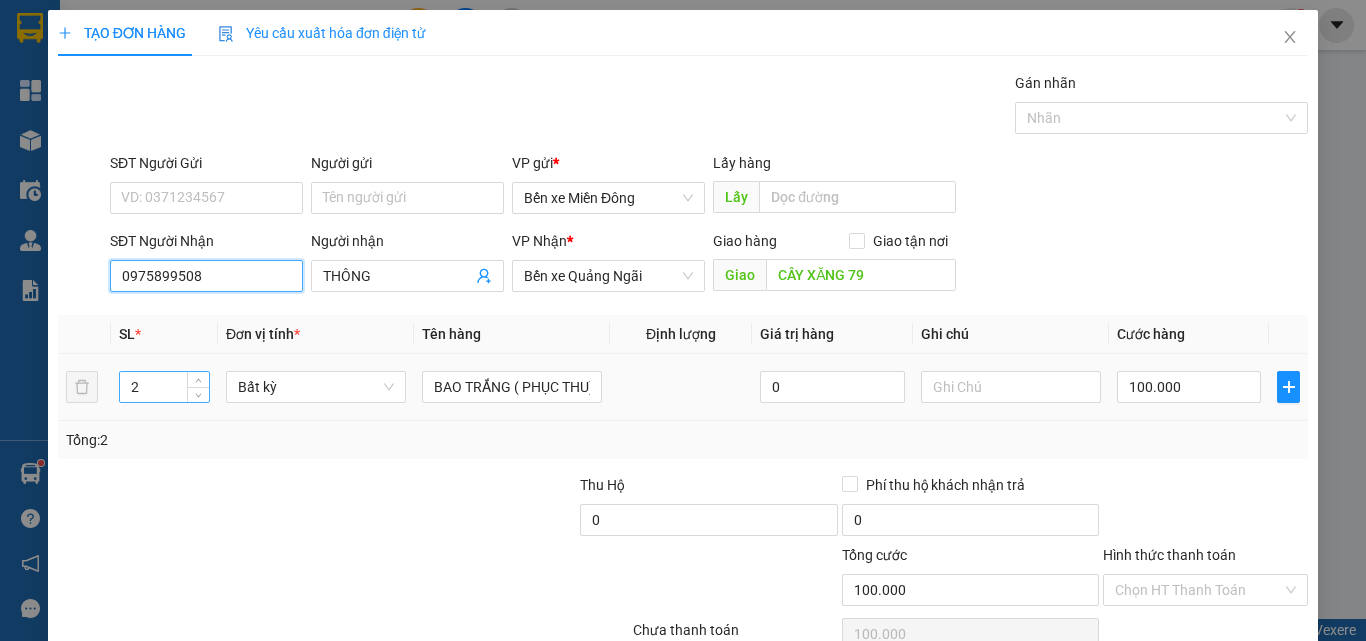 type on "0975899508" 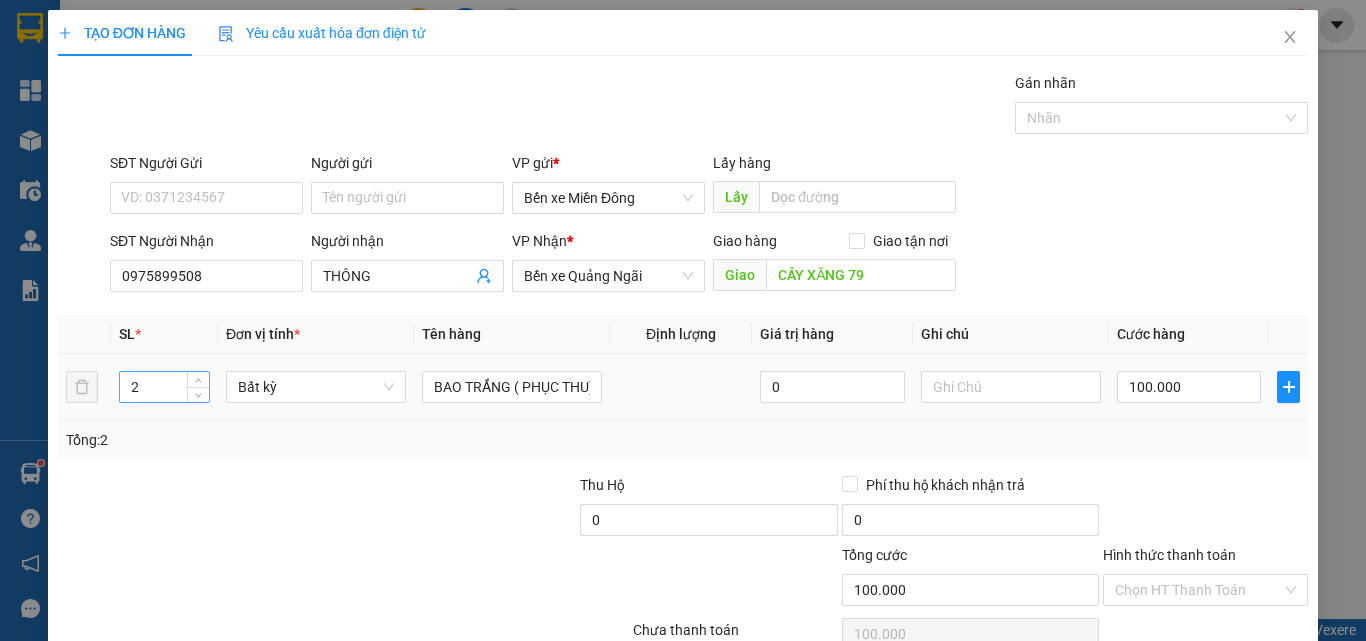 click on "2" at bounding box center (164, 387) 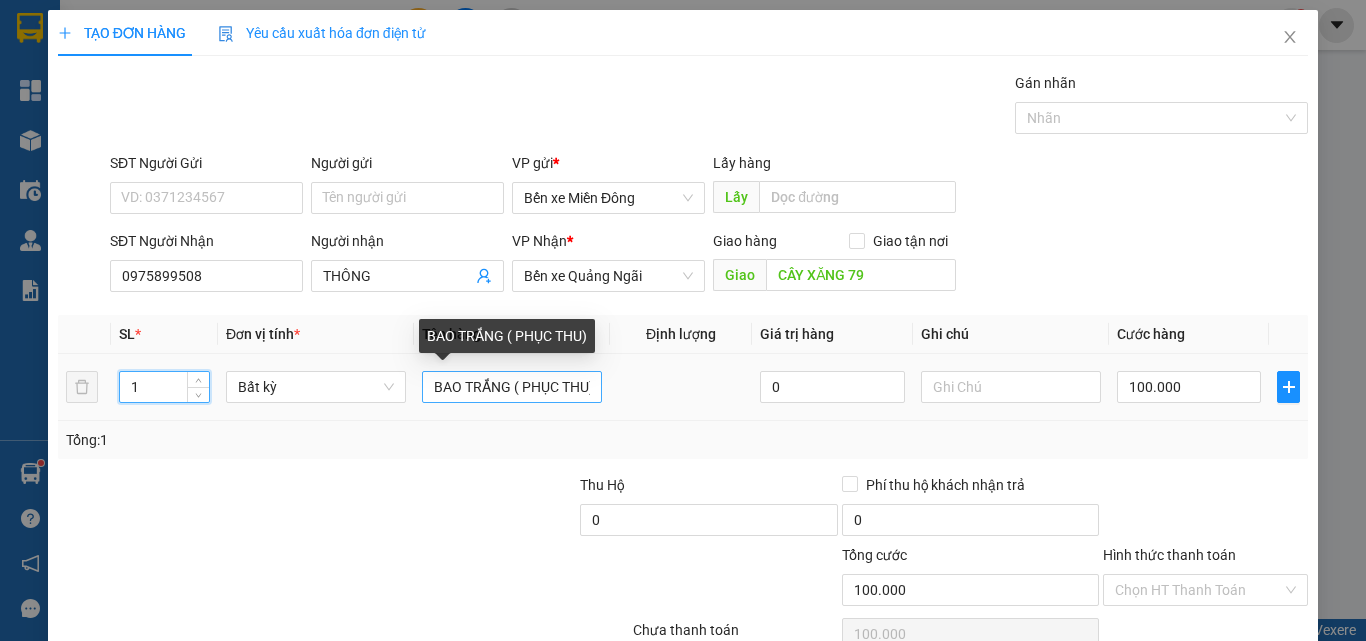 type on "1" 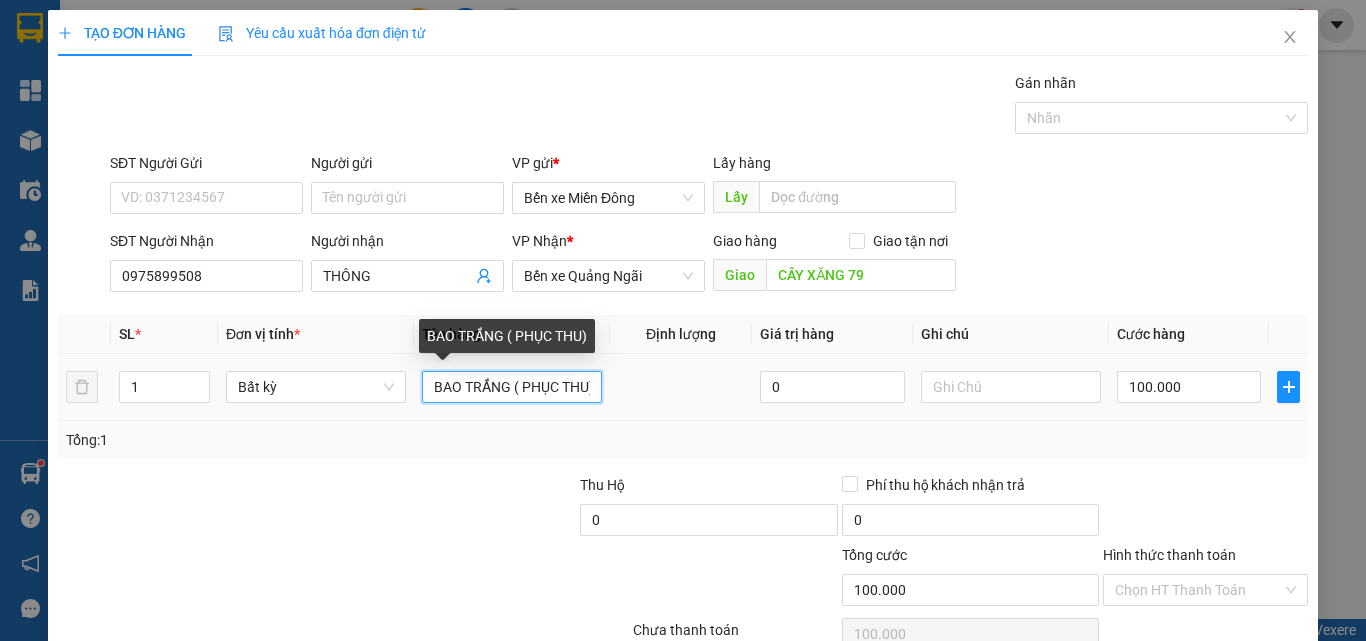 click on "BAO TRẮNG ( PHỤC THU)" at bounding box center (512, 387) 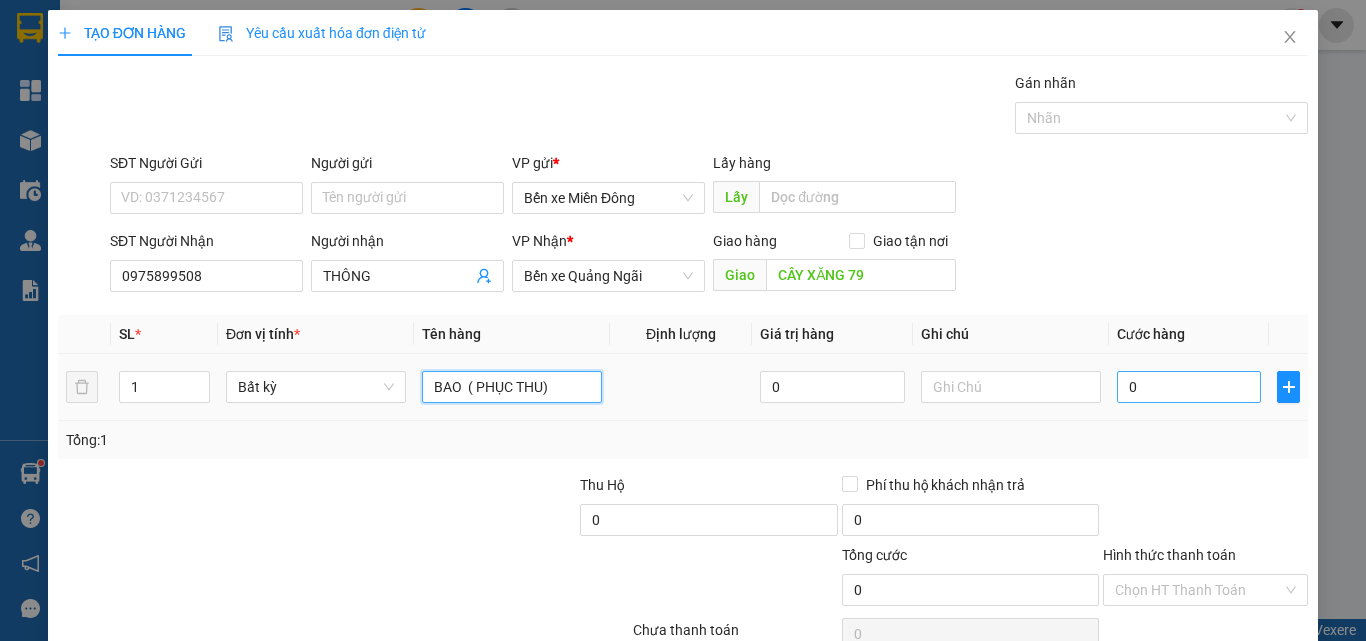 type on "BAO  ( PHỤC THU)" 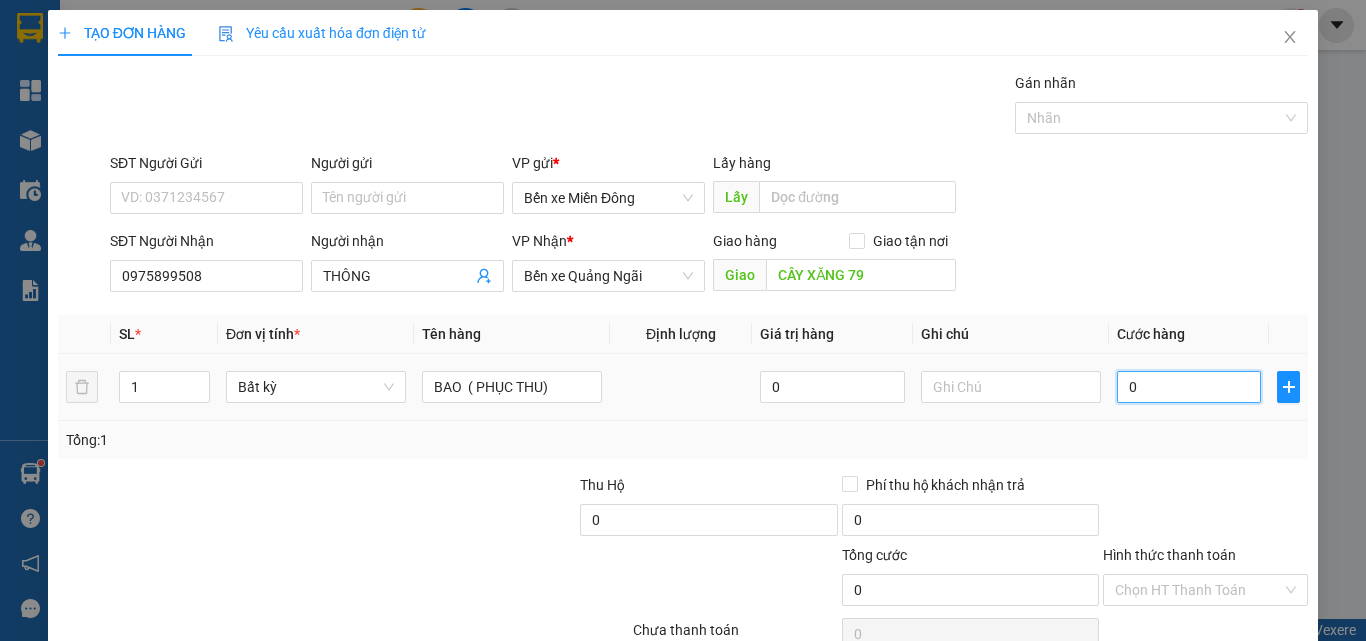 click on "0" at bounding box center (1189, 387) 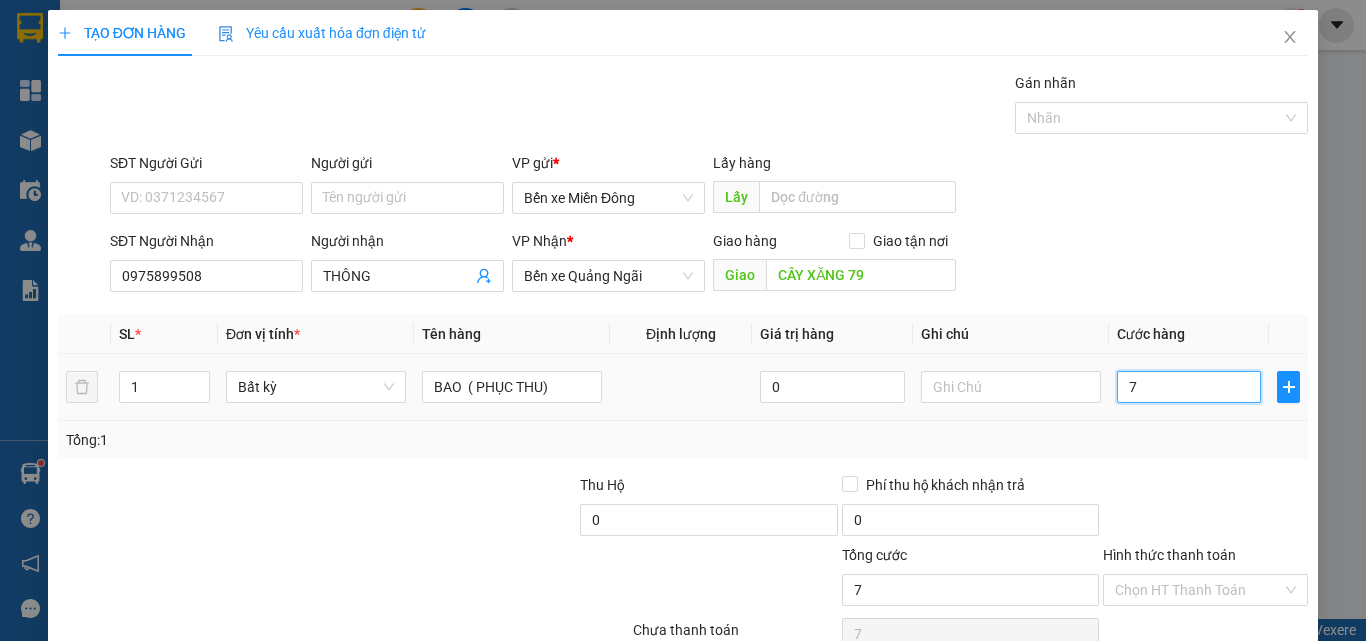 type on "70" 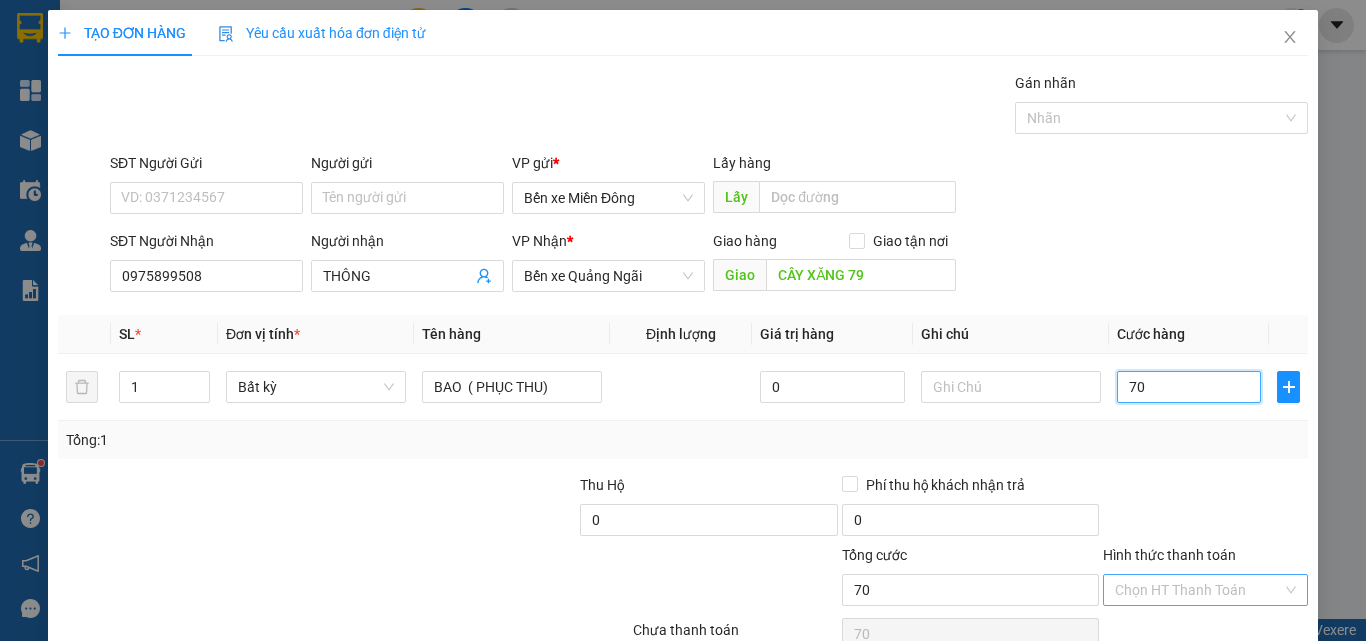 type on "70" 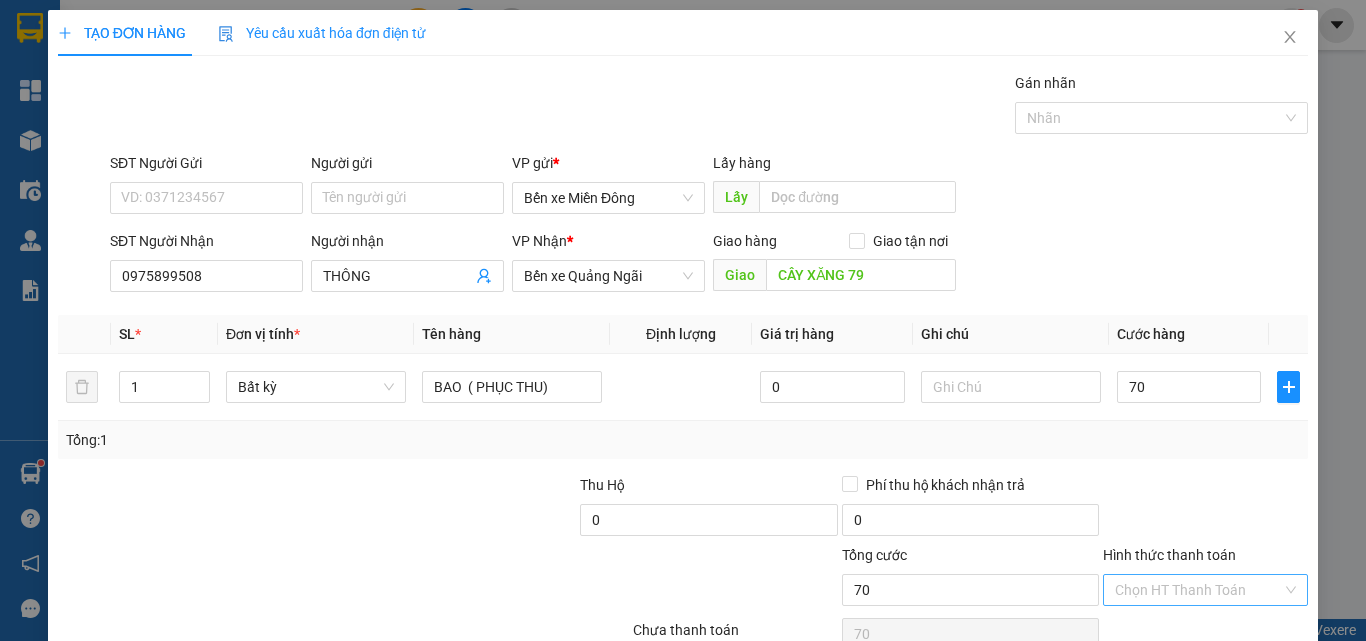 click on "Hình thức thanh toán" at bounding box center [1198, 590] 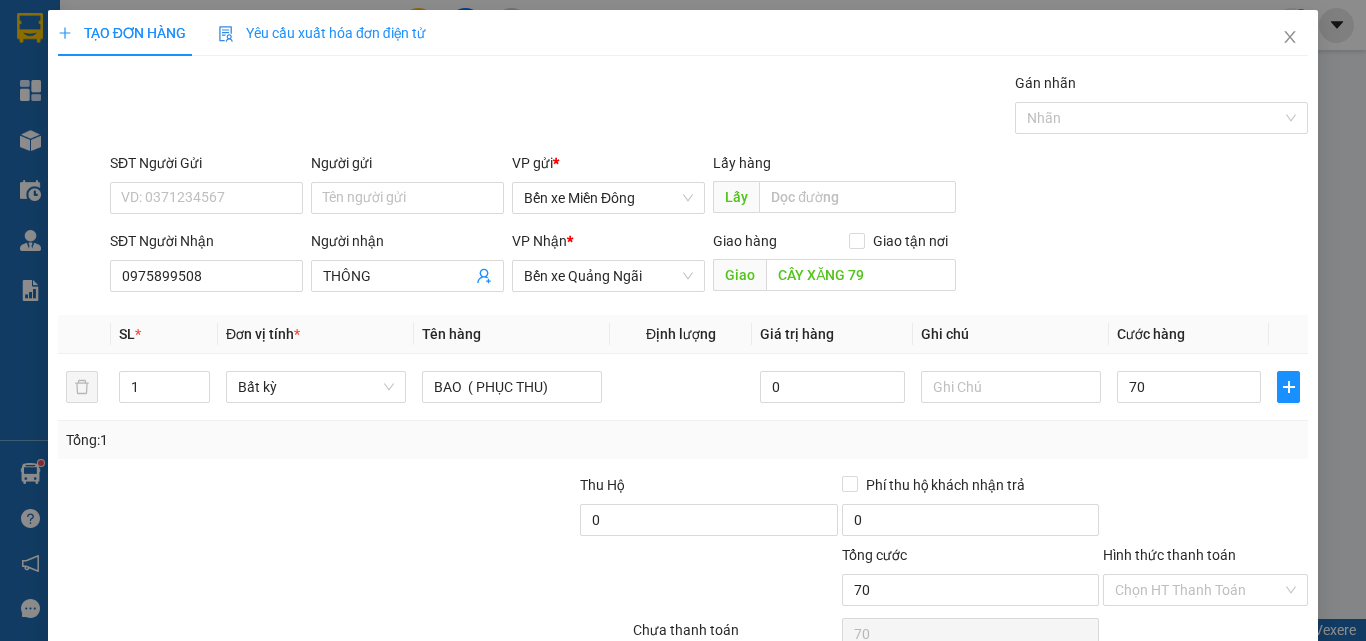 type on "70.000" 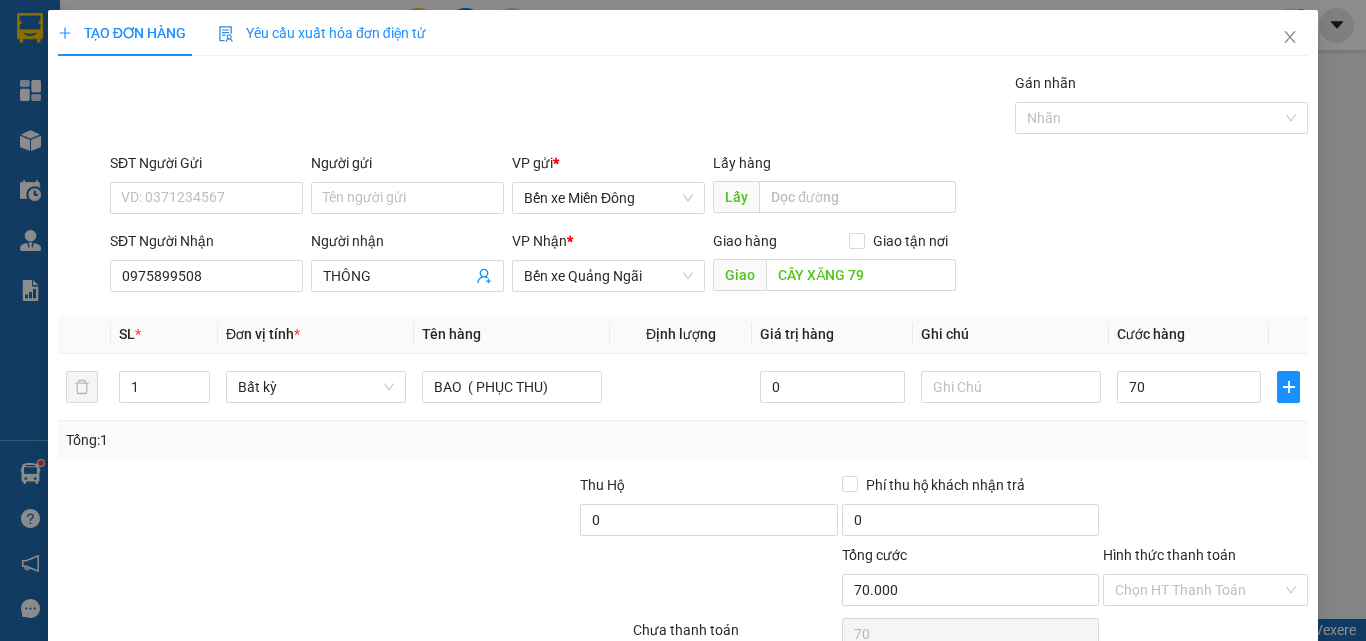 type on "70.000" 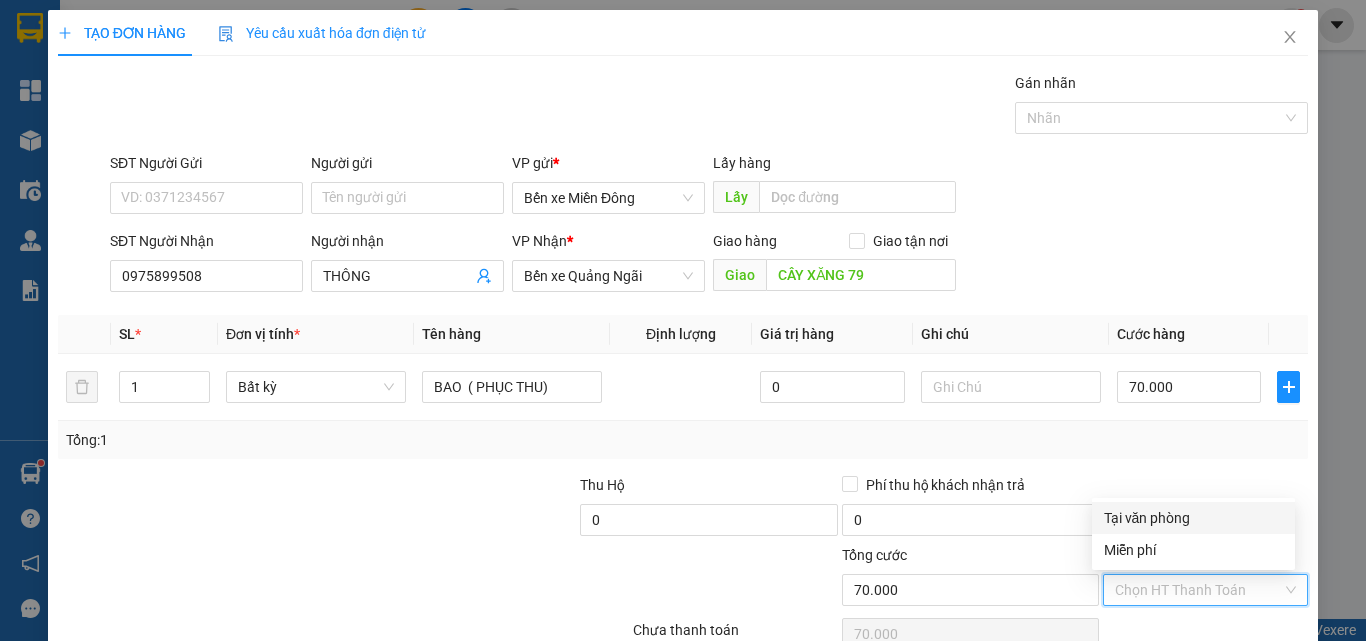 click on "Tại văn phòng" at bounding box center (1193, 518) 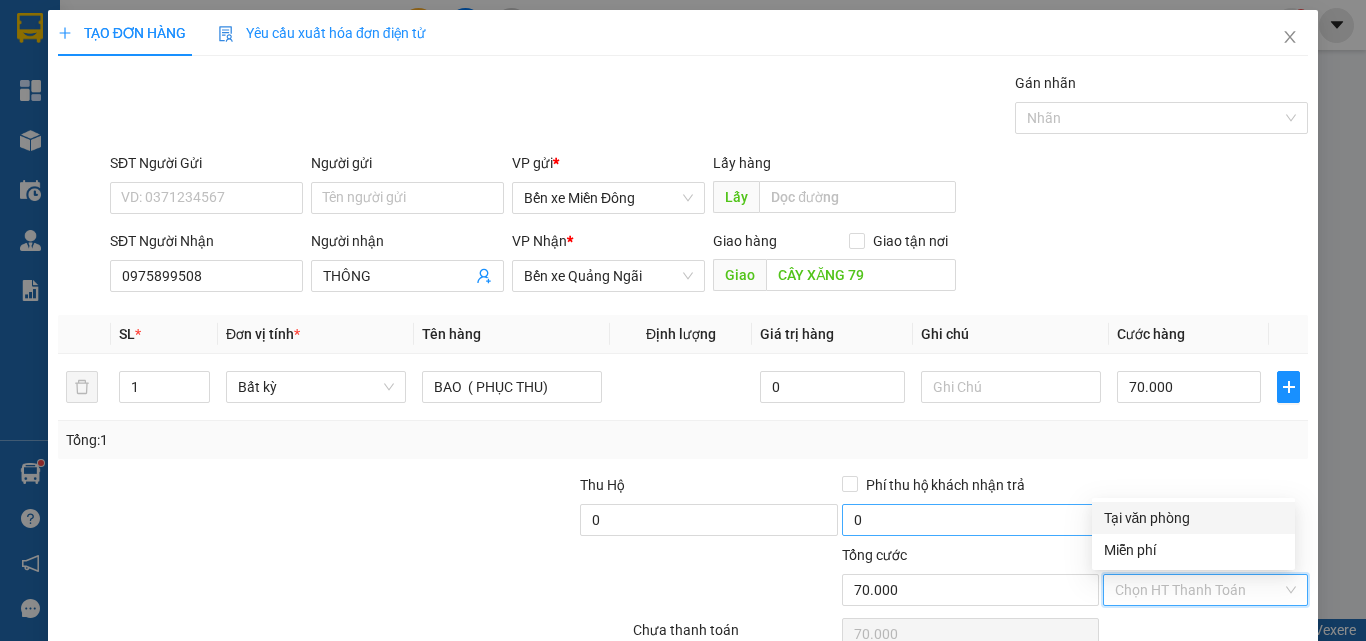 type on "0" 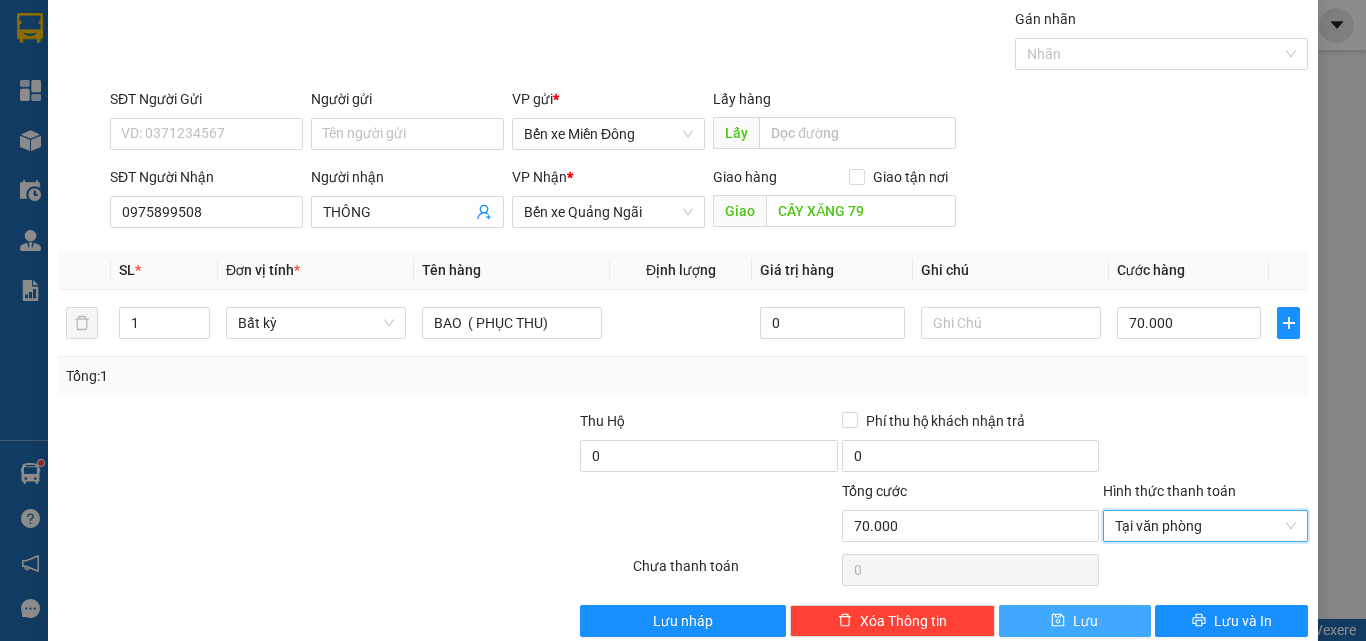 scroll, scrollTop: 99, scrollLeft: 0, axis: vertical 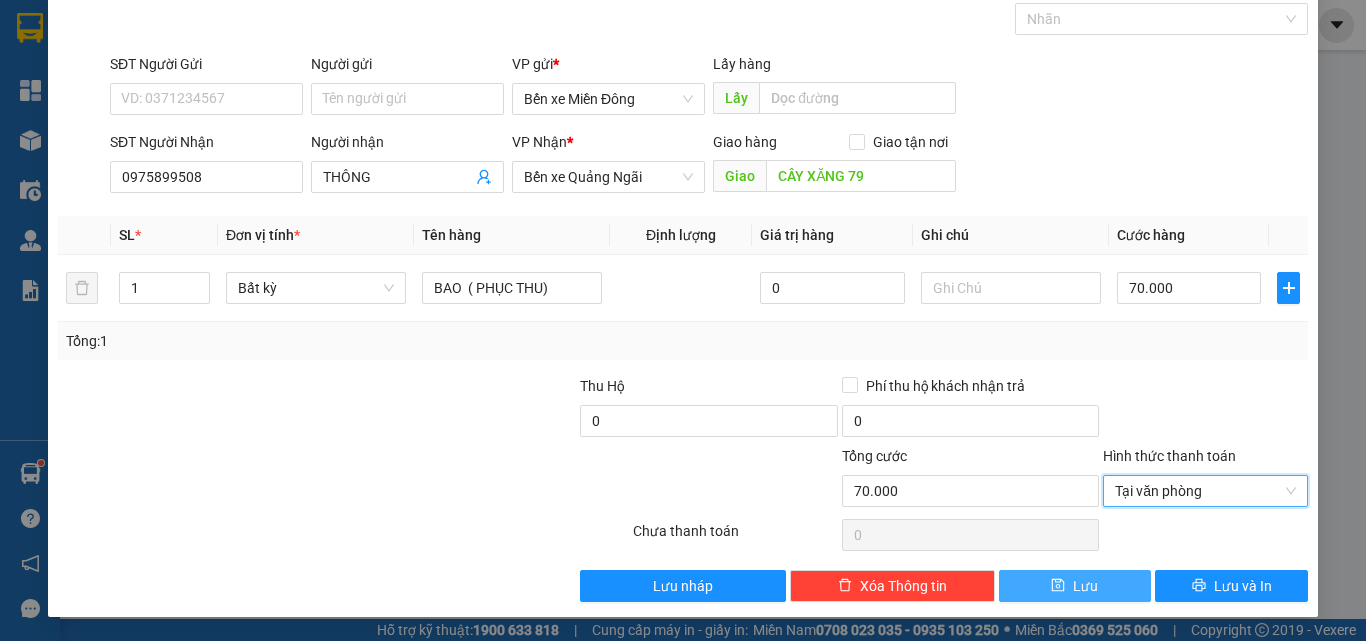 click on "Lưu" at bounding box center (1085, 586) 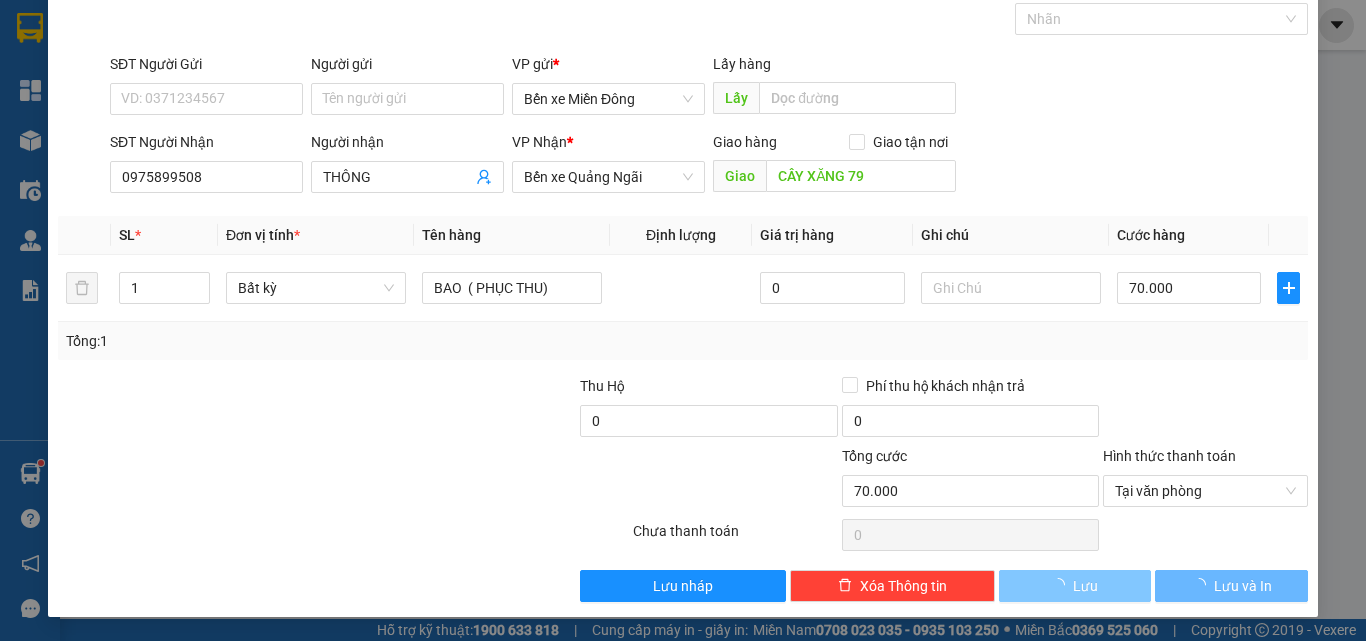 type 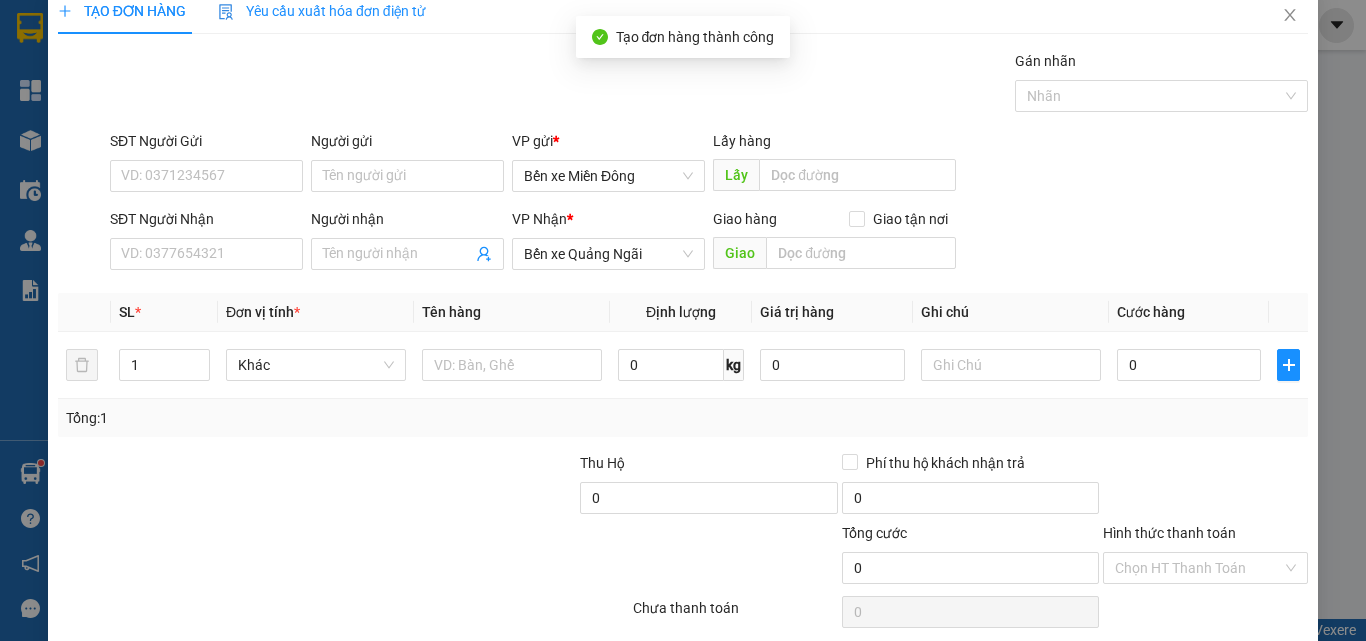 scroll, scrollTop: 0, scrollLeft: 0, axis: both 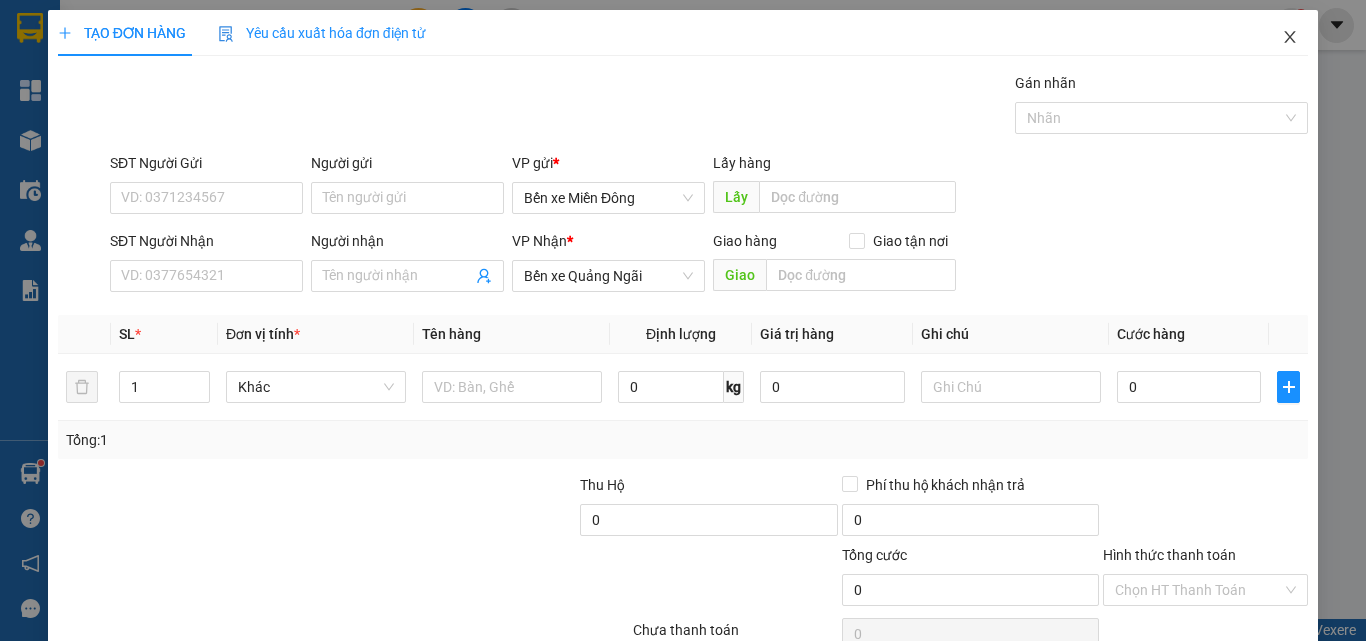 click 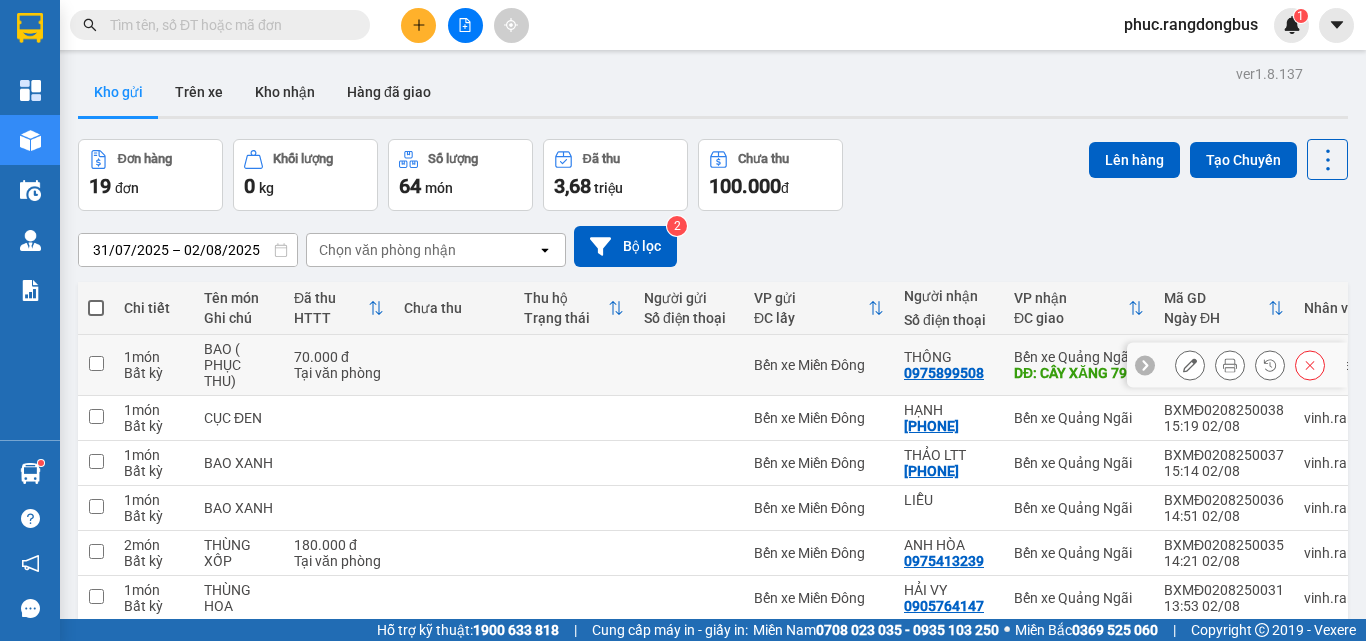 click at bounding box center (96, 363) 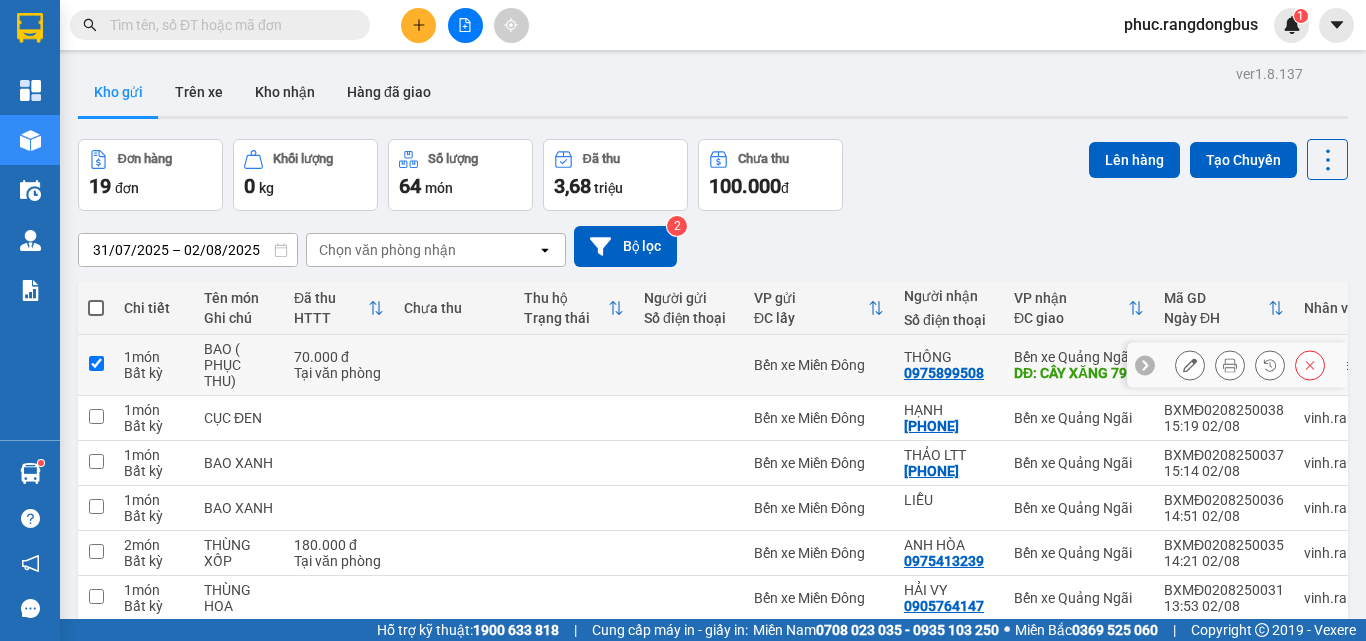 checkbox on "true" 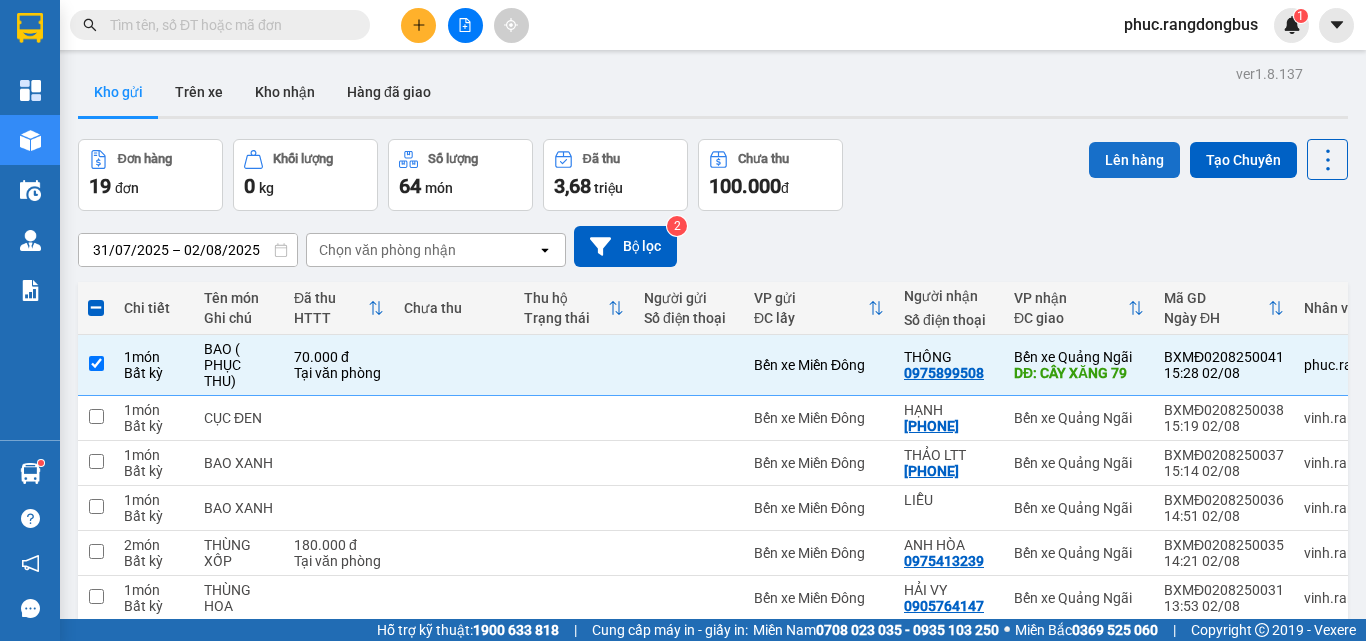 click on "Lên hàng" at bounding box center [1134, 160] 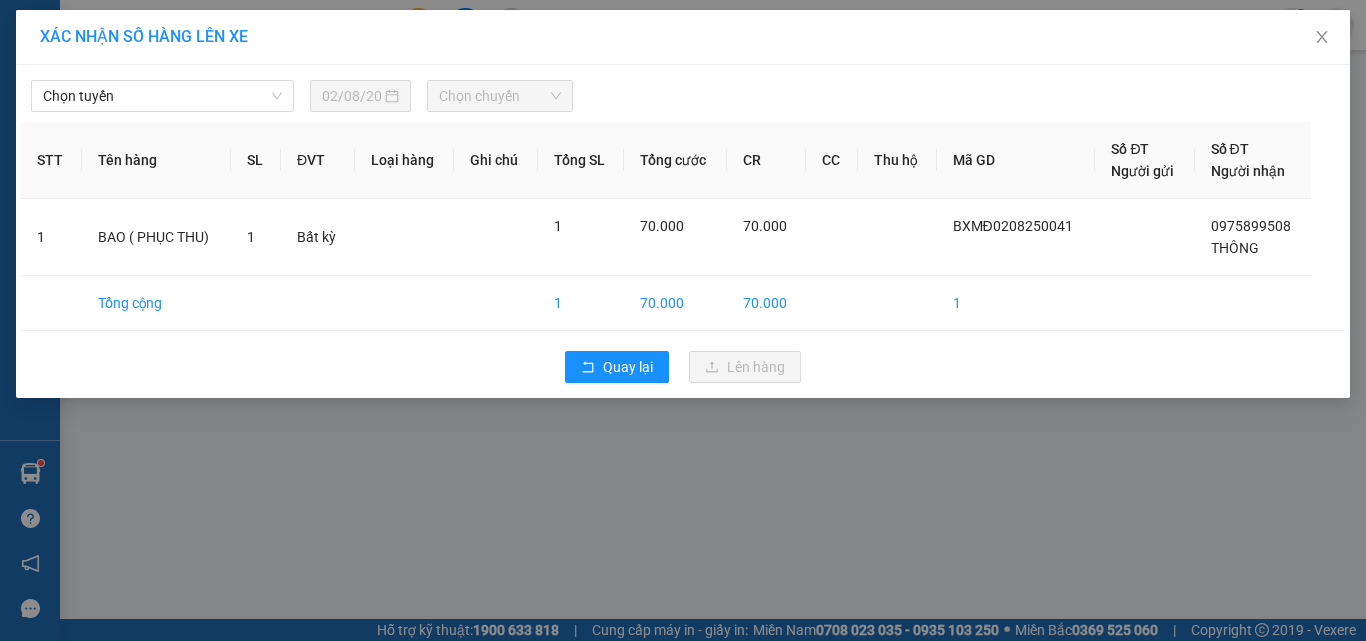 click on "Chọn tuyến" at bounding box center [162, 96] 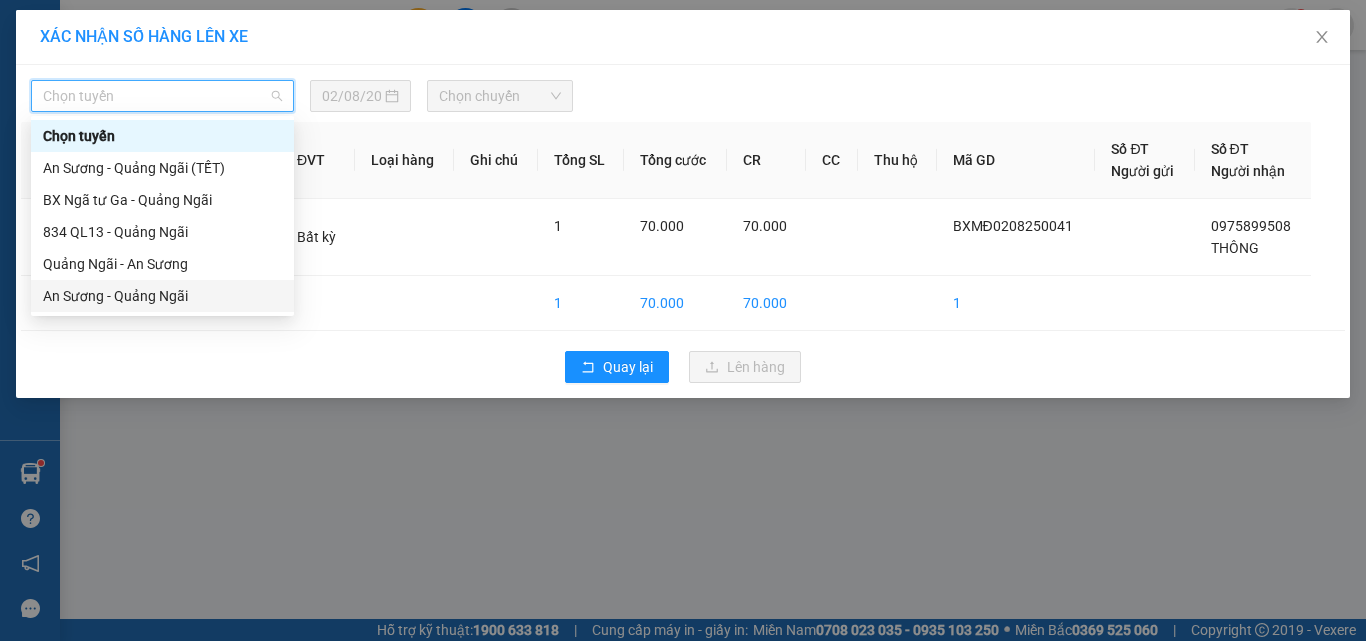 click on "An Sương - Quảng Ngãi" at bounding box center (162, 296) 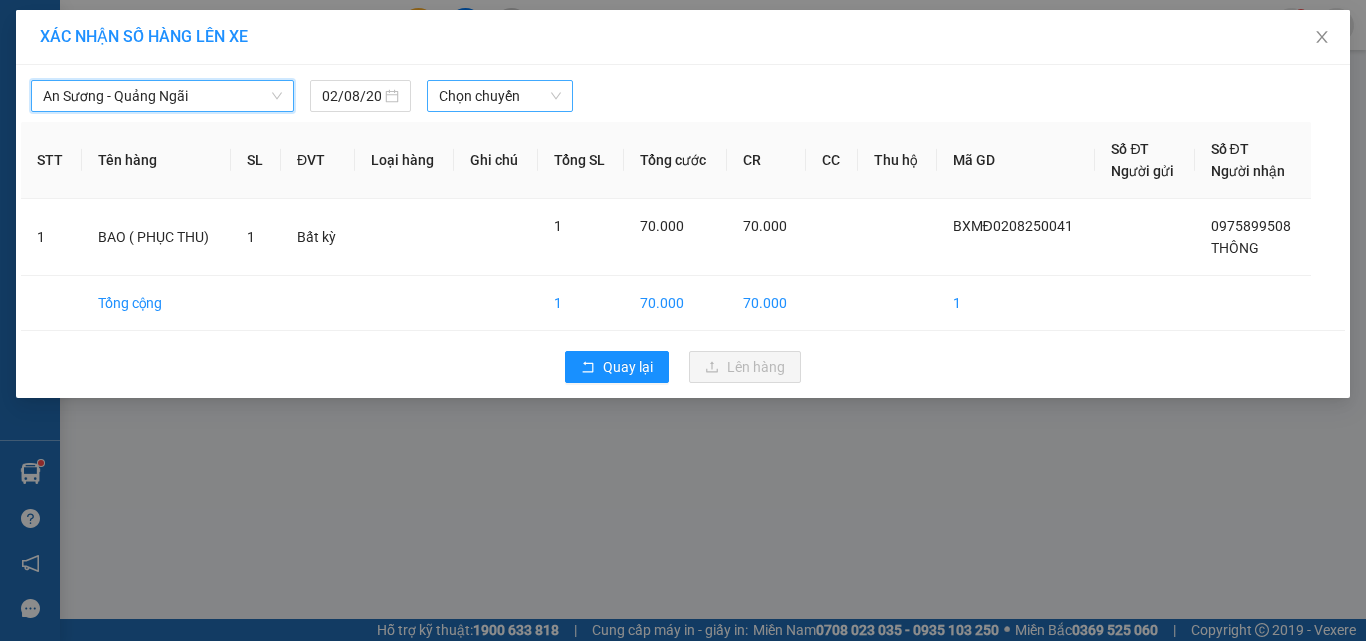 drag, startPoint x: 468, startPoint y: 93, endPoint x: 495, endPoint y: 114, distance: 34.20526 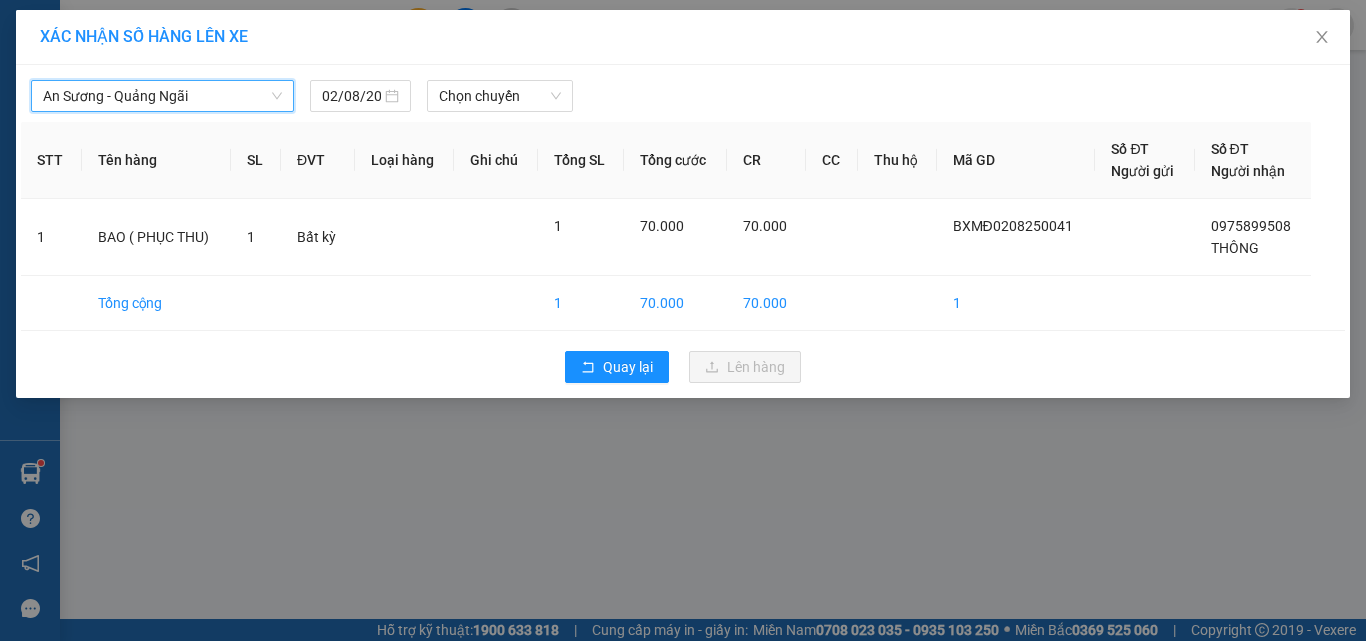 click on "Chọn chuyến" at bounding box center [500, 96] 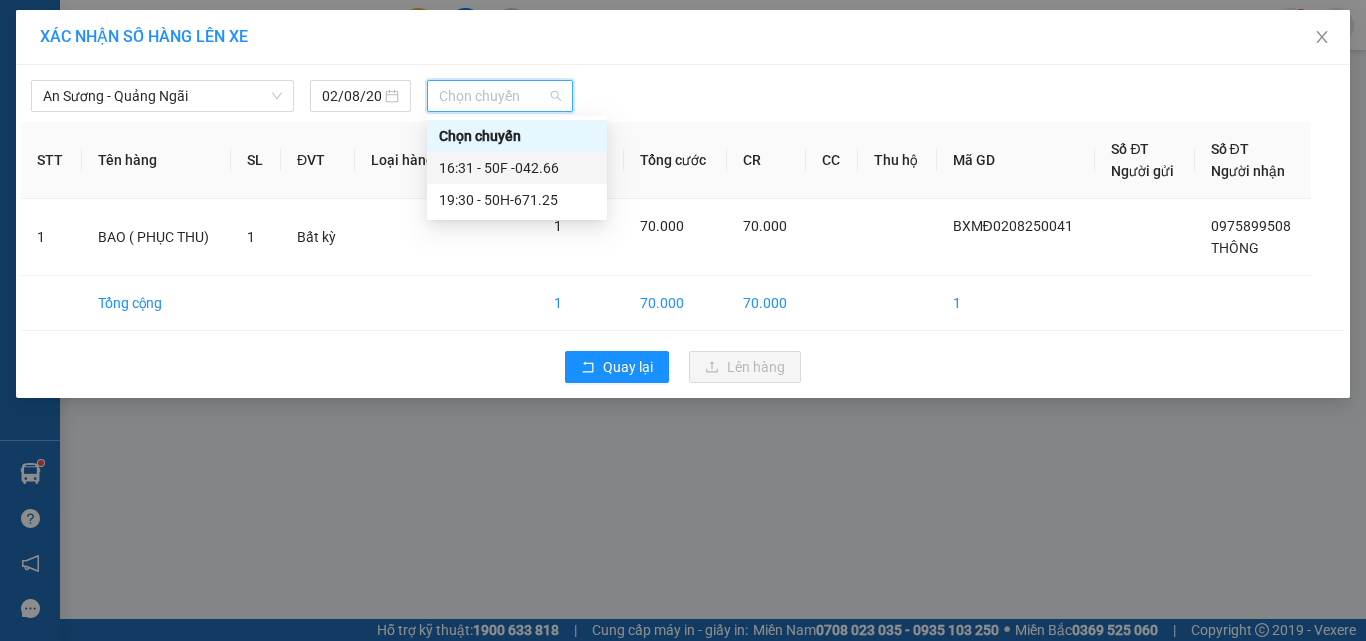 click on "16:31     - 50F -042.66" at bounding box center [517, 168] 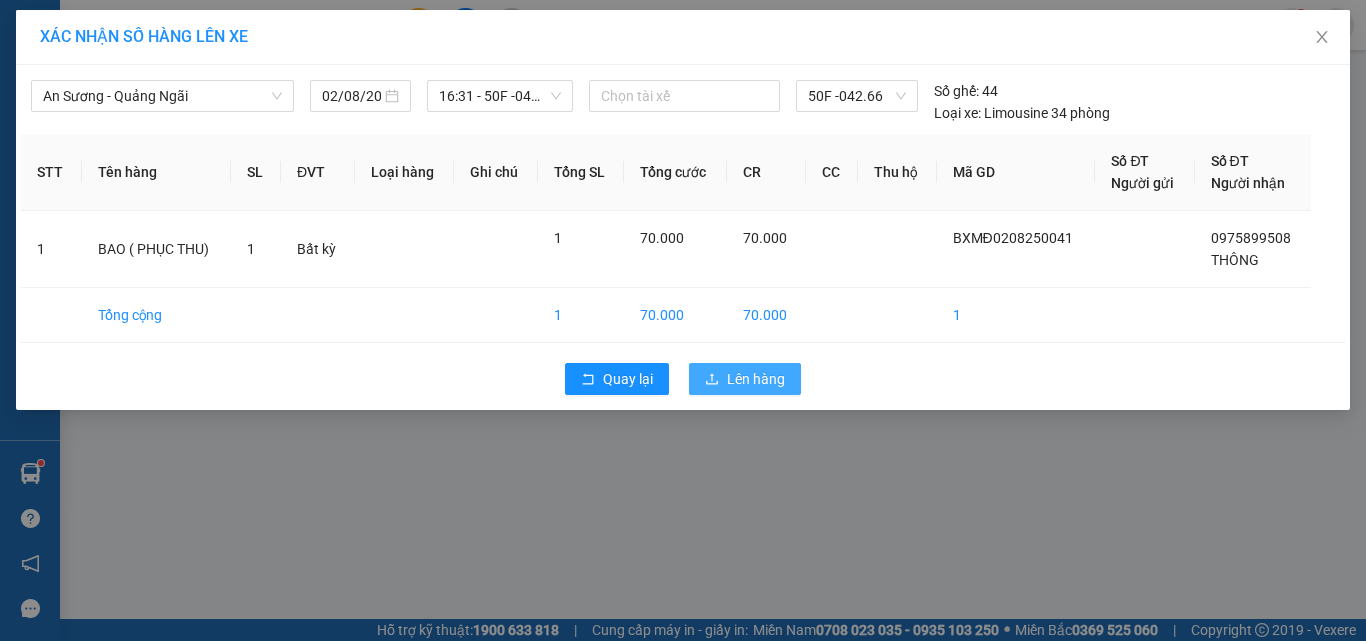 click on "Lên hàng" at bounding box center [756, 379] 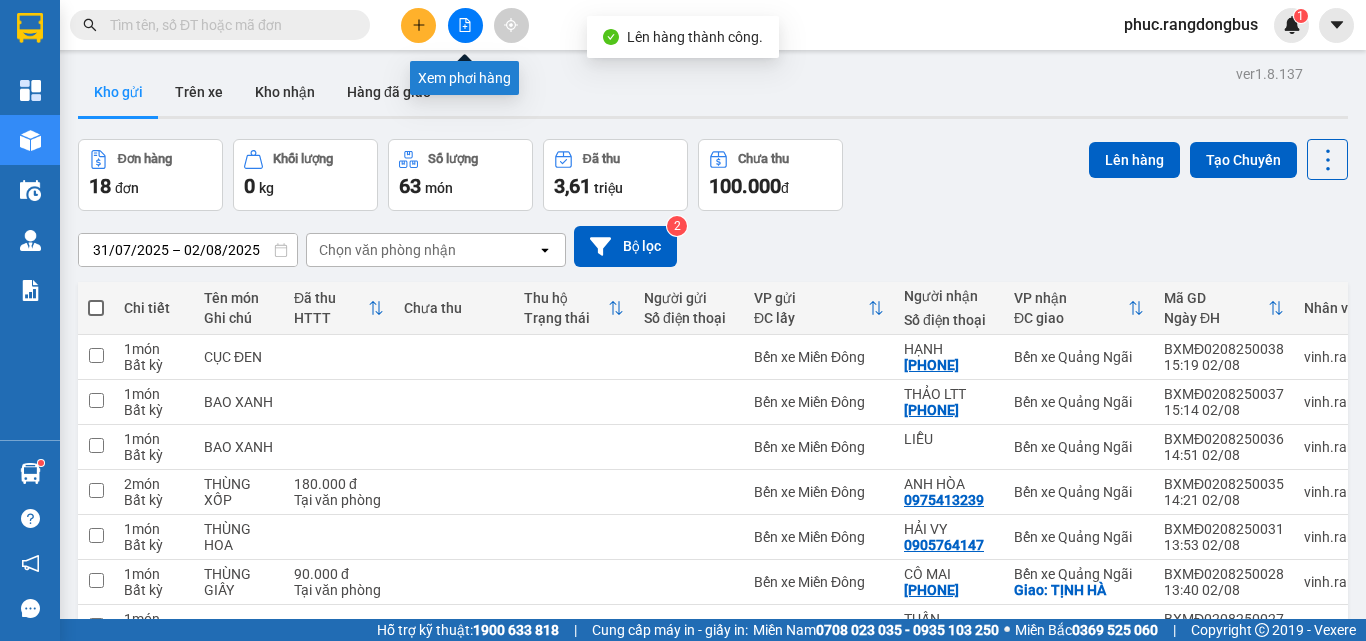 click at bounding box center (465, 25) 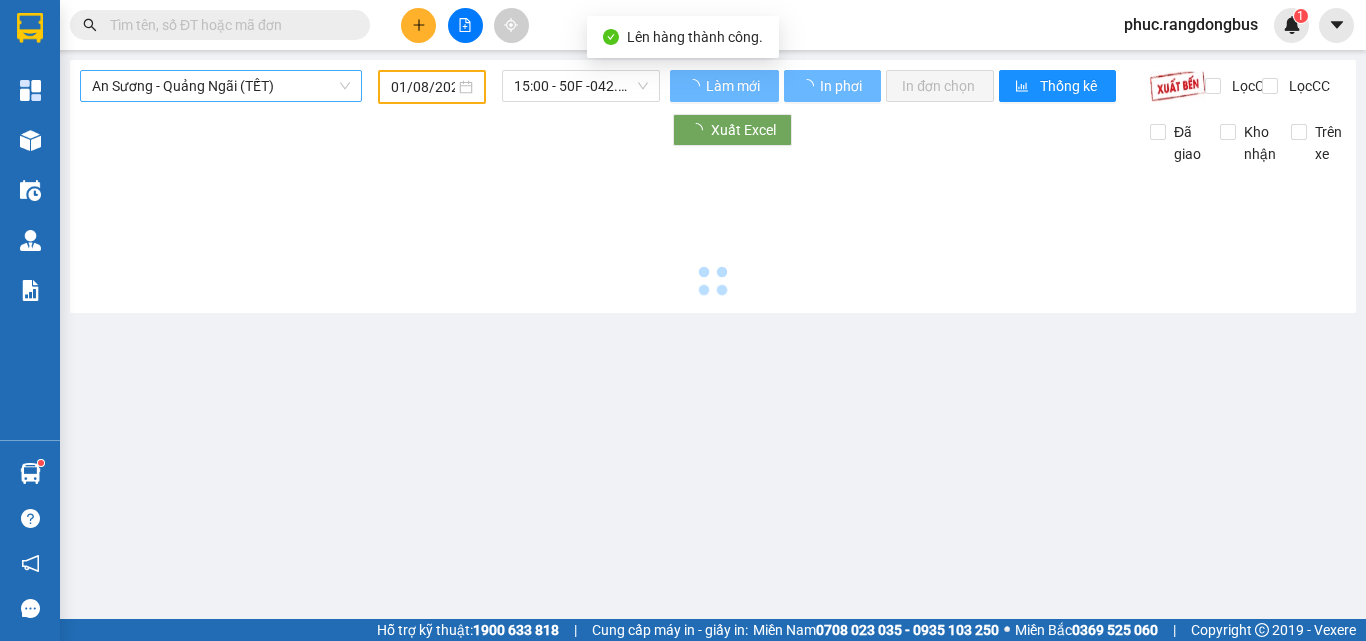 type on "02/08/2025" 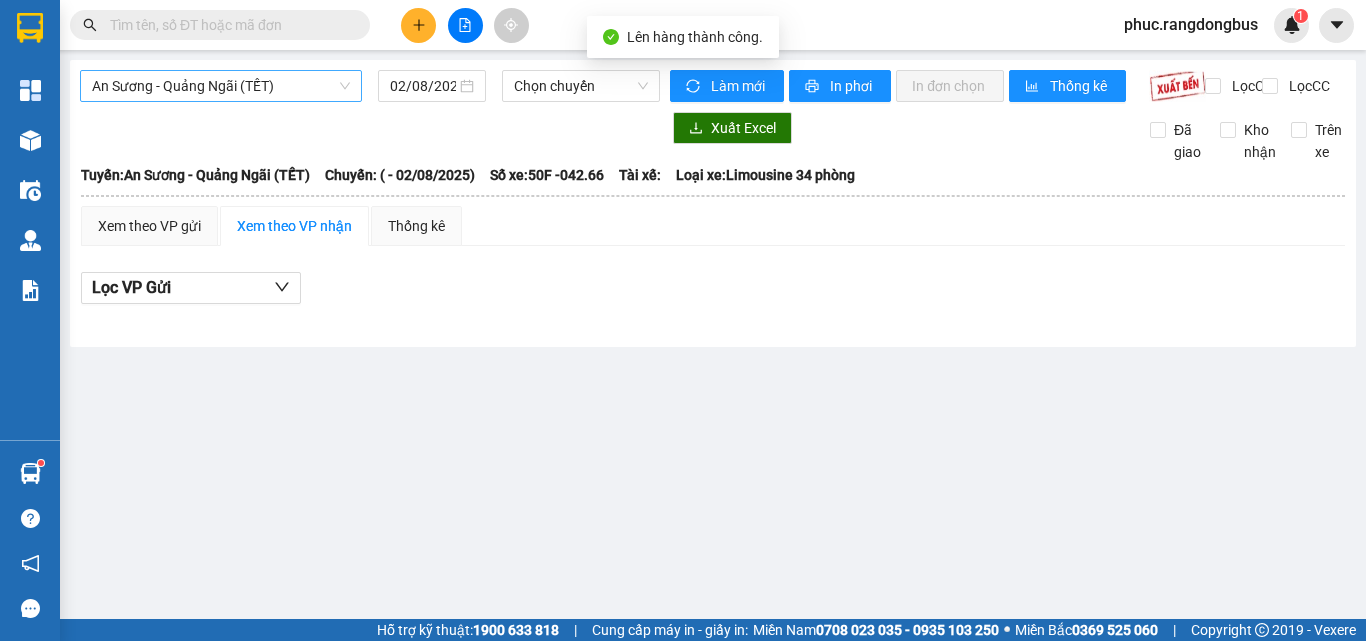 click on "An Sương - Quảng Ngãi (TẾT)" at bounding box center (221, 86) 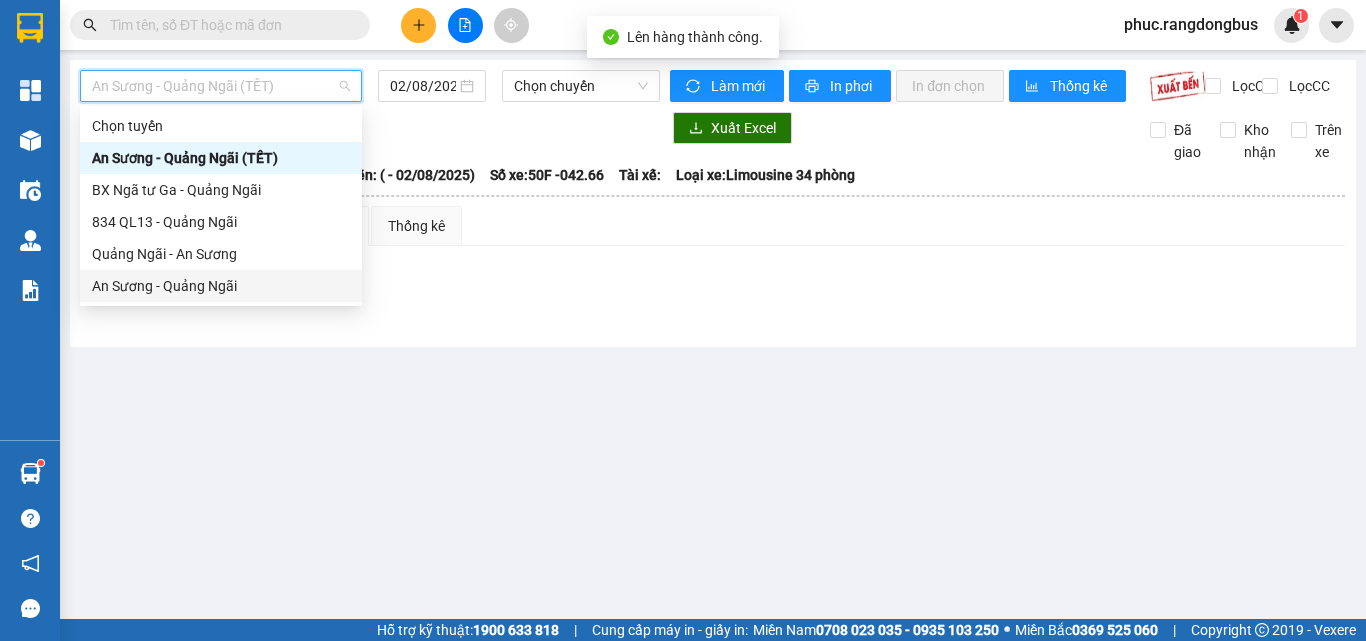 click on "An Sương - Quảng Ngãi" at bounding box center (221, 286) 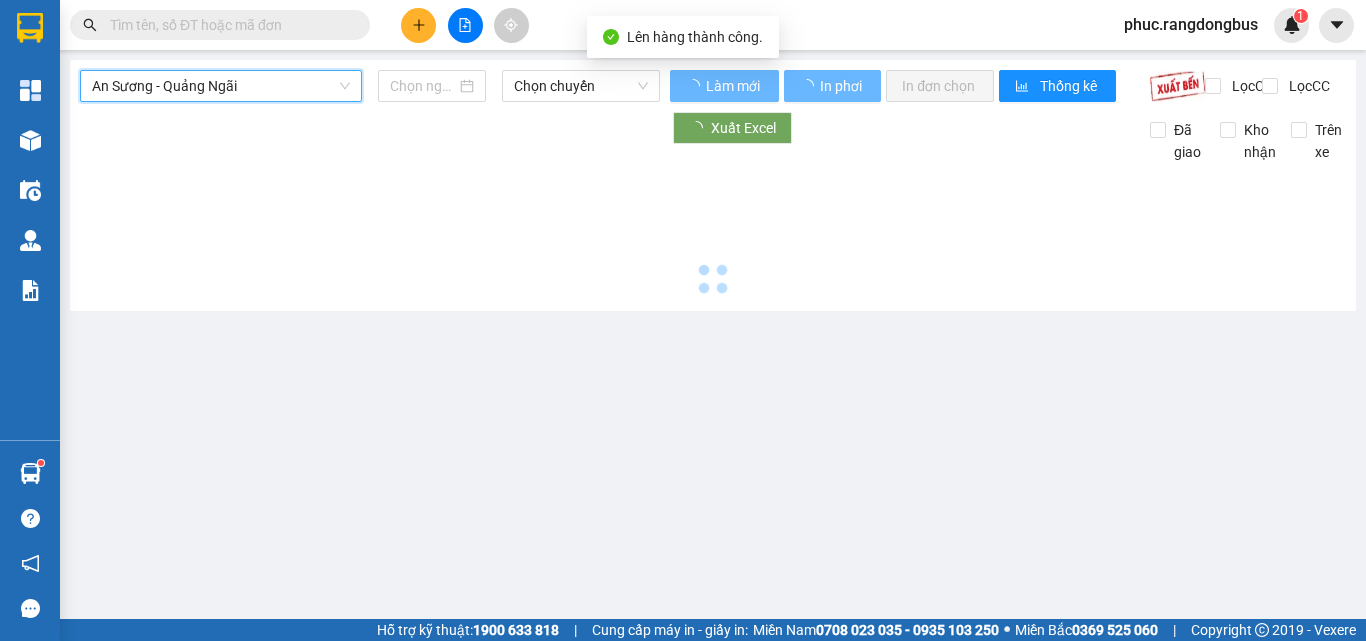 type on "02/08/2025" 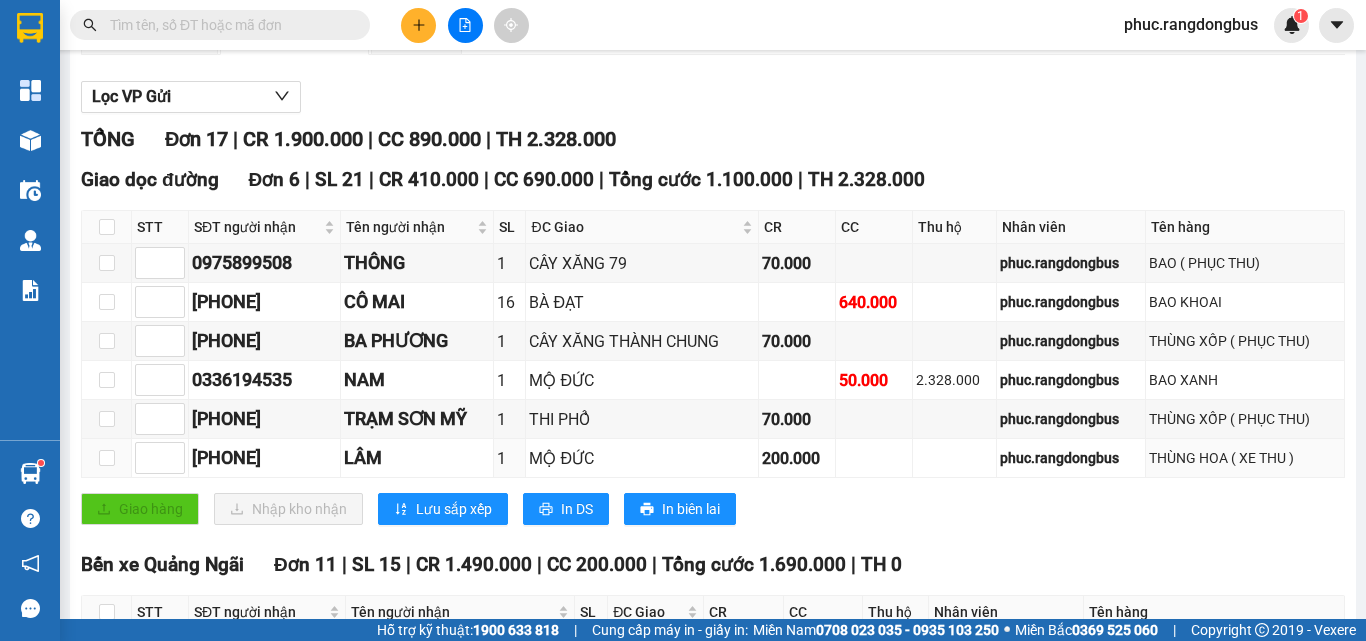 scroll, scrollTop: 300, scrollLeft: 0, axis: vertical 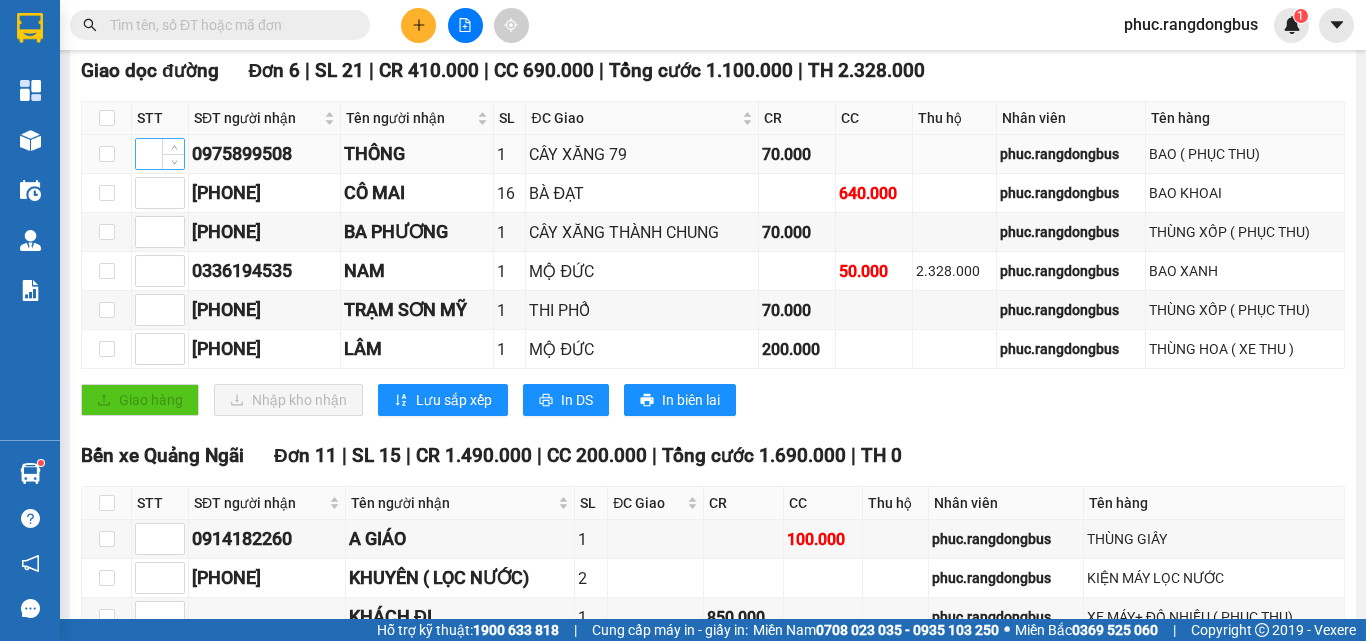 click at bounding box center [160, 154] 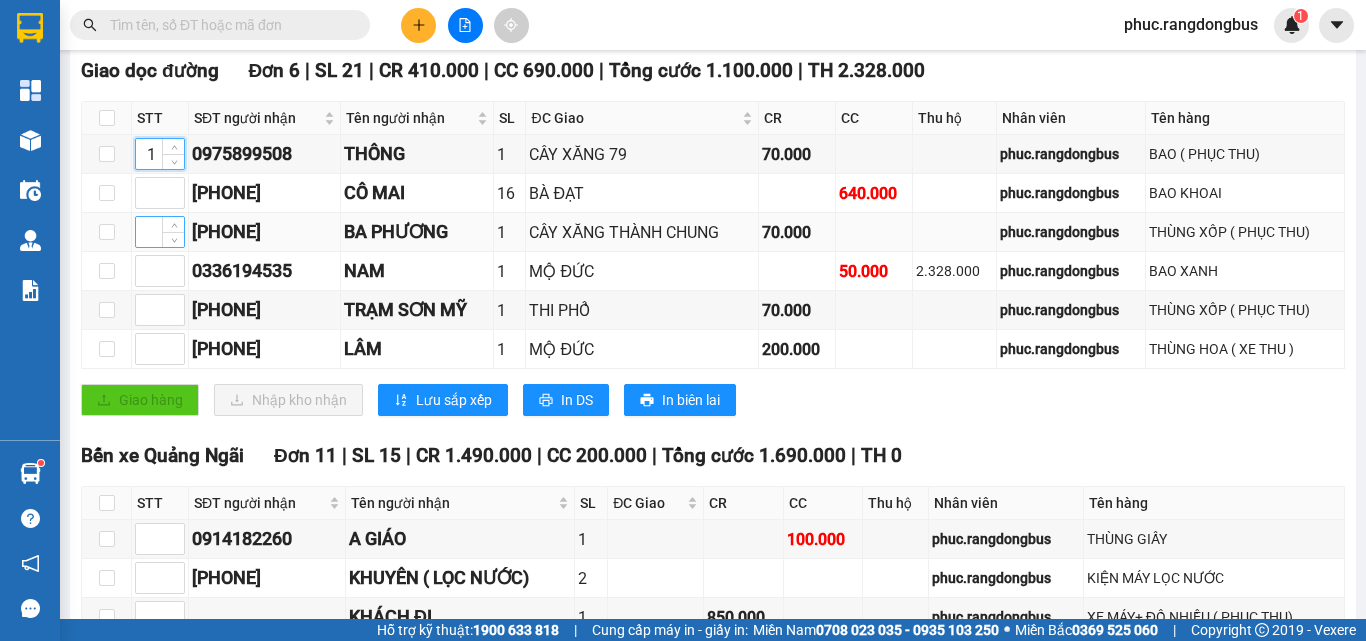 type on "1" 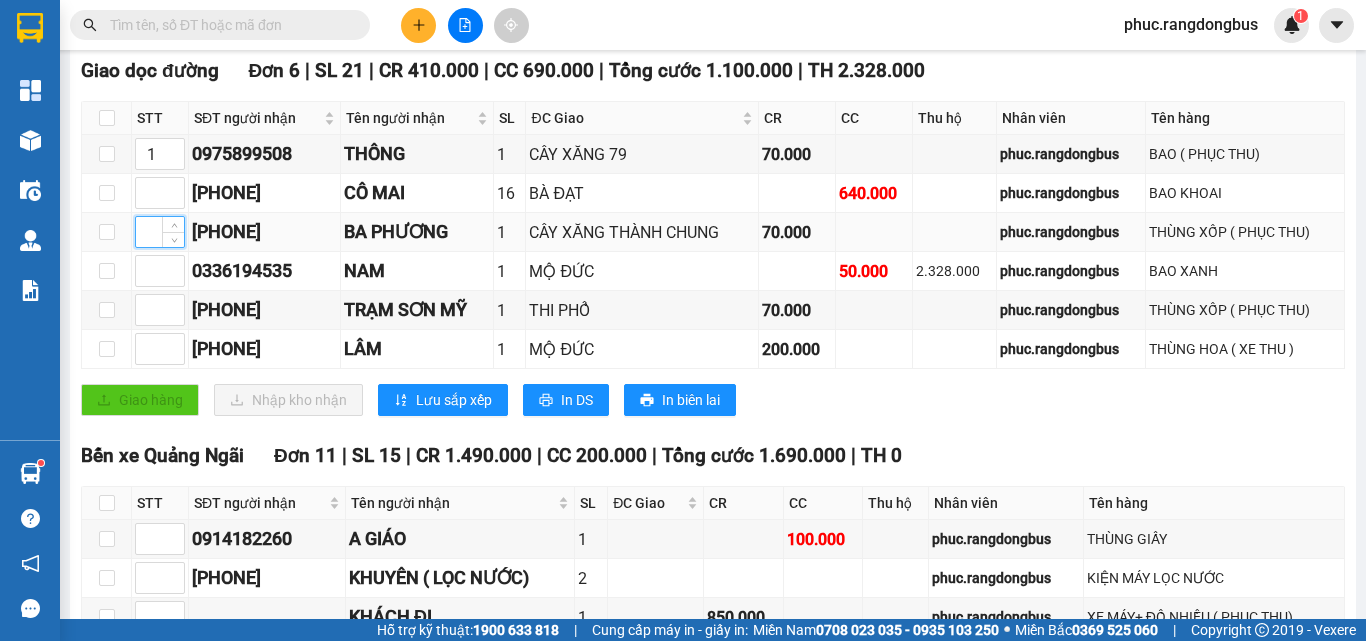 click at bounding box center [160, 232] 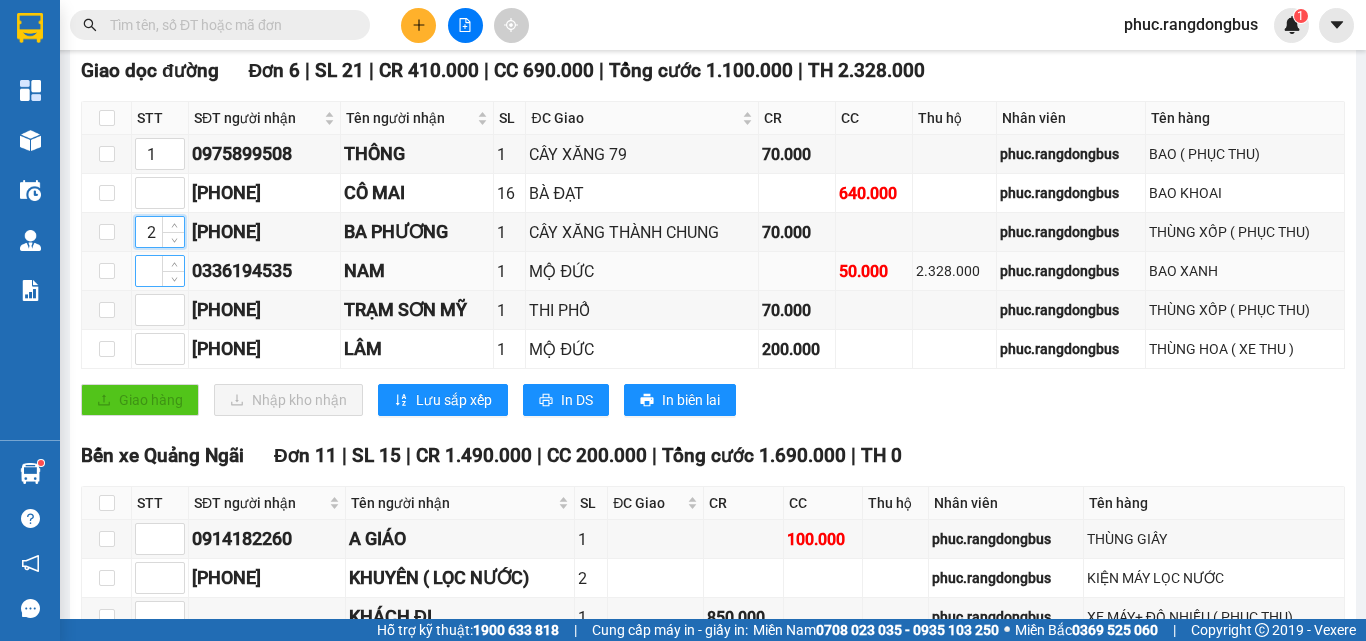 type on "2" 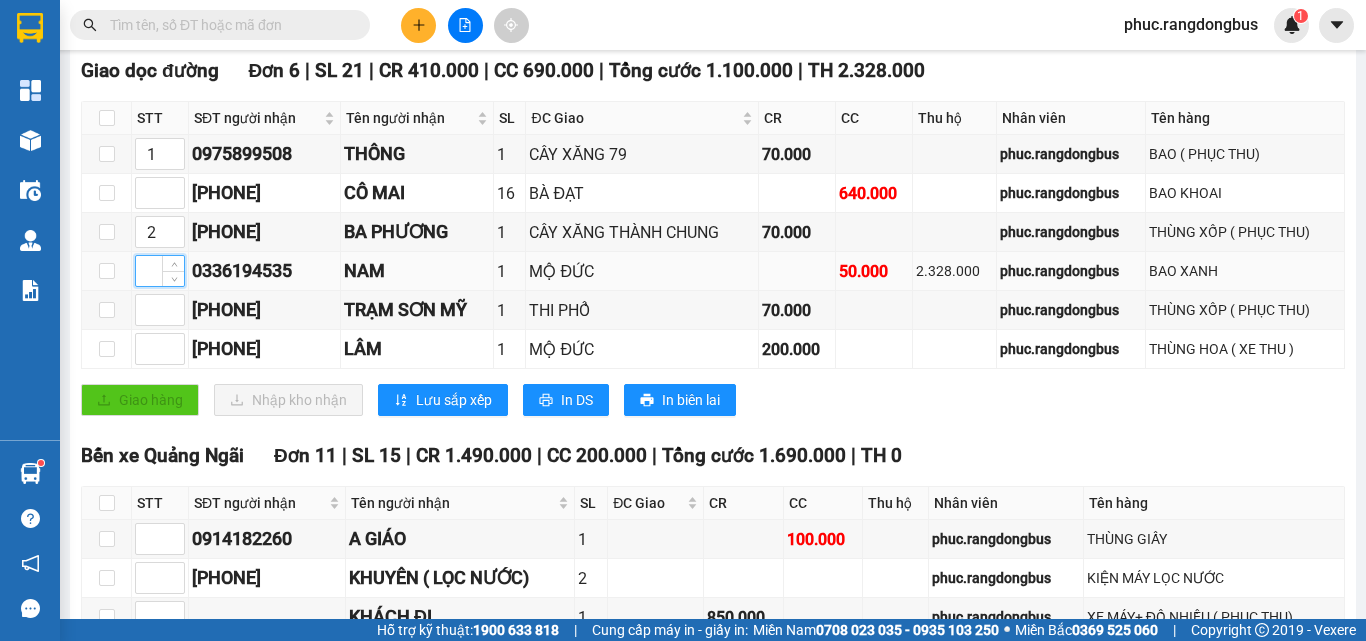 click at bounding box center (160, 271) 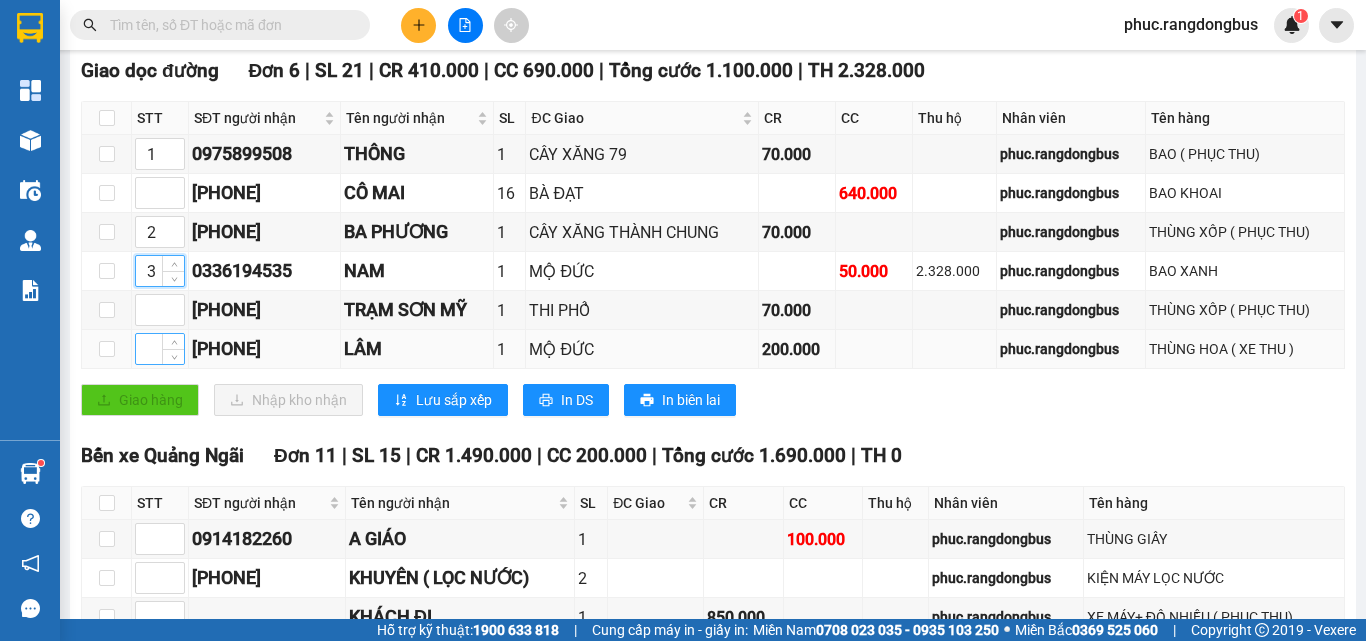 type on "3" 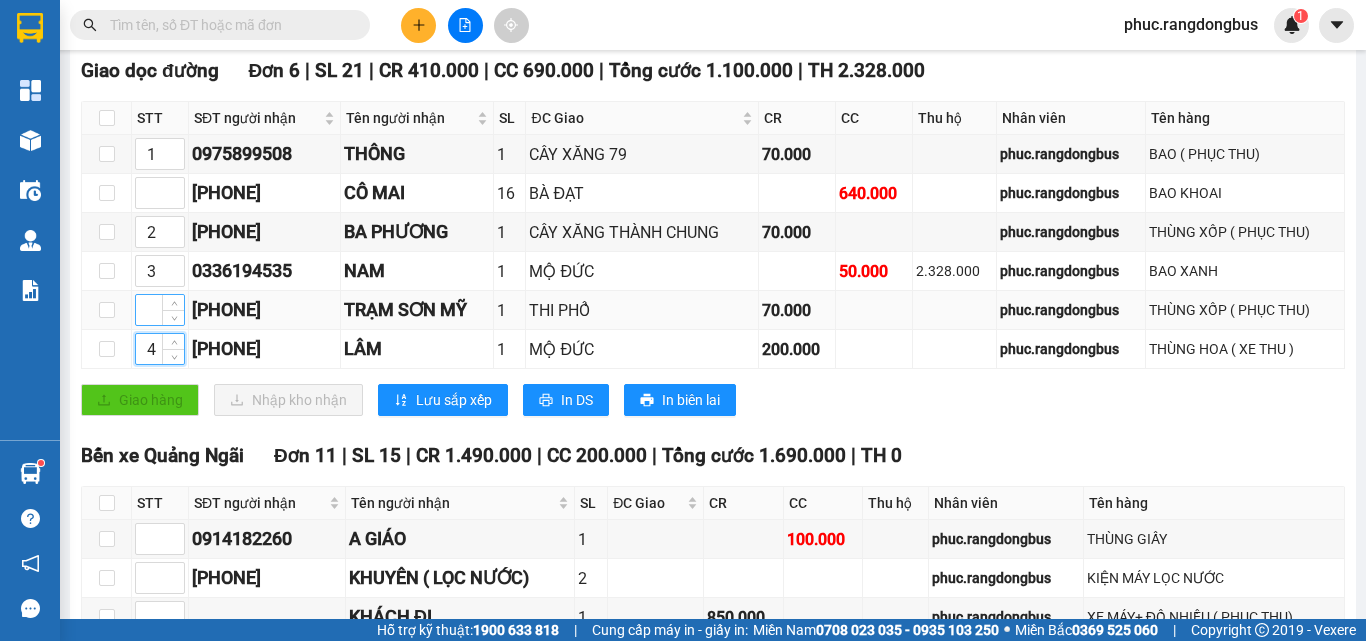 type on "4" 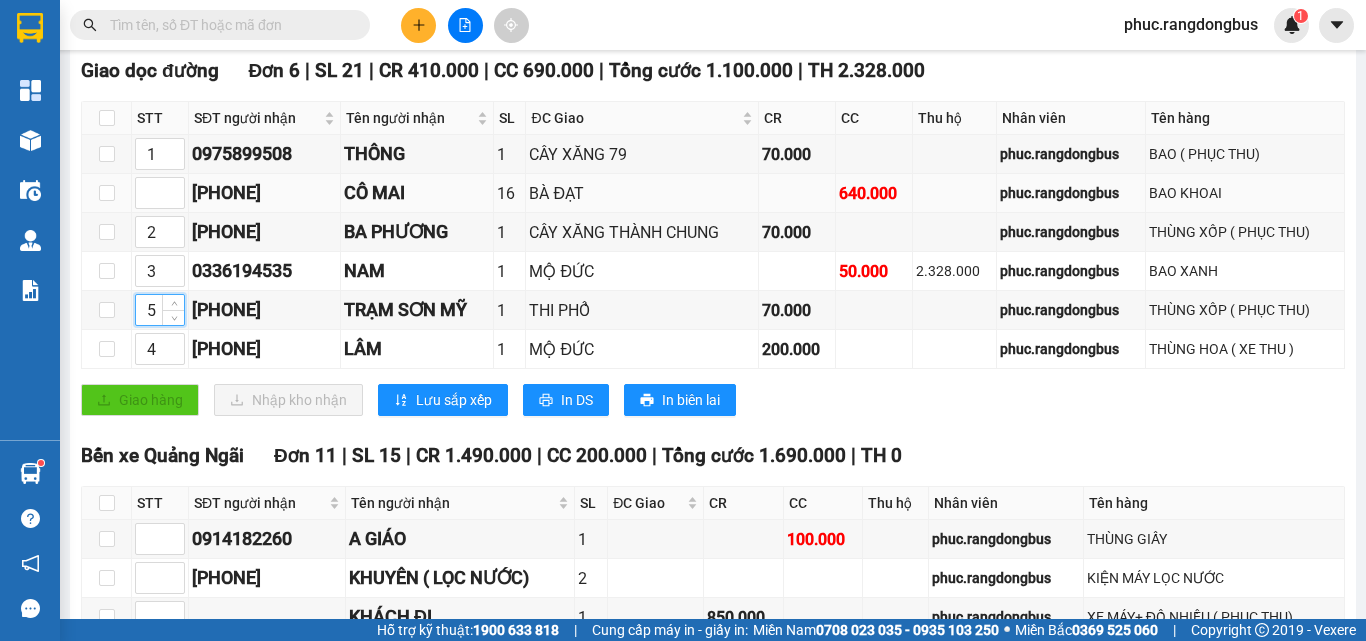 type on "5" 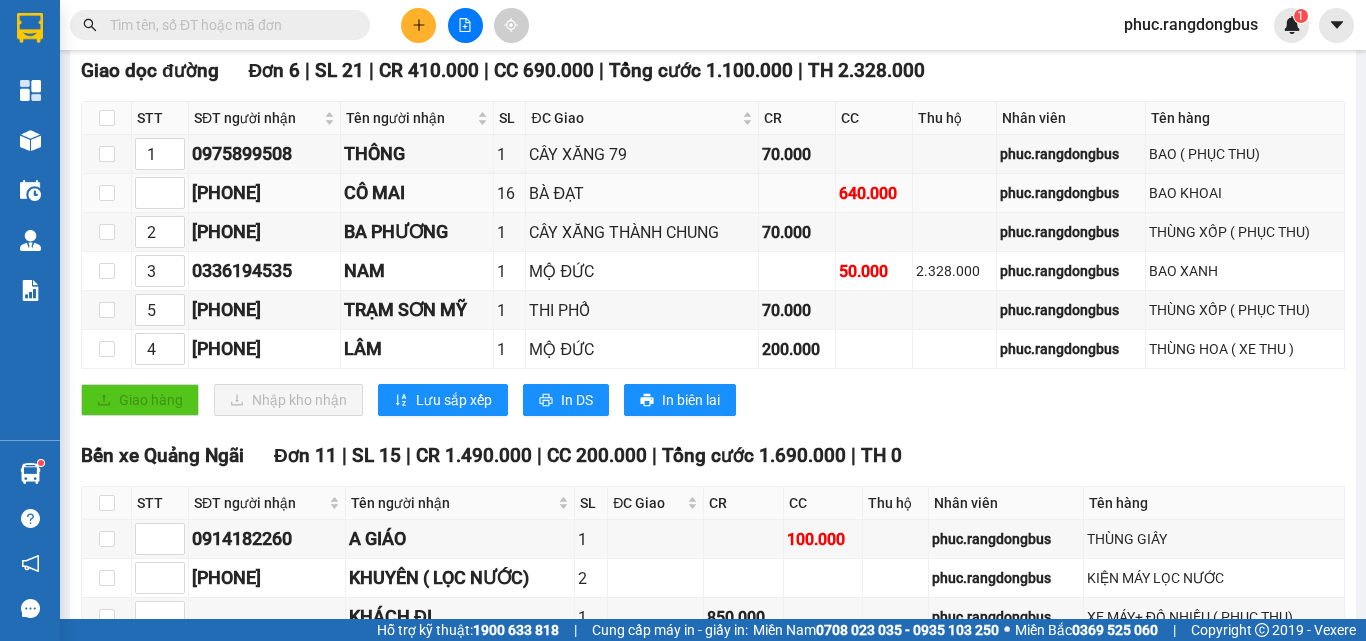 click at bounding box center [160, 193] 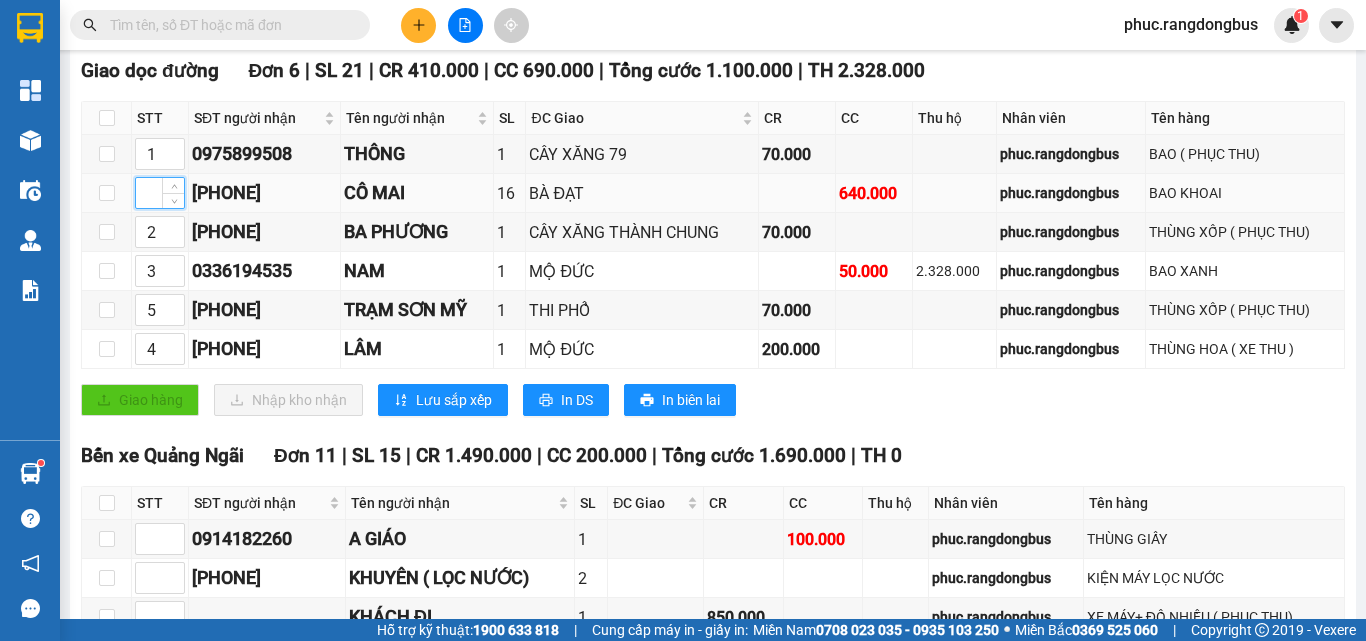 click at bounding box center [160, 193] 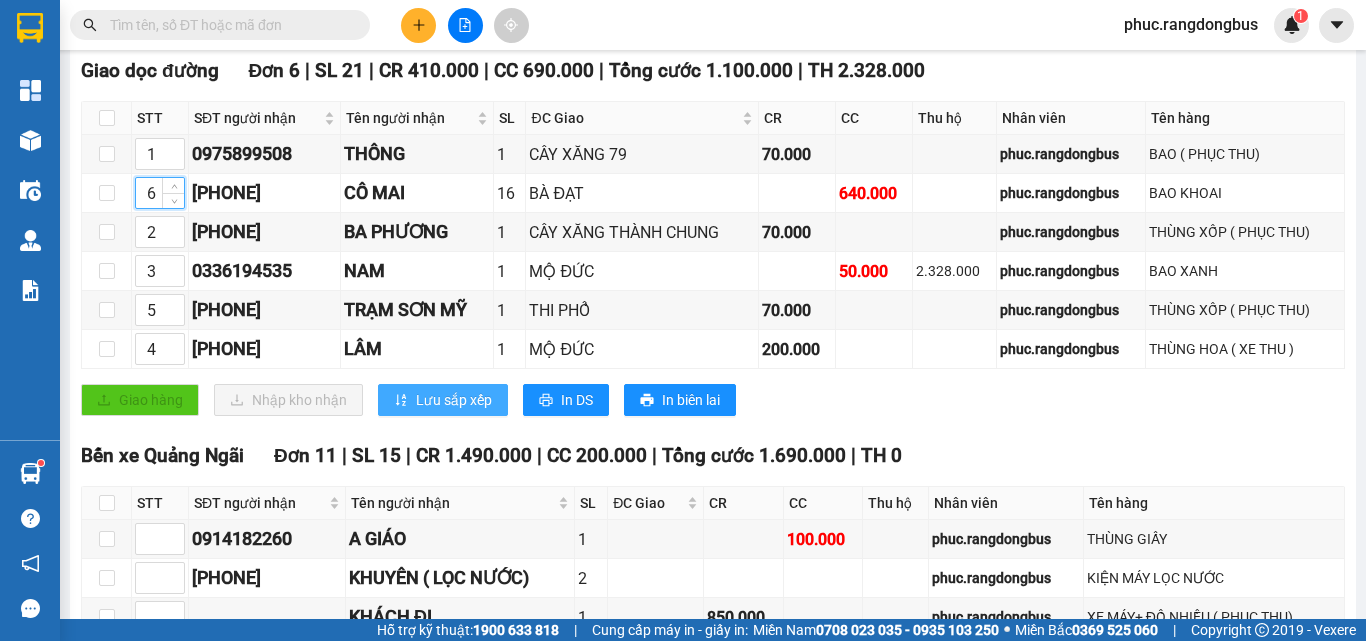 type on "6" 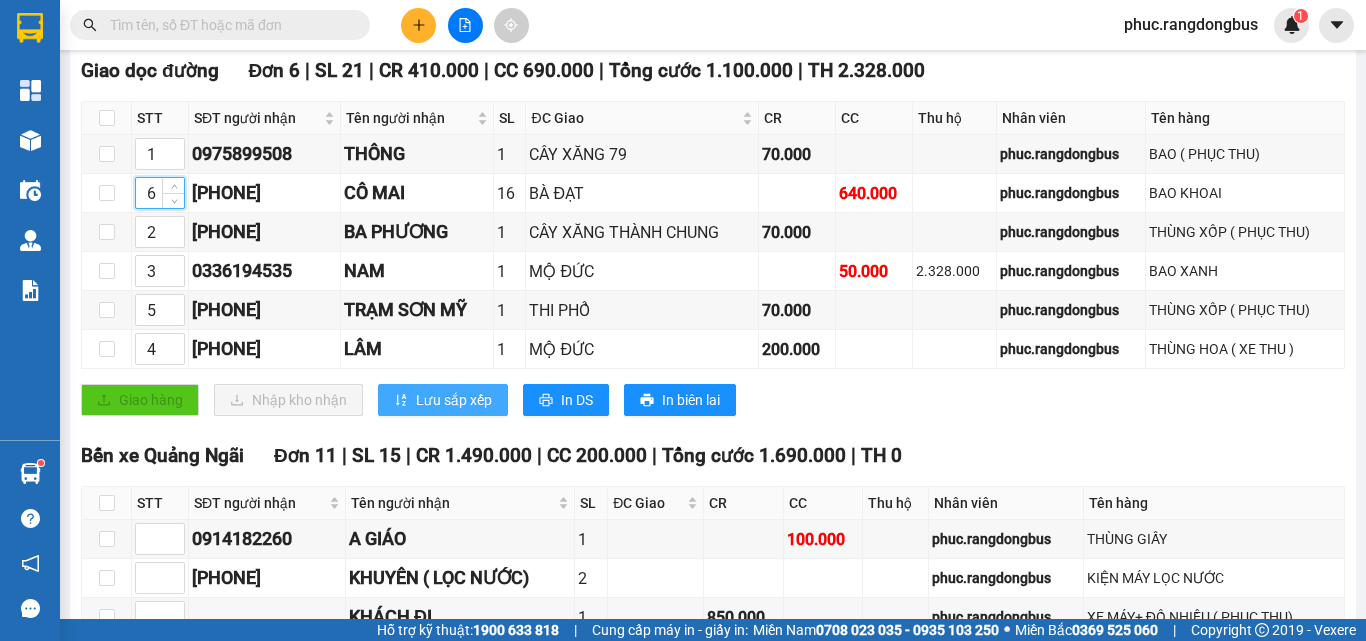 click on "Lưu sắp xếp" at bounding box center (454, 400) 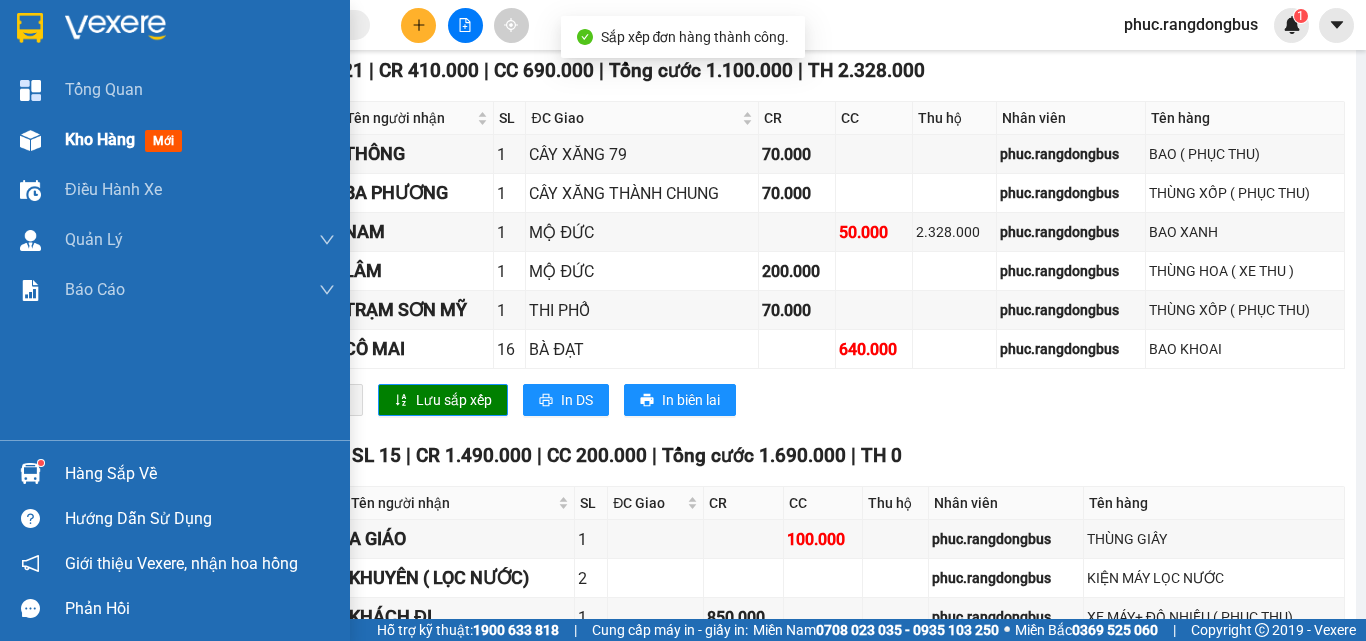 click on "Kho hàng" at bounding box center [100, 139] 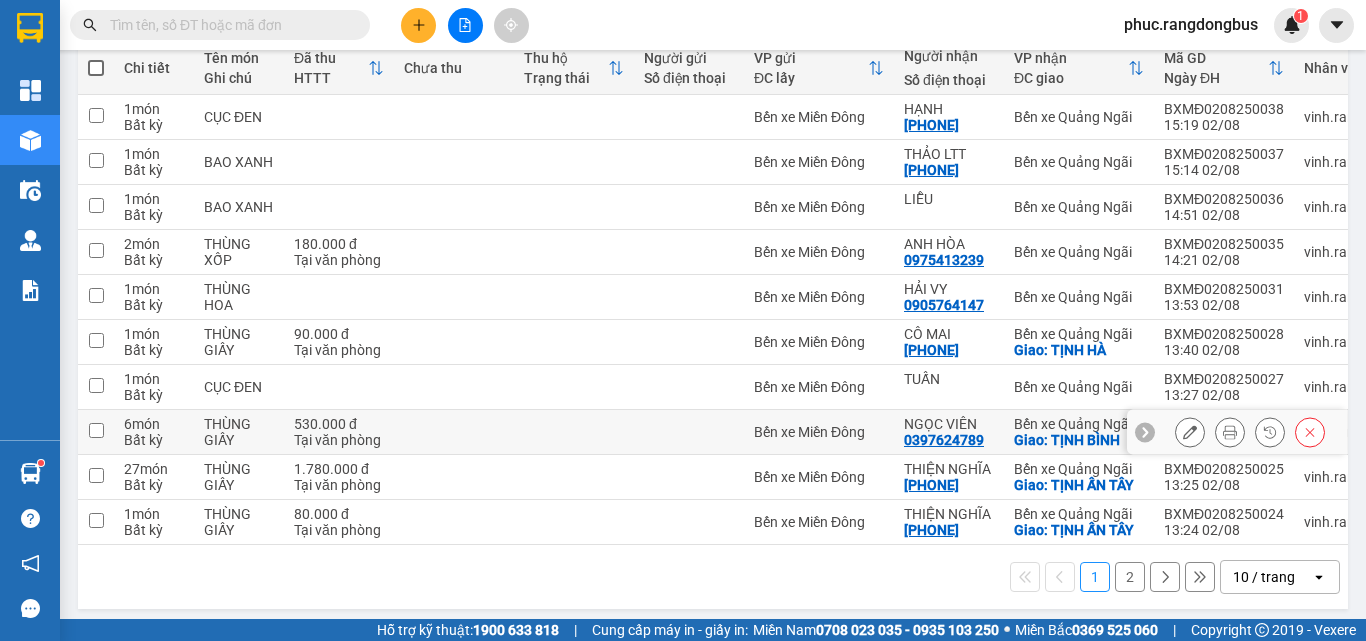 scroll, scrollTop: 256, scrollLeft: 0, axis: vertical 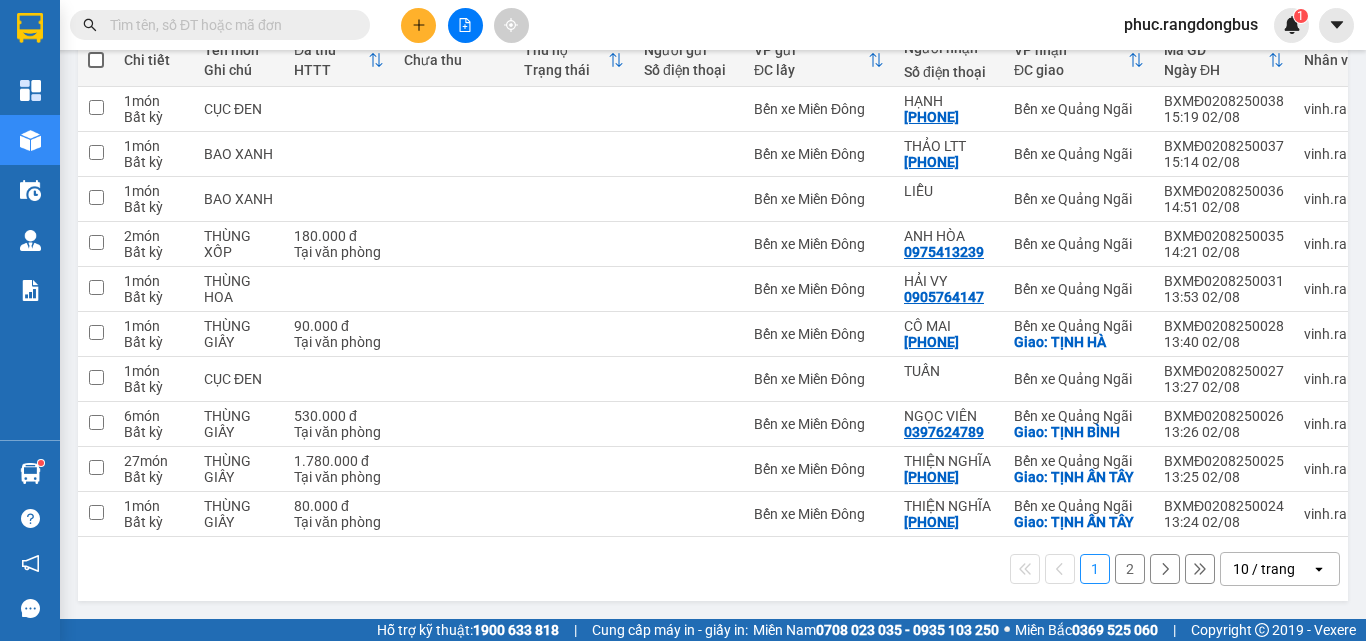 click on "2" at bounding box center [1130, 569] 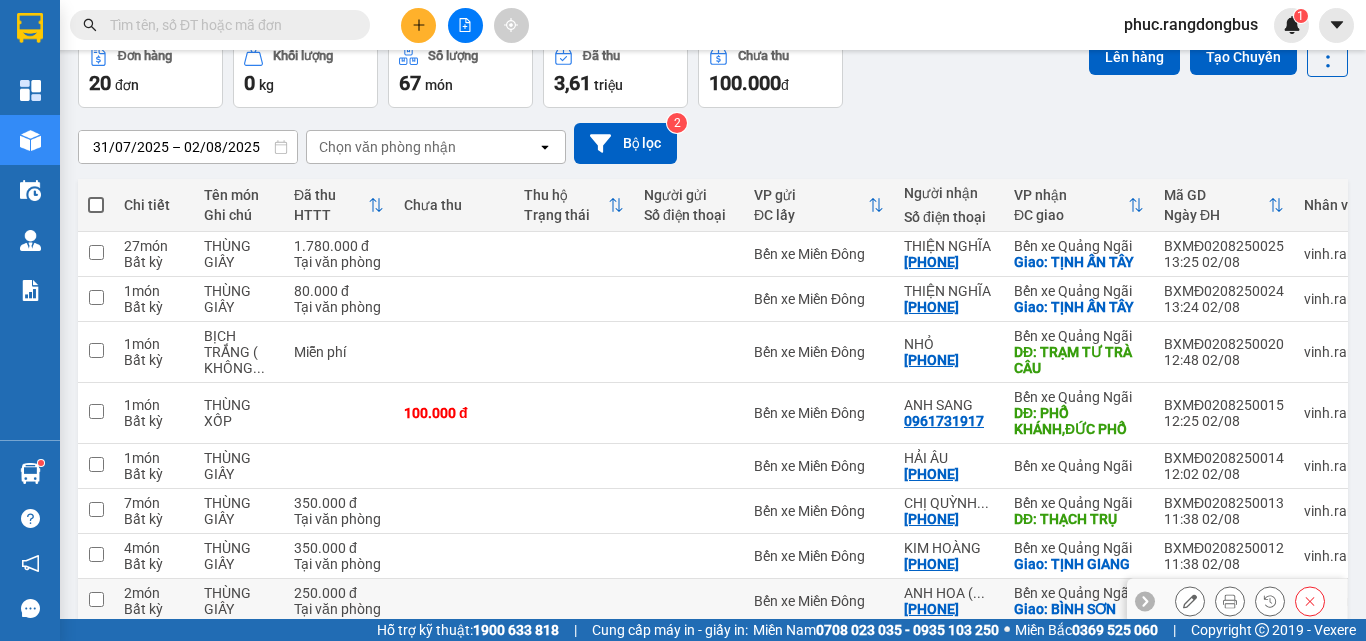 scroll, scrollTop: 304, scrollLeft: 0, axis: vertical 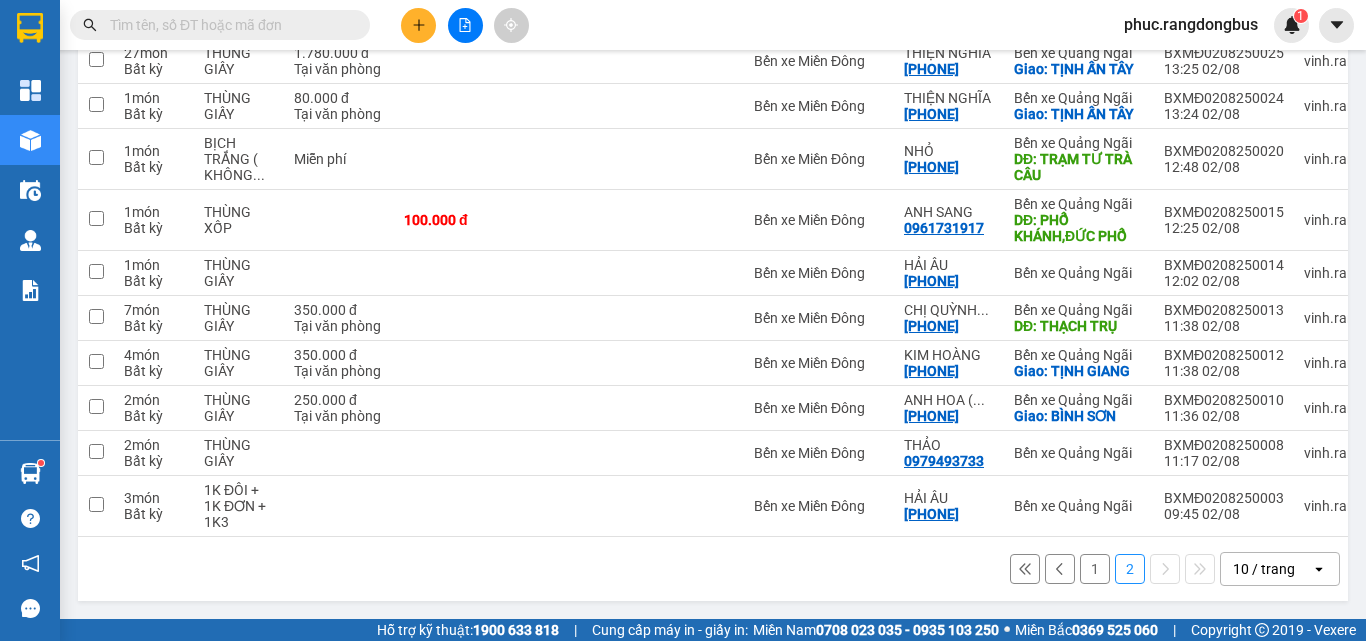click on "1" at bounding box center [1095, 569] 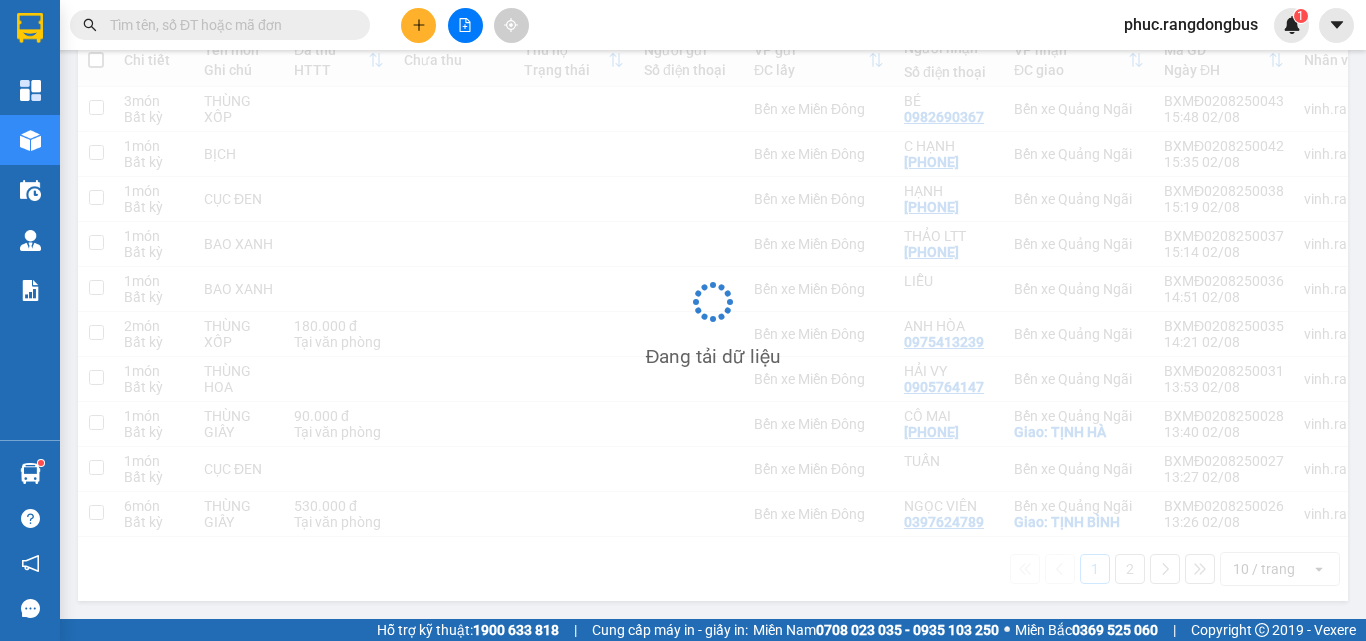 scroll, scrollTop: 256, scrollLeft: 0, axis: vertical 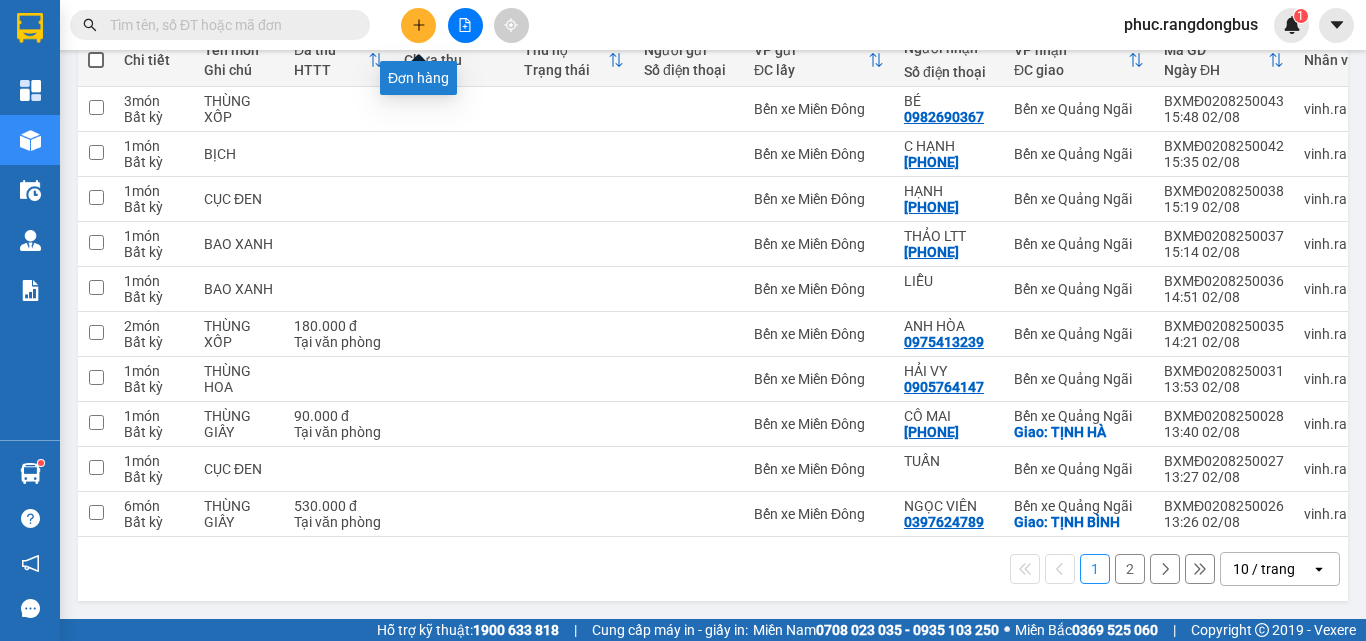 click at bounding box center (418, 25) 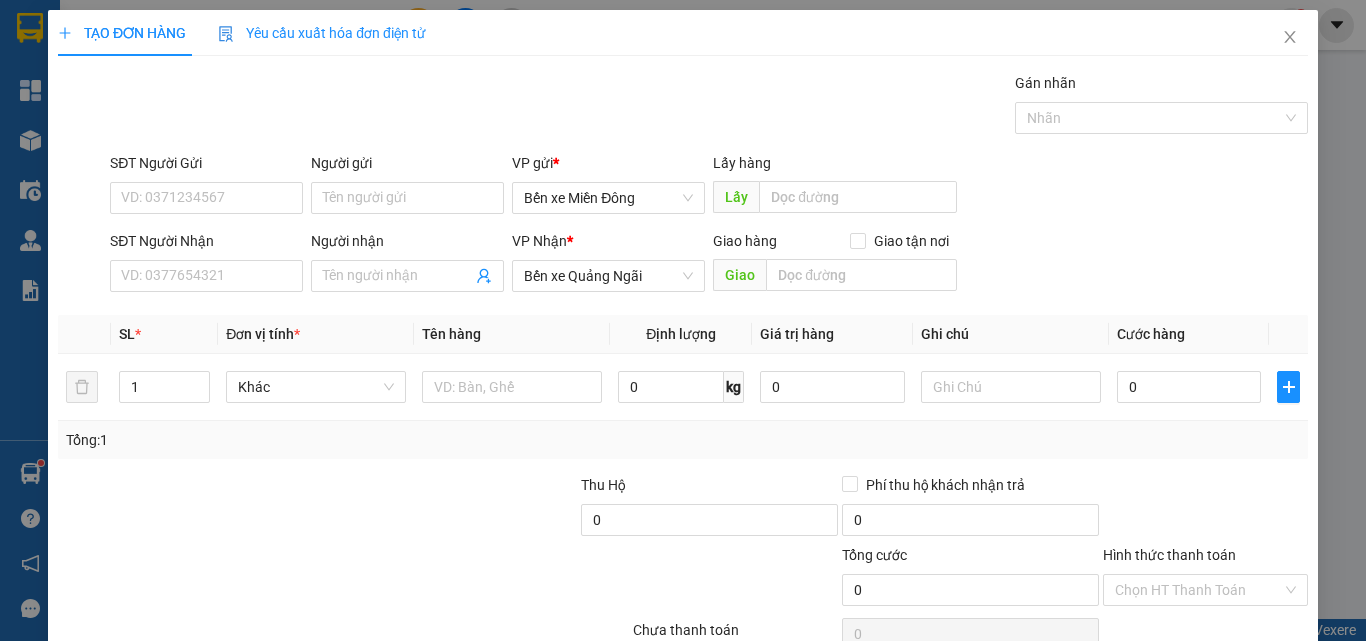 scroll, scrollTop: 0, scrollLeft: 0, axis: both 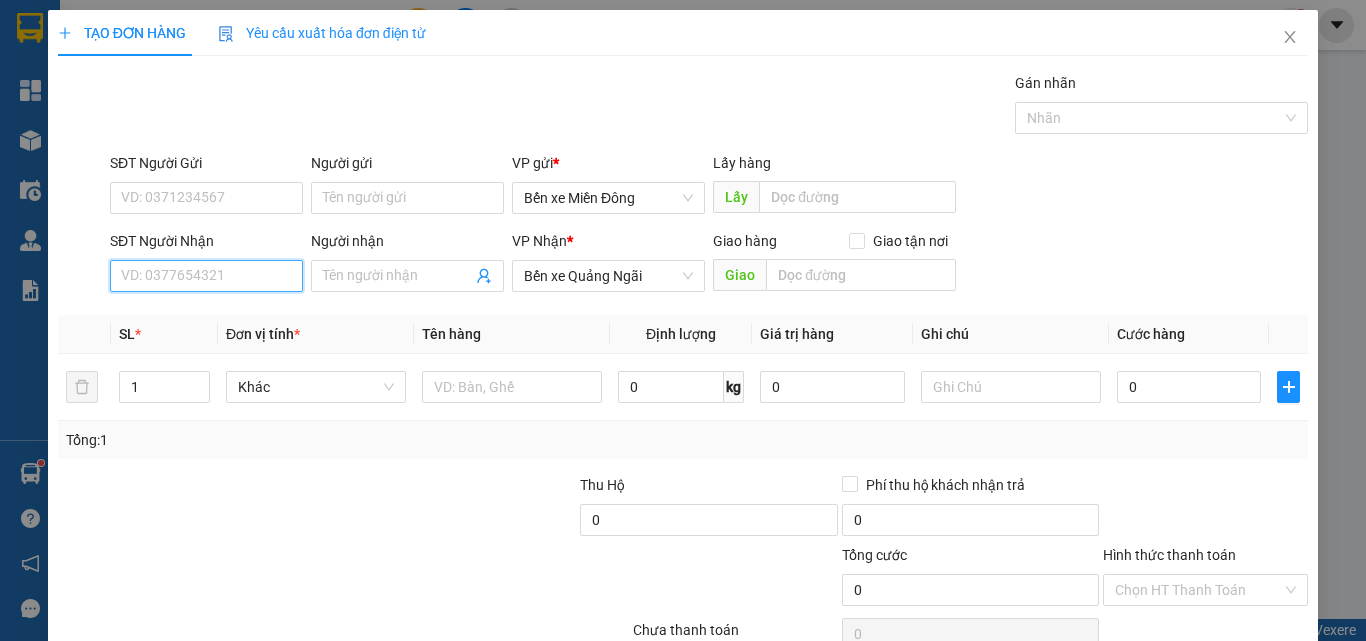 click on "SĐT Người Nhận" at bounding box center (206, 276) 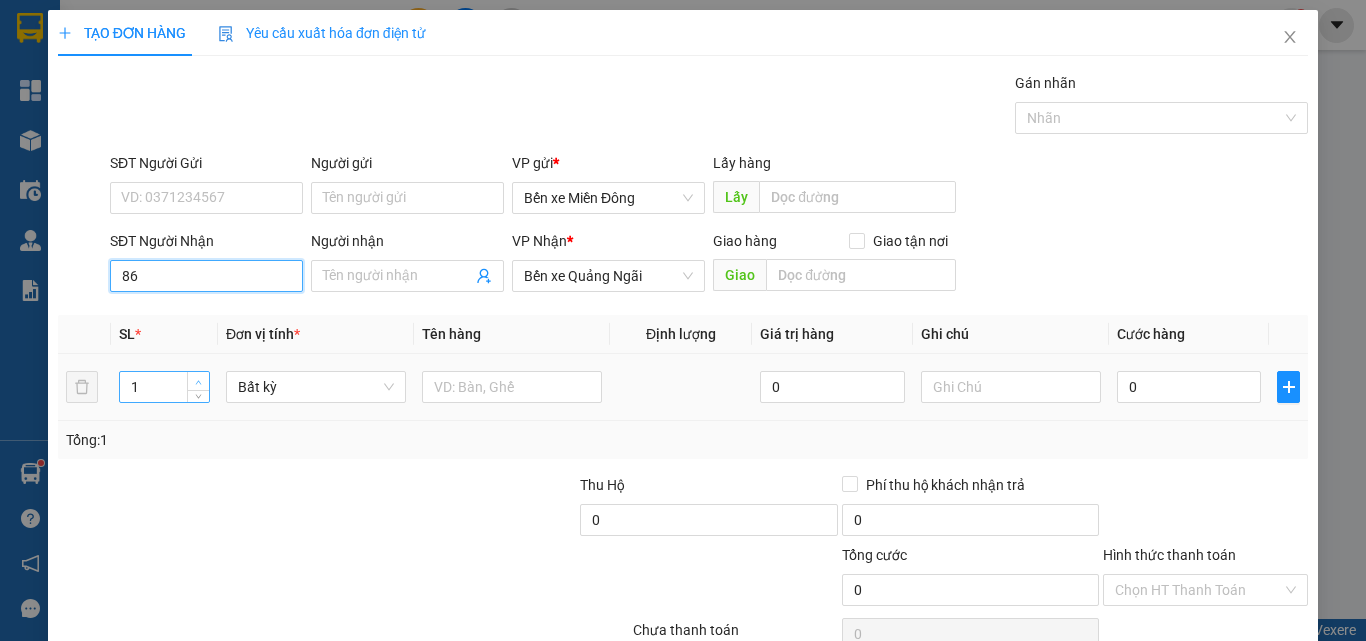 type on "8" 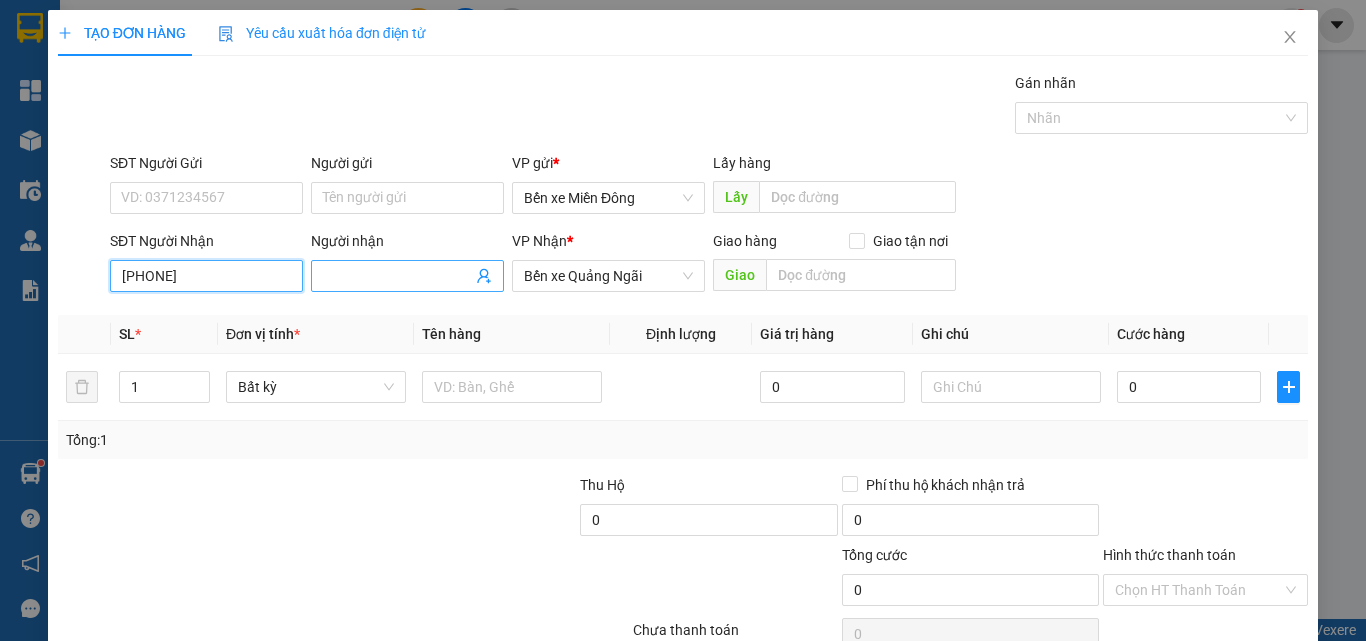 type on "[PHONE]" 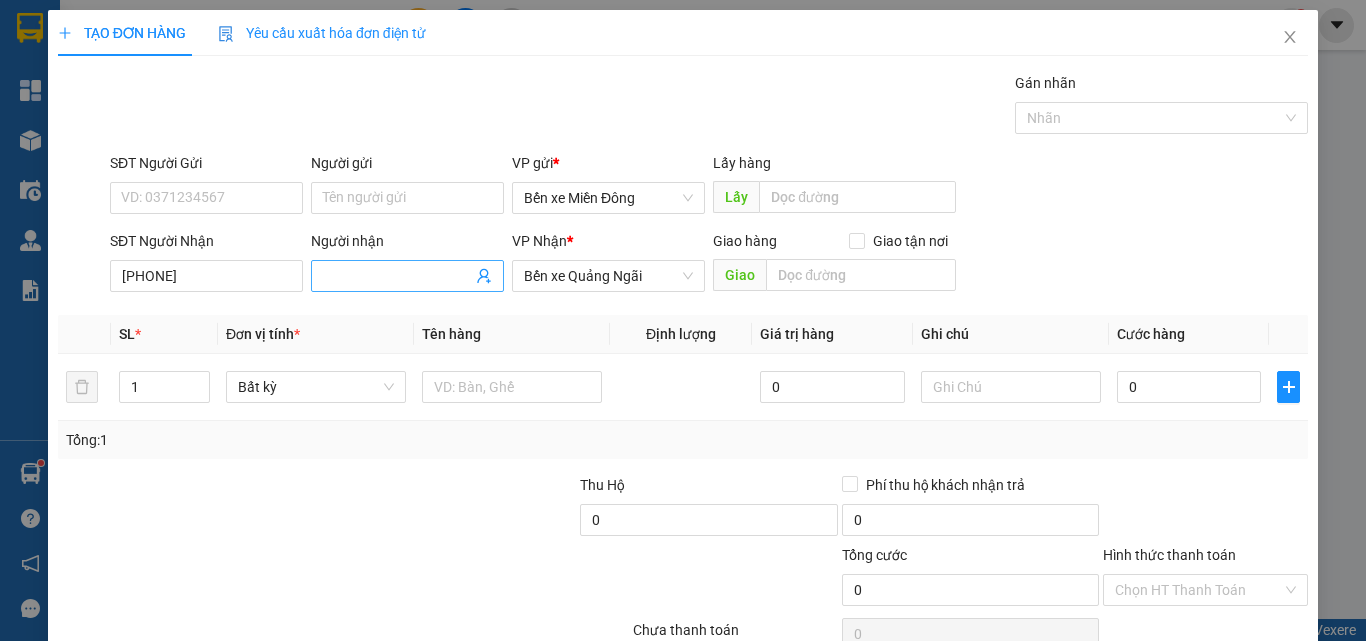 click on "Người nhận" at bounding box center [397, 276] 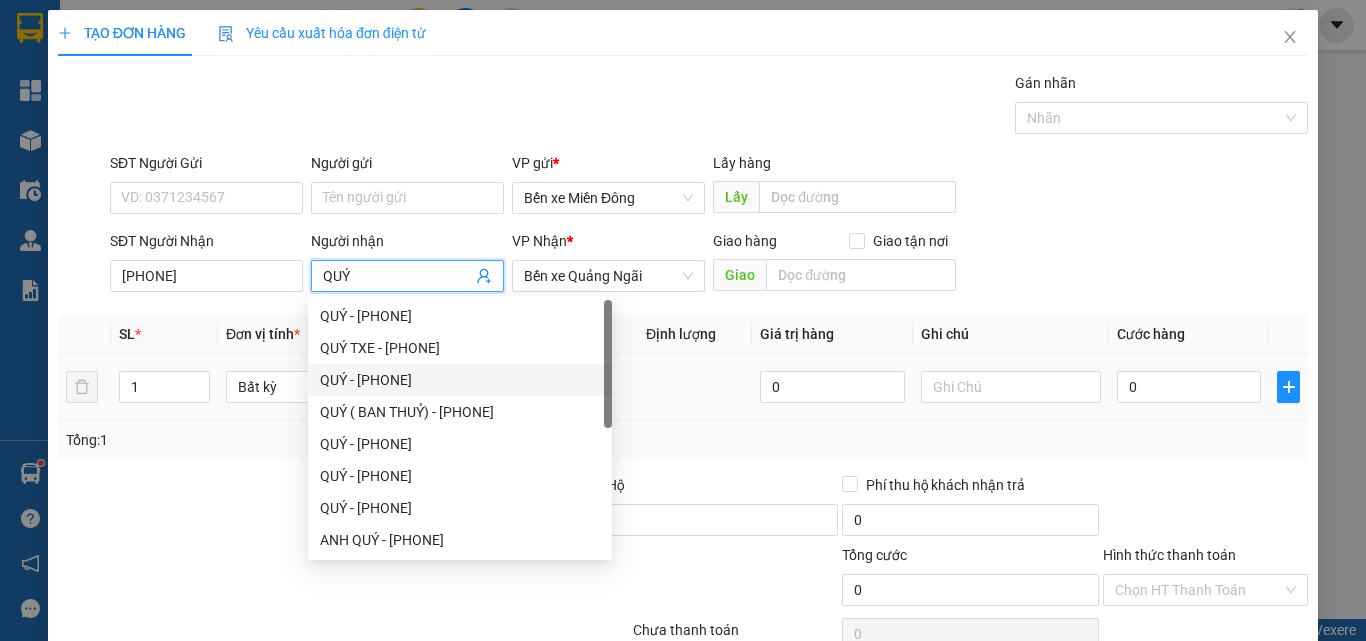 type on "QUÝ" 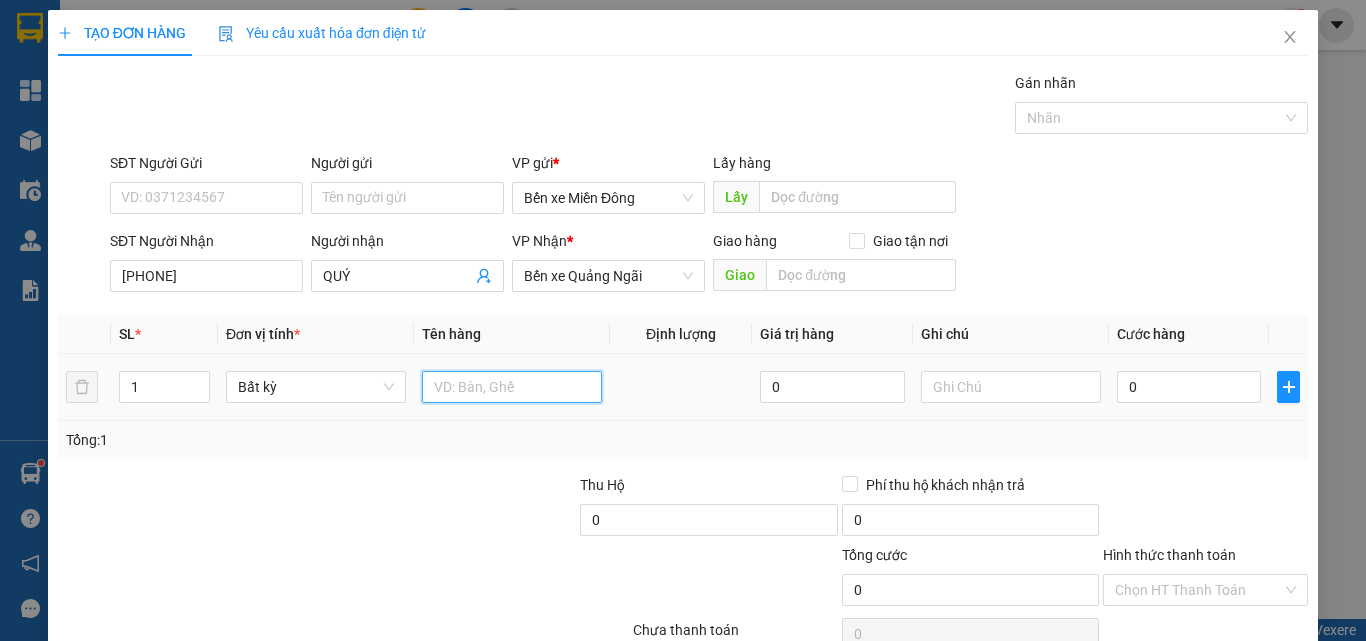 click at bounding box center (512, 387) 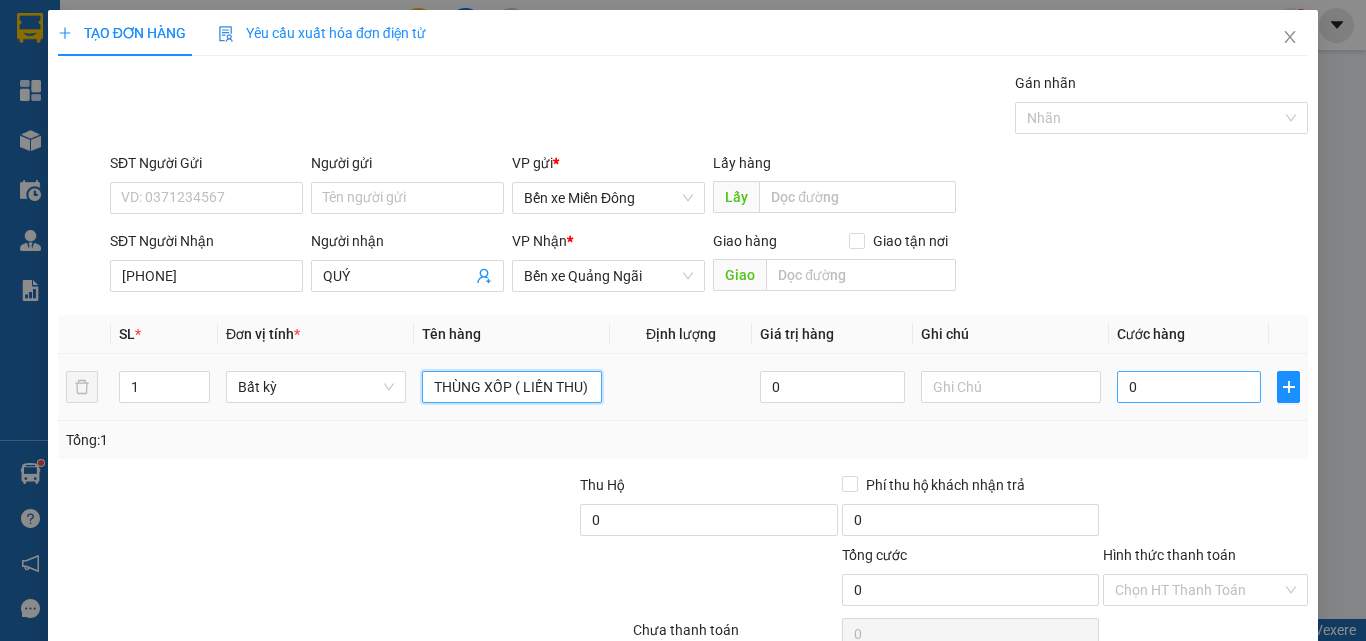 type on "THÙNG XỐP ( LIẾN THU)" 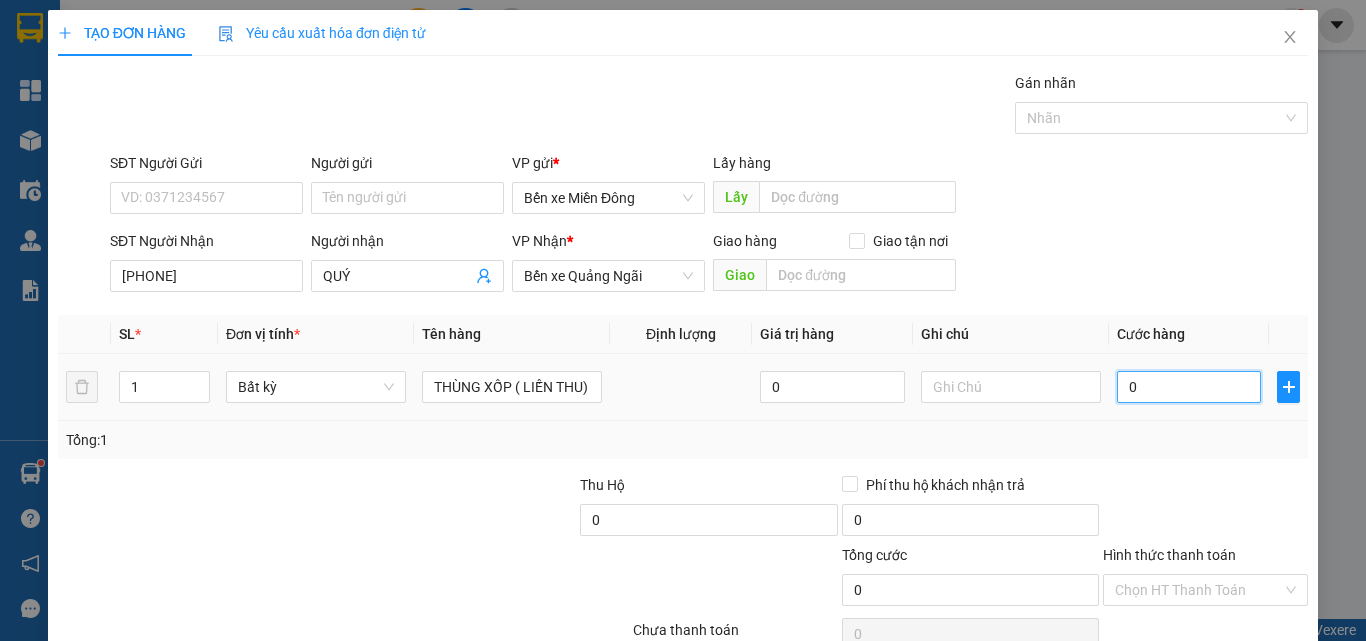 click on "0" at bounding box center [1189, 387] 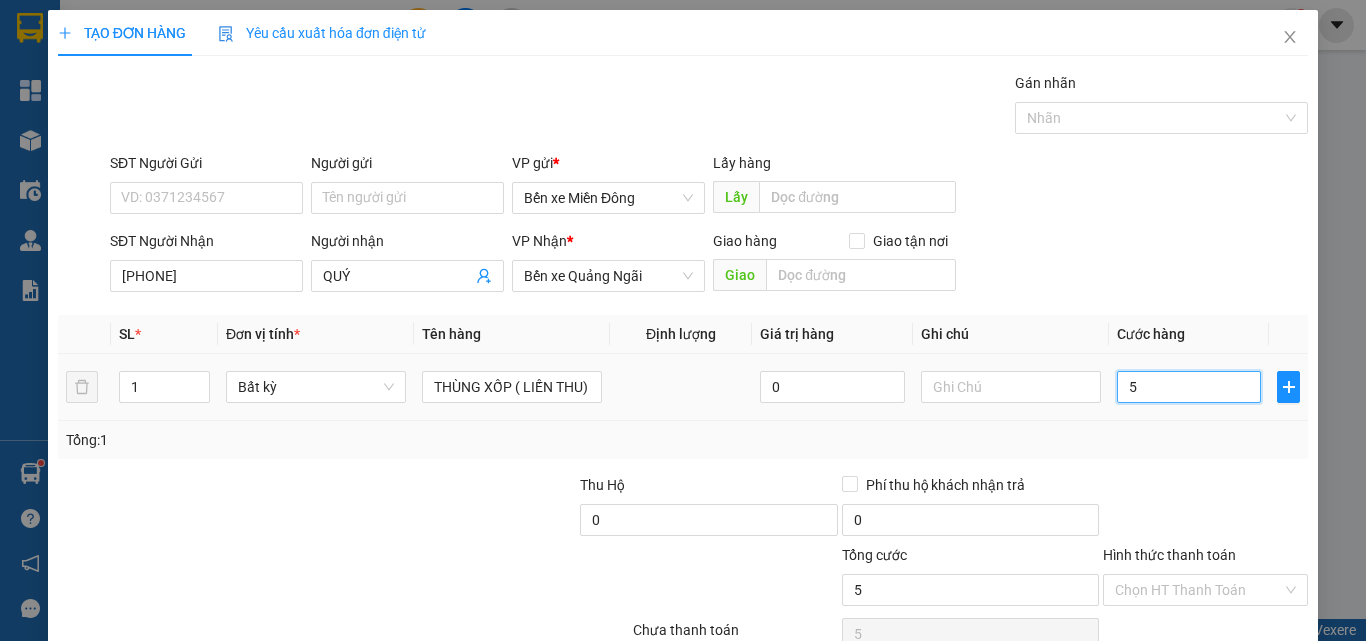 type on "50" 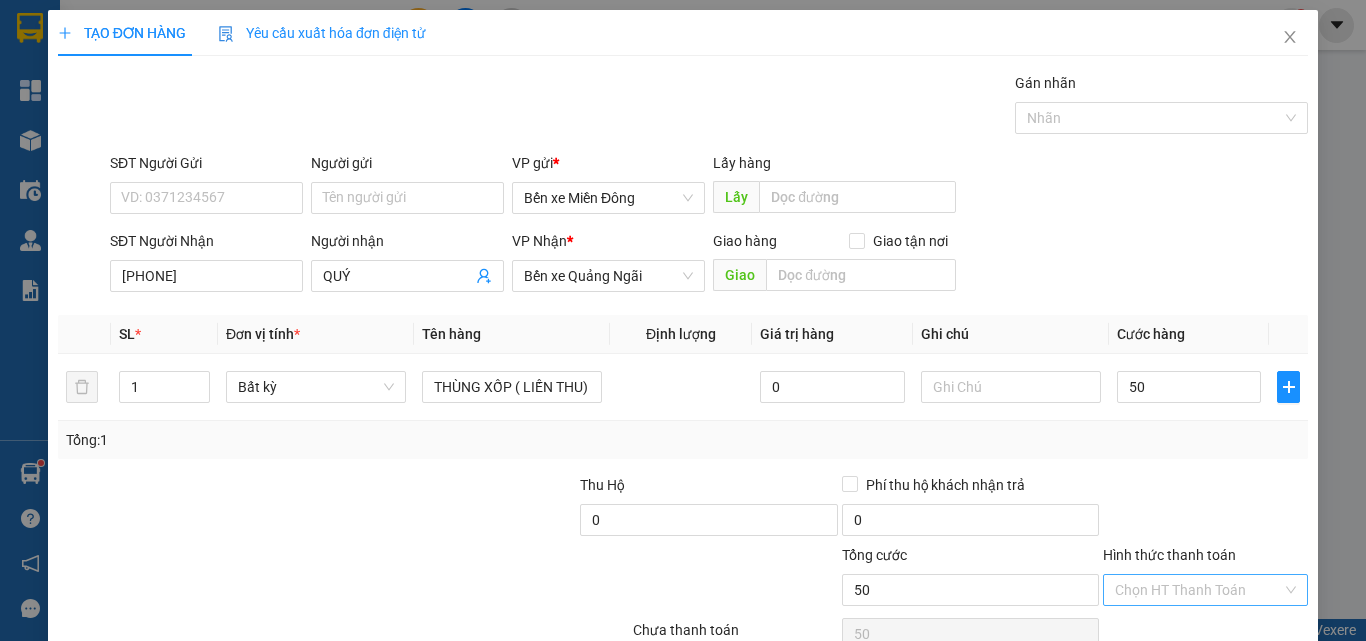 type on "50.000" 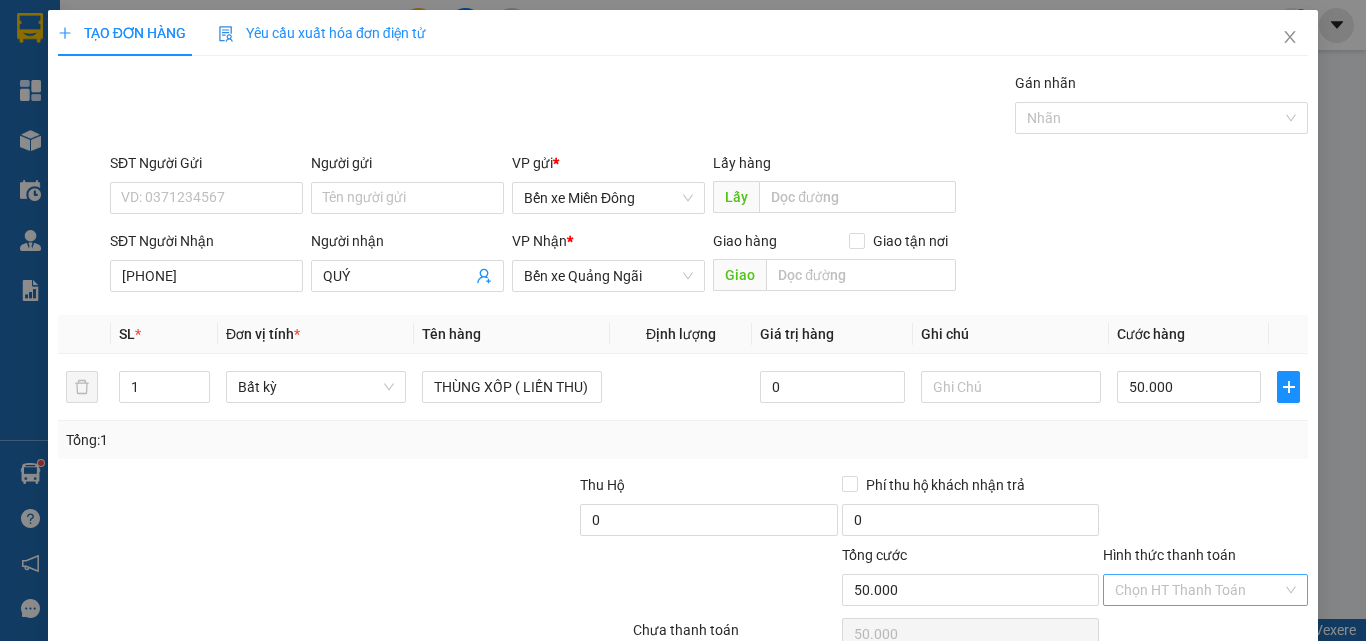 click on "Hình thức thanh toán" at bounding box center (1198, 590) 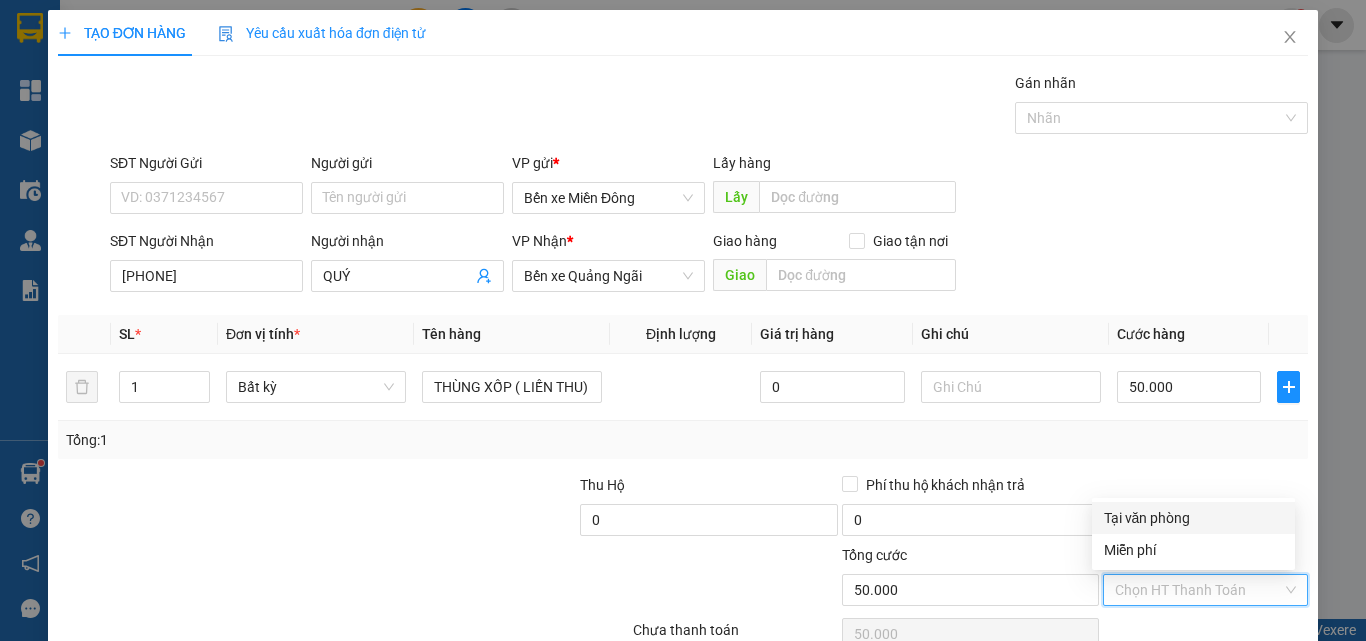 click on "Tại văn phòng" at bounding box center (1193, 518) 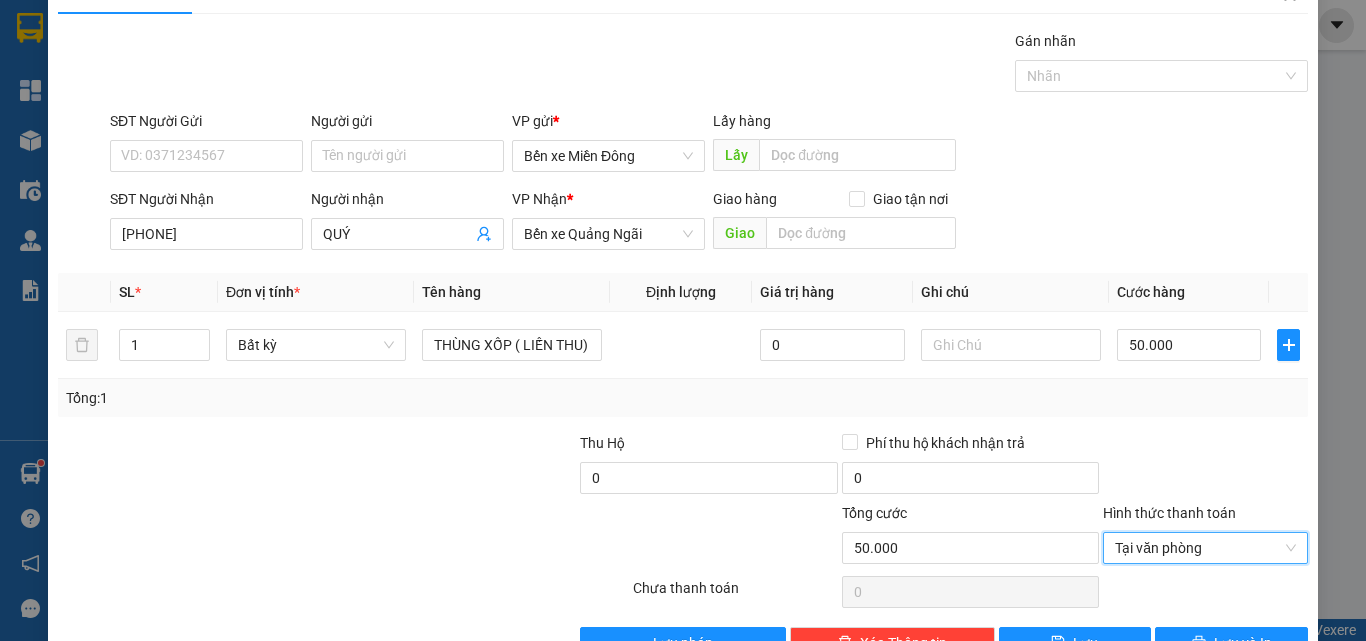 scroll, scrollTop: 99, scrollLeft: 0, axis: vertical 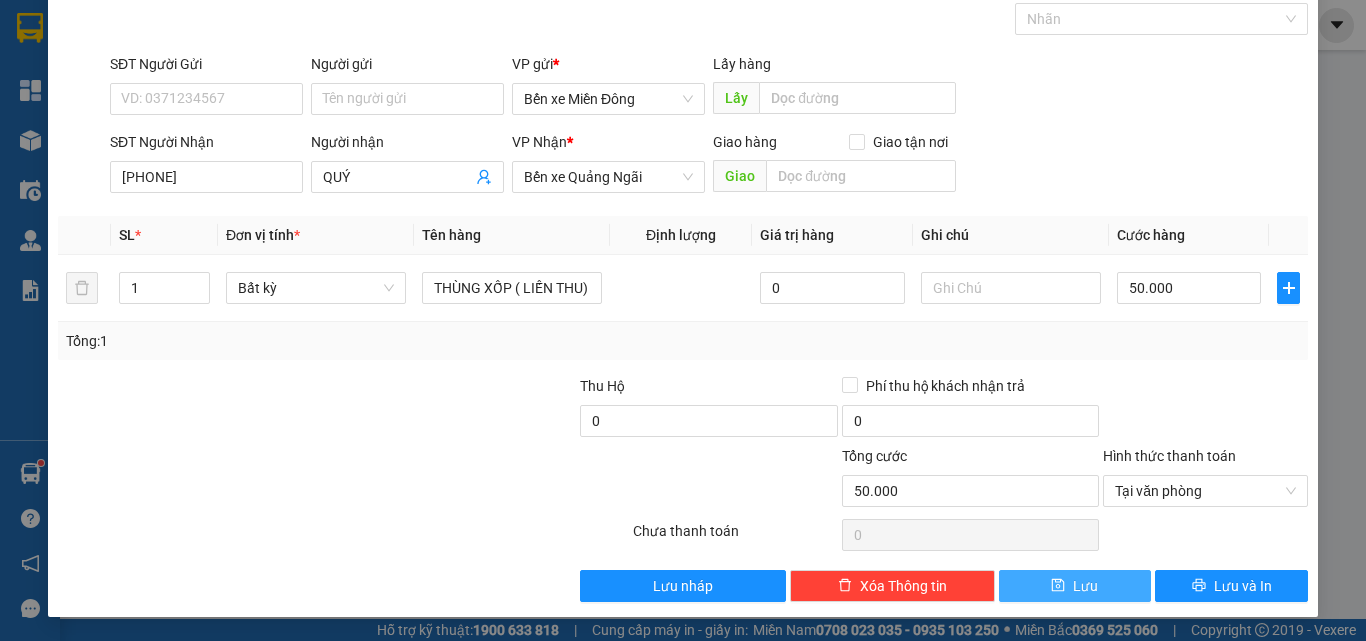 click on "Lưu" at bounding box center (1085, 586) 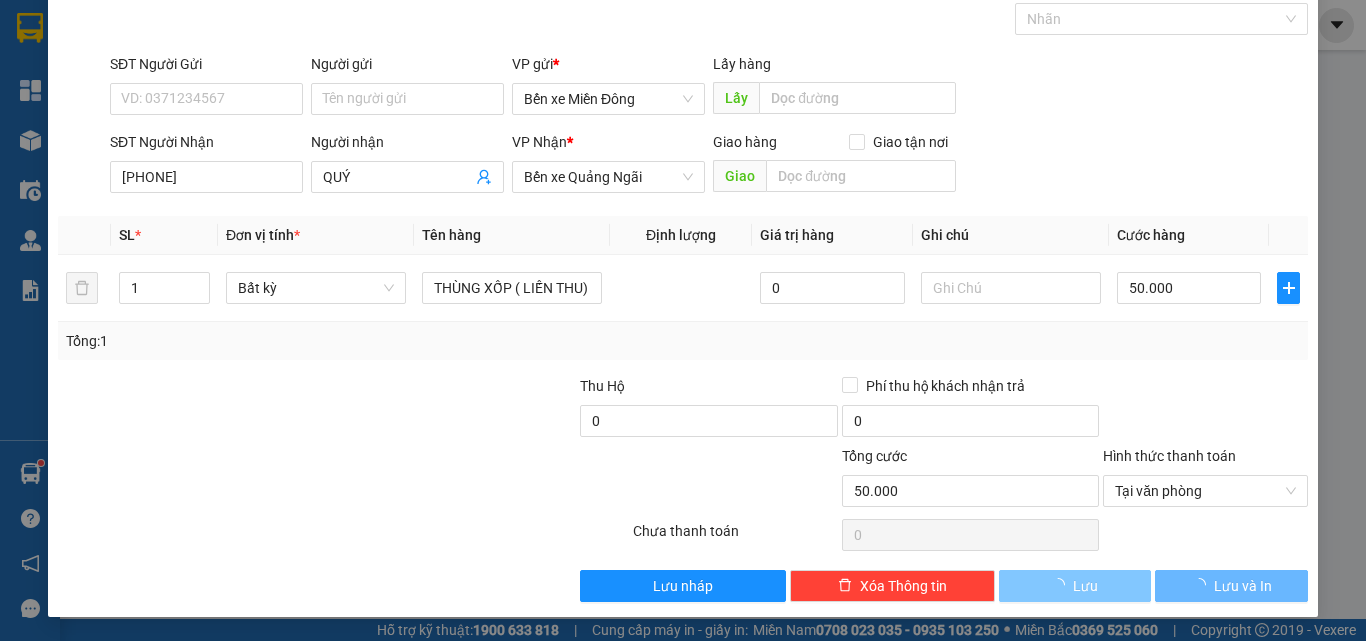 type 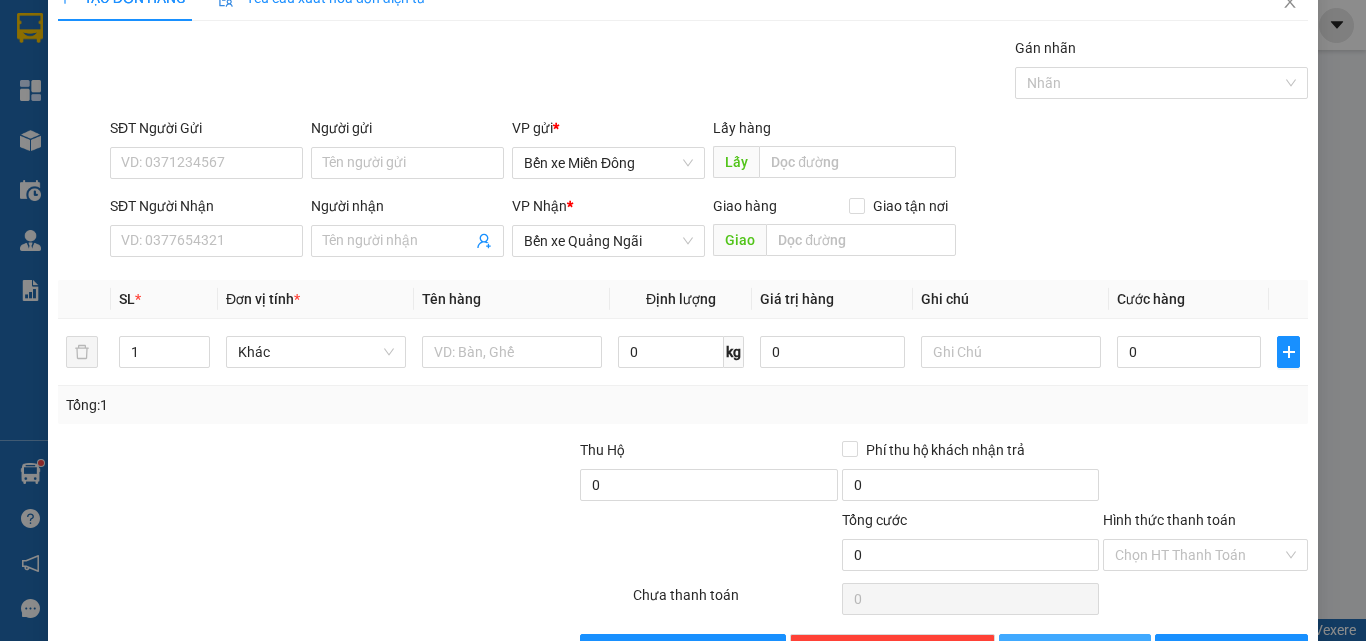 scroll, scrollTop: 0, scrollLeft: 0, axis: both 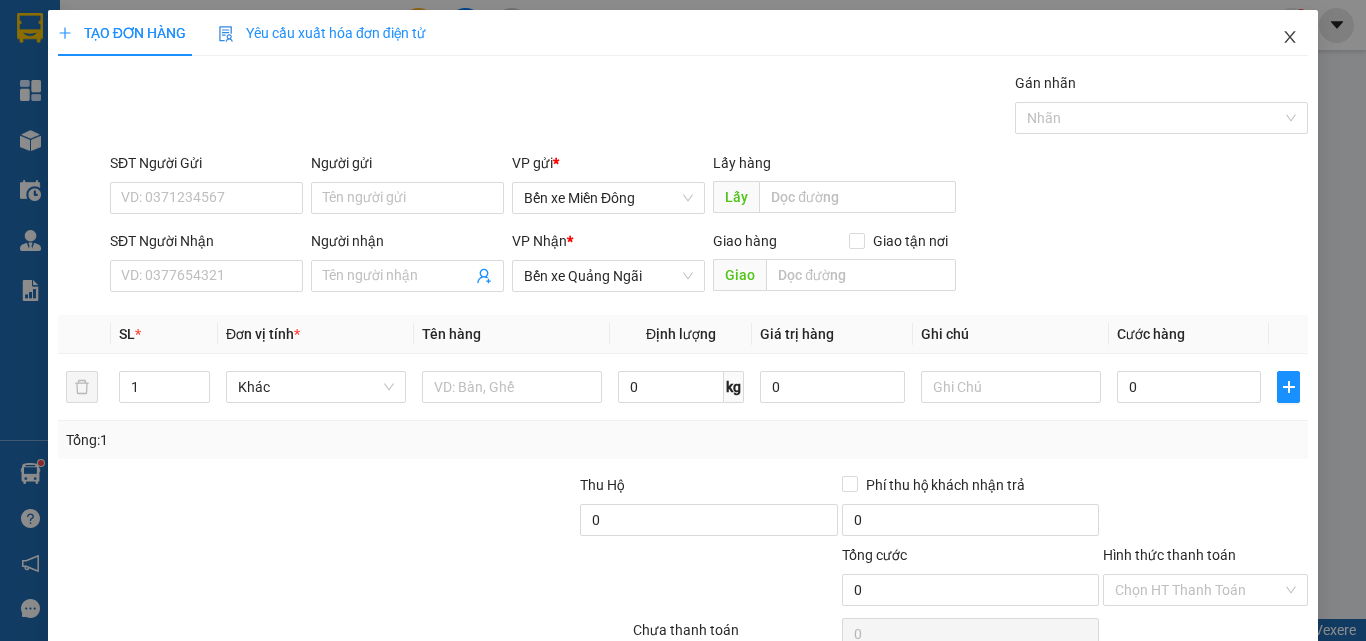 click 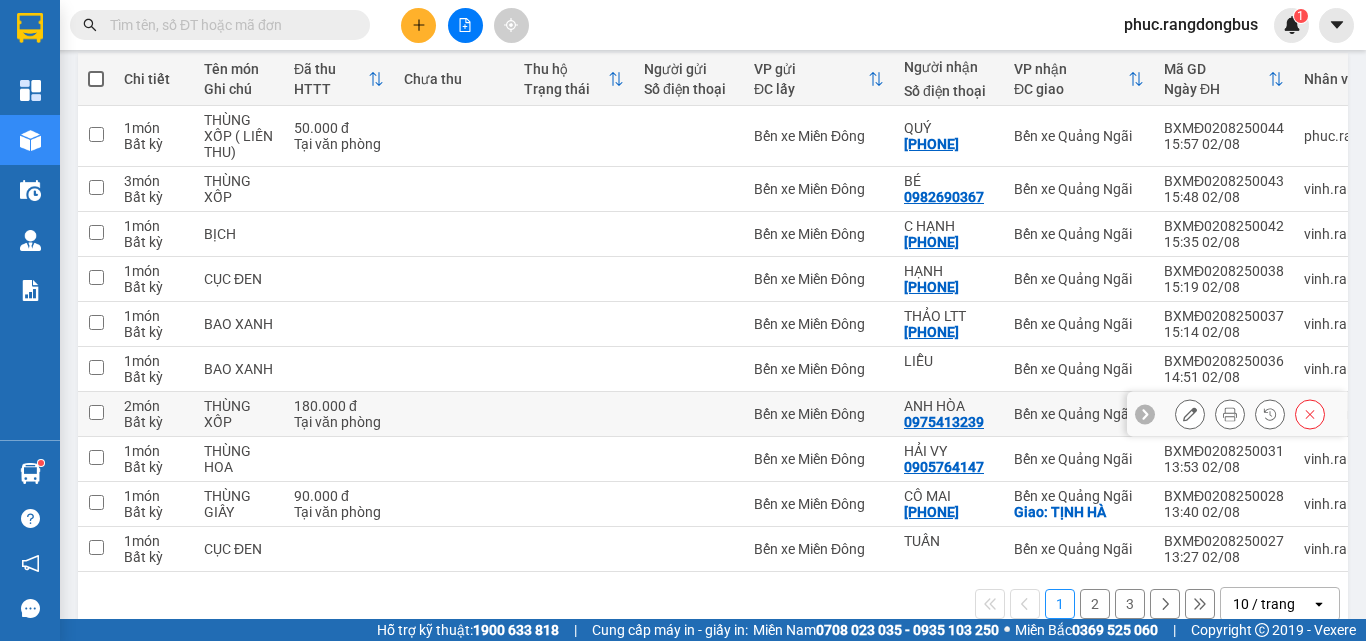 scroll, scrollTop: 272, scrollLeft: 0, axis: vertical 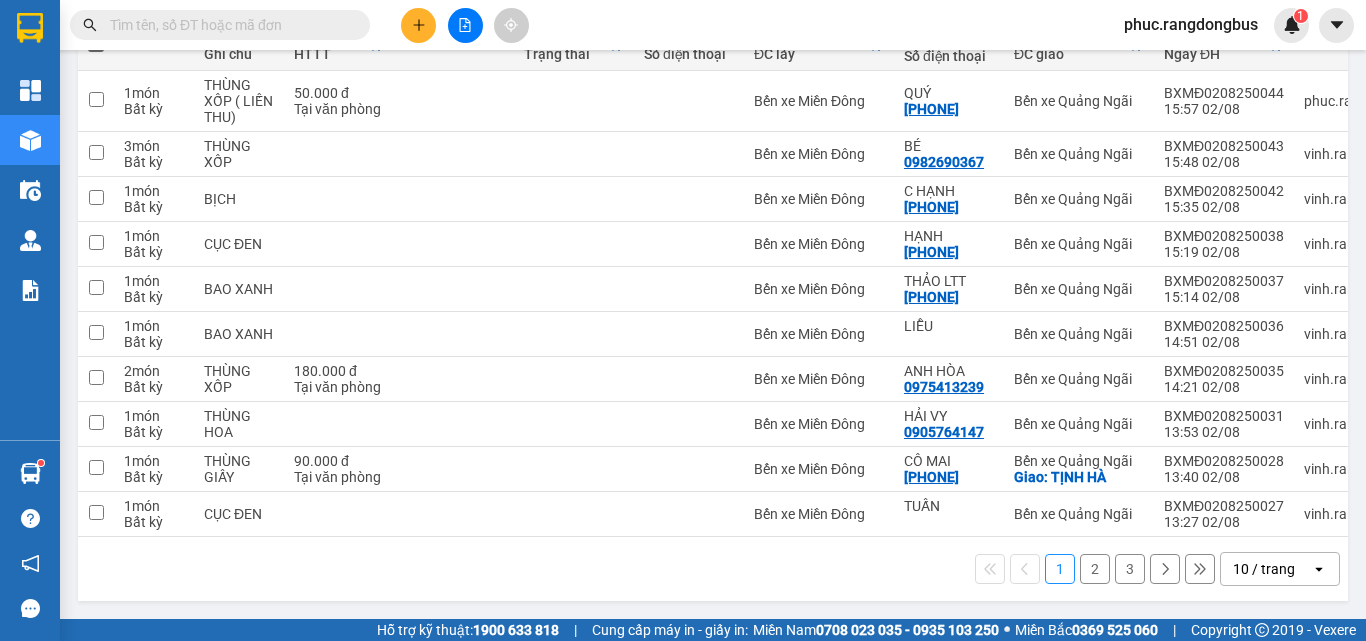 click on "2" at bounding box center [1095, 569] 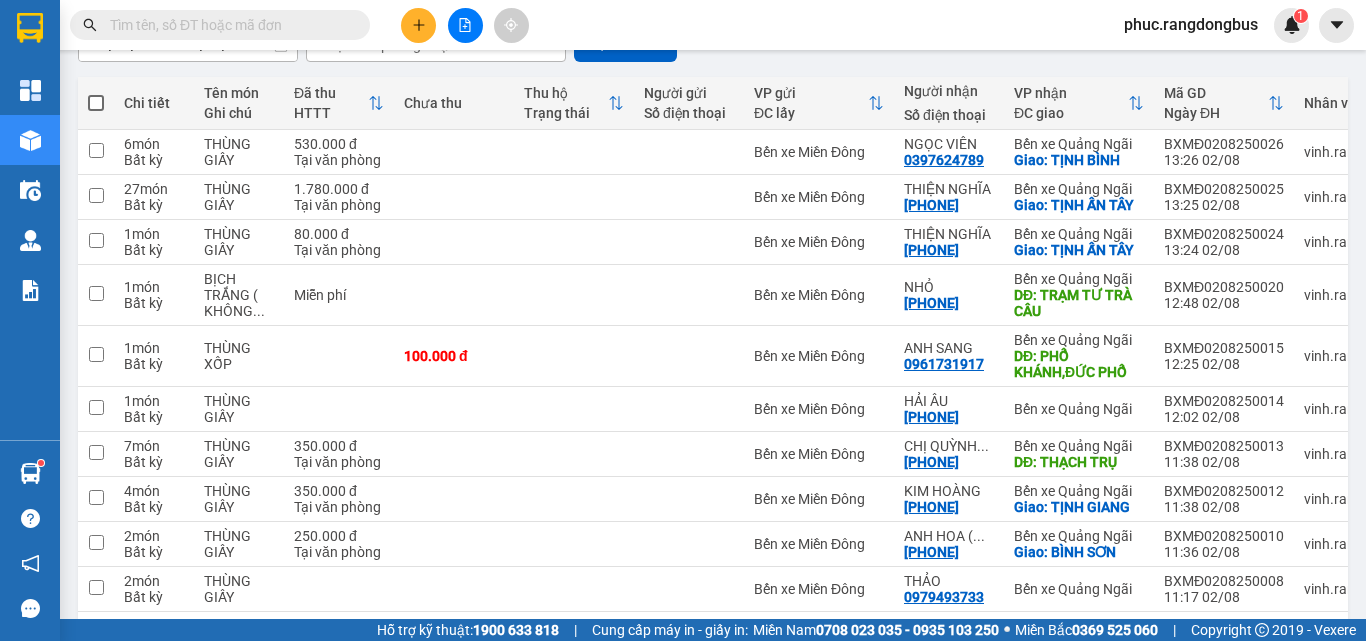 scroll, scrollTop: 288, scrollLeft: 0, axis: vertical 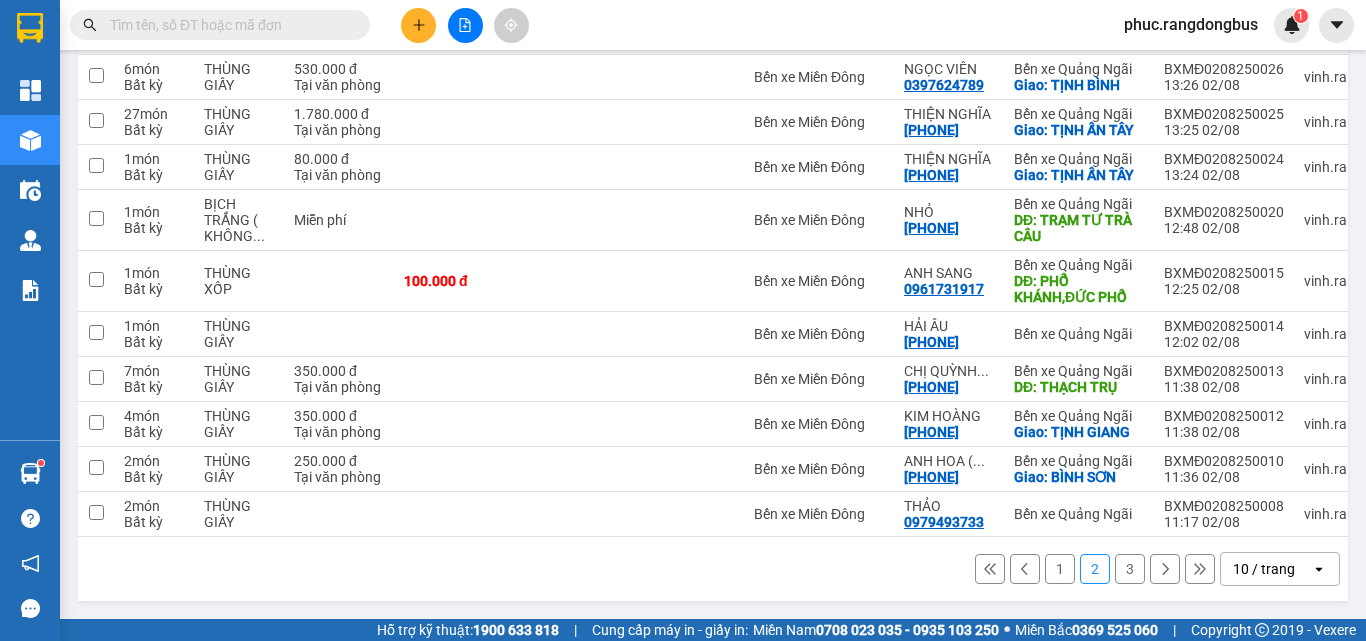 click on "3" at bounding box center (1130, 569) 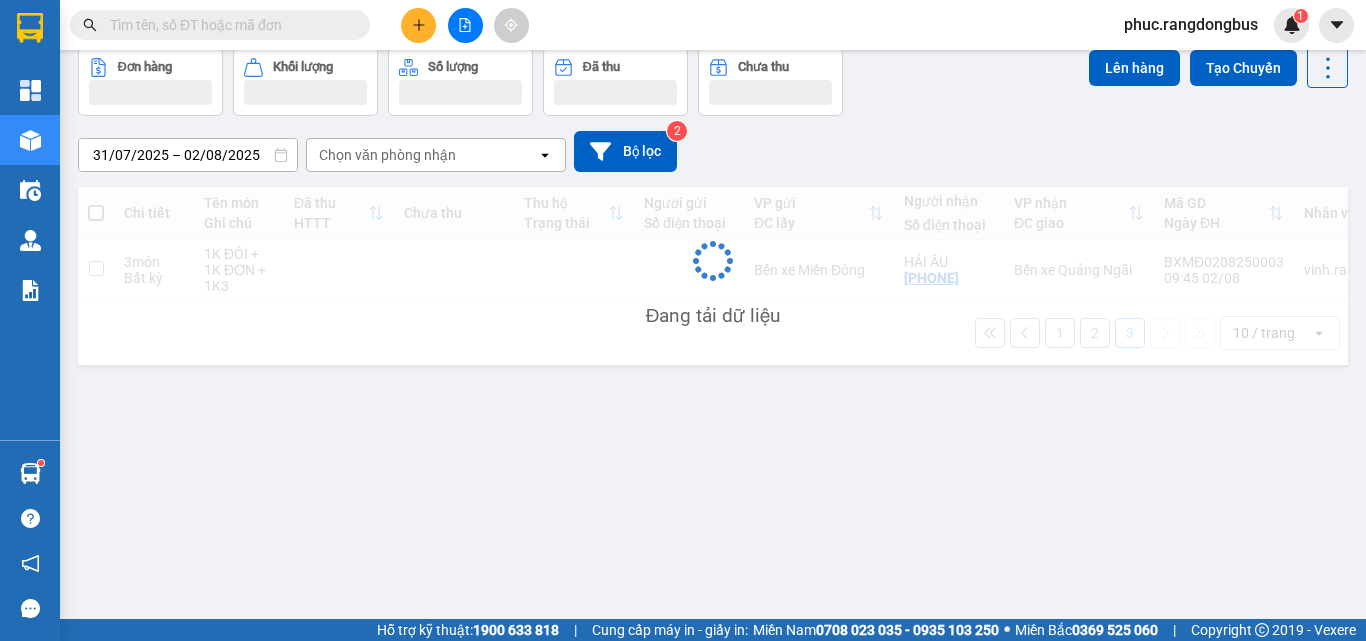 scroll, scrollTop: 92, scrollLeft: 0, axis: vertical 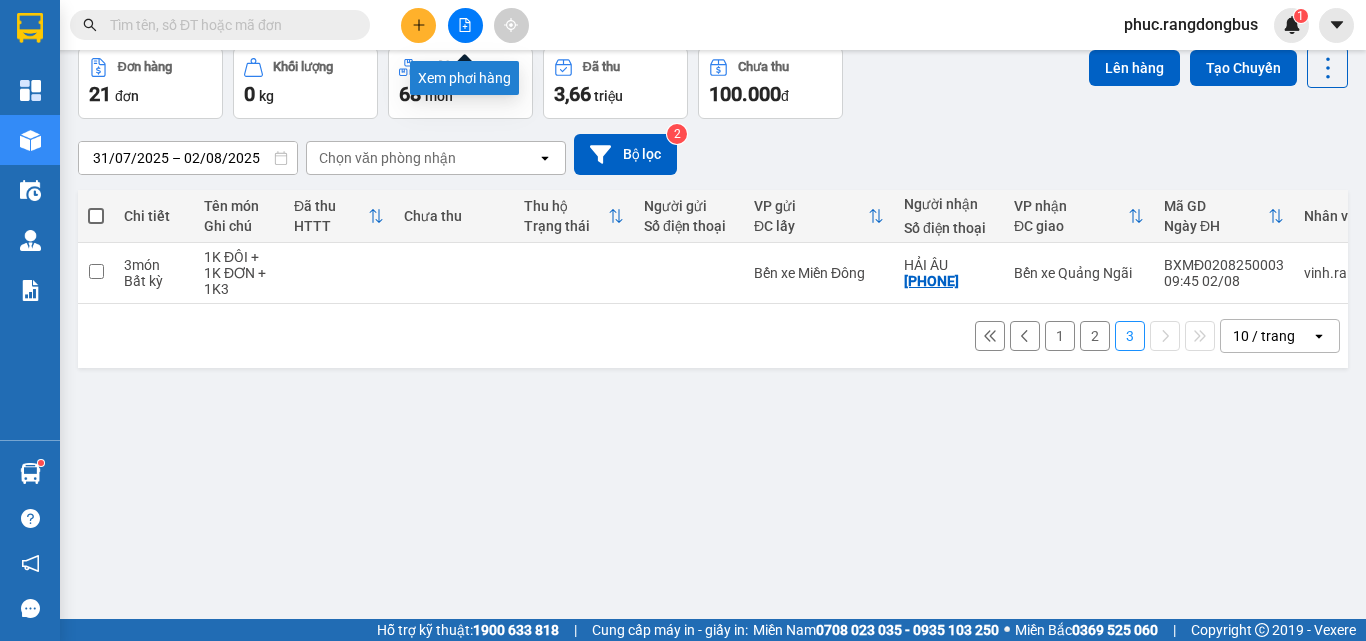 click 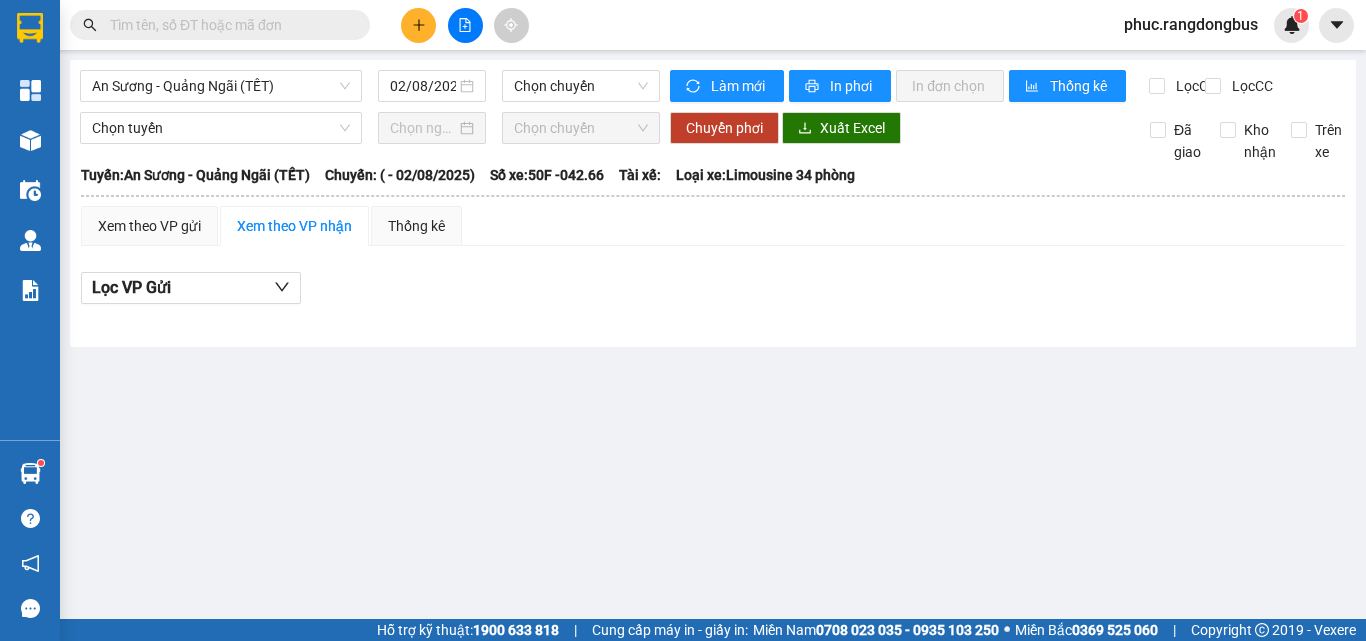 scroll, scrollTop: 0, scrollLeft: 0, axis: both 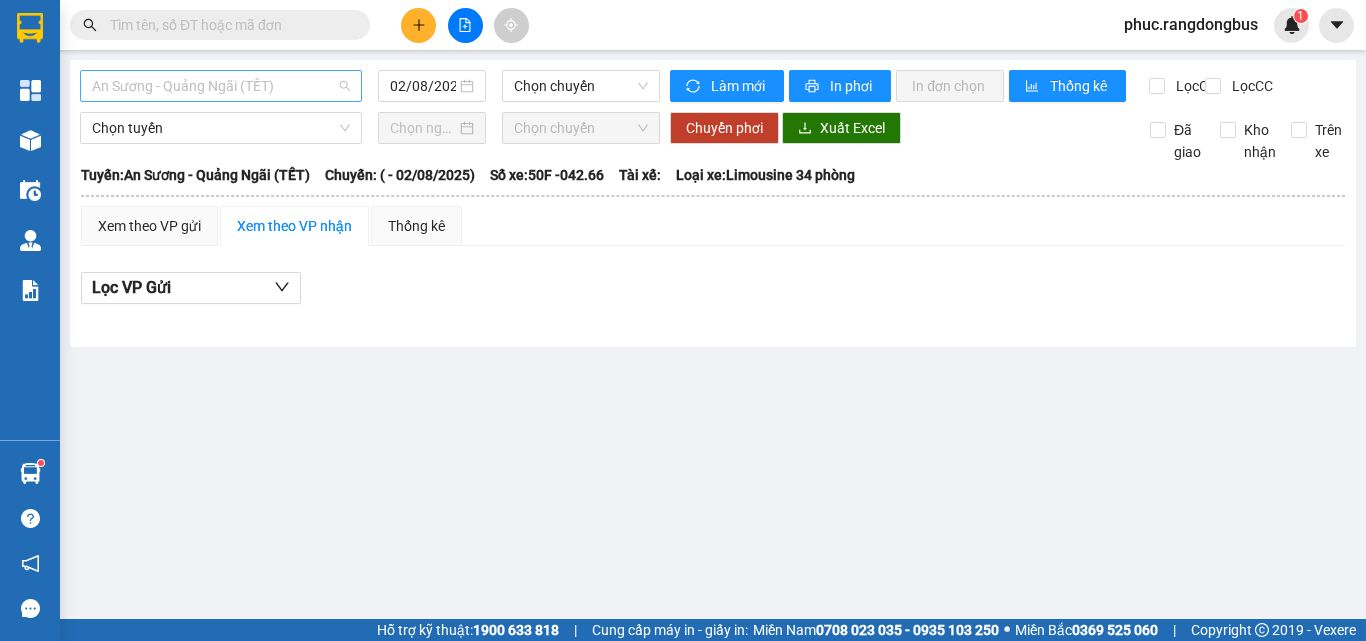 click on "An Sương - Quảng Ngãi (TẾT)" at bounding box center [221, 86] 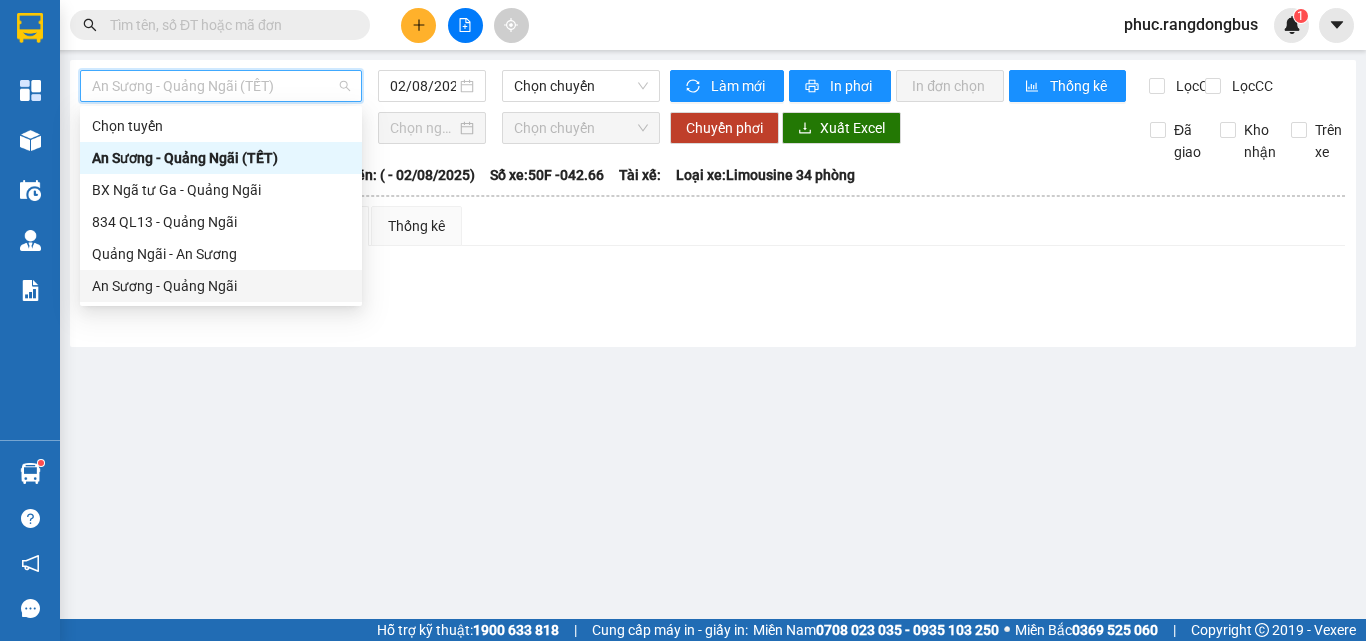 click on "An Sương - Quảng Ngãi" at bounding box center (221, 286) 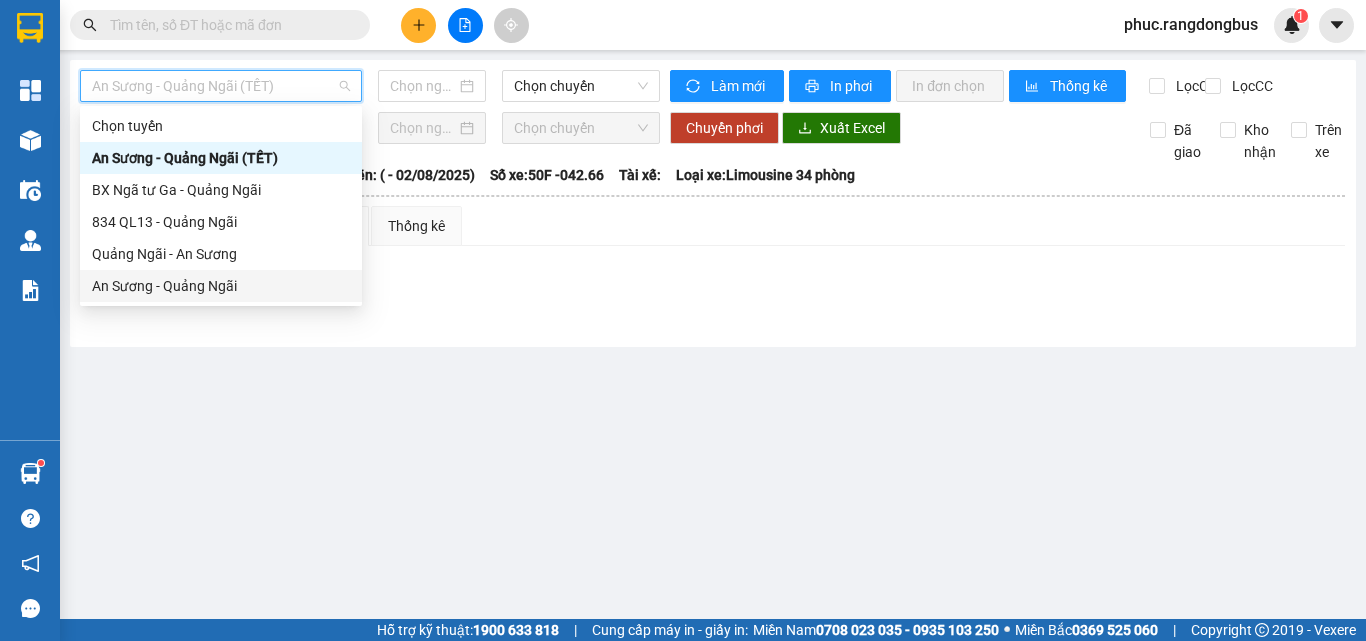 type on "02/08/2025" 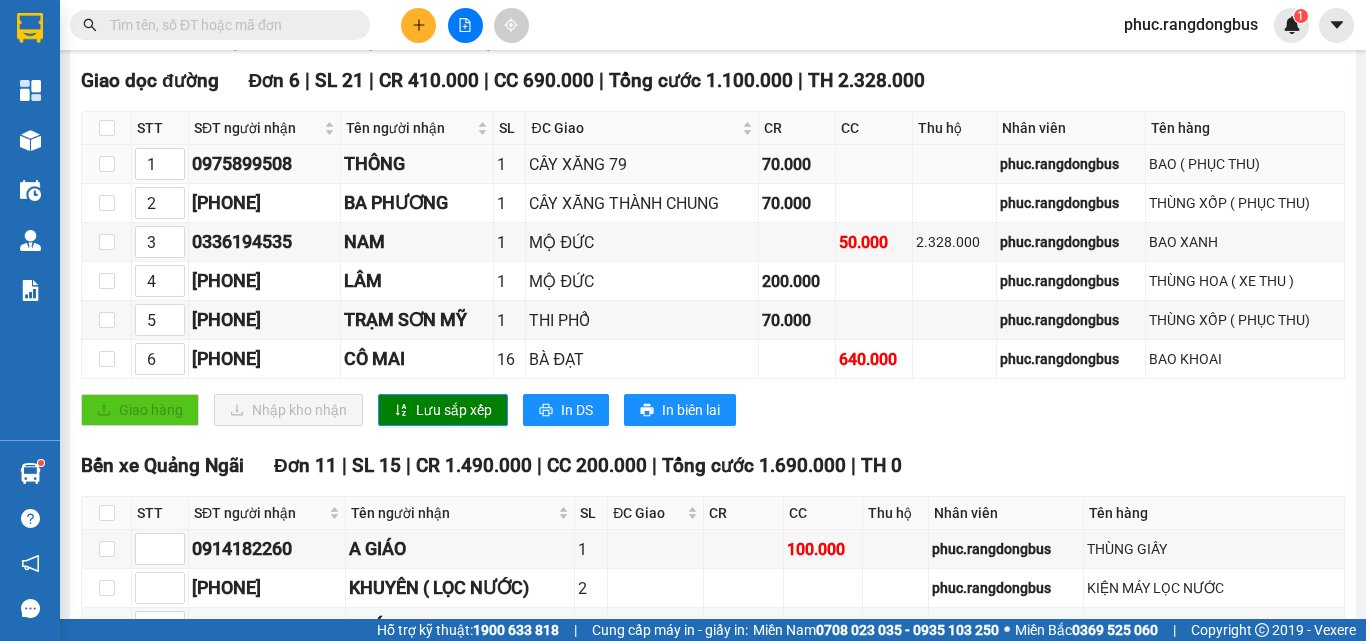 scroll, scrollTop: 300, scrollLeft: 0, axis: vertical 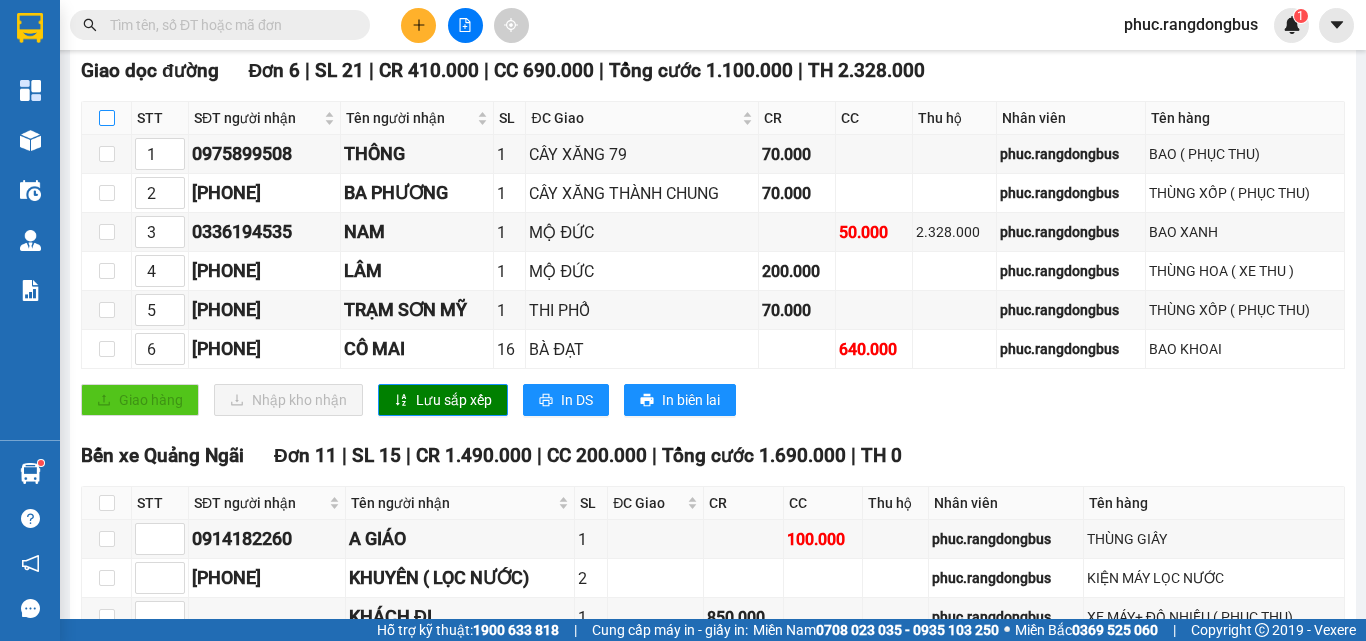 click at bounding box center (107, 118) 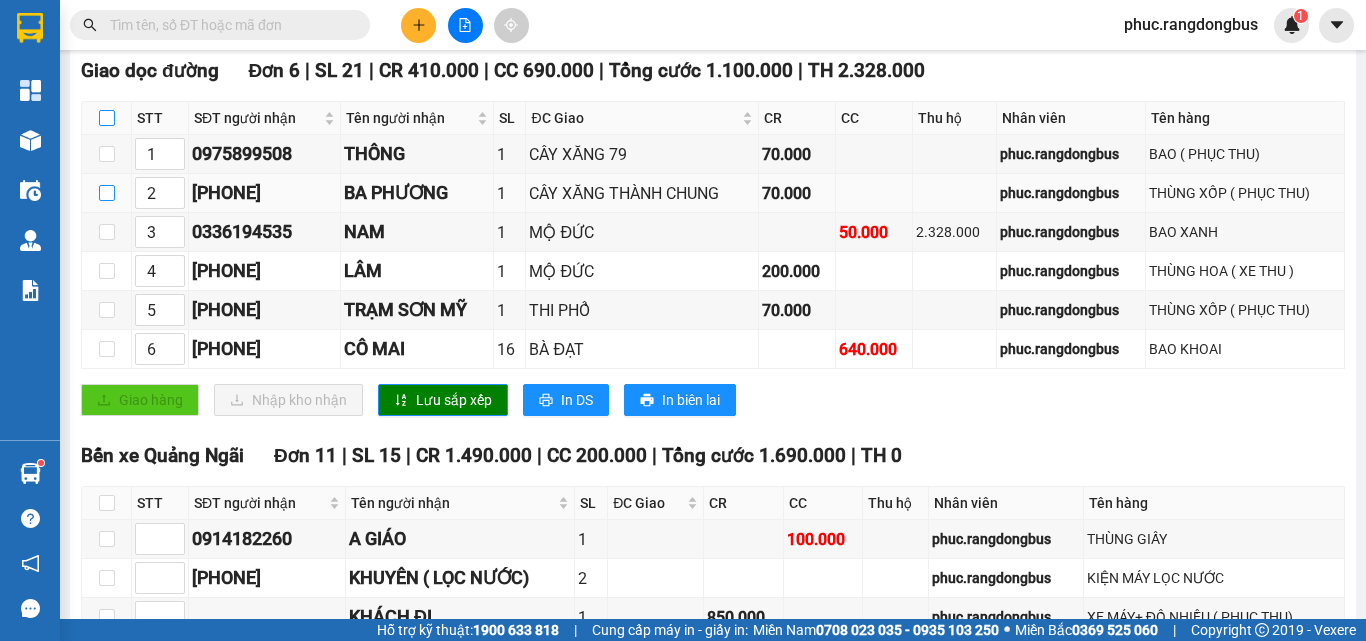 checkbox on "true" 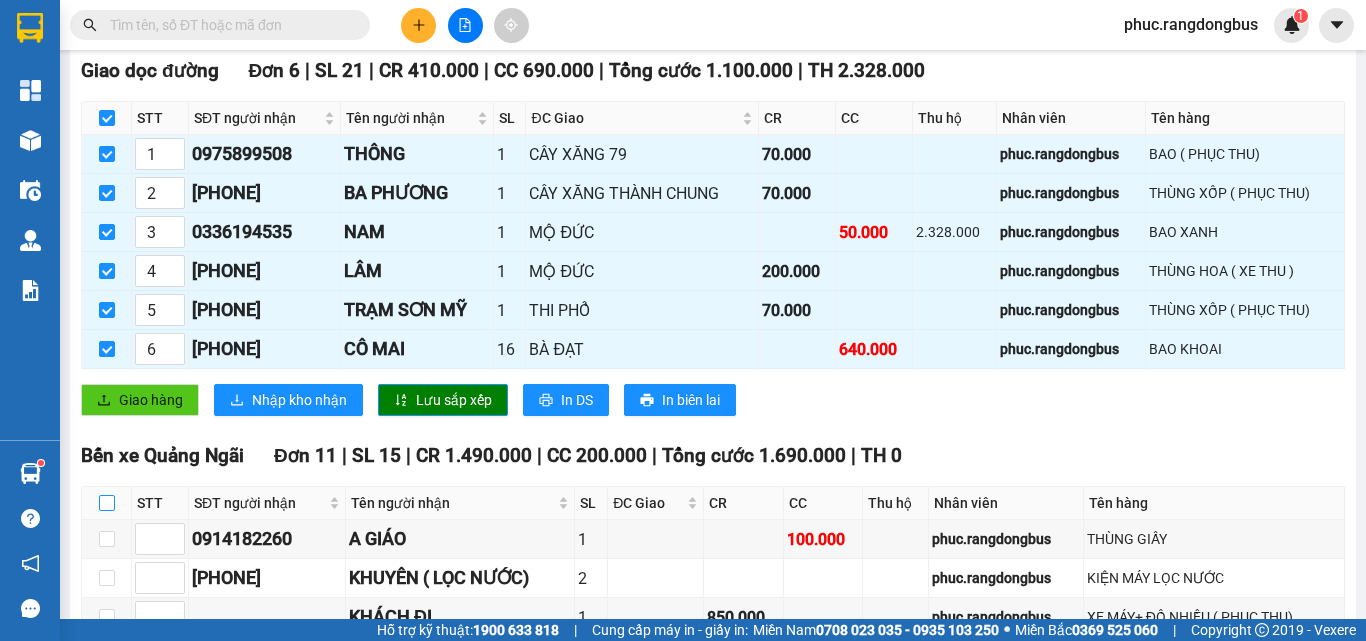 click at bounding box center (107, 503) 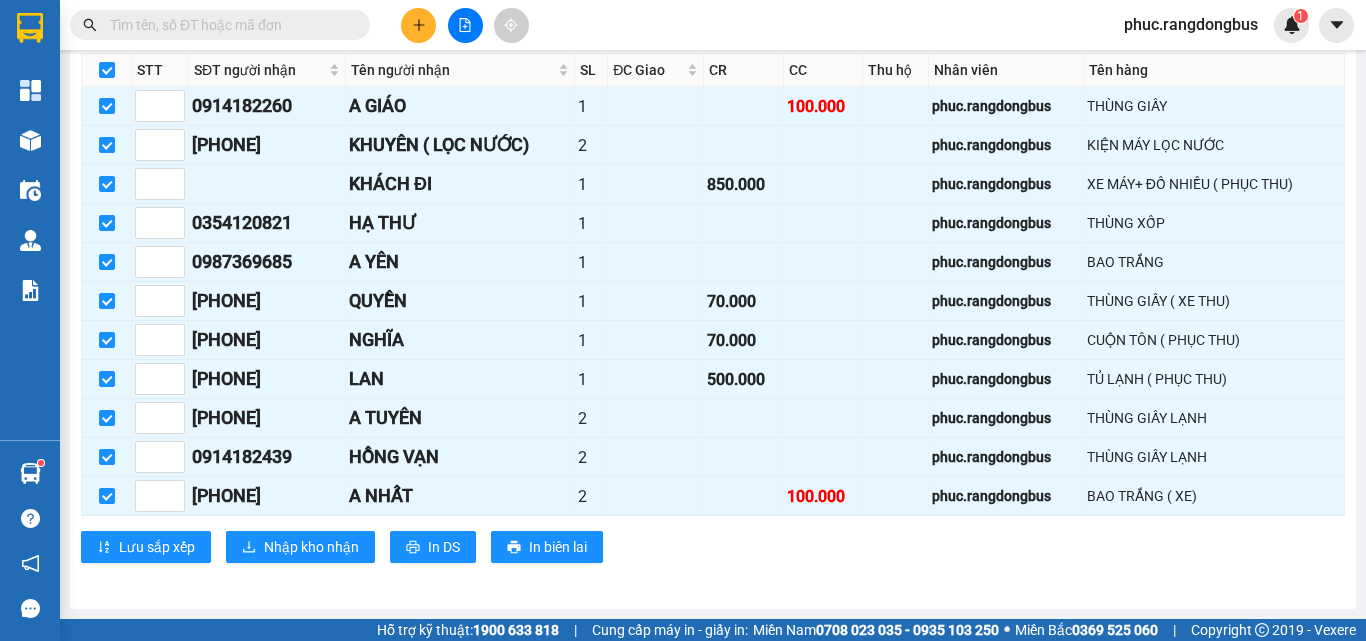 scroll, scrollTop: 0, scrollLeft: 0, axis: both 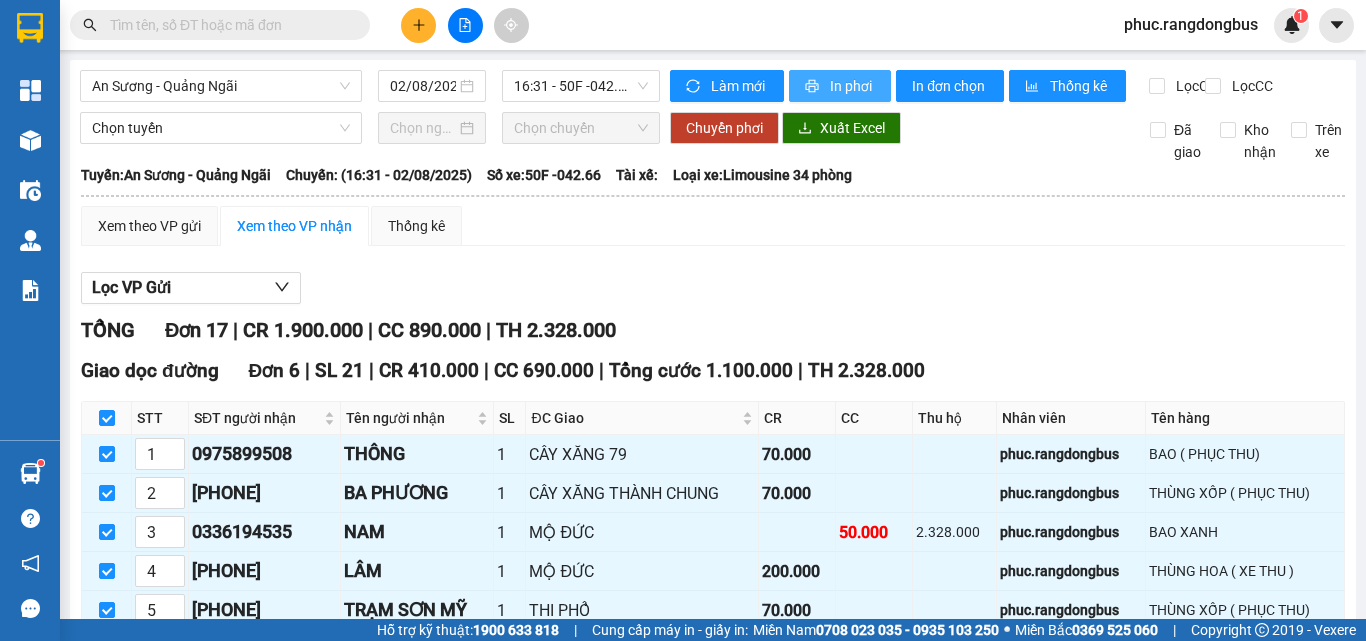 click on "In phơi" at bounding box center [852, 86] 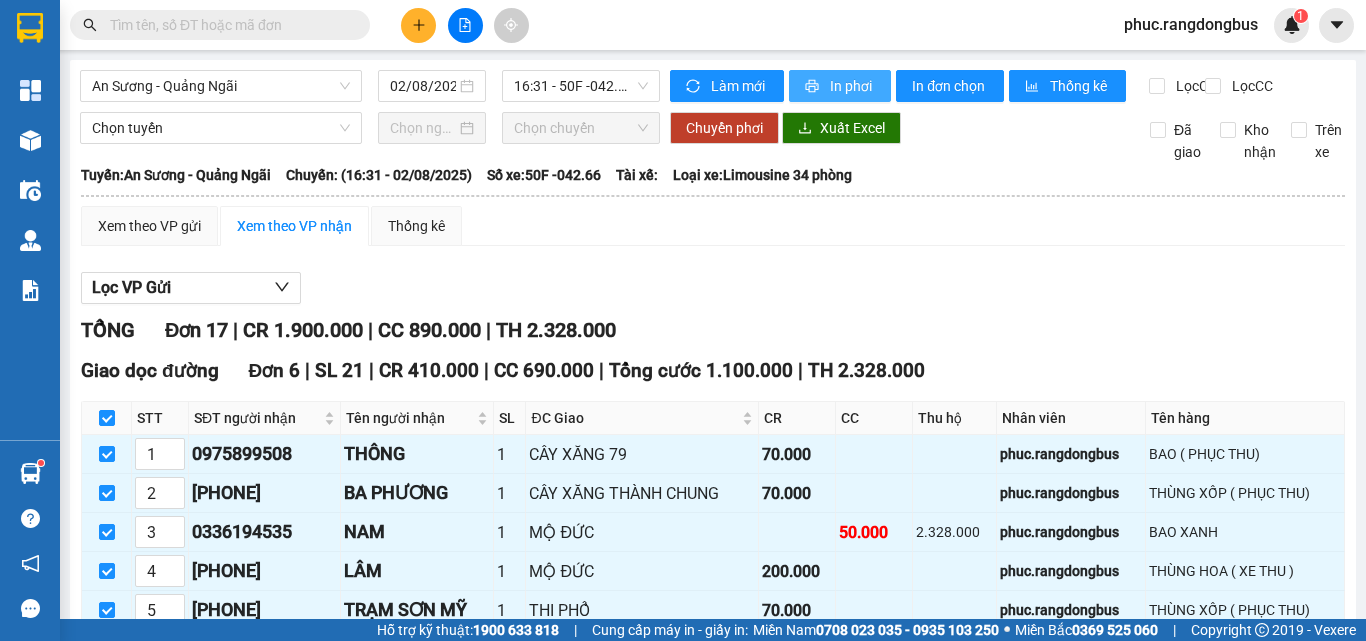 scroll, scrollTop: 0, scrollLeft: 0, axis: both 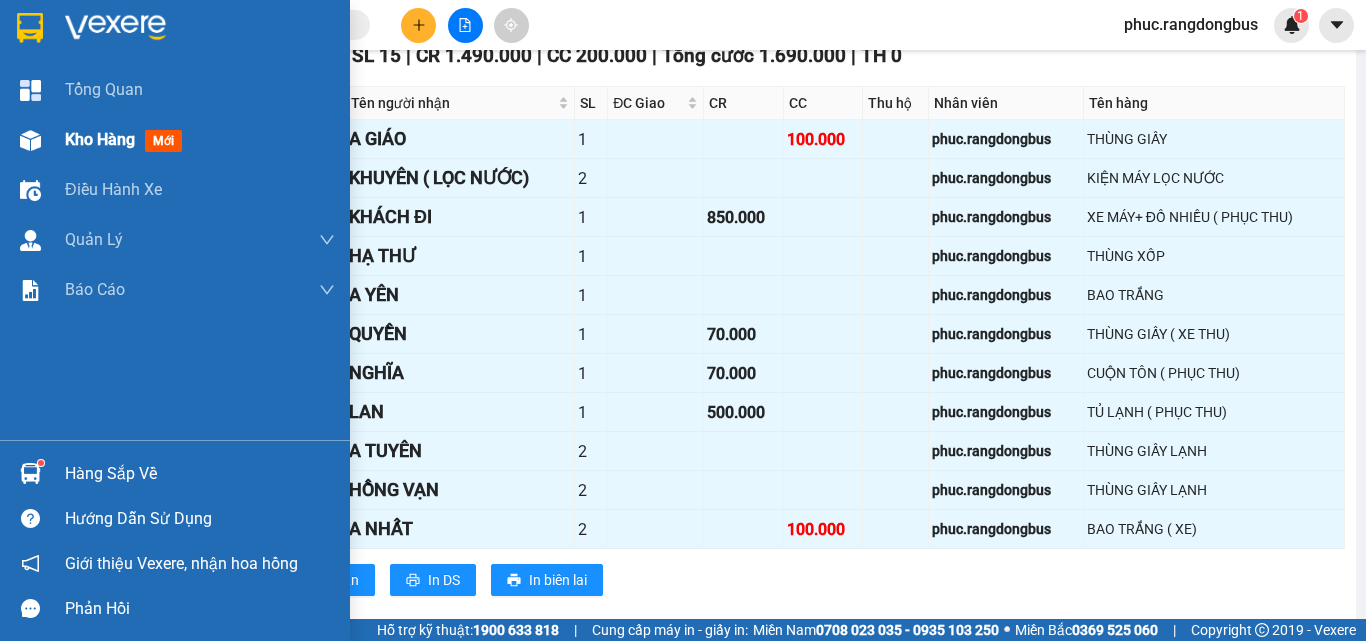 click on "Kho hàng" at bounding box center (100, 139) 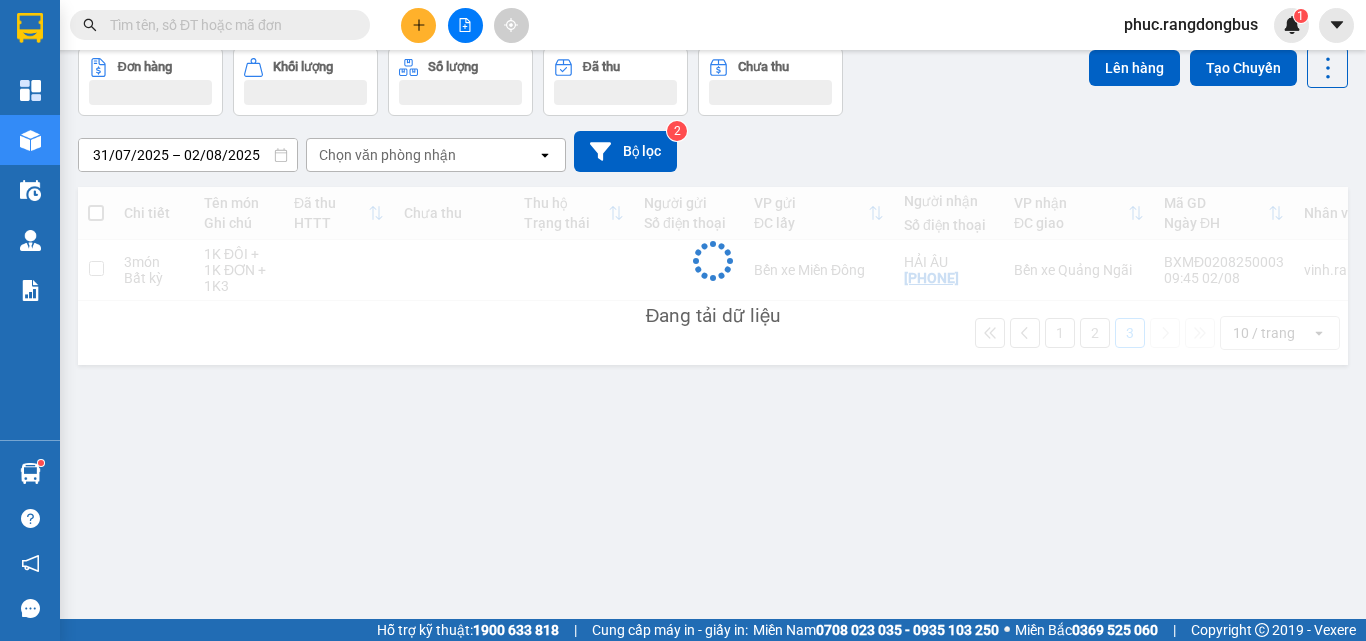 scroll, scrollTop: 92, scrollLeft: 0, axis: vertical 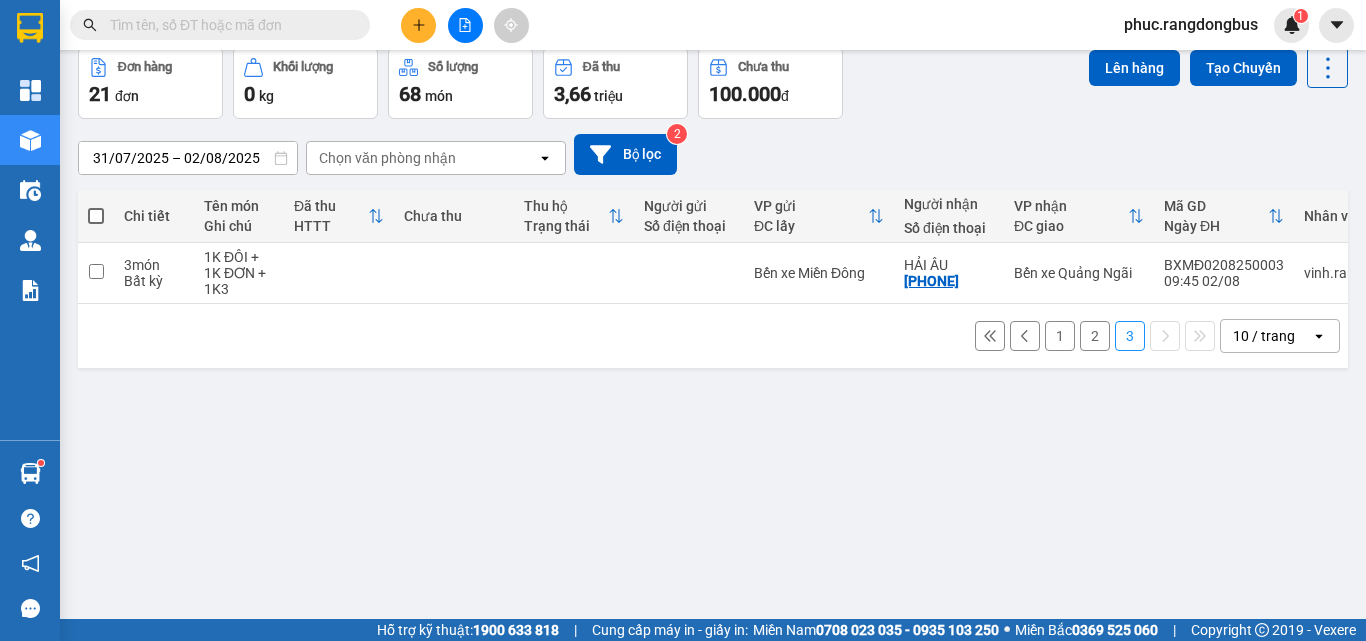 click 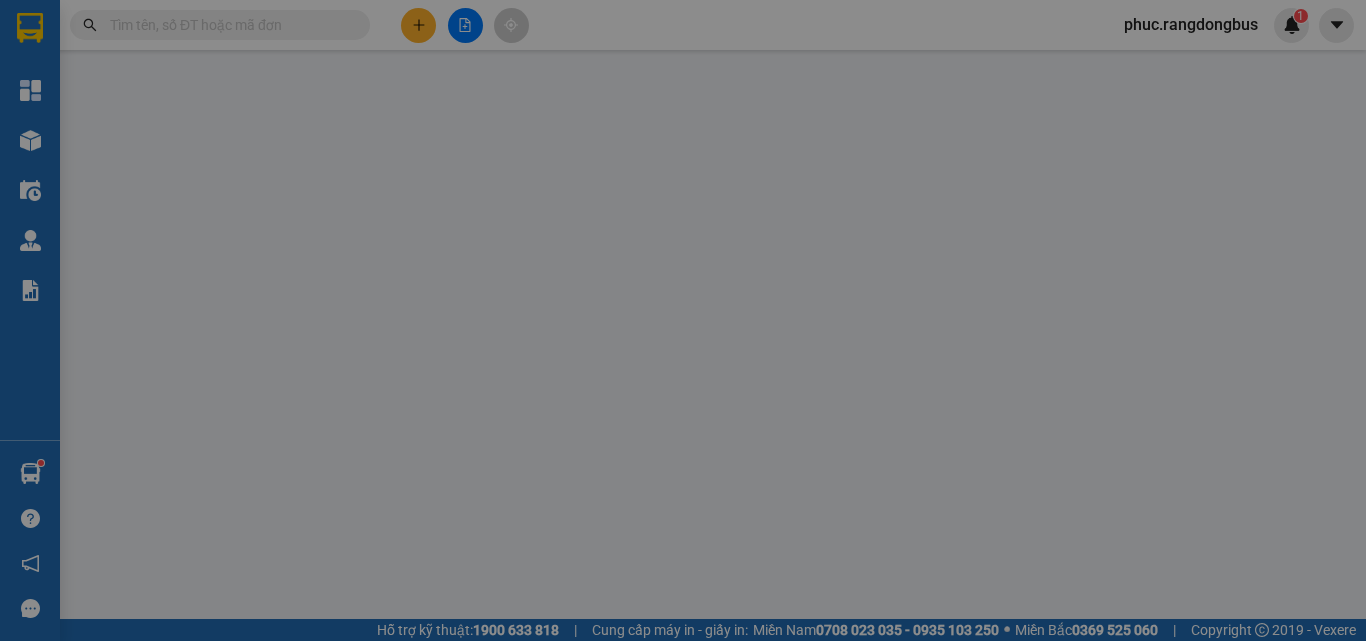 scroll, scrollTop: 0, scrollLeft: 0, axis: both 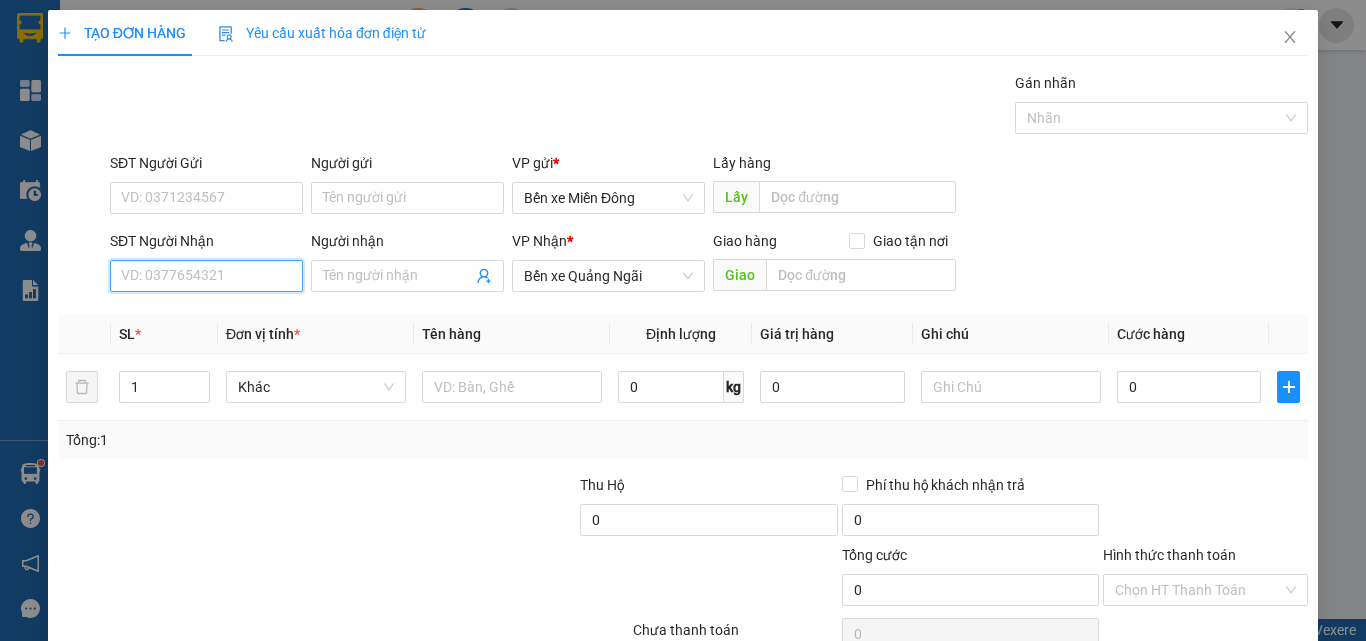 drag, startPoint x: 227, startPoint y: 281, endPoint x: 171, endPoint y: -43, distance: 328.8039 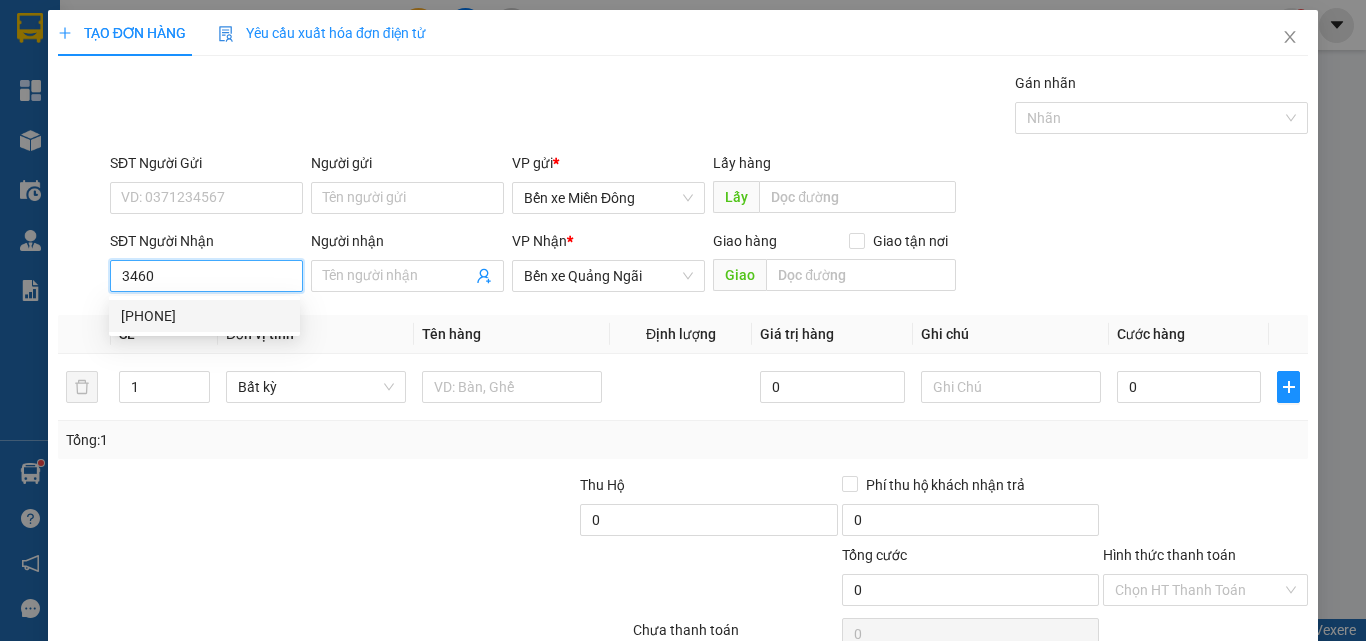 drag, startPoint x: 145, startPoint y: 318, endPoint x: 168, endPoint y: 318, distance: 23 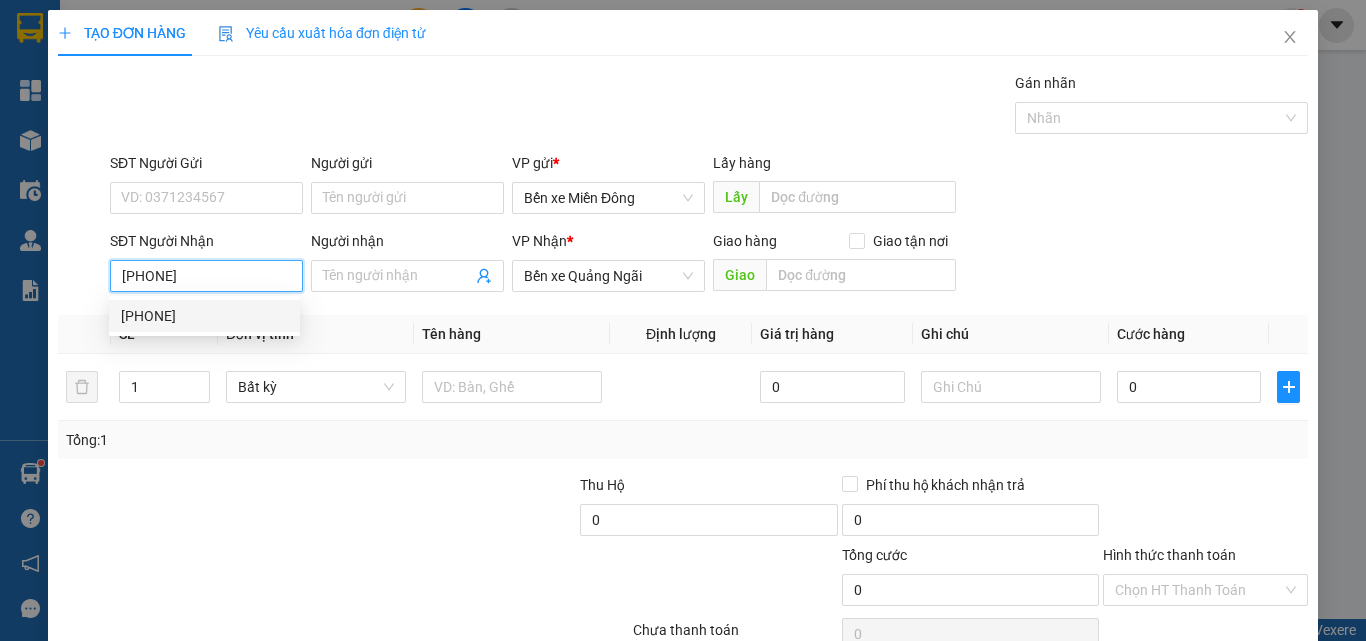 type on "100.000" 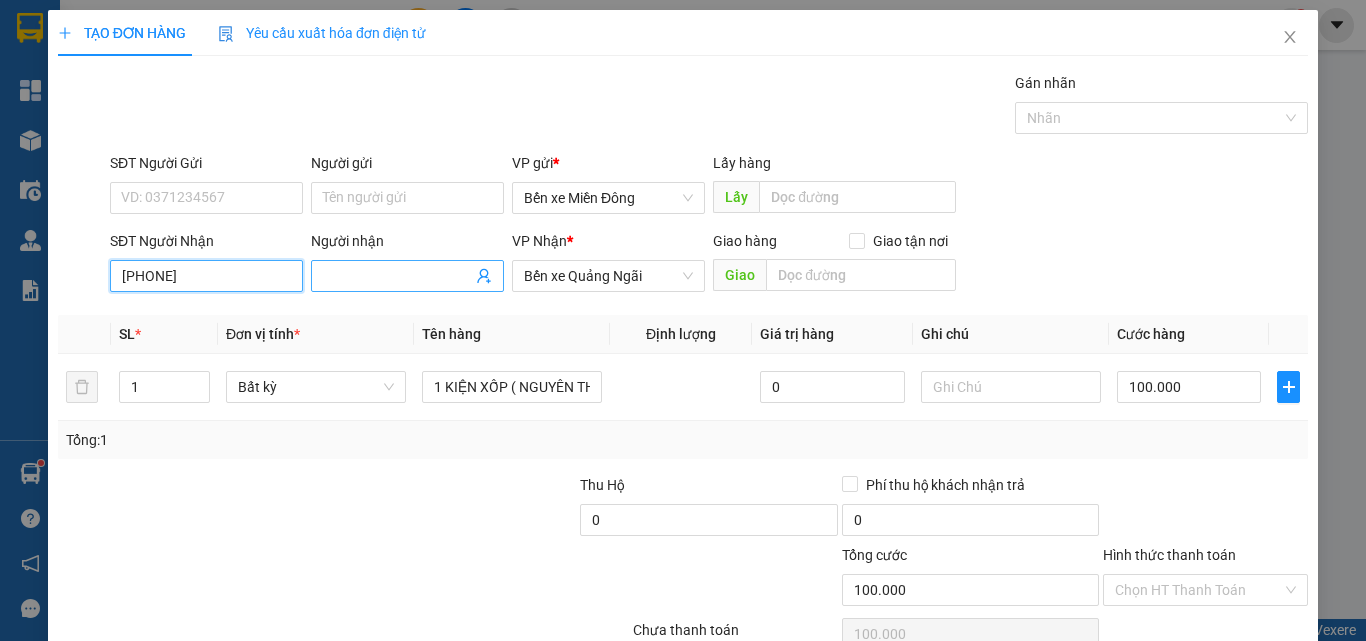 type on "[PHONE]" 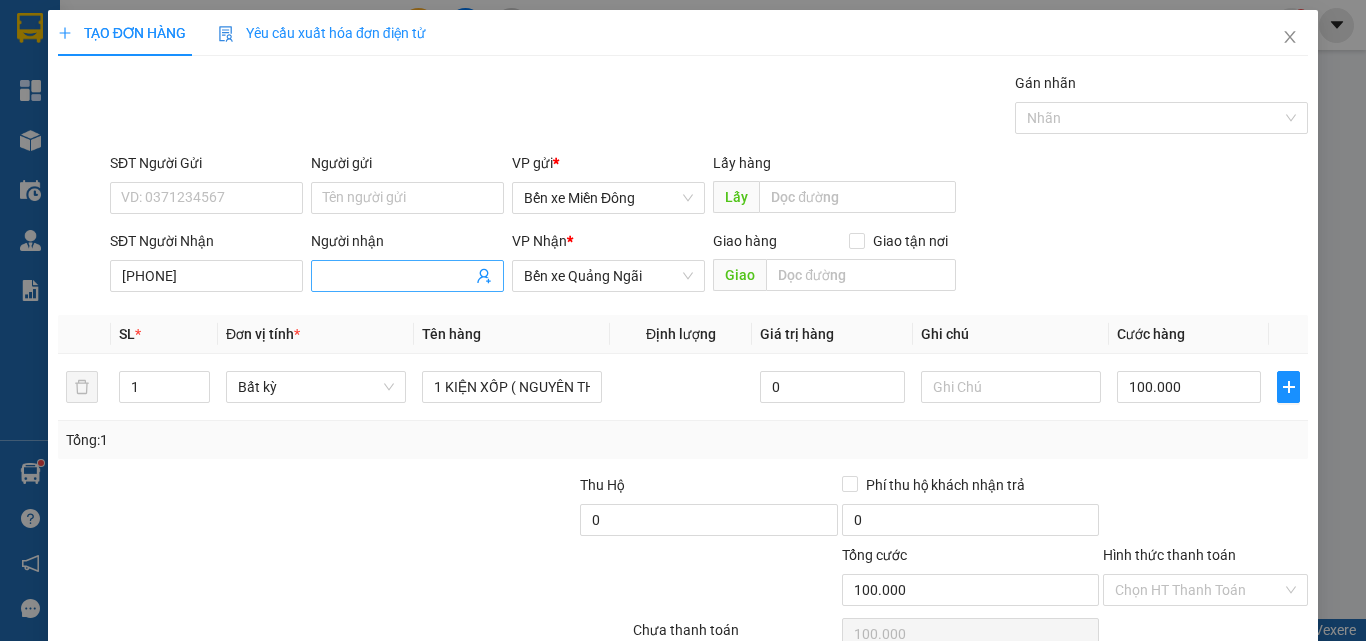 click on "Người nhận" at bounding box center (397, 276) 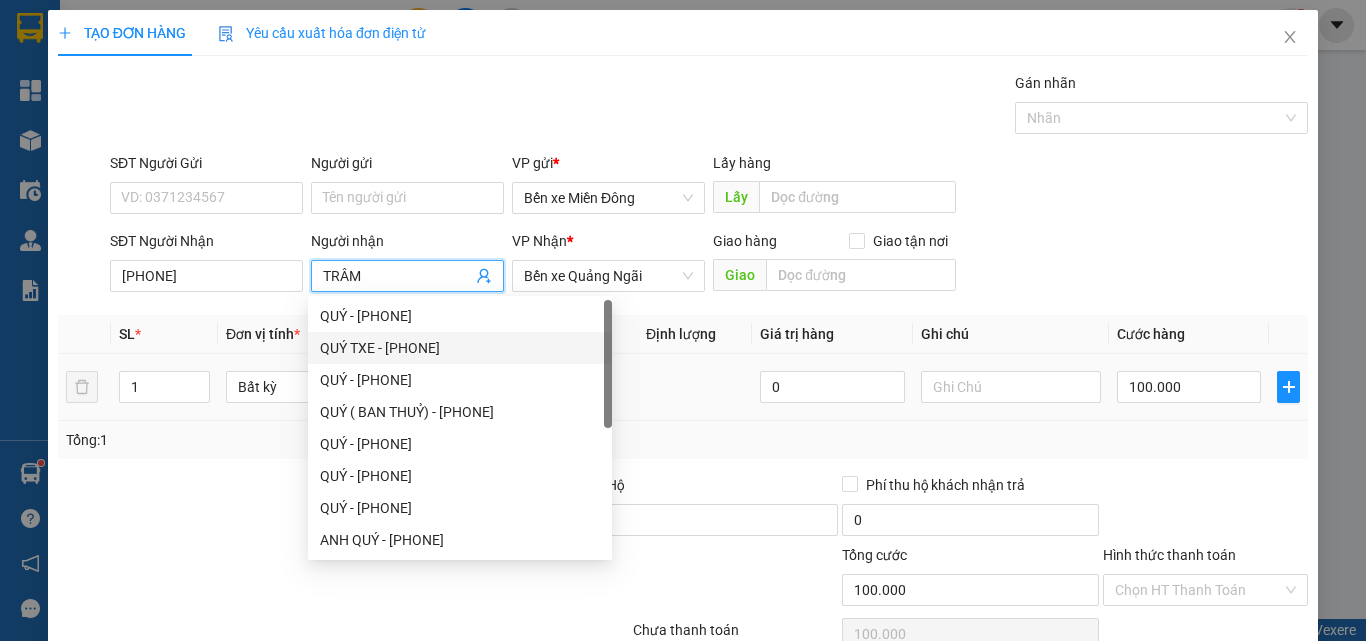 type on "TRÂM" 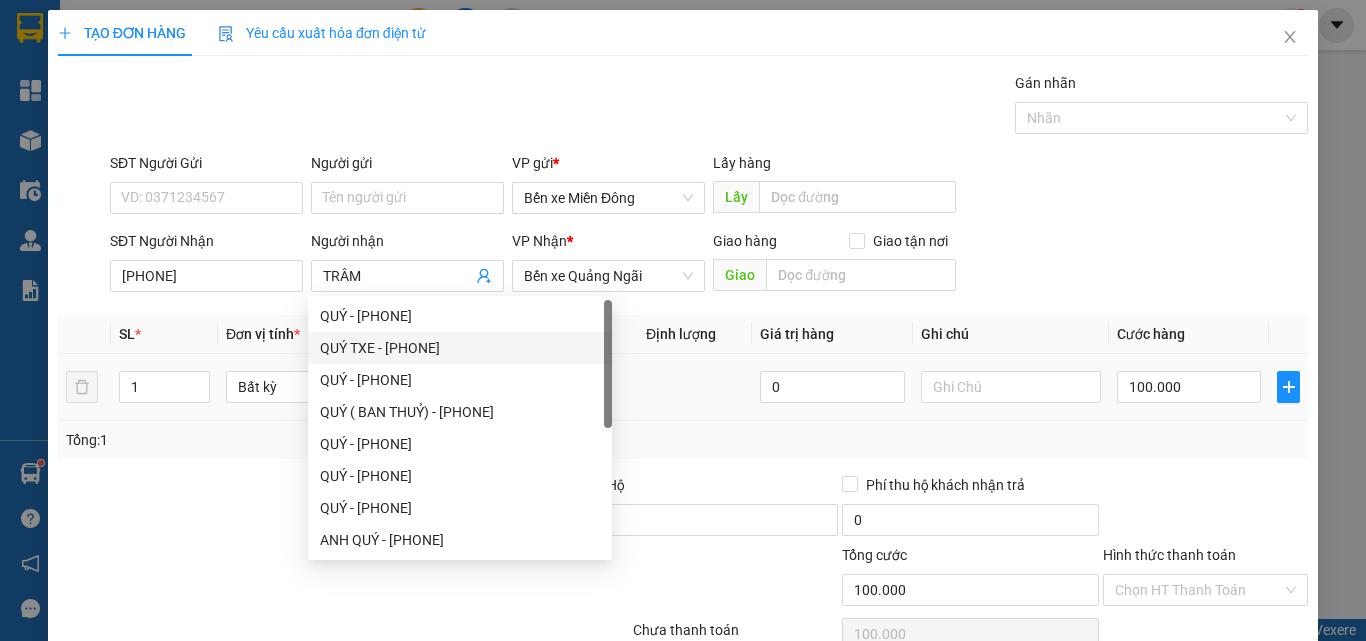 click at bounding box center (681, 387) 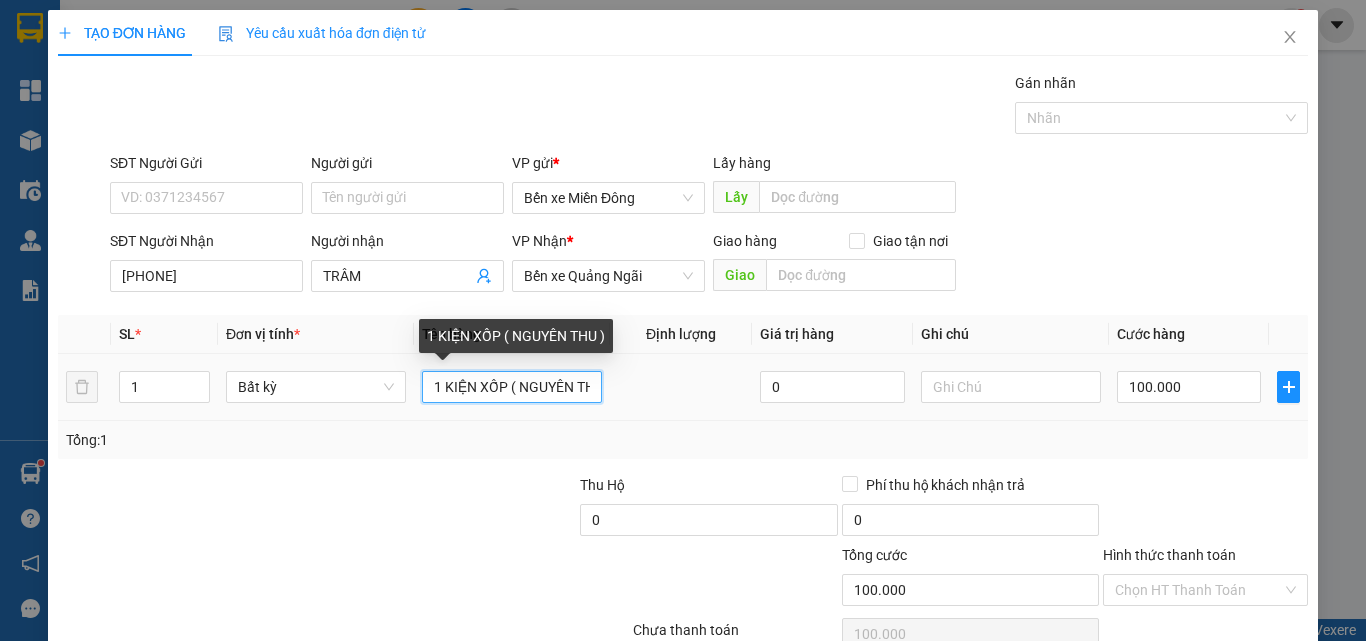 click on "1 KIỆN XỐP ( NGUYÊN THU )" at bounding box center [512, 387] 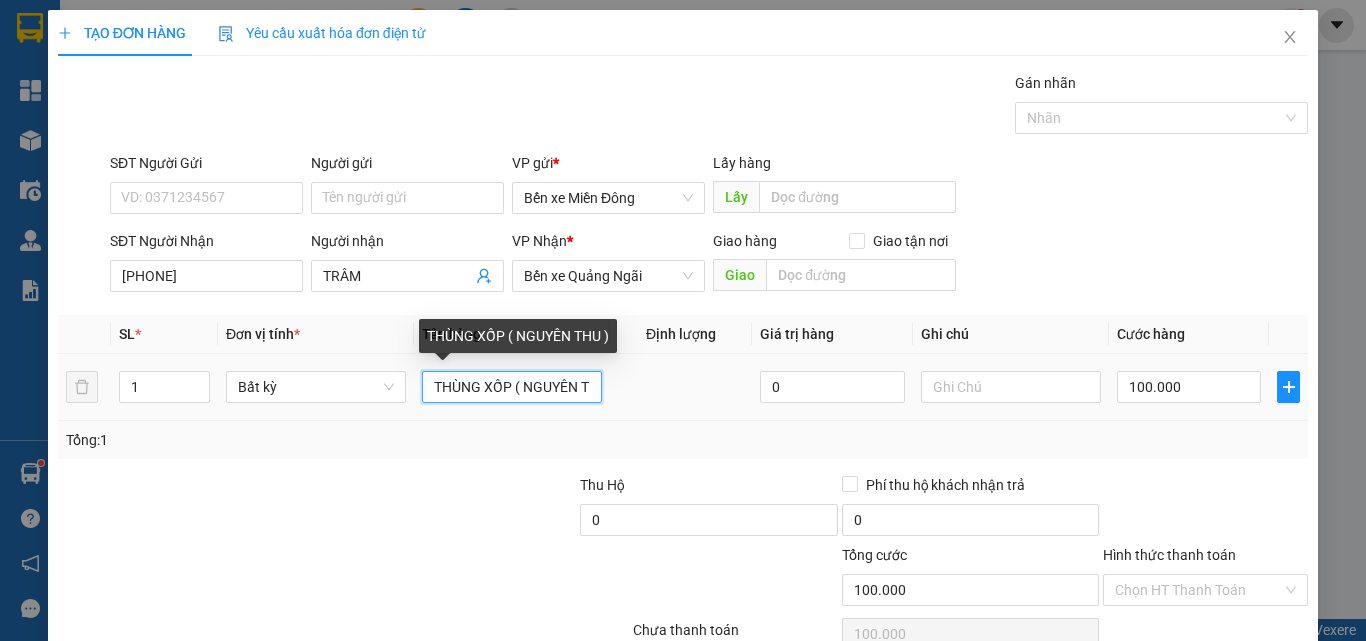 click on "THÙNG XỐP ( NGUYÊN THU )" at bounding box center (512, 387) 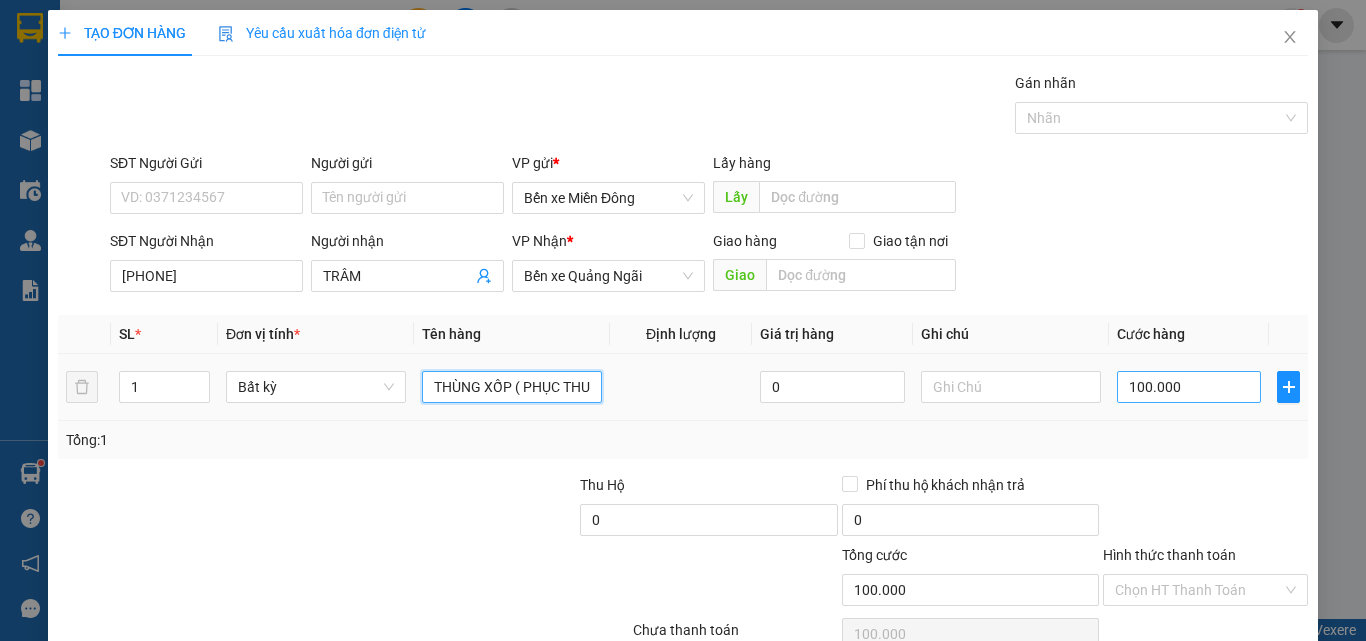 type on "THÙNG XỐP ( PHỤC THU )" 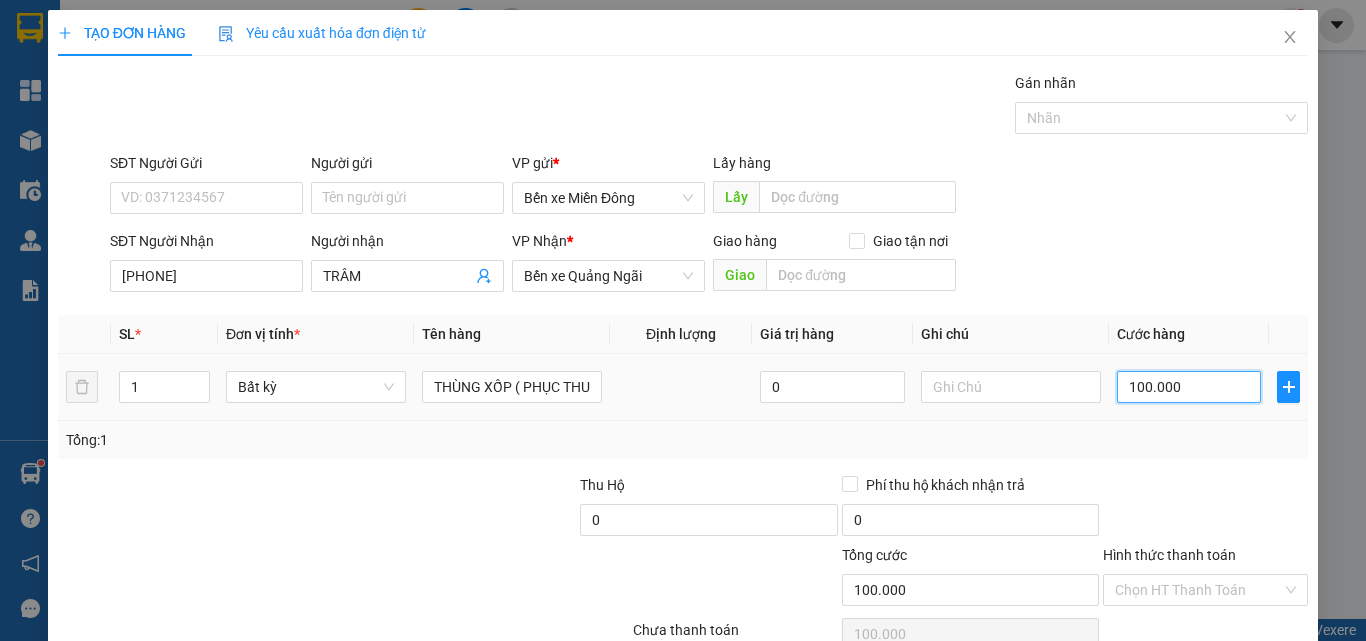 click on "100.000" at bounding box center [1189, 387] 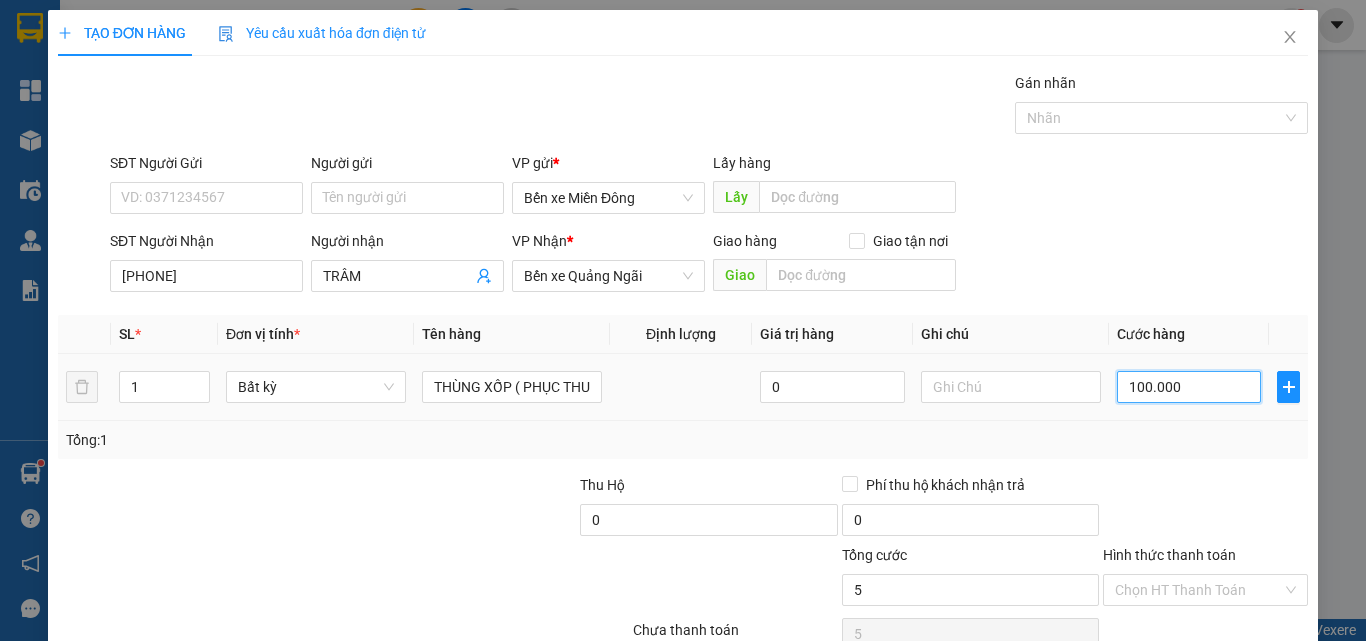 type on "5" 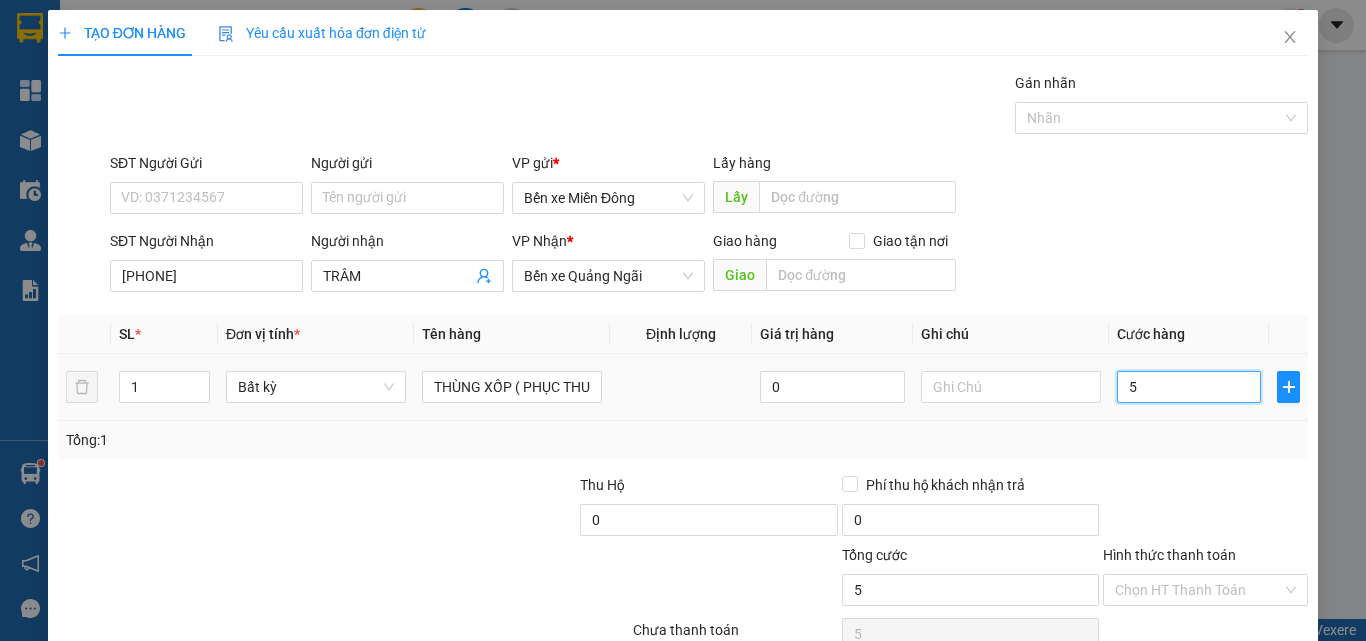 type on "50" 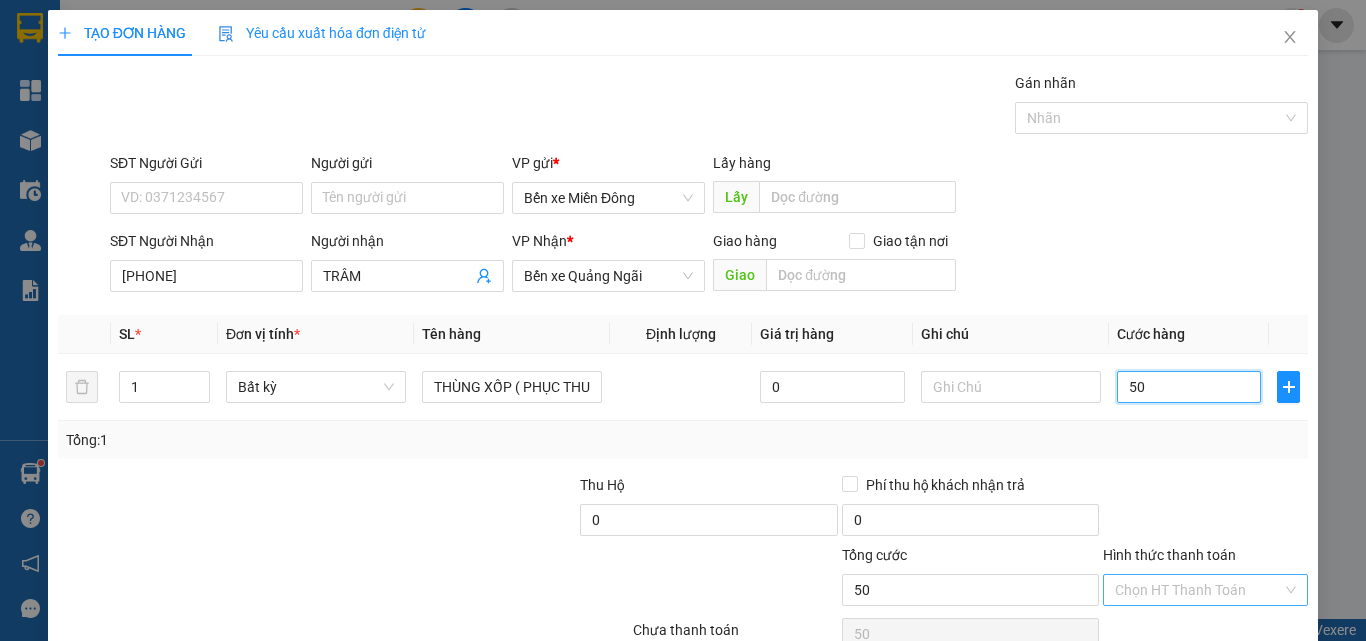 type on "50" 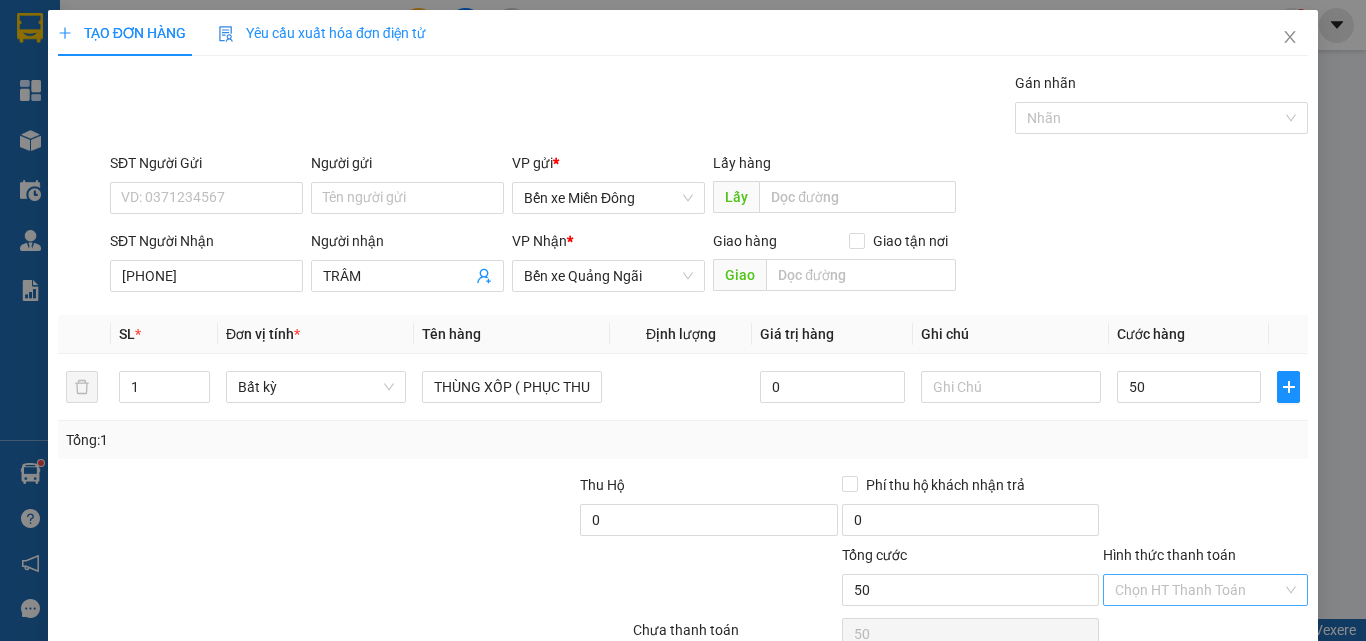 type on "50.000" 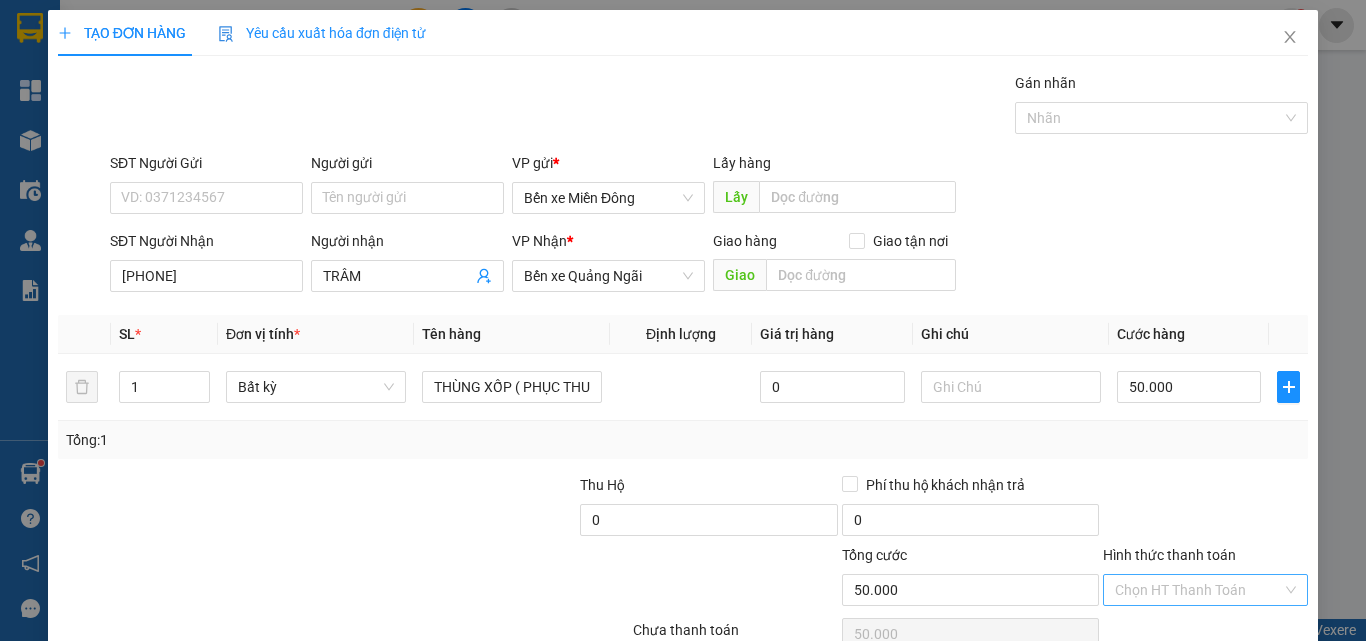 click on "Hình thức thanh toán" at bounding box center (1198, 590) 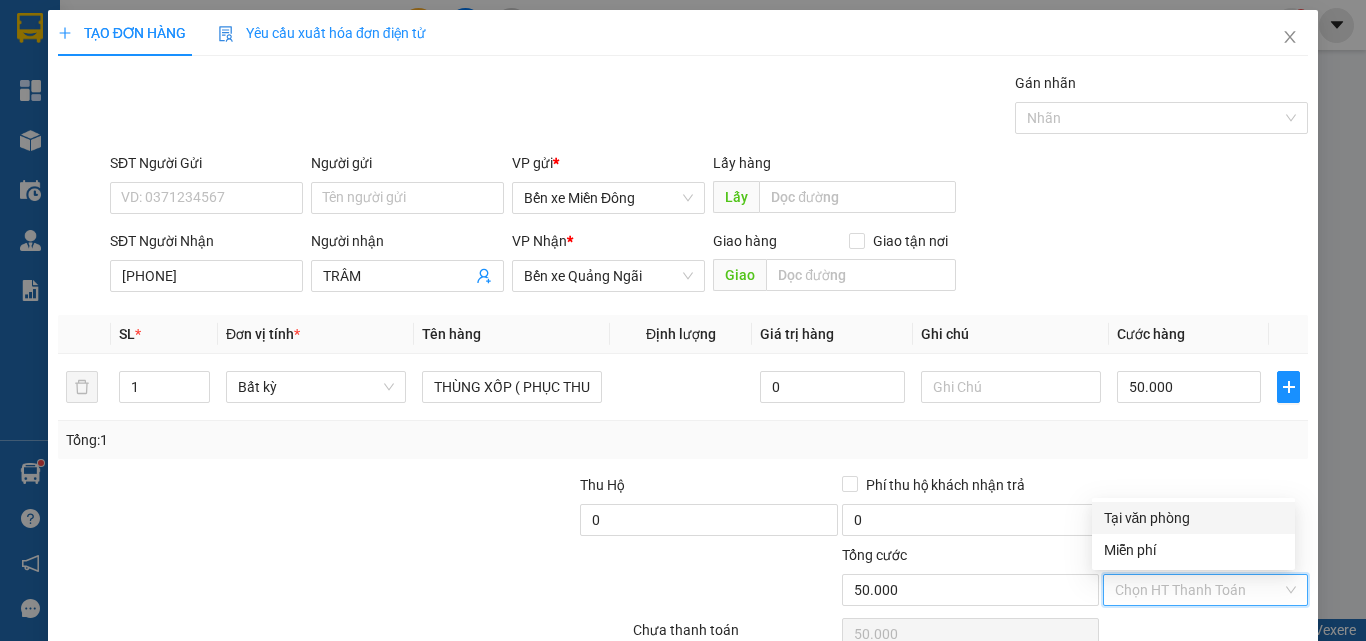 drag, startPoint x: 1151, startPoint y: 517, endPoint x: 1151, endPoint y: 474, distance: 43 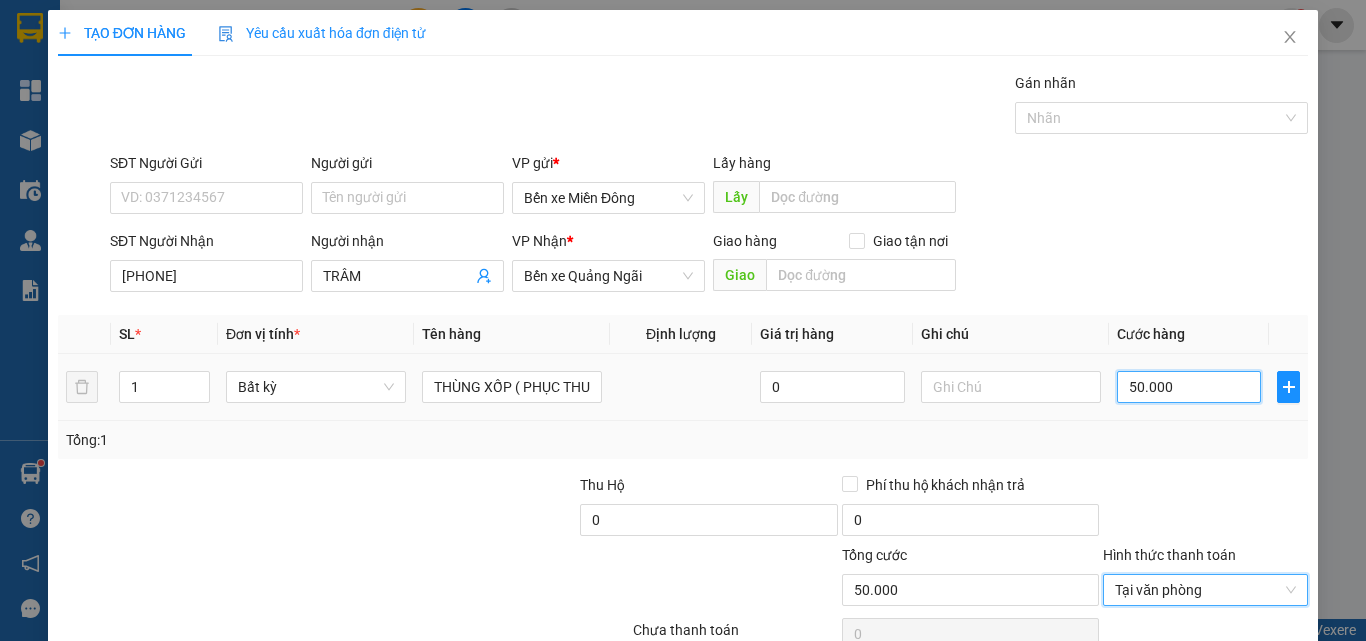 click on "50.000" at bounding box center (1189, 387) 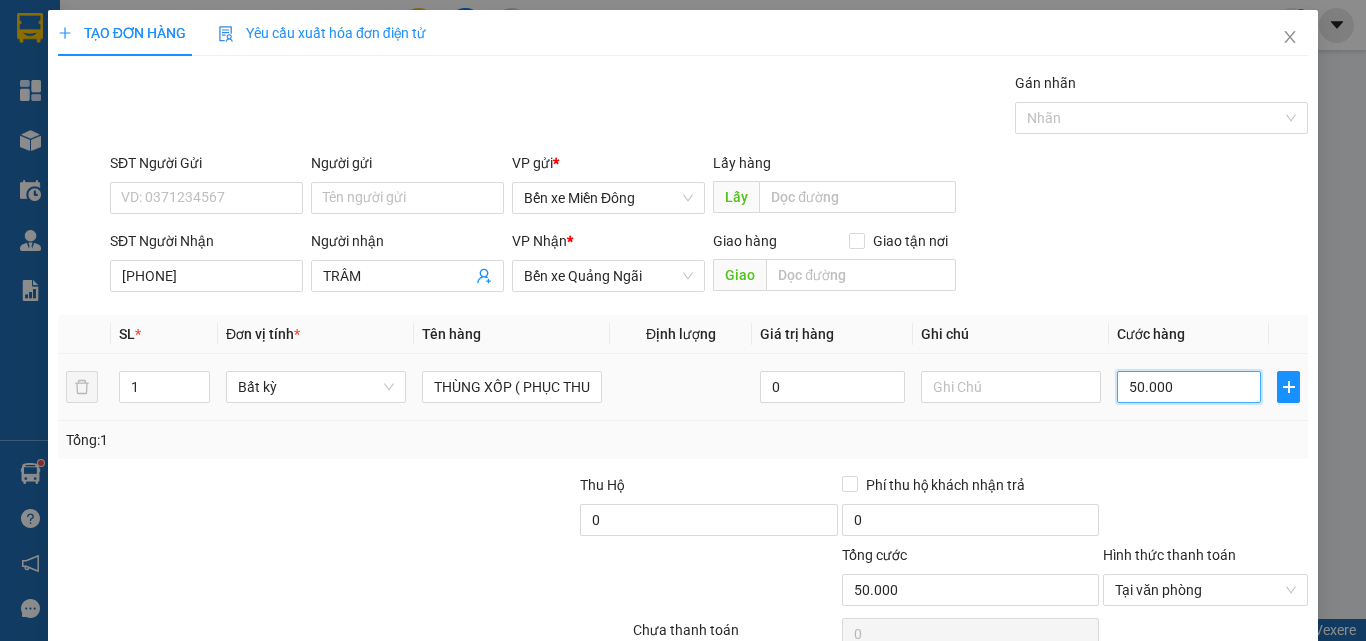 type on "0" 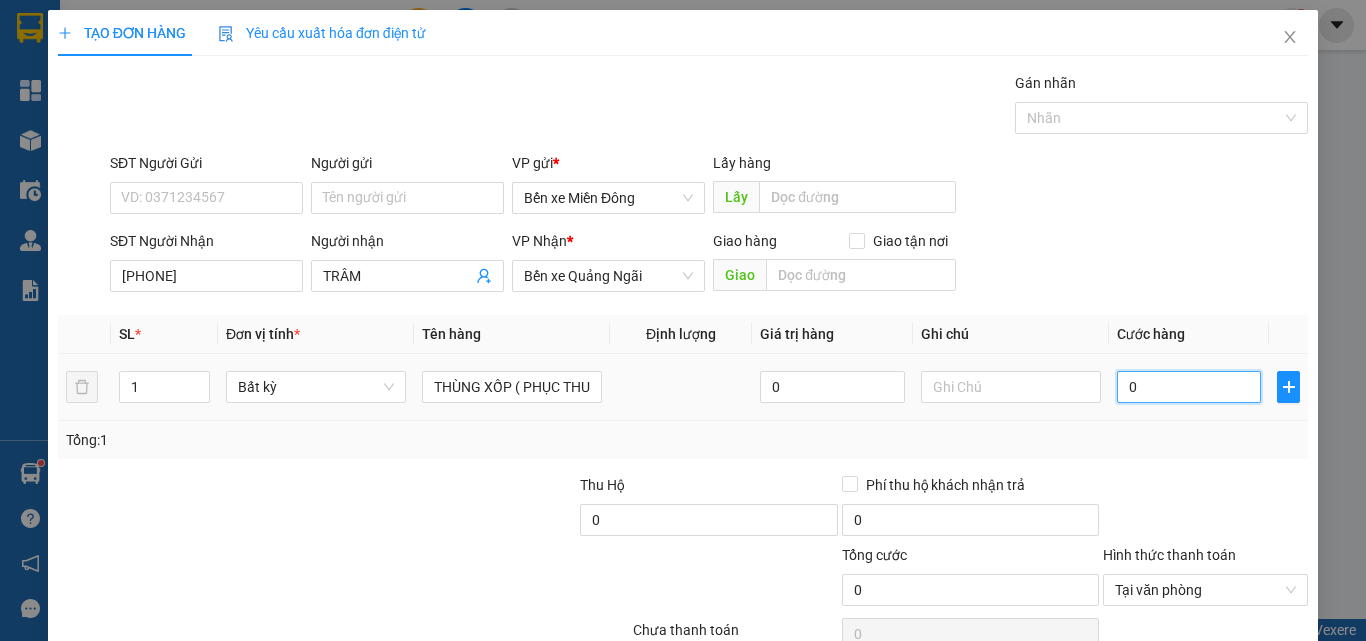 type on "8" 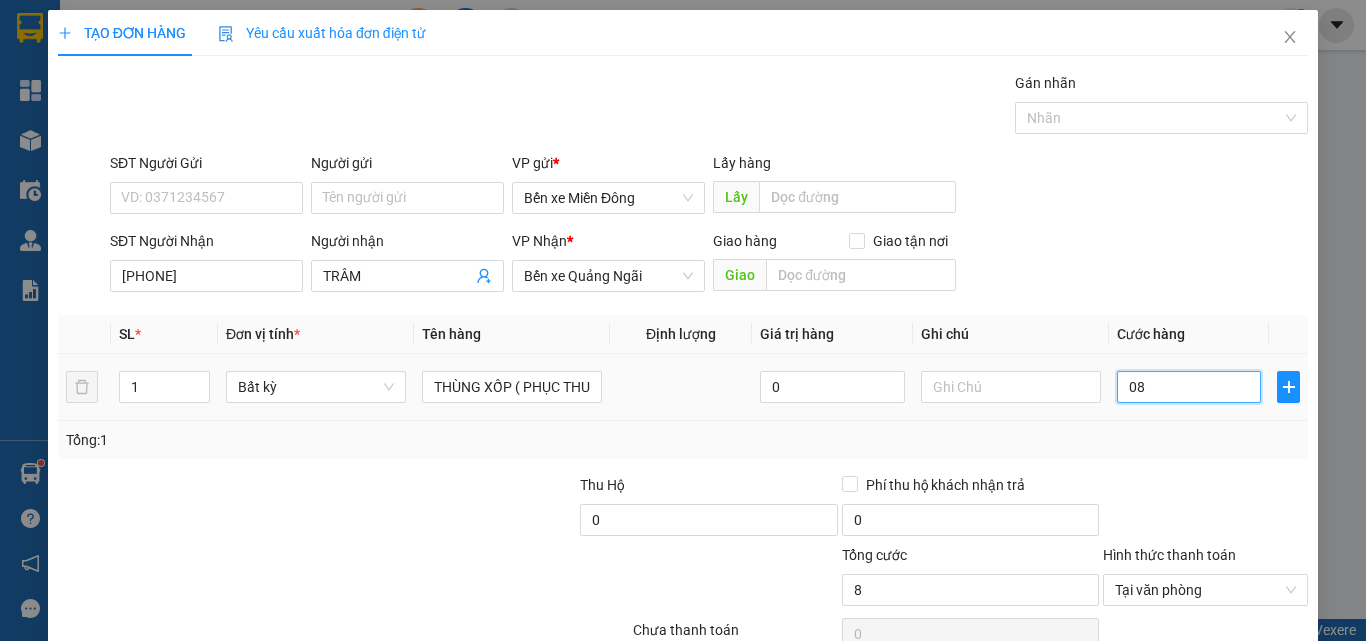 type on "80" 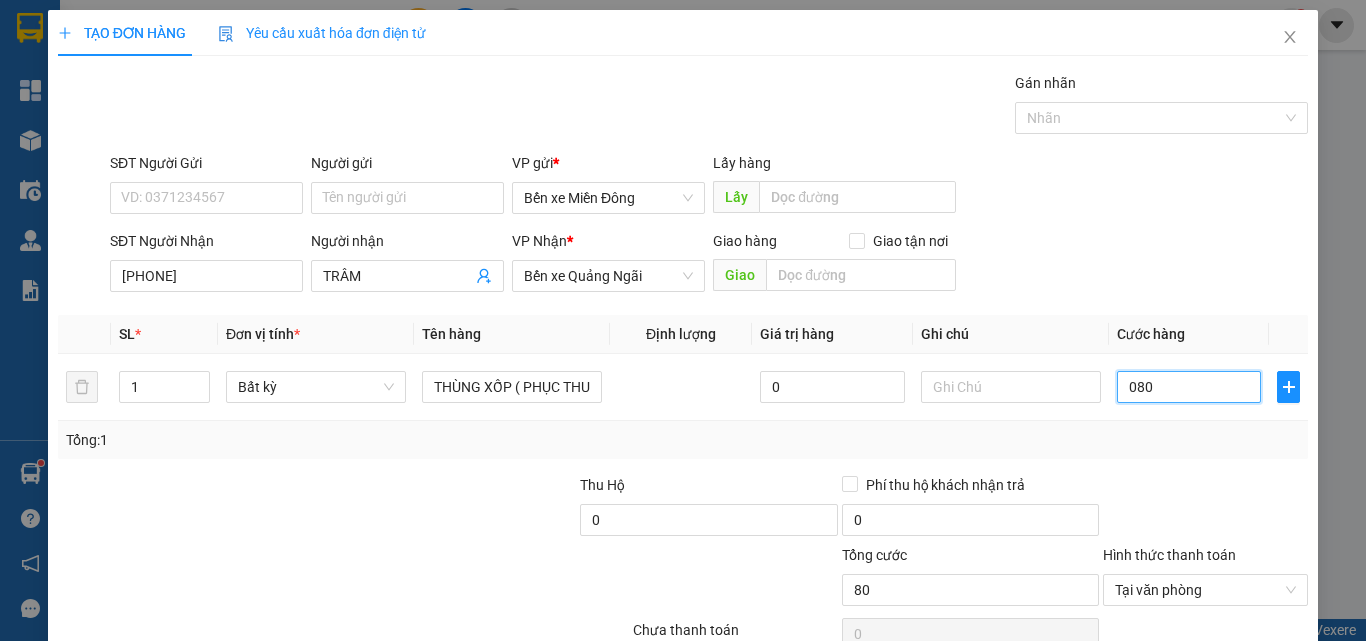 type on "8" 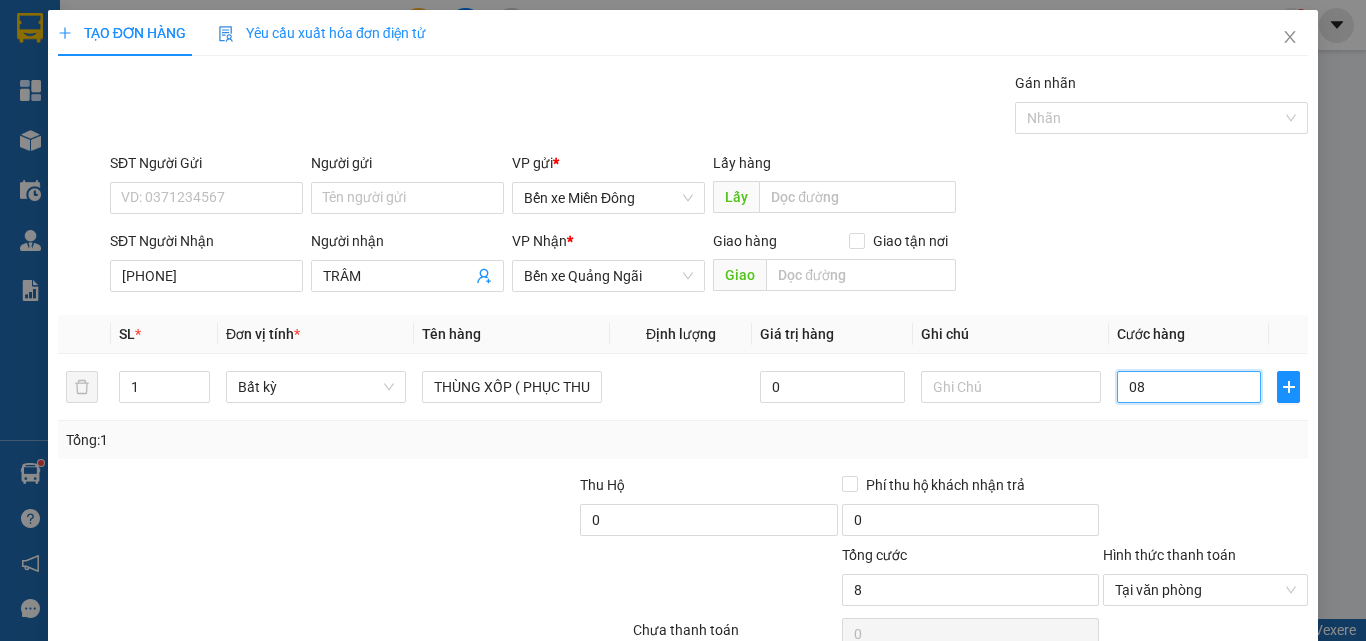type on "0" 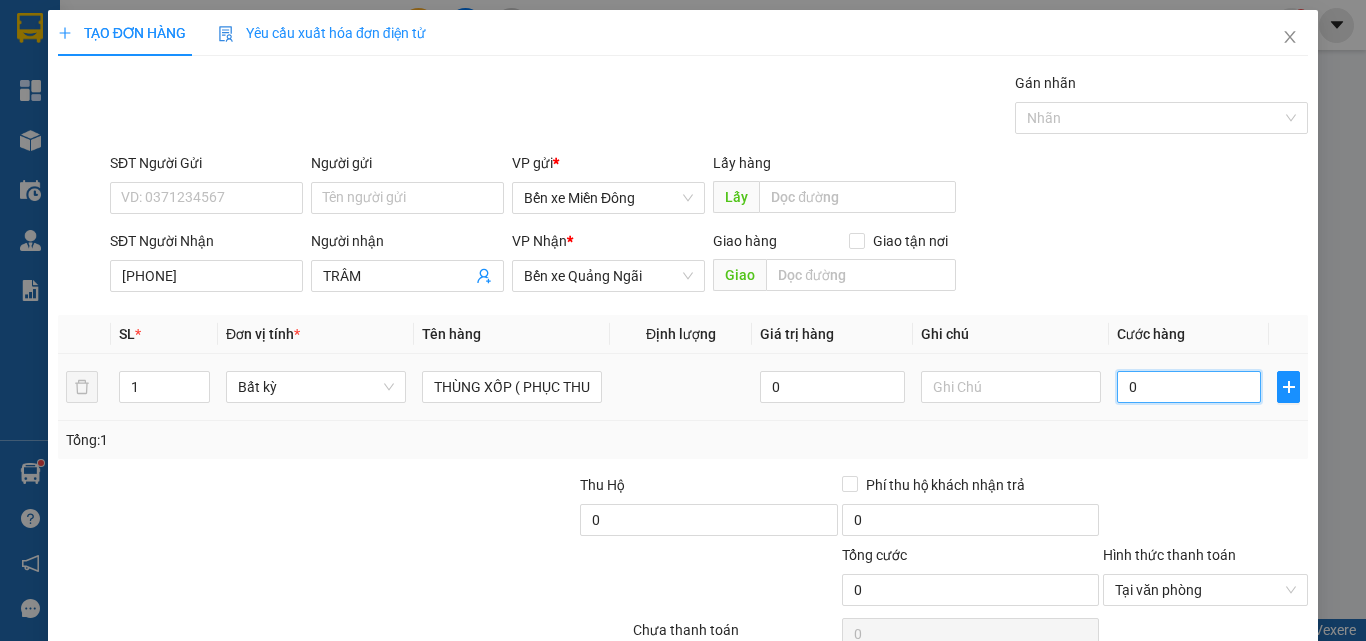drag, startPoint x: 1113, startPoint y: 396, endPoint x: 1123, endPoint y: 389, distance: 12.206555 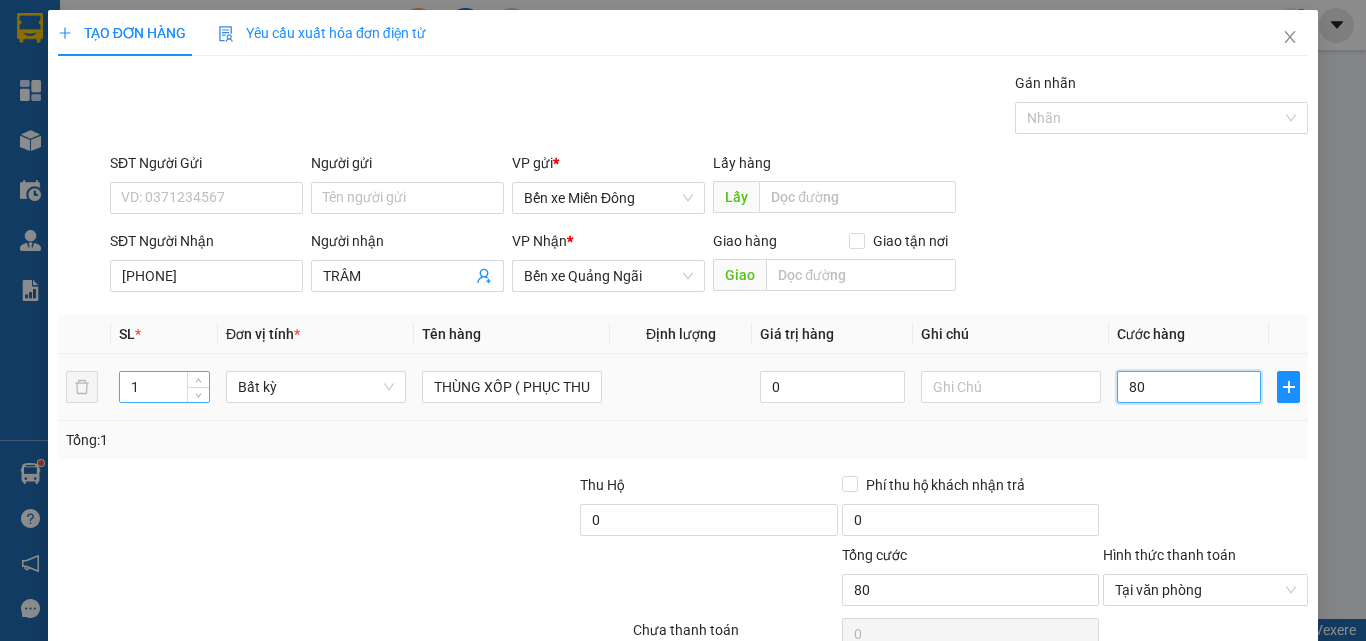 type on "80" 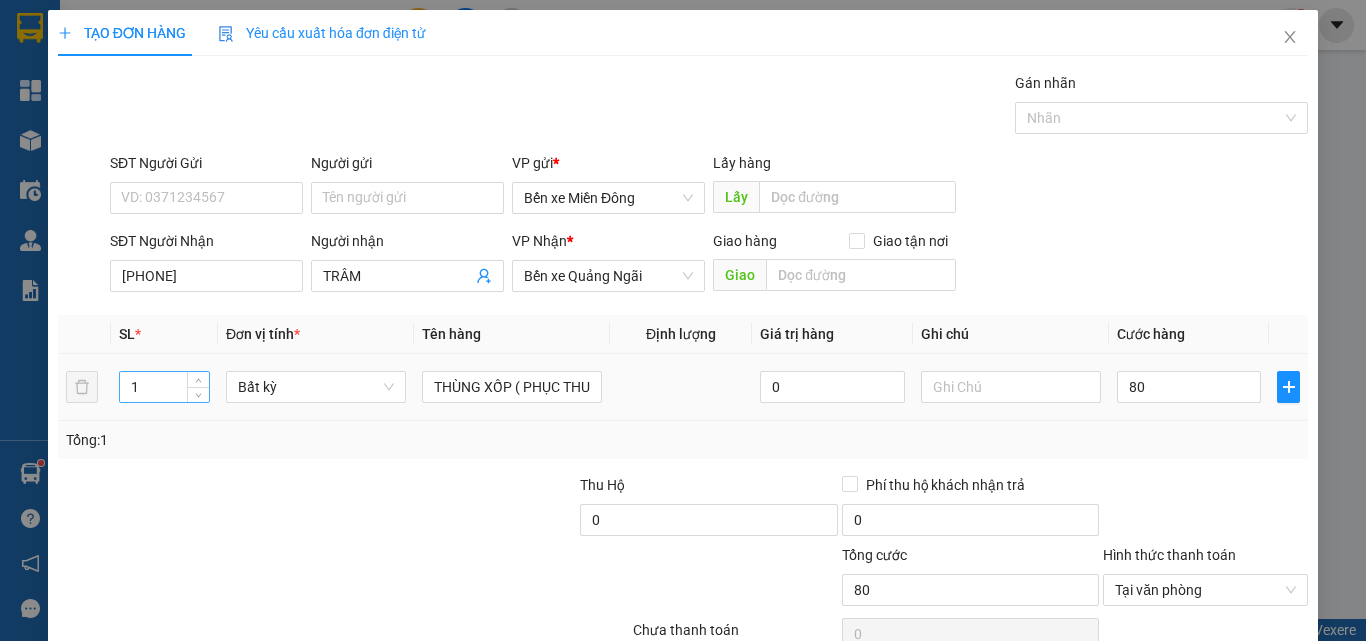 type on "80.000" 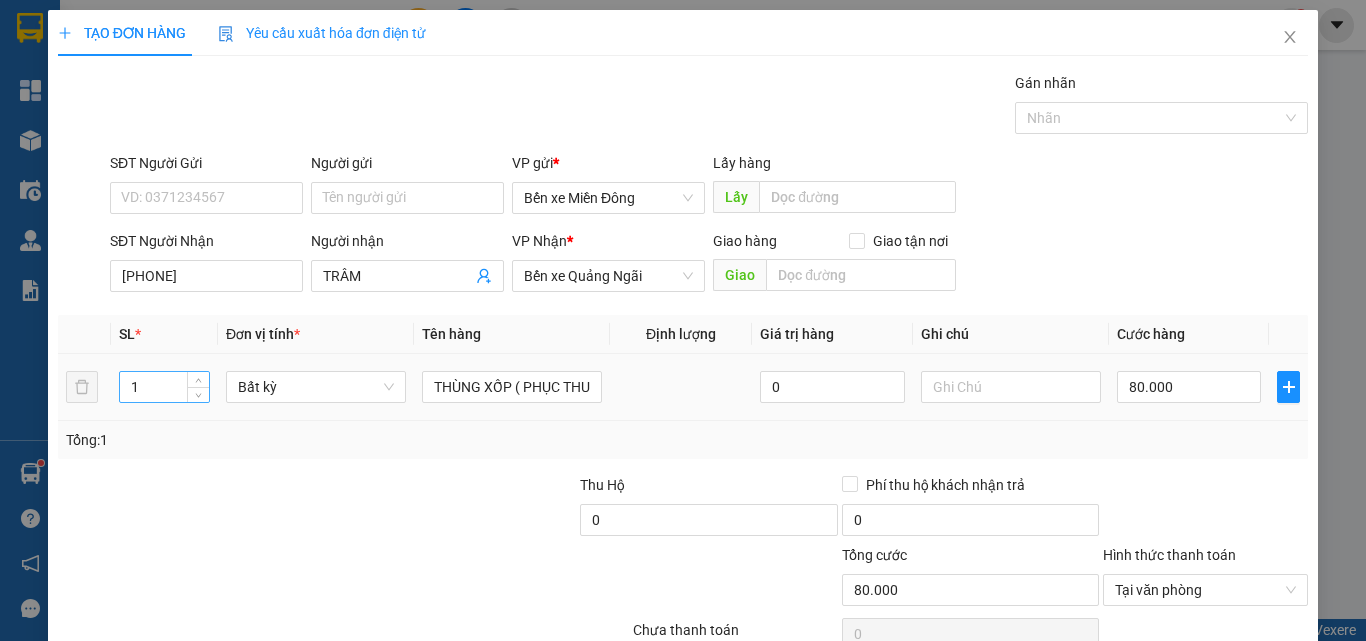 click on "1" at bounding box center [164, 387] 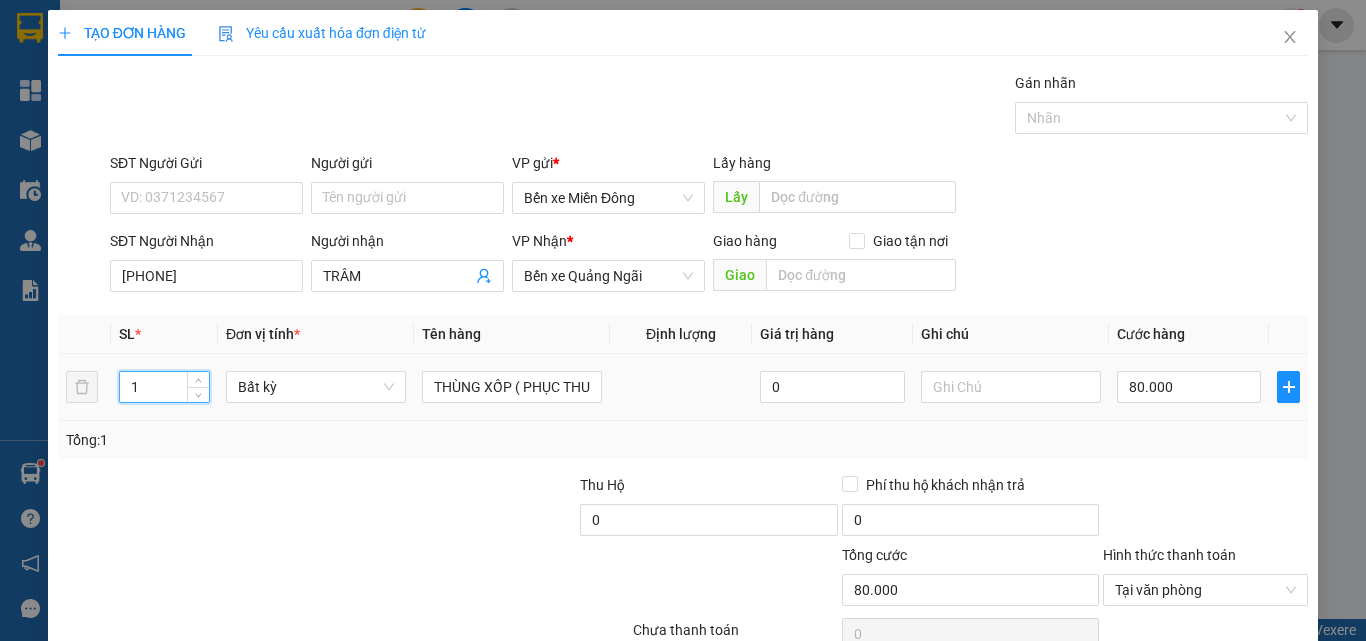 drag, startPoint x: 157, startPoint y: 379, endPoint x: 123, endPoint y: 317, distance: 70.71068 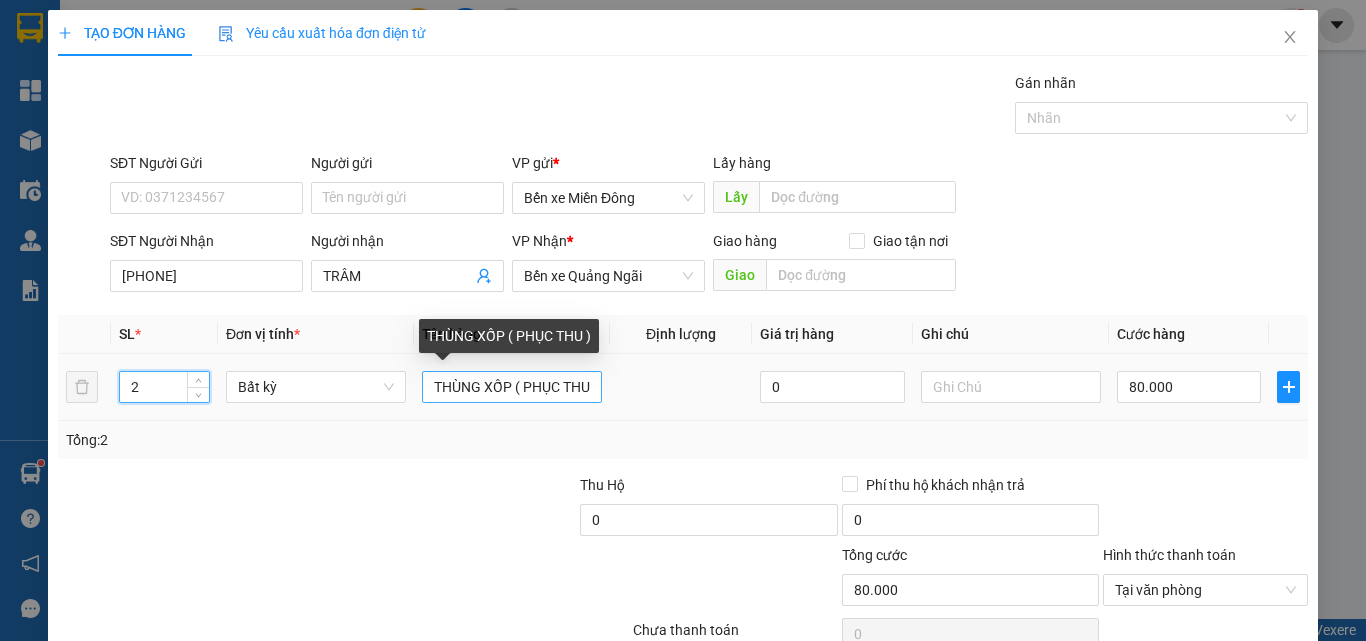 type on "2" 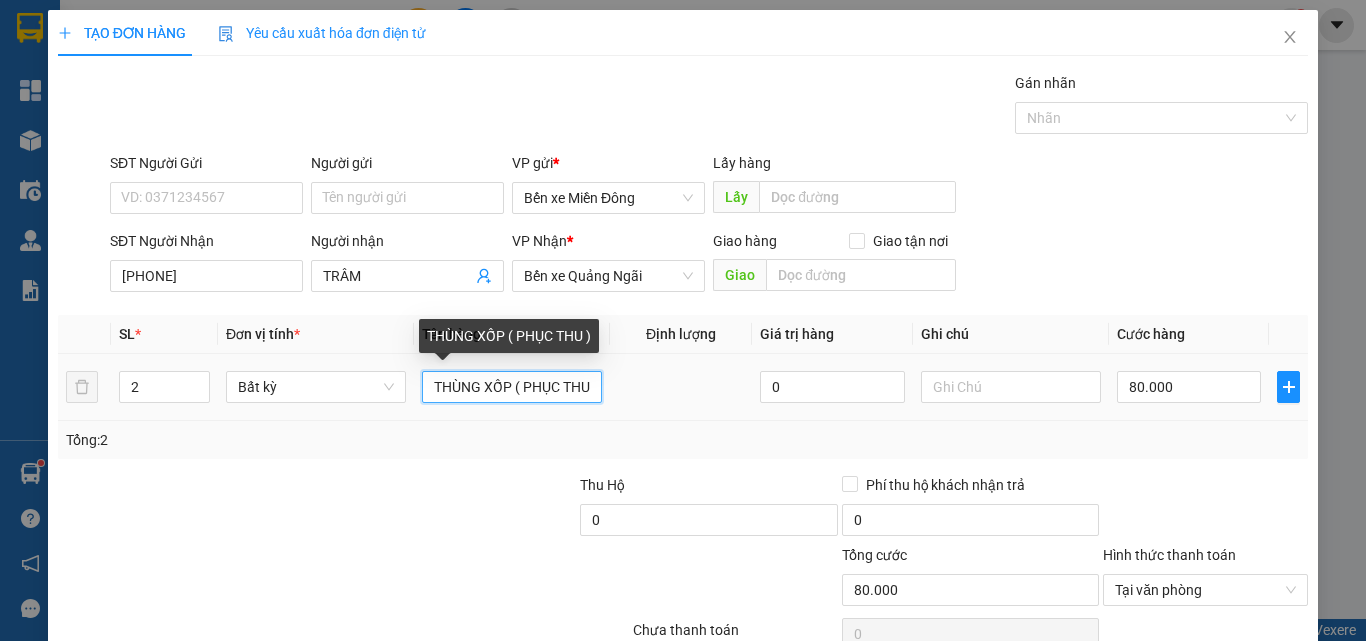 click on "THÙNG XỐP ( PHỤC THU )" at bounding box center [512, 387] 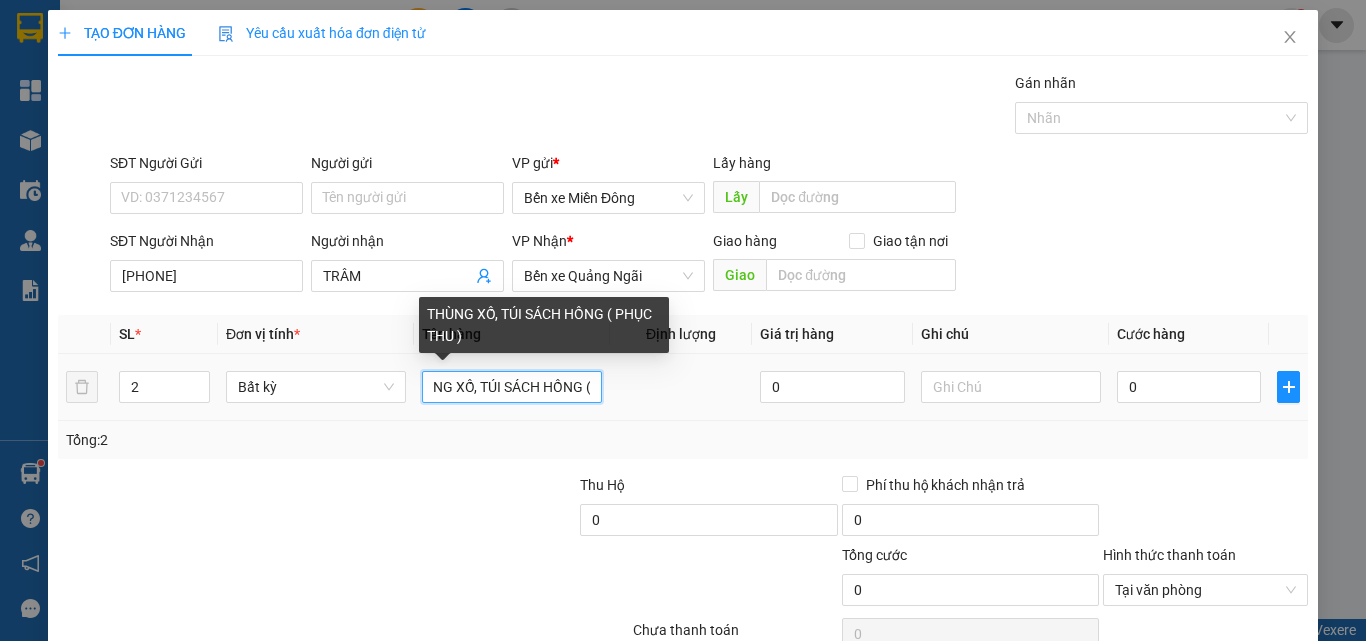 scroll, scrollTop: 0, scrollLeft: 31, axis: horizontal 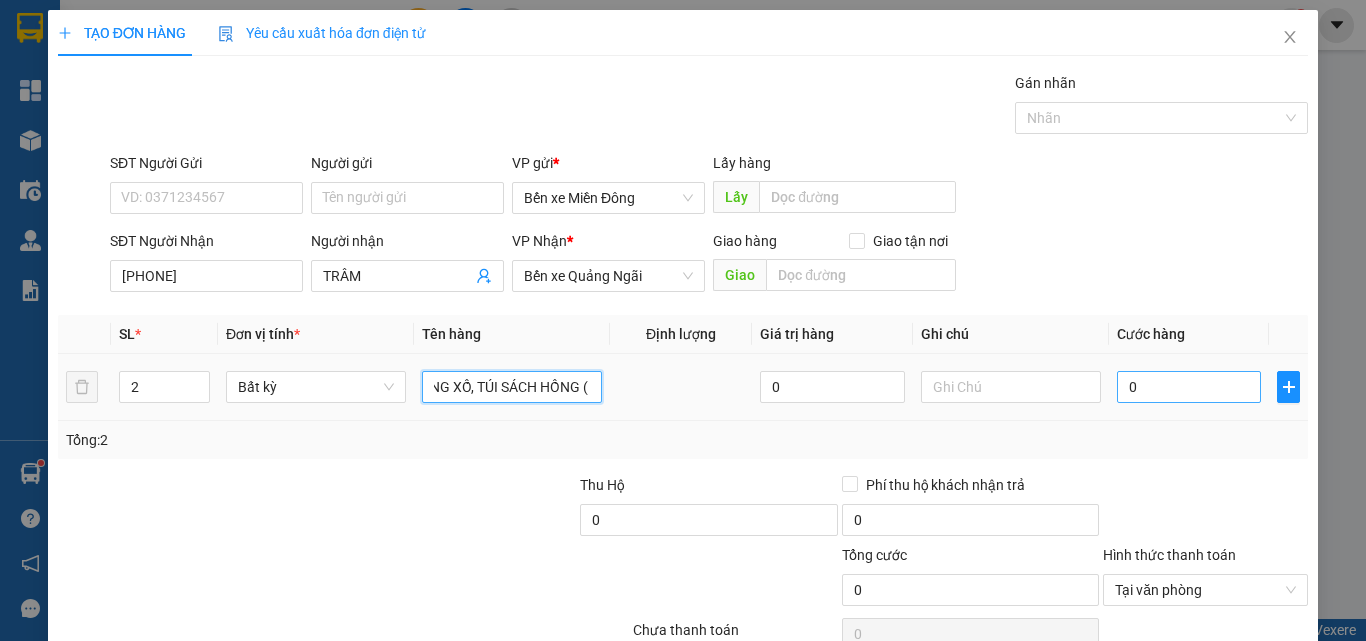 type on "THÙNG XỐ, TÚI SÁCH HỒNG ( PHỤC THU )" 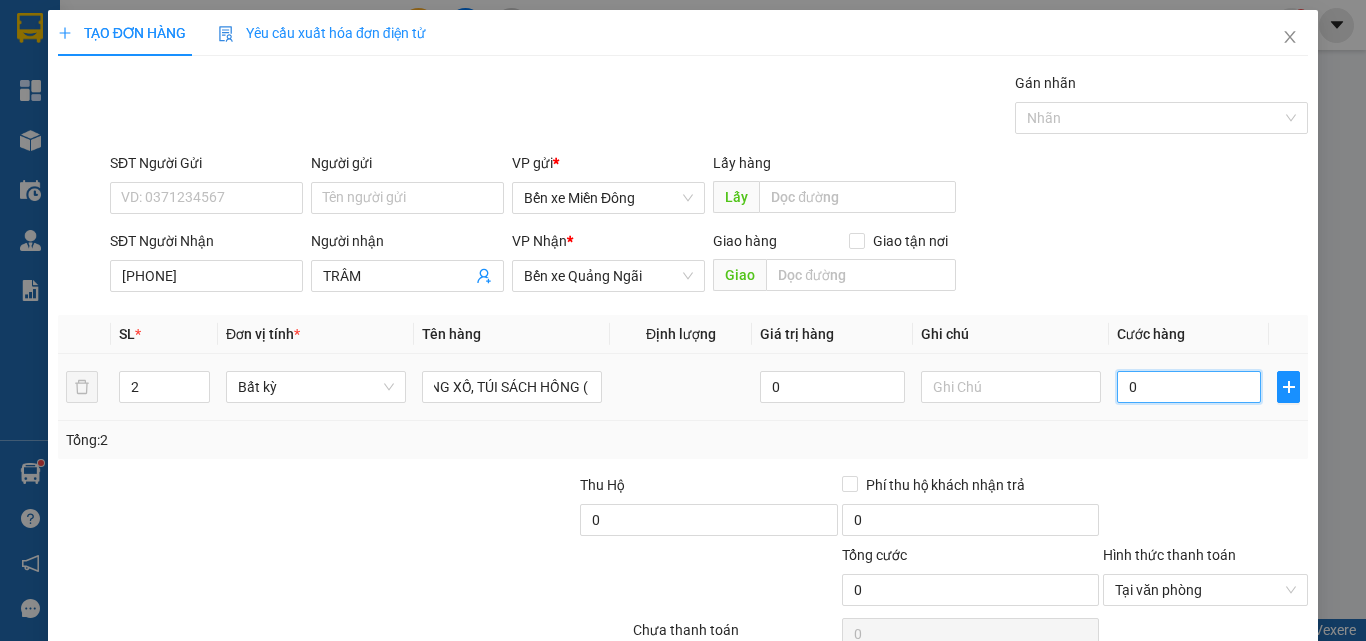 scroll, scrollTop: 0, scrollLeft: 0, axis: both 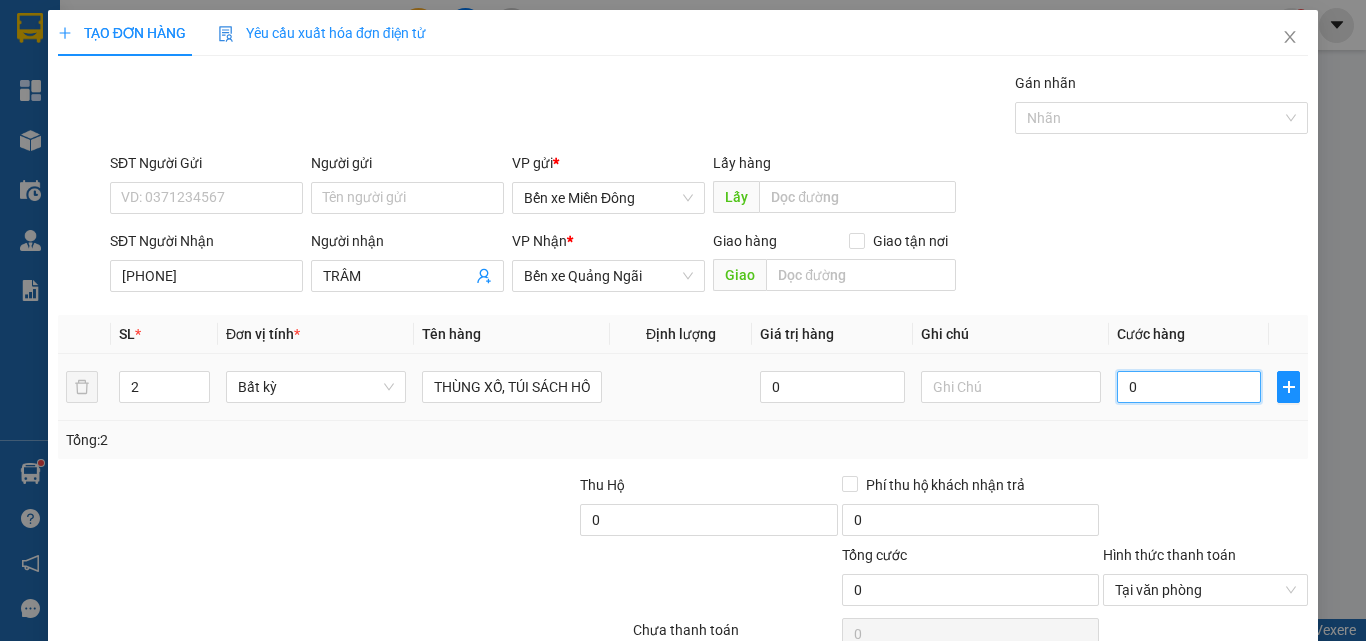 click on "0" at bounding box center [1189, 387] 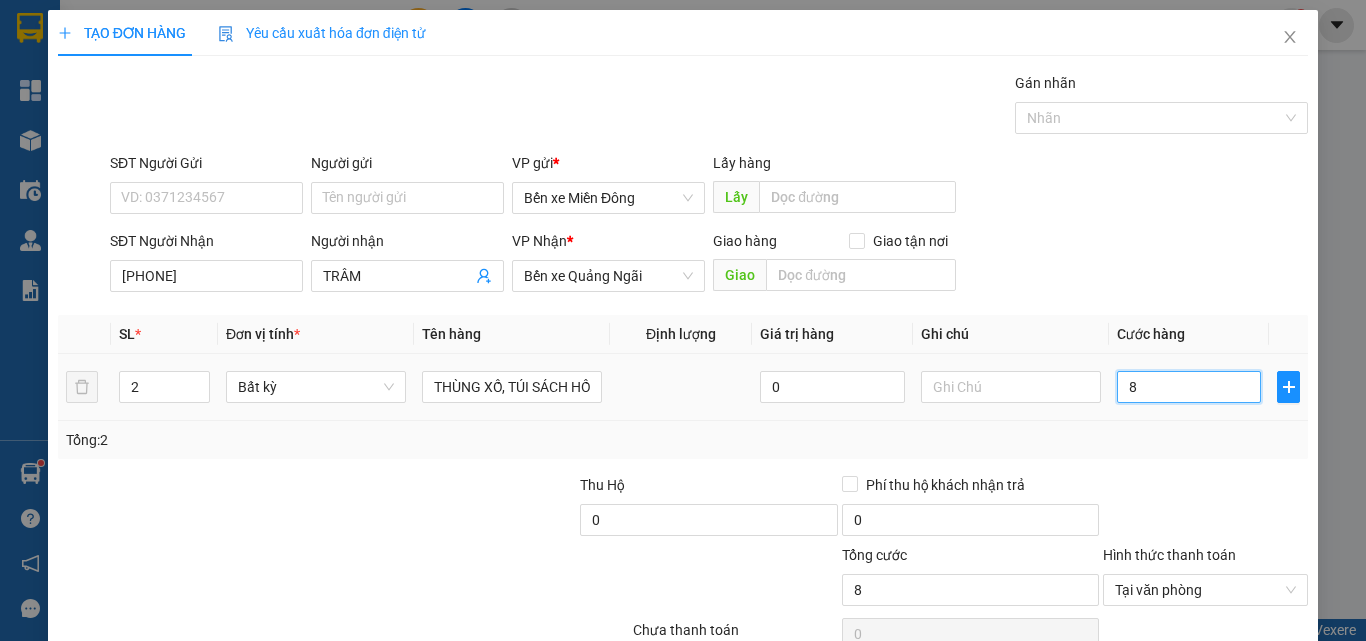 type on "80" 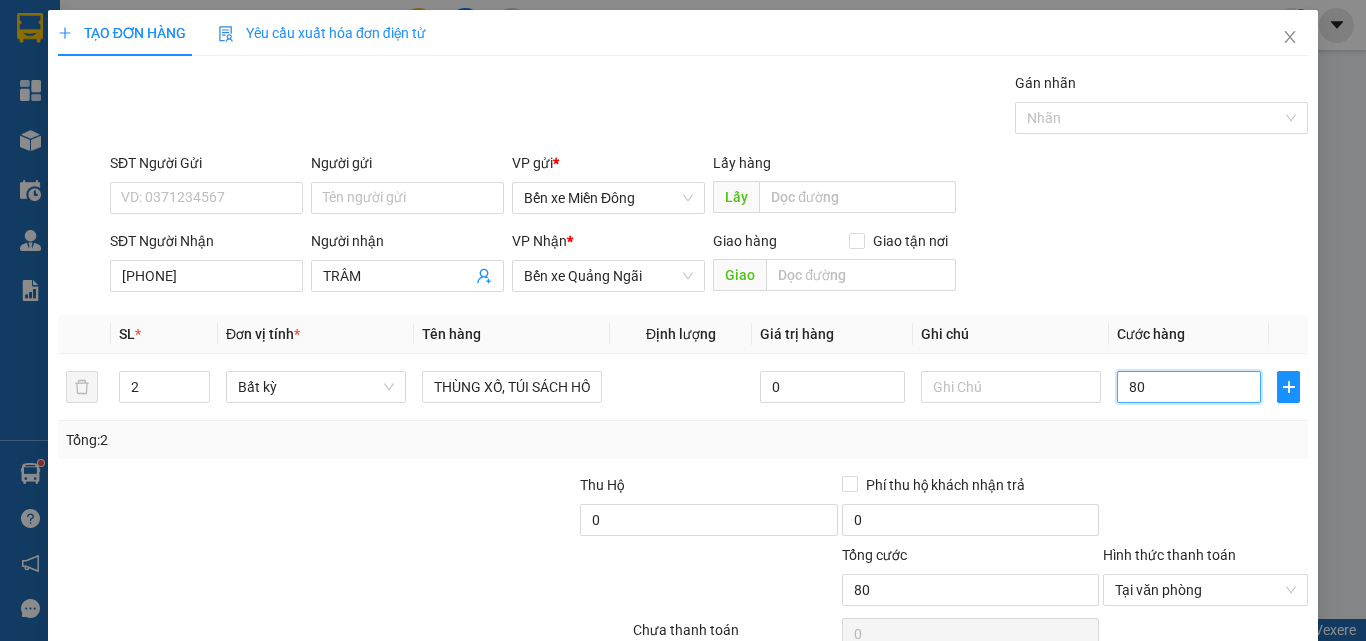 scroll, scrollTop: 99, scrollLeft: 0, axis: vertical 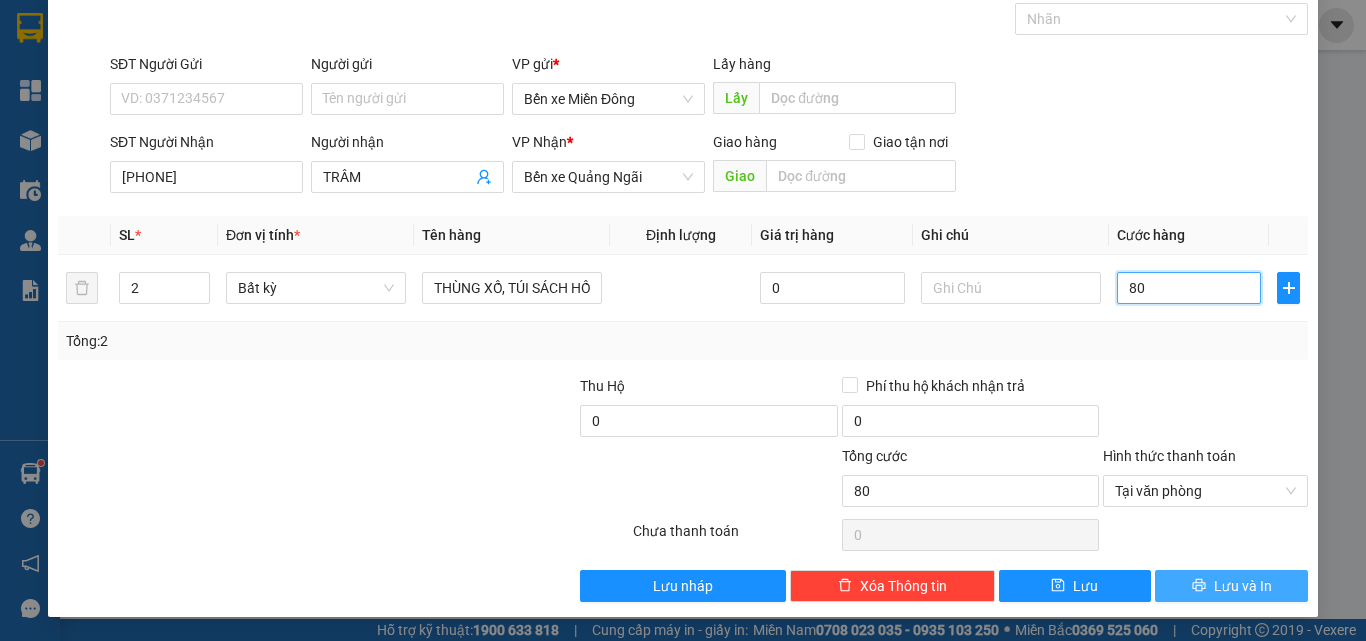 type on "80" 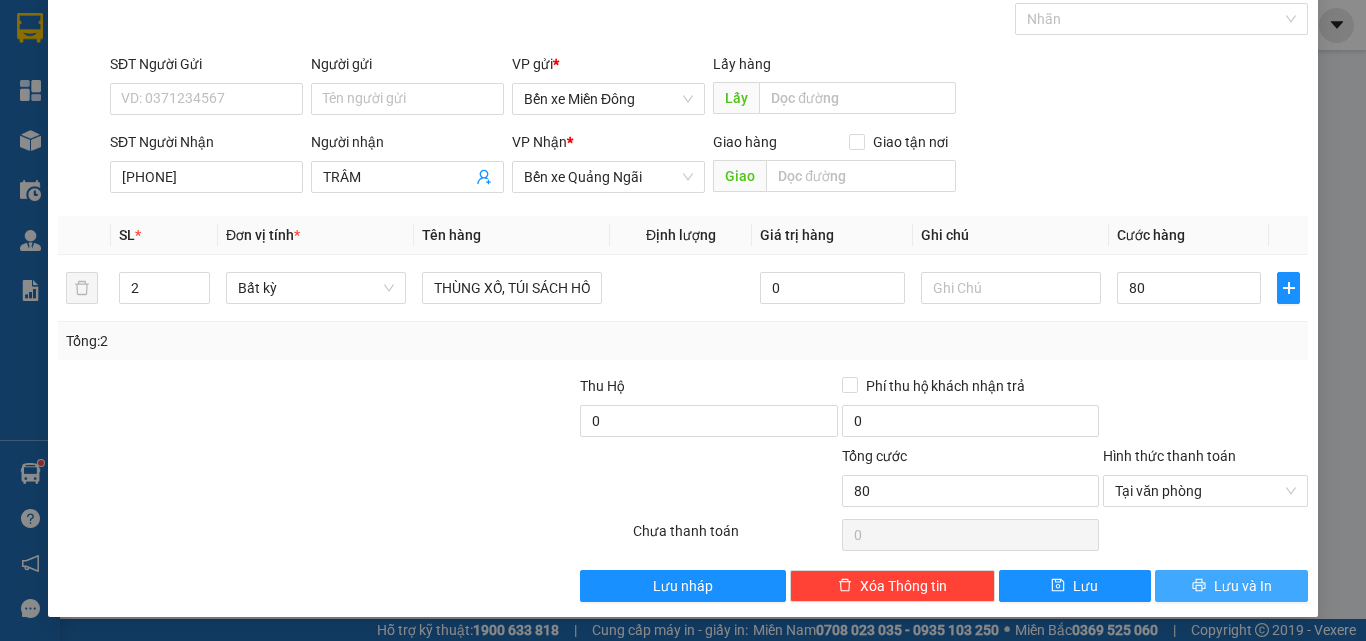 type on "80.000" 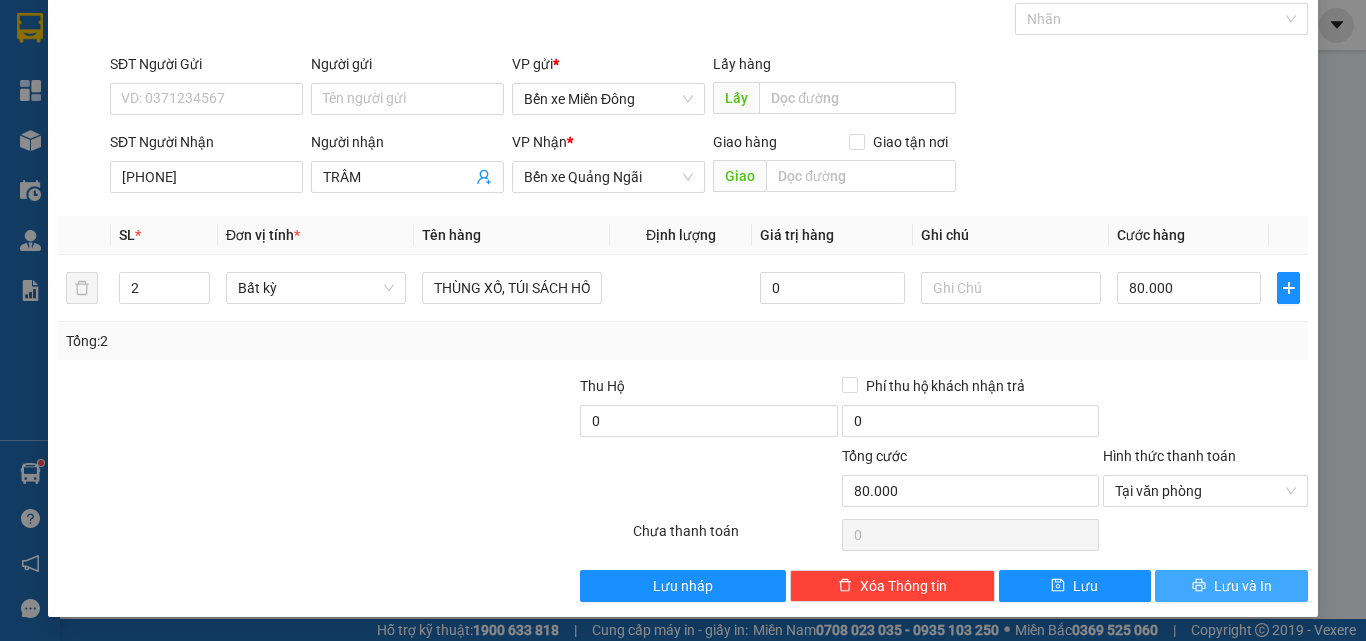 click on "Lưu và In" at bounding box center [1243, 586] 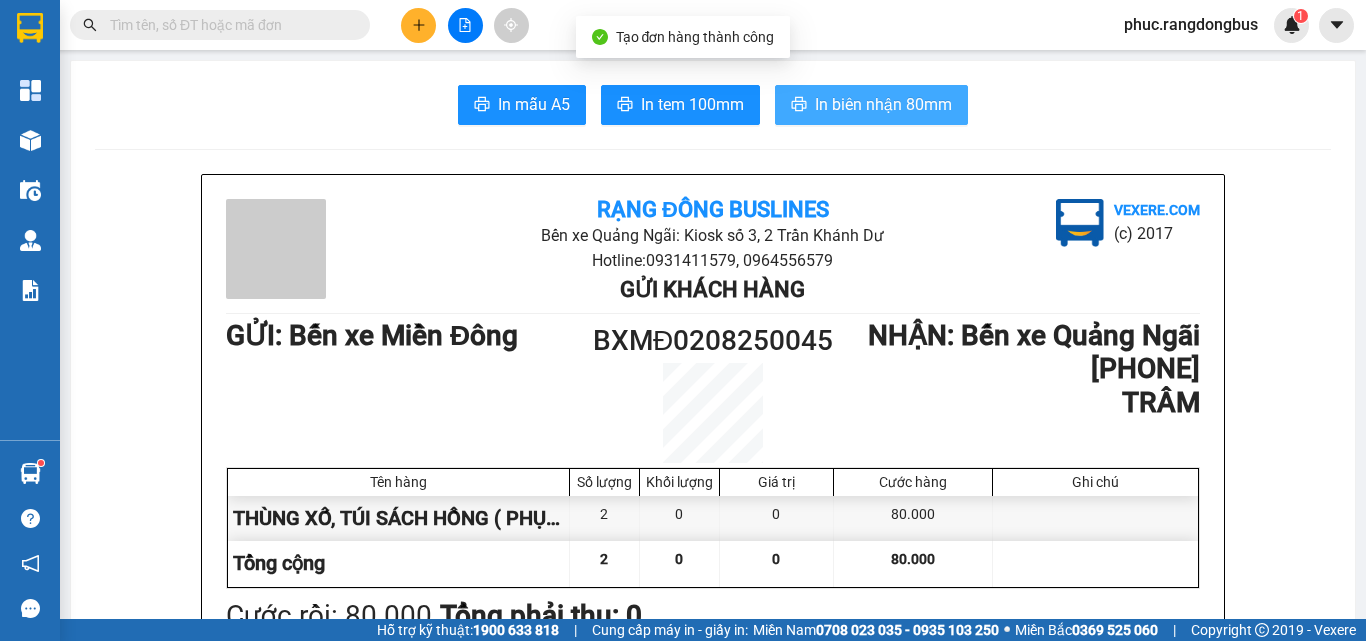 click on "In biên nhận 80mm" at bounding box center [883, 104] 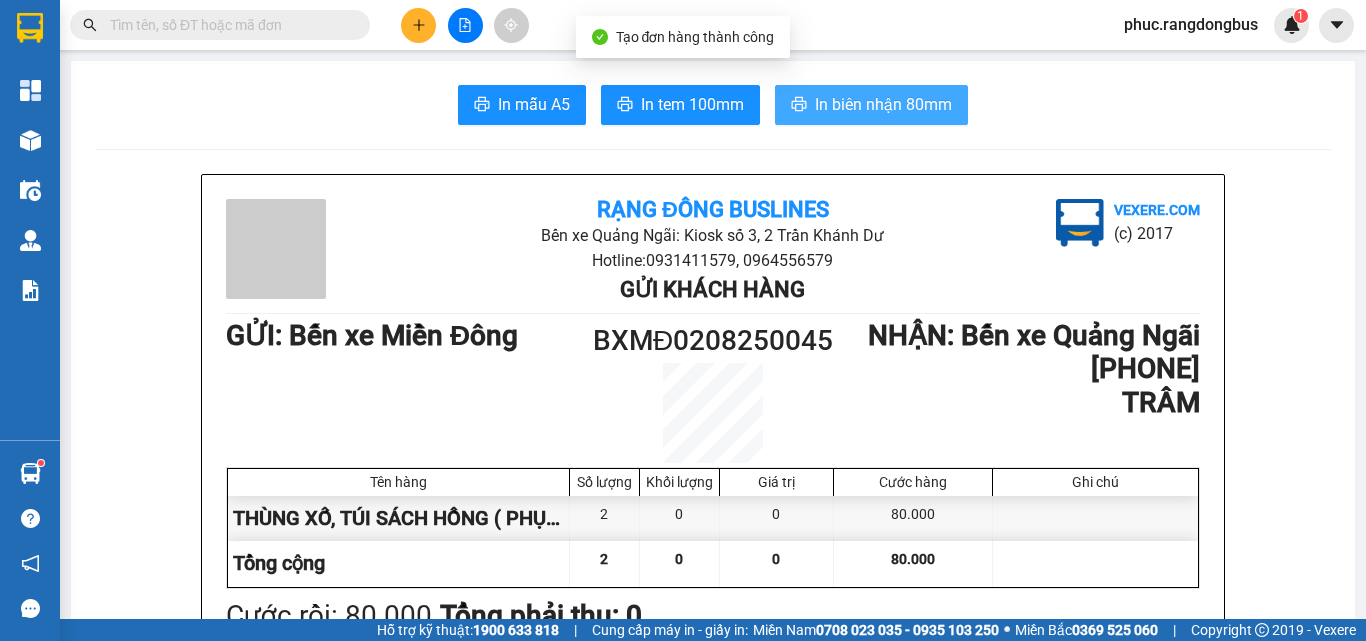 scroll, scrollTop: 0, scrollLeft: 0, axis: both 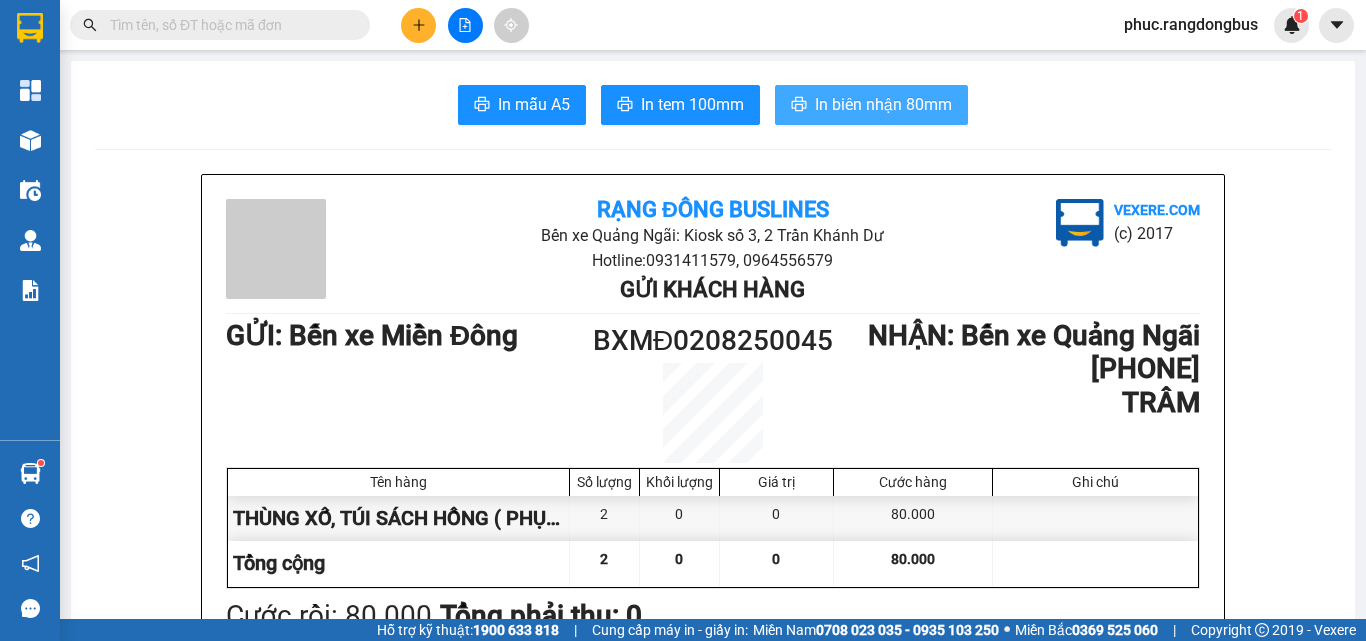 click on "In biên nhận 80mm" at bounding box center (883, 104) 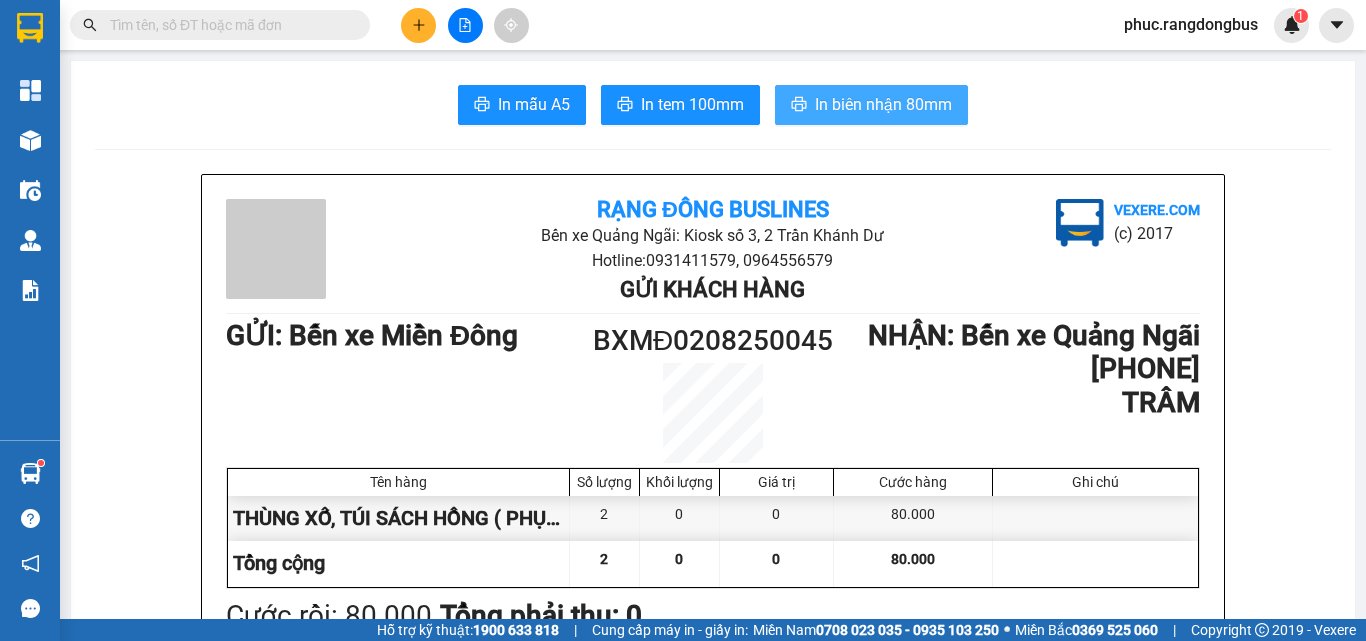 scroll, scrollTop: 0, scrollLeft: 0, axis: both 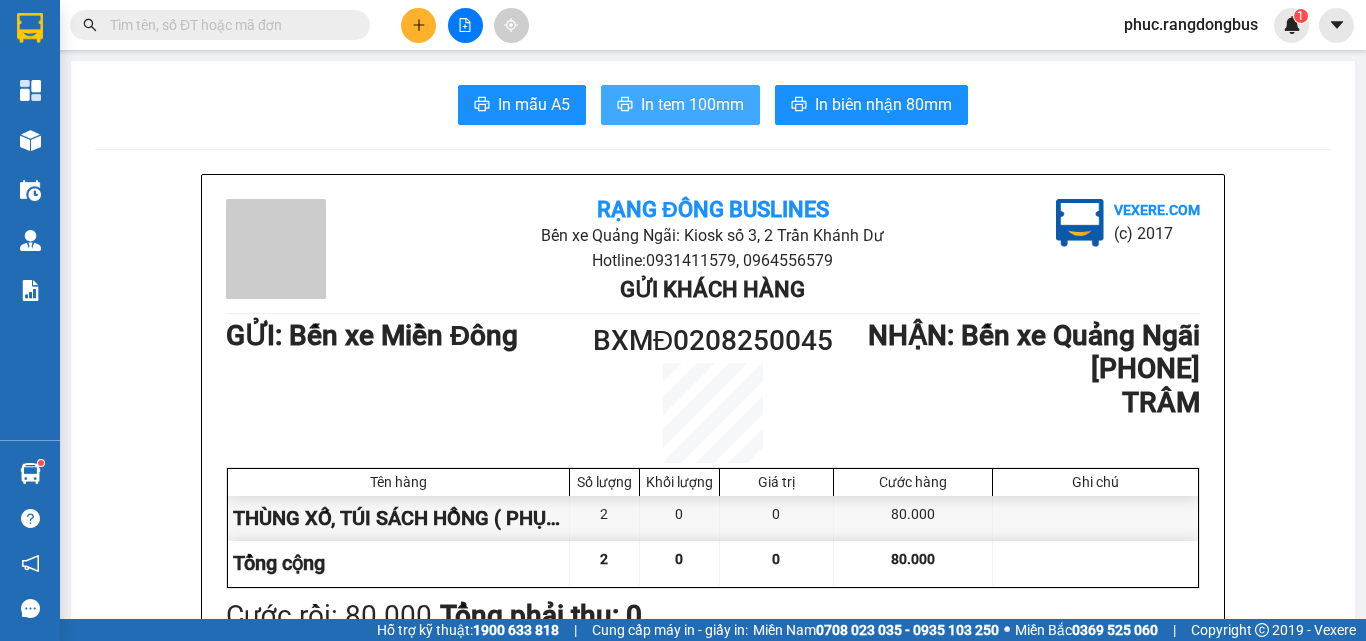 click on "In tem 100mm" at bounding box center [692, 104] 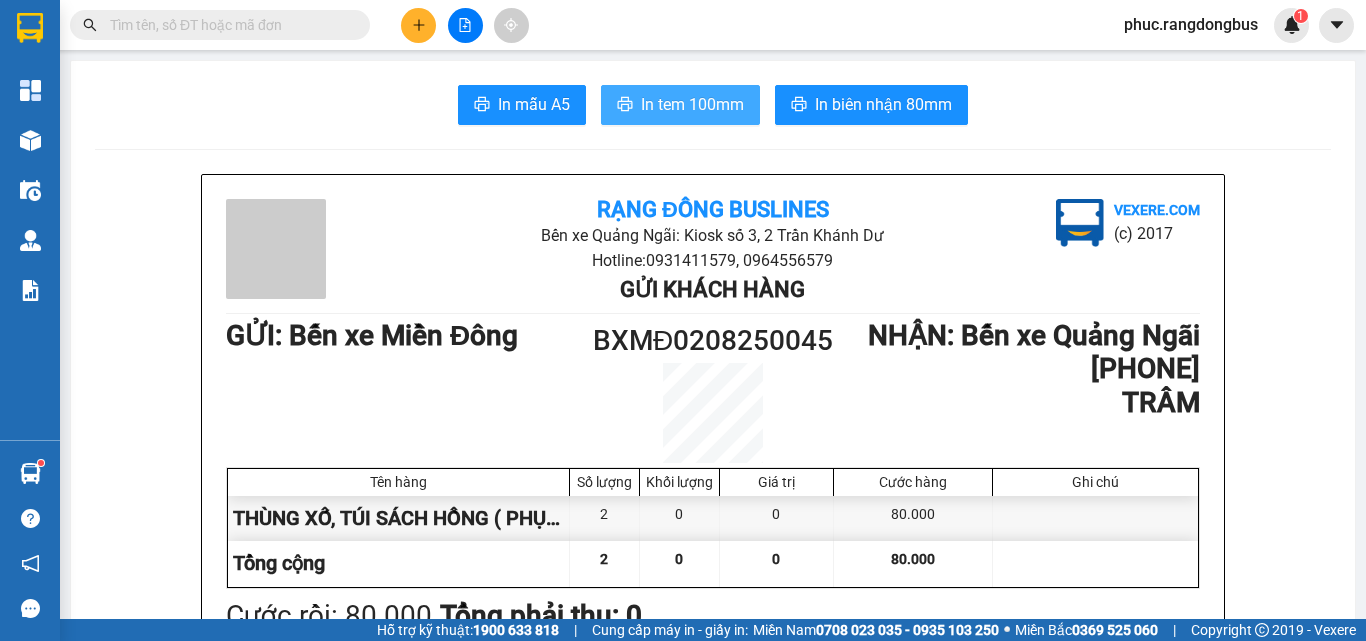 scroll, scrollTop: 0, scrollLeft: 0, axis: both 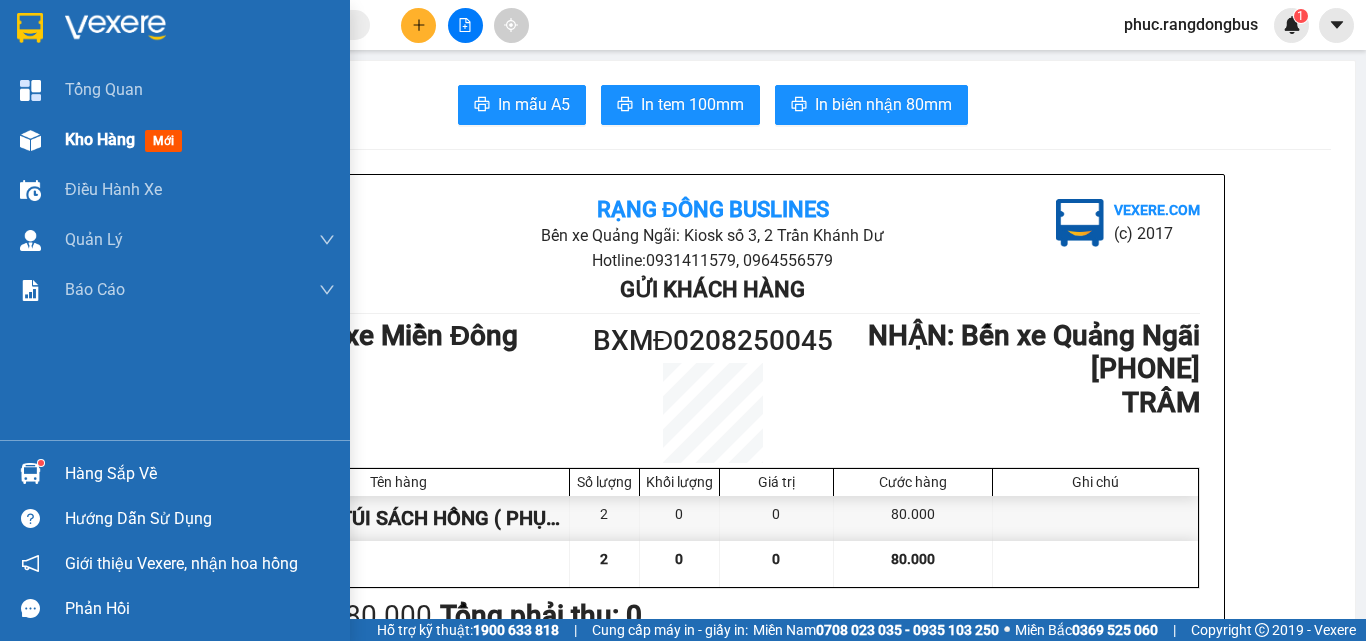 click on "mới" at bounding box center (163, 141) 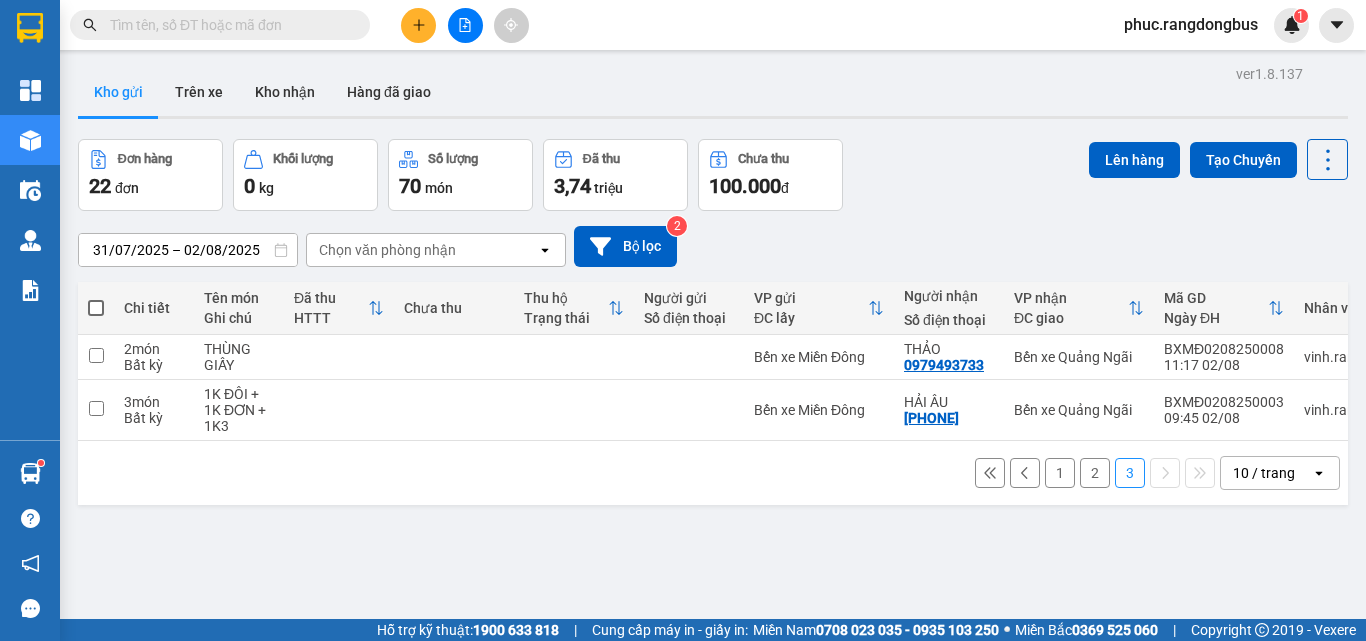 drag, startPoint x: 1087, startPoint y: 489, endPoint x: 1092, endPoint y: 451, distance: 38.327538 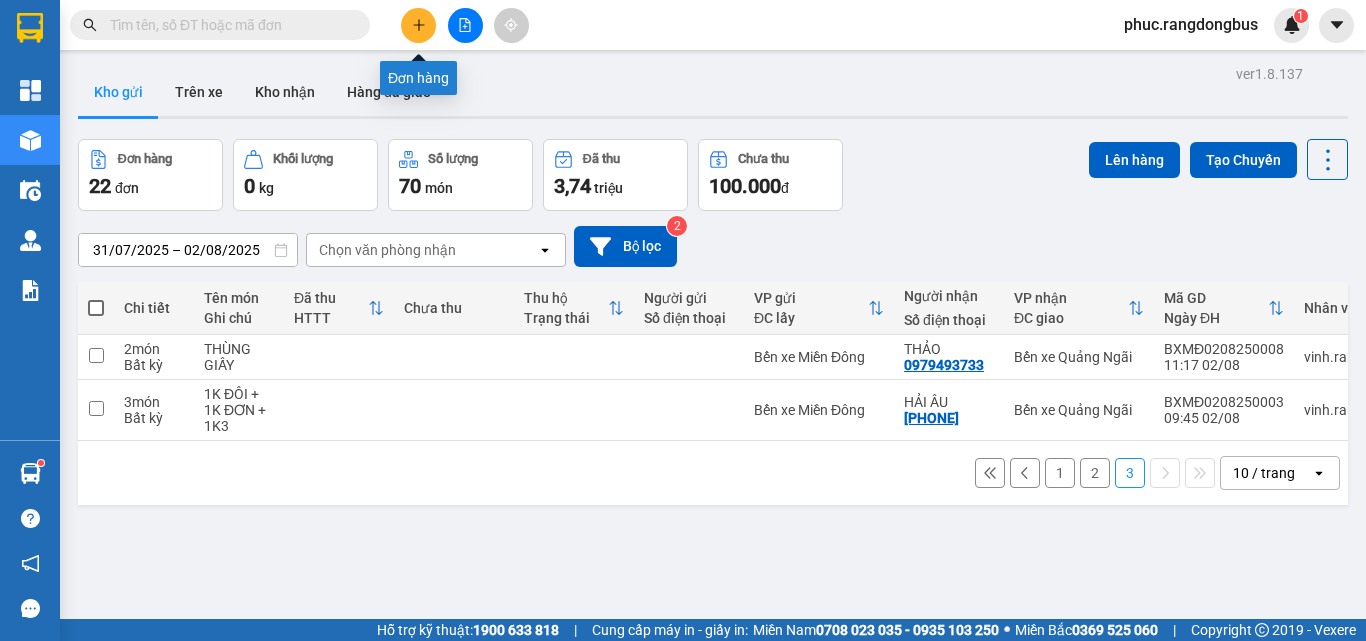 click at bounding box center (418, 25) 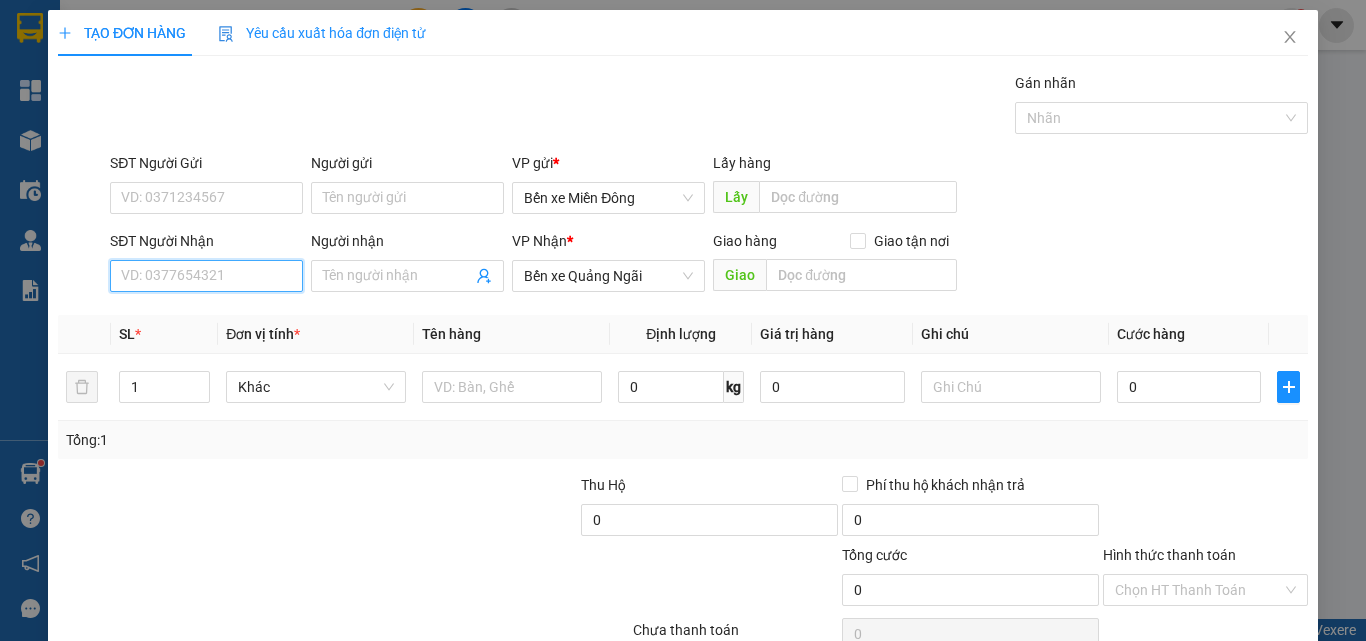 click on "SĐT Người Nhận" at bounding box center [206, 276] 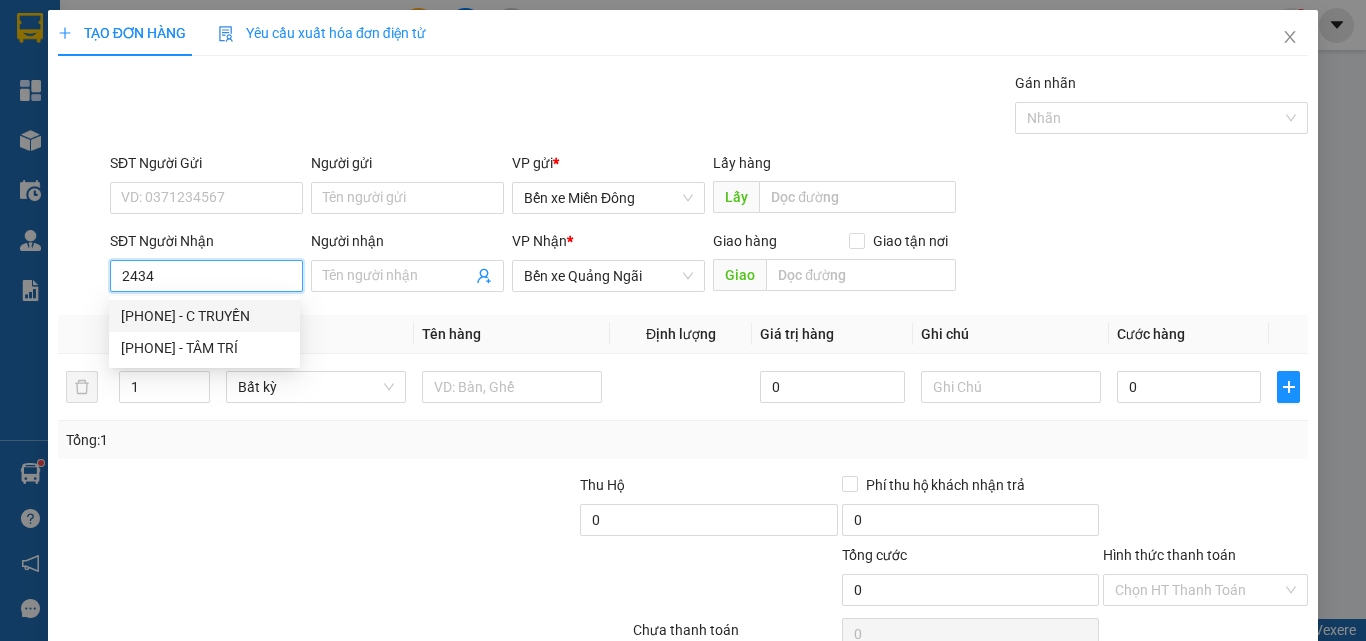 click on "[PHONE] - C TRUYỀN" at bounding box center (204, 316) 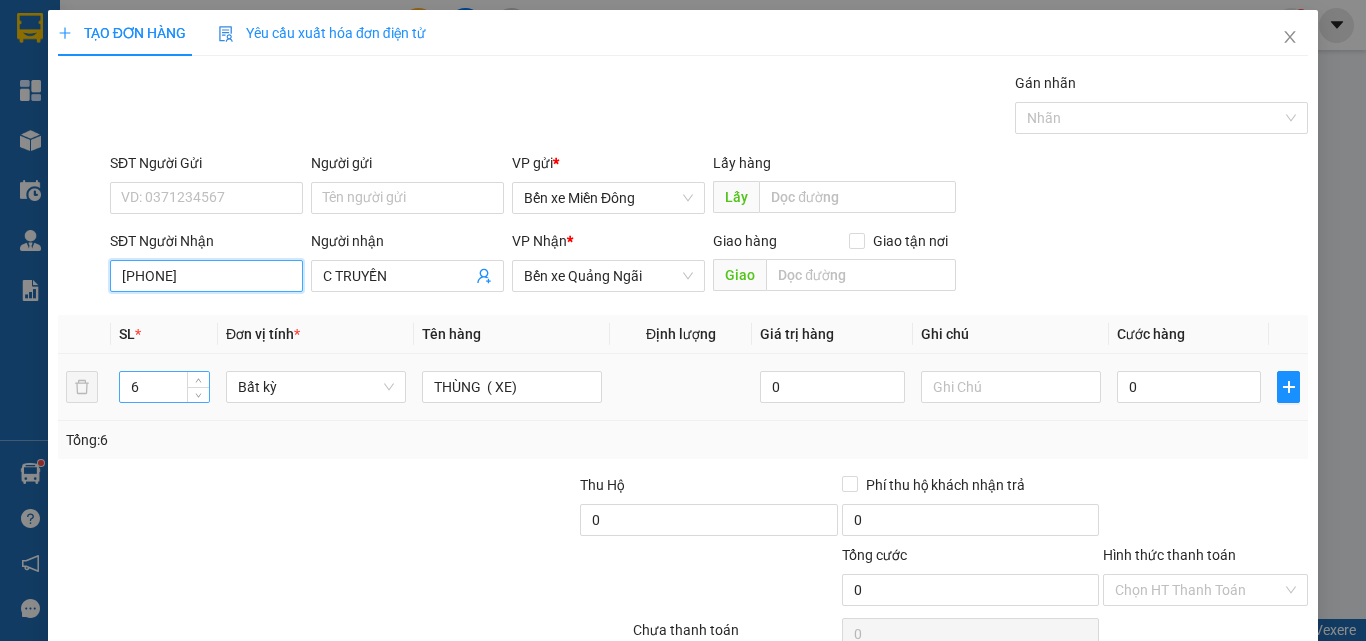 type on "[PHONE]" 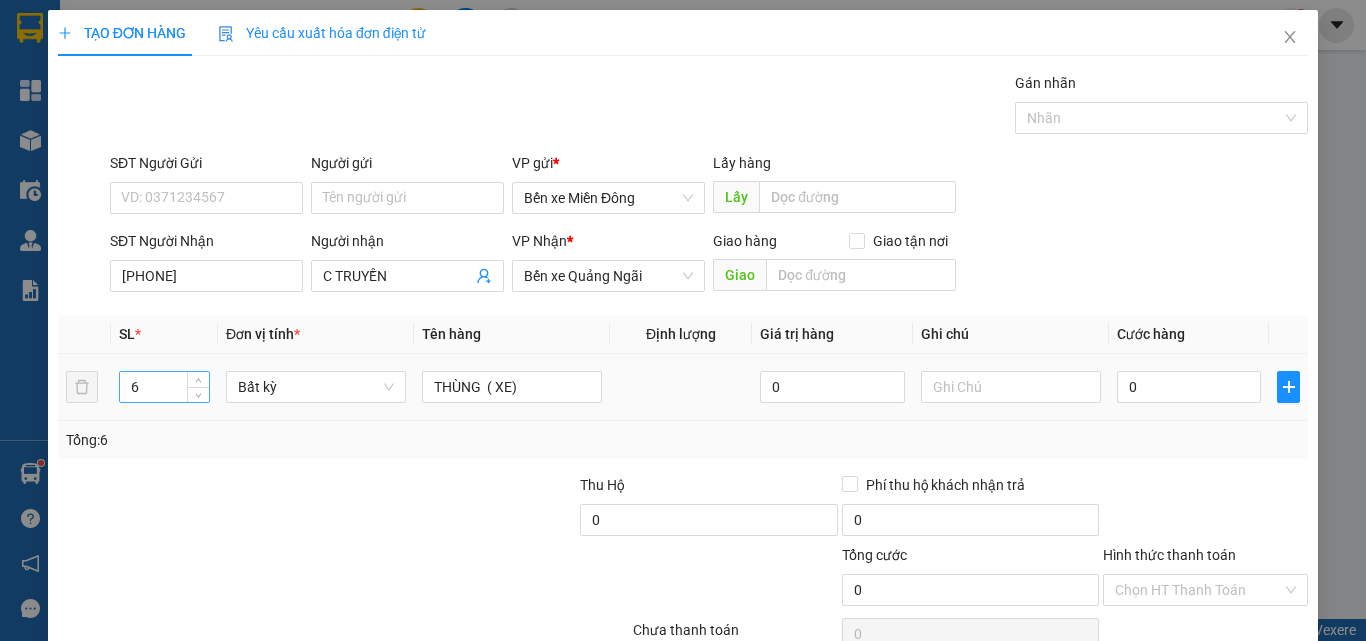 click on "6" at bounding box center [164, 387] 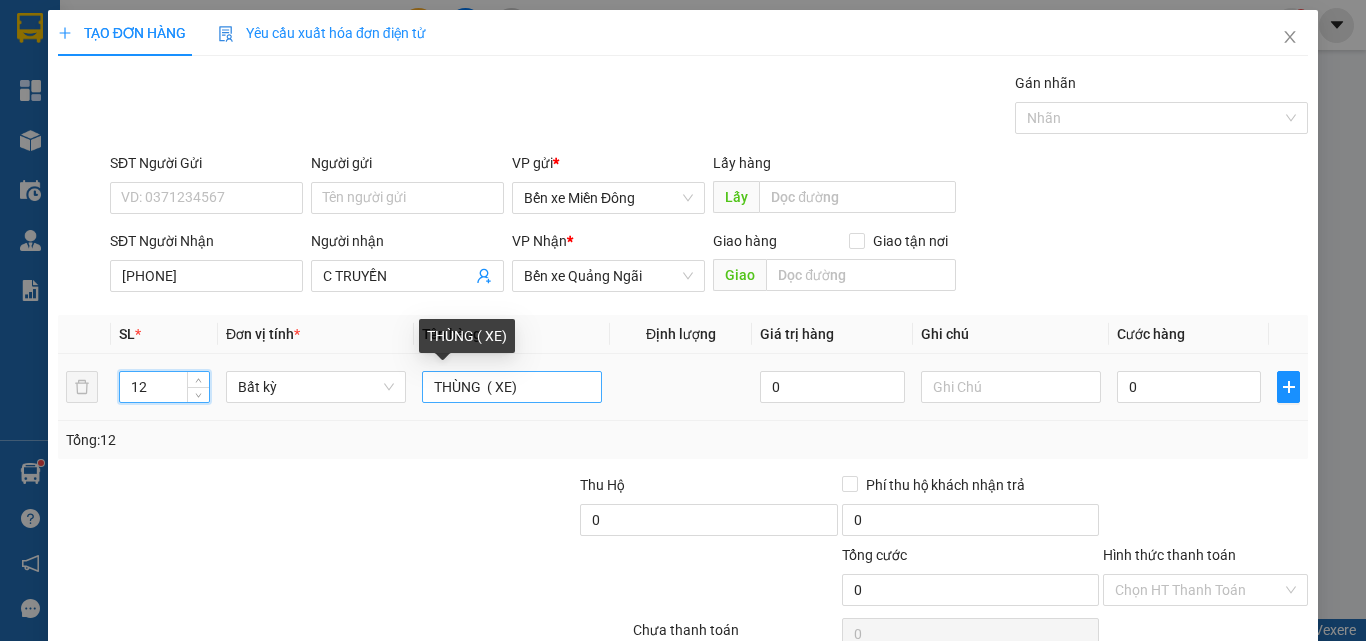 type on "12" 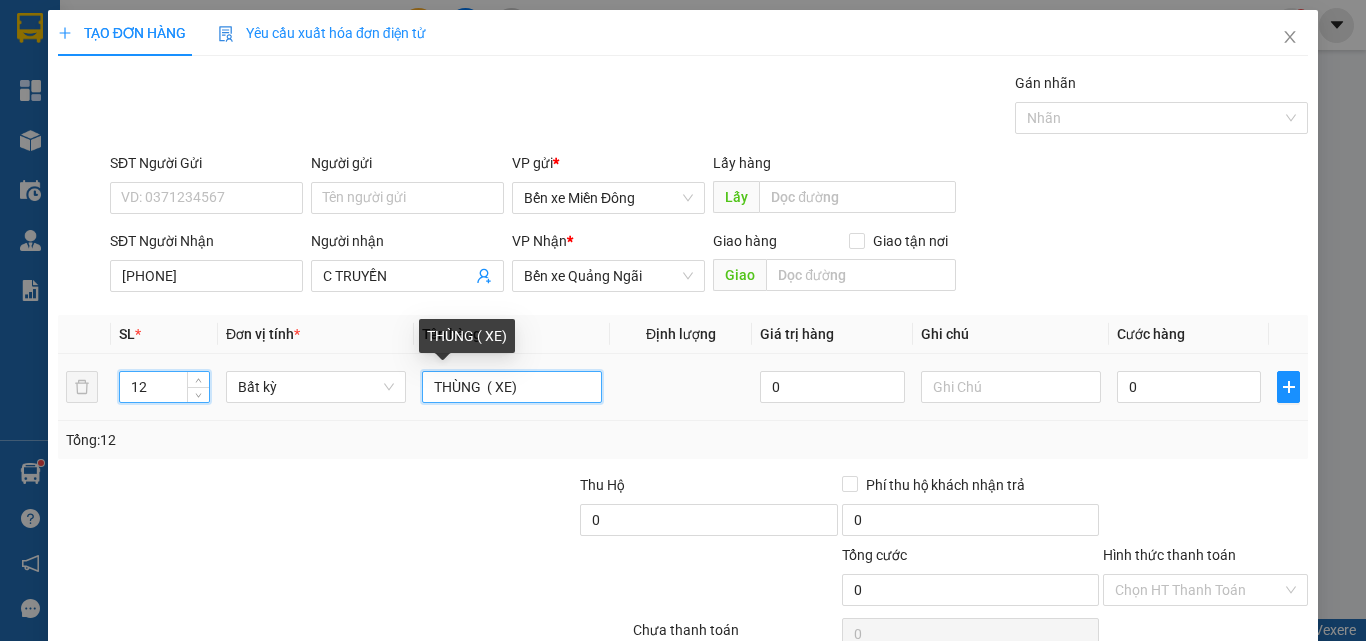 click on "THÙNG  ( XE)" at bounding box center [512, 387] 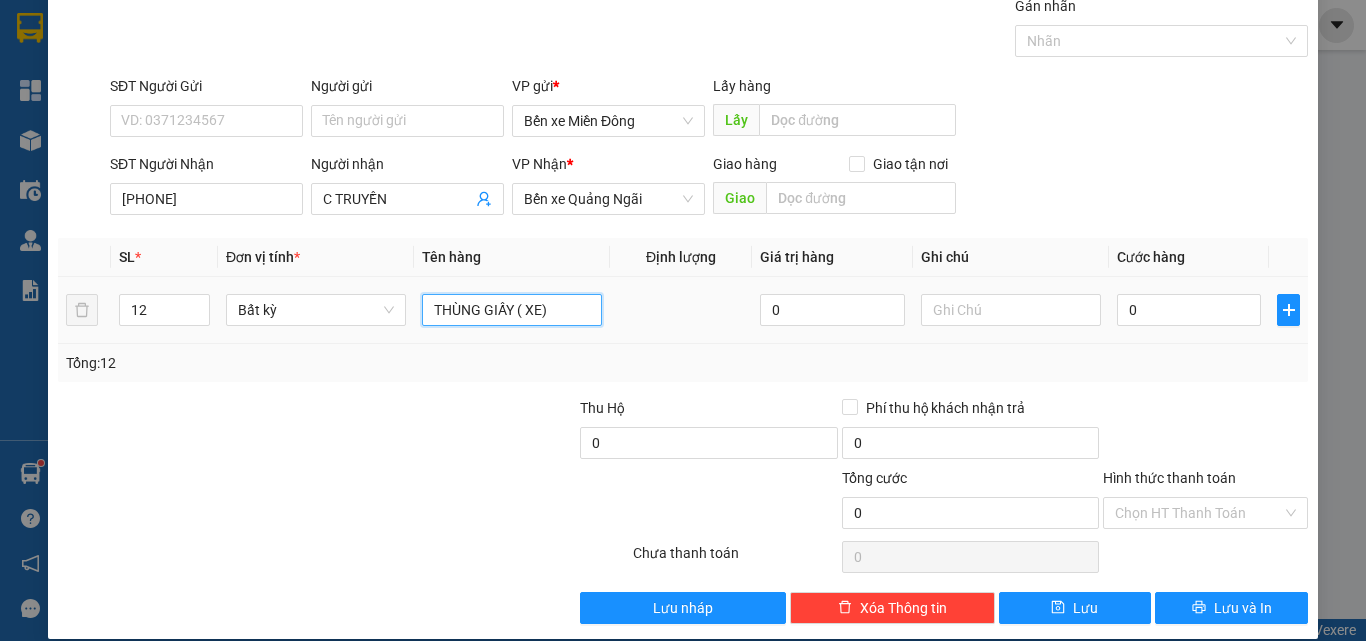 scroll, scrollTop: 99, scrollLeft: 0, axis: vertical 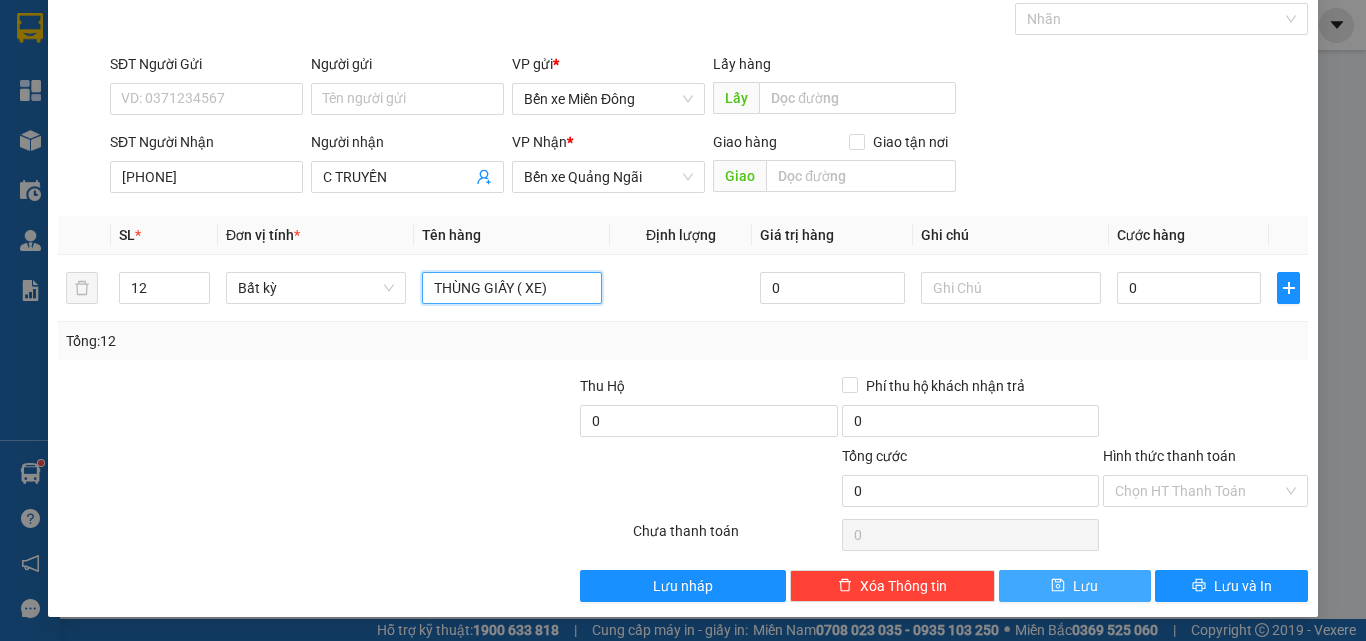 type on "THÙNG GIẤY ( XE)" 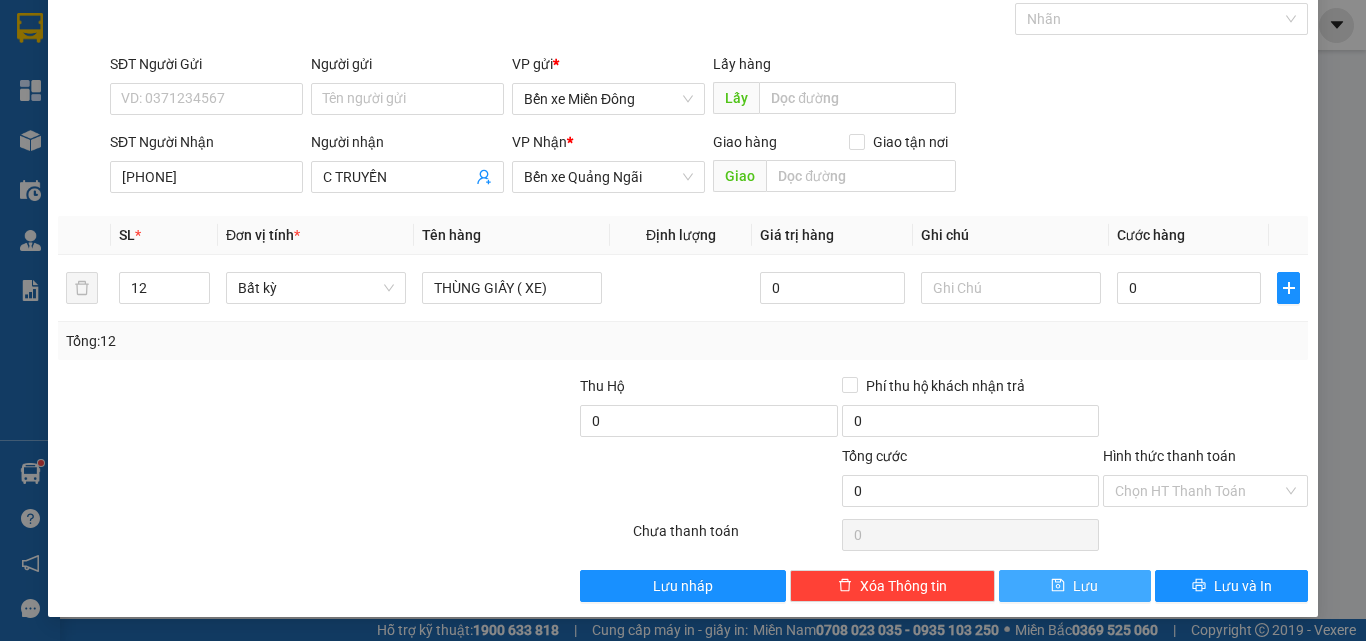 click at bounding box center (1058, 586) 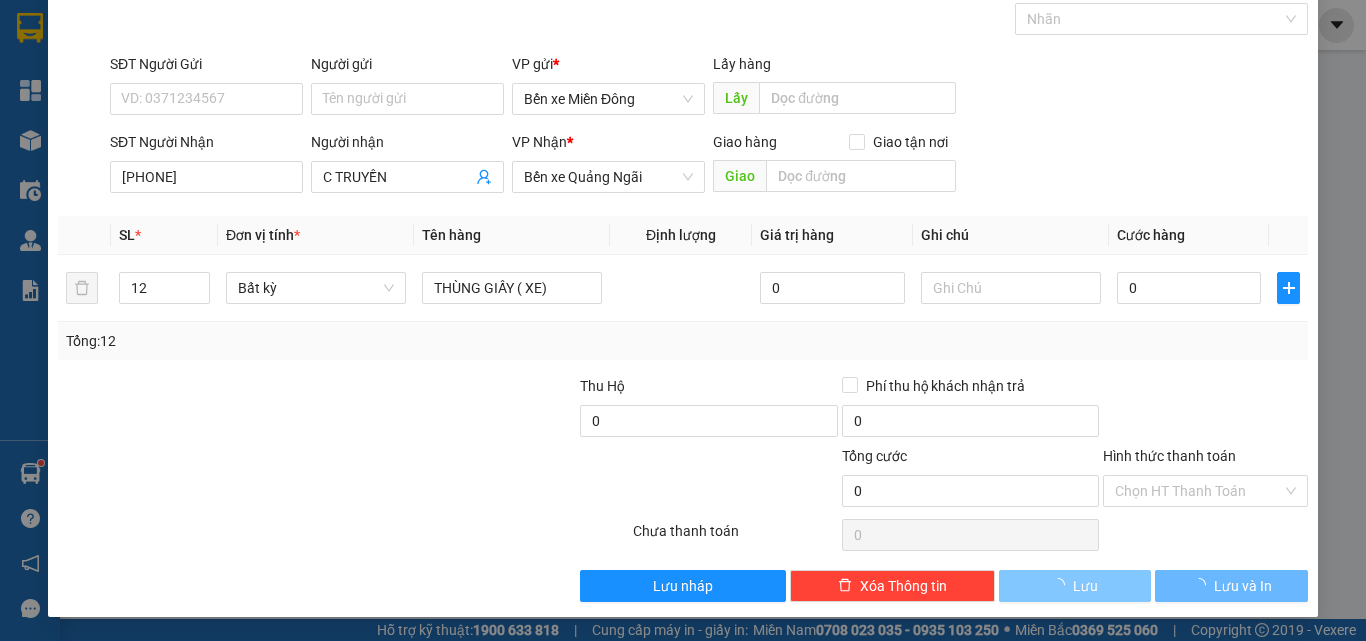 type 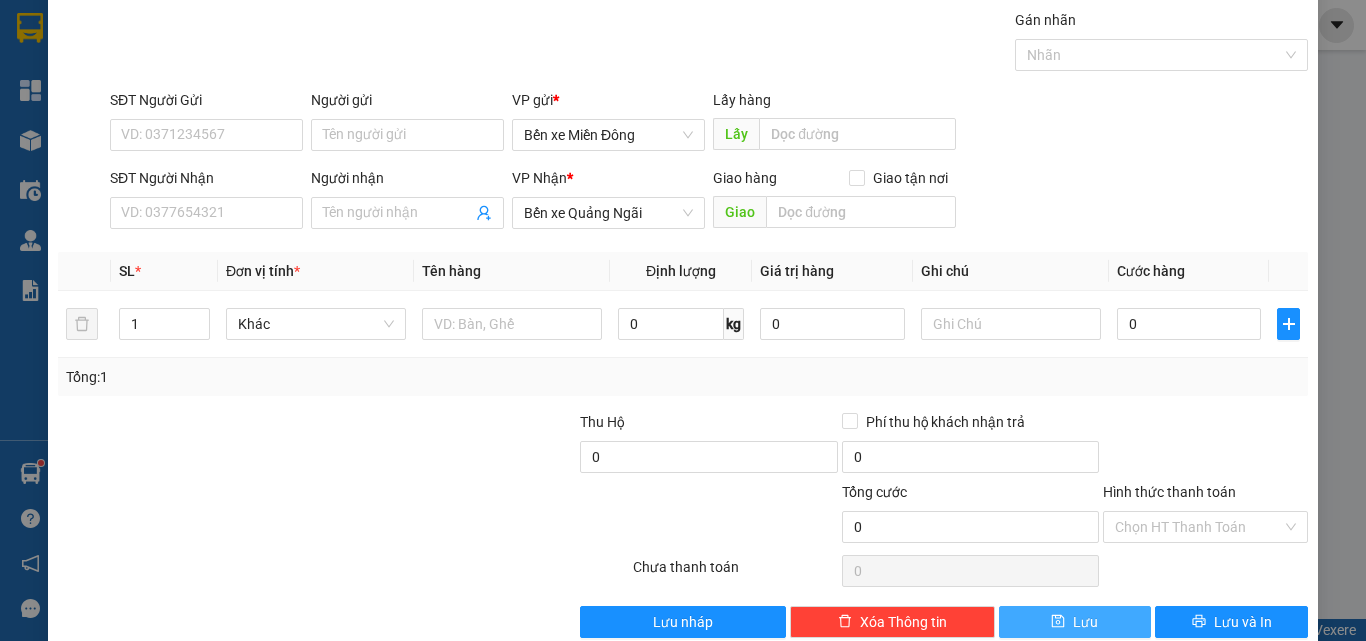 scroll, scrollTop: 0, scrollLeft: 0, axis: both 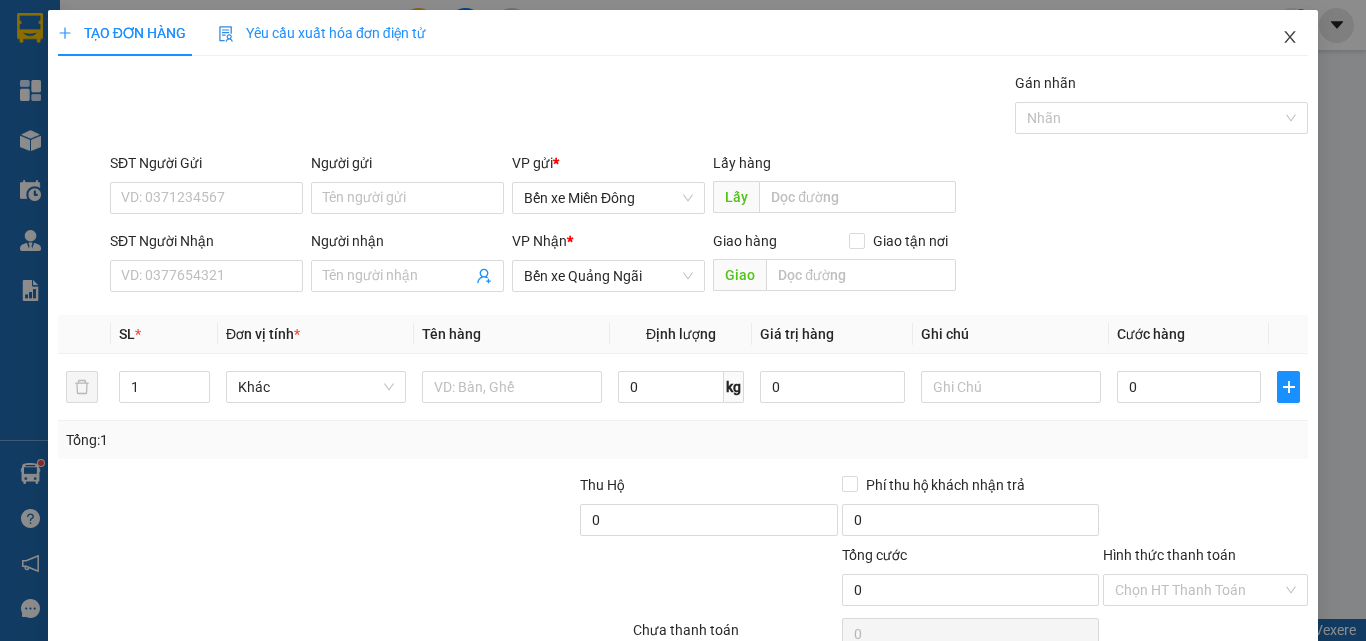 click 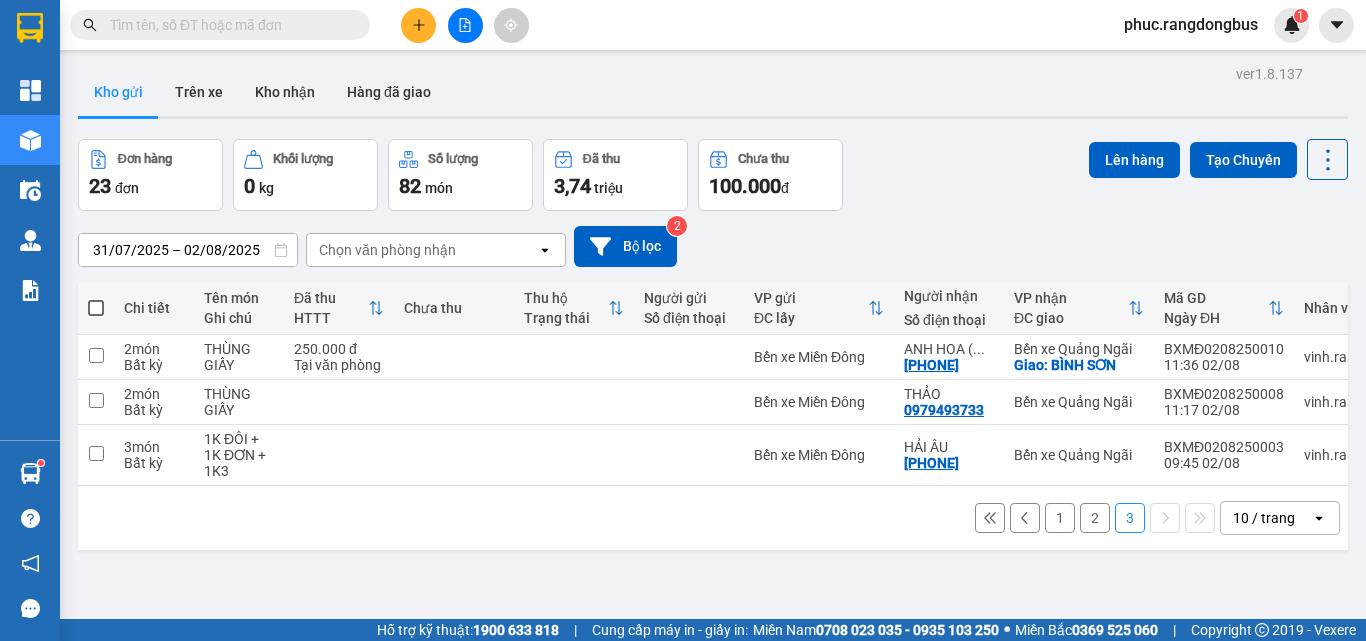 click on "1" at bounding box center (1060, 518) 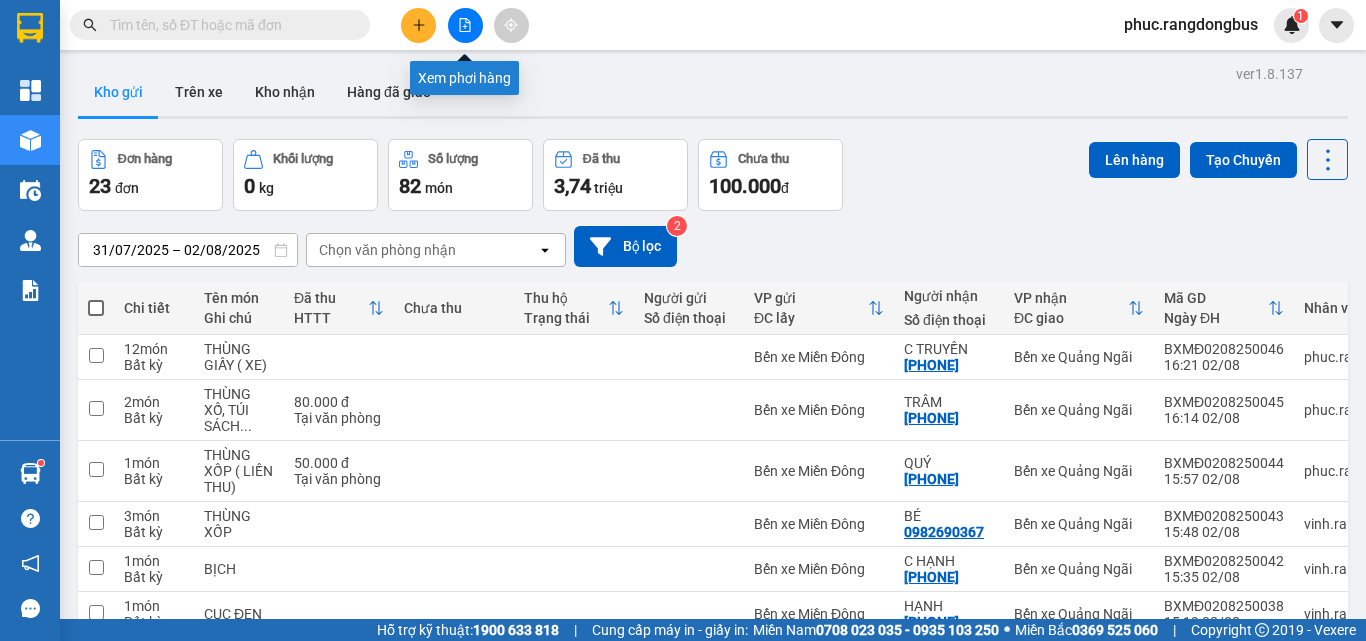 click 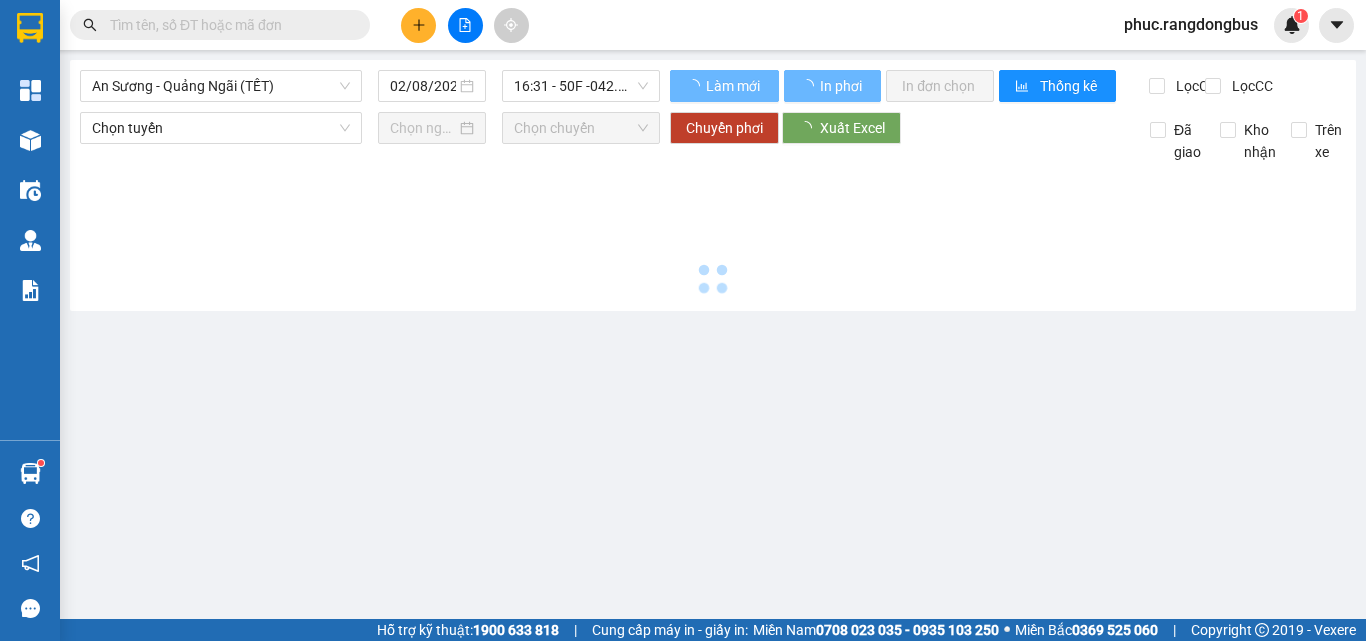 click on "An Sương - Quảng Ngãi (TẾT)" at bounding box center [221, 86] 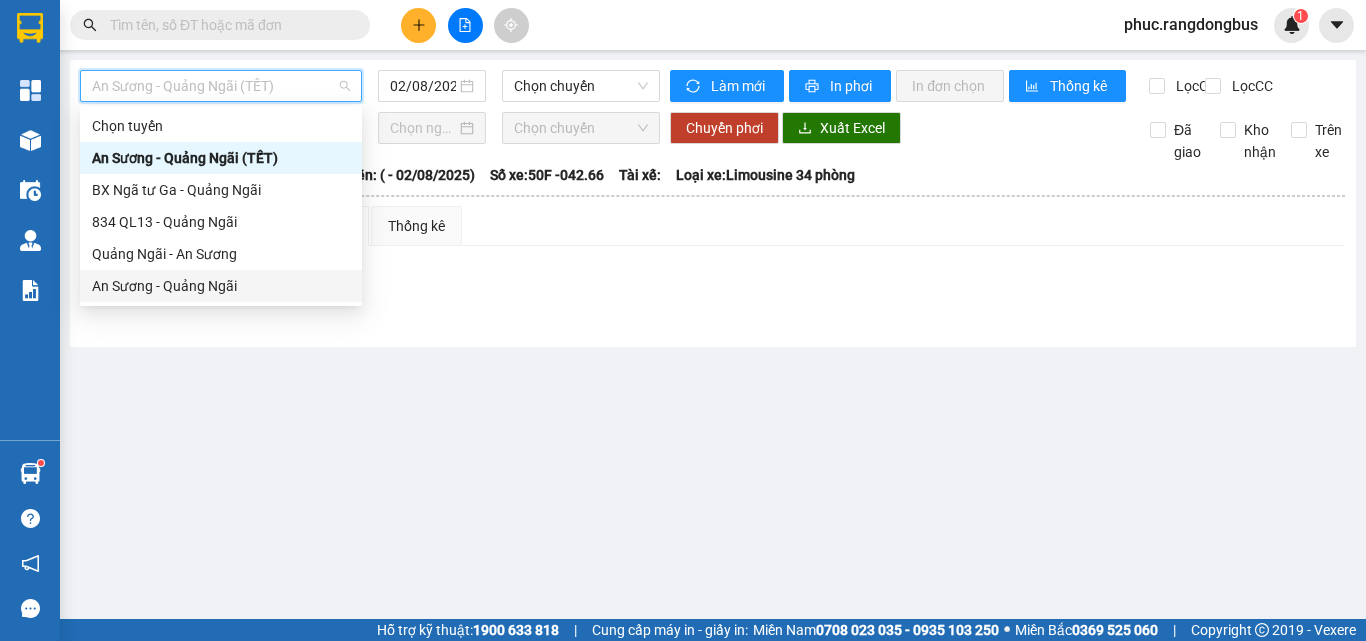click on "An Sương - Quảng Ngãi" at bounding box center [221, 286] 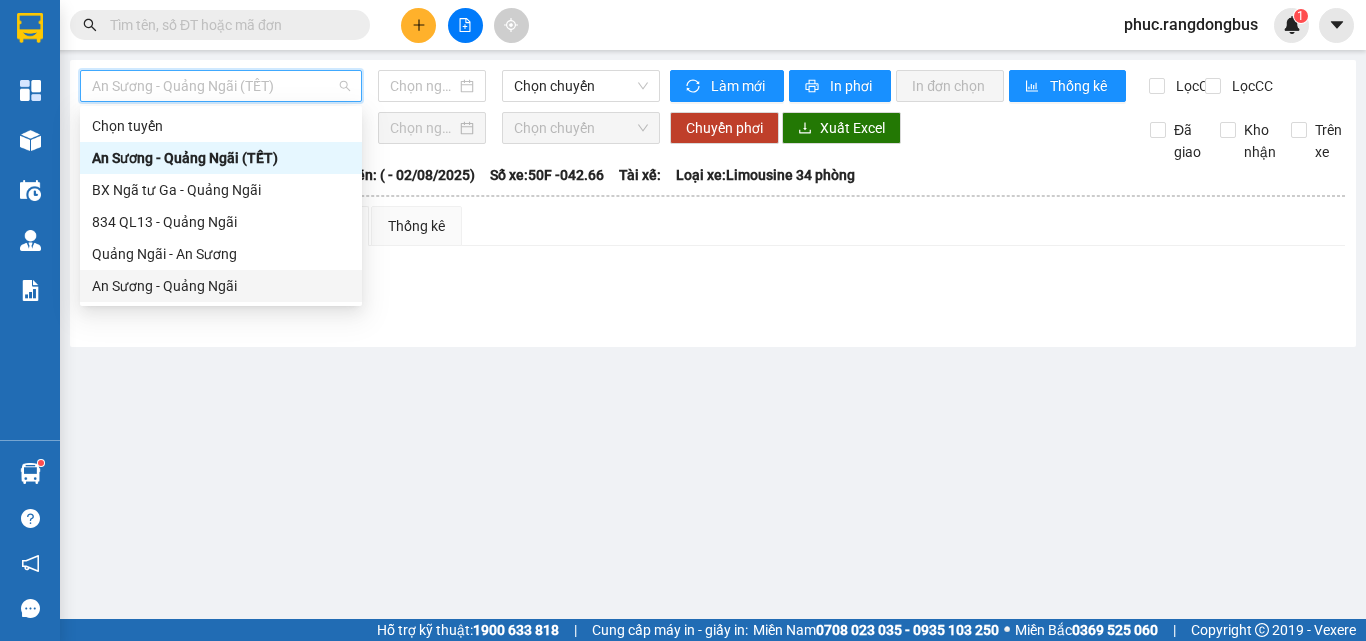 type on "02/08/2025" 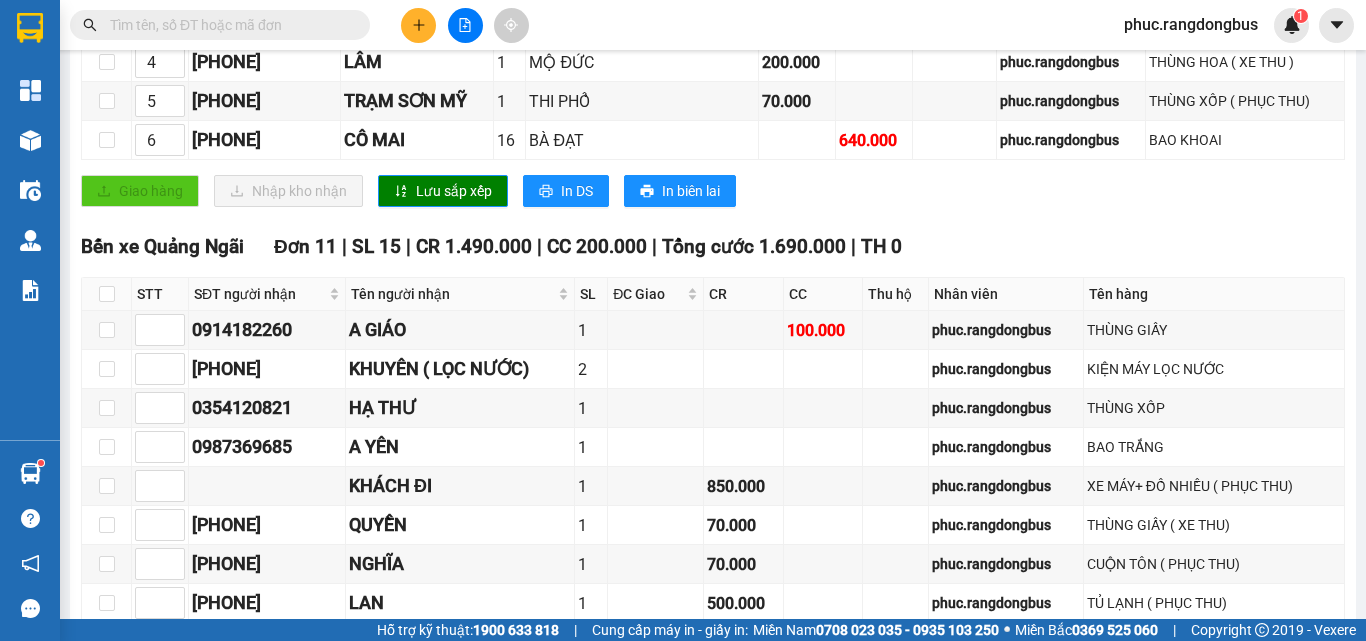 scroll, scrollTop: 50, scrollLeft: 0, axis: vertical 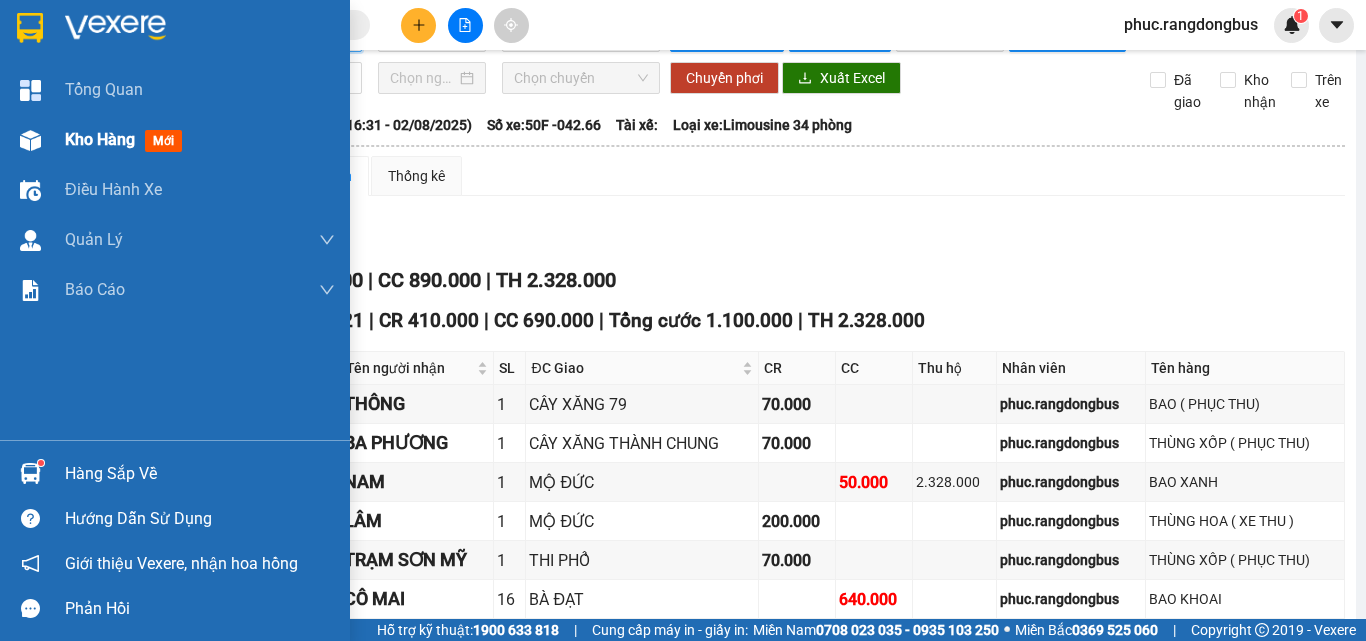 click on "Kho hàng mới" at bounding box center [127, 139] 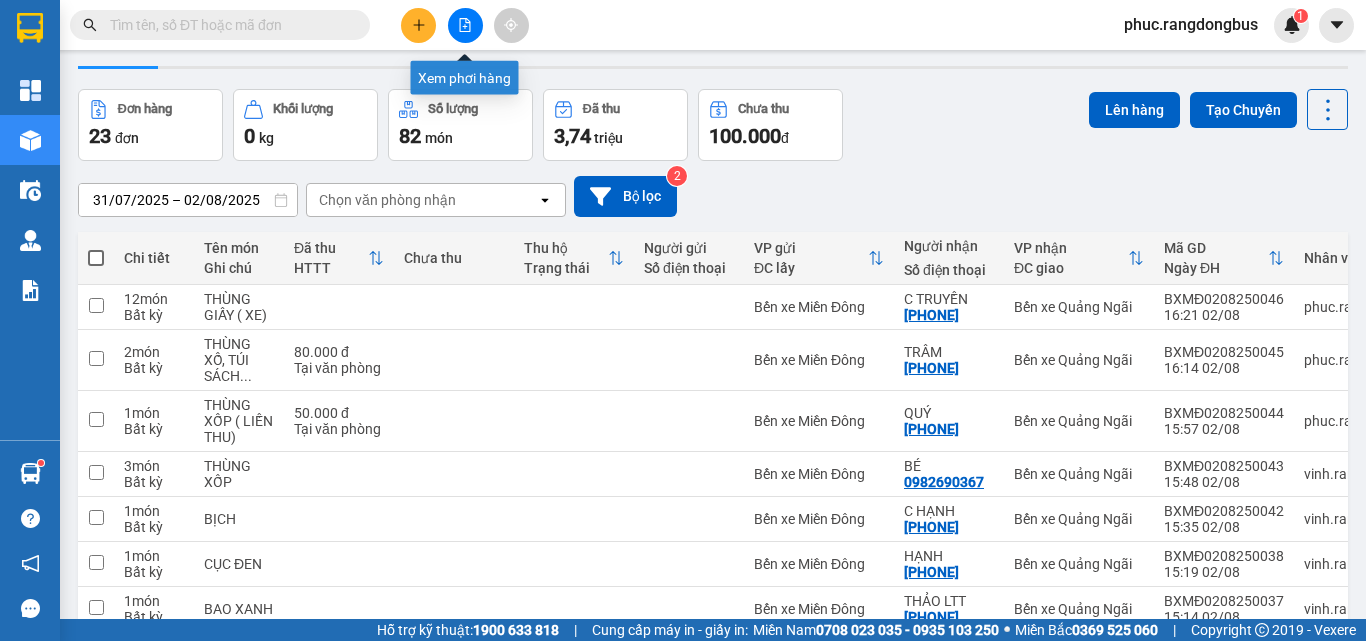 click at bounding box center (418, 25) 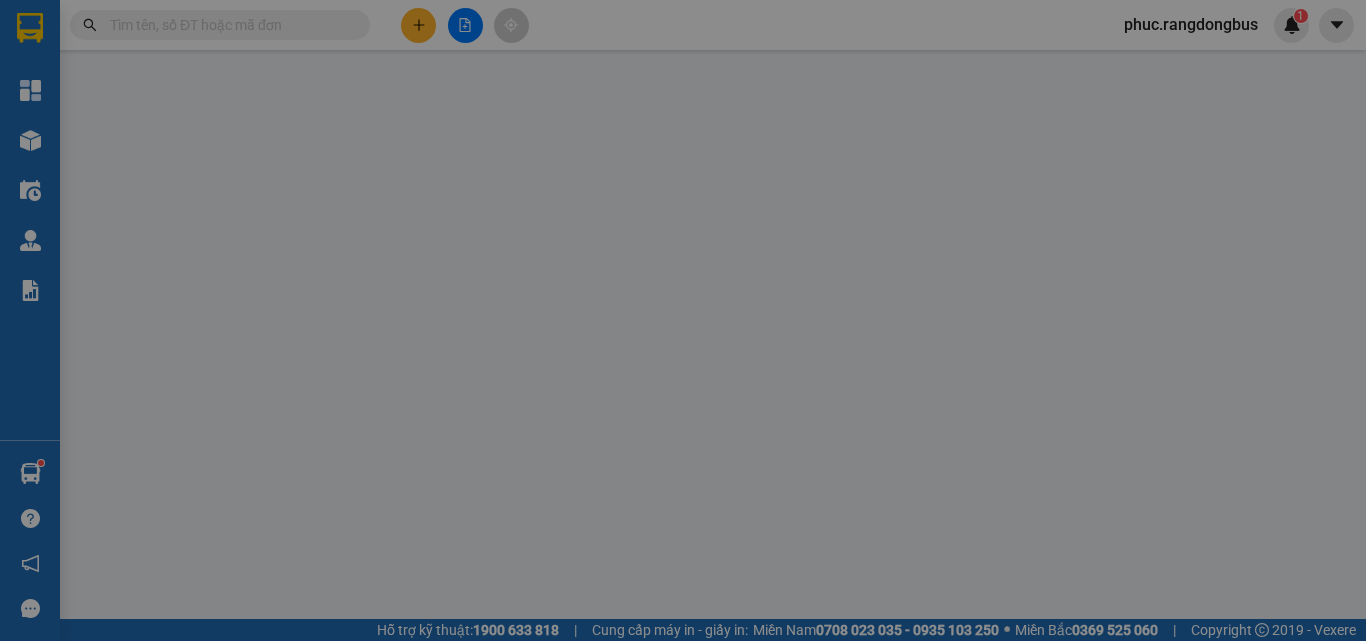 scroll, scrollTop: 0, scrollLeft: 0, axis: both 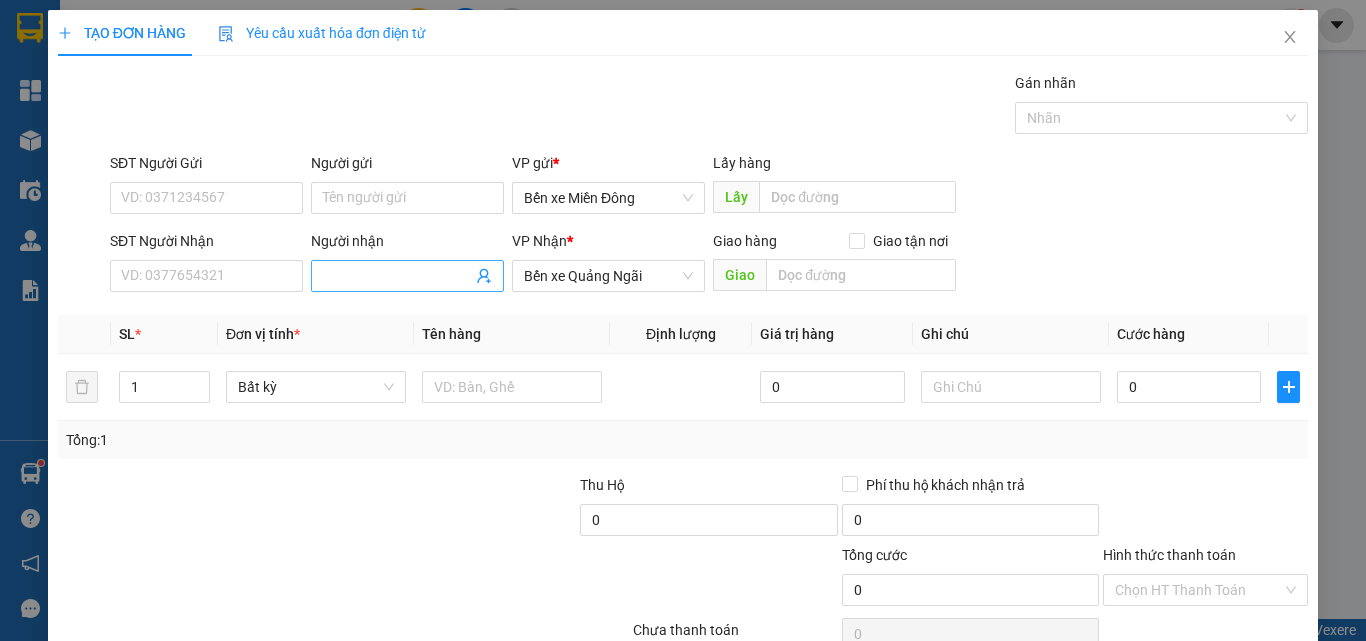 click on "Người nhận" at bounding box center (397, 276) 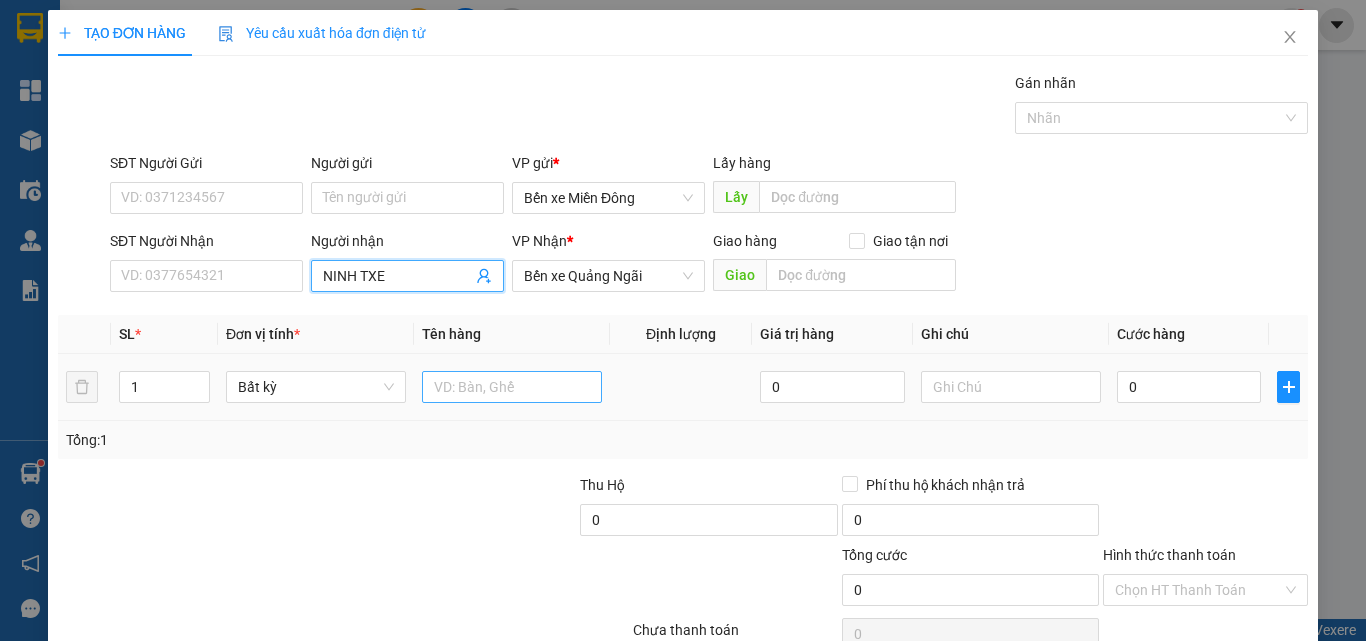 type on "NINH TXE" 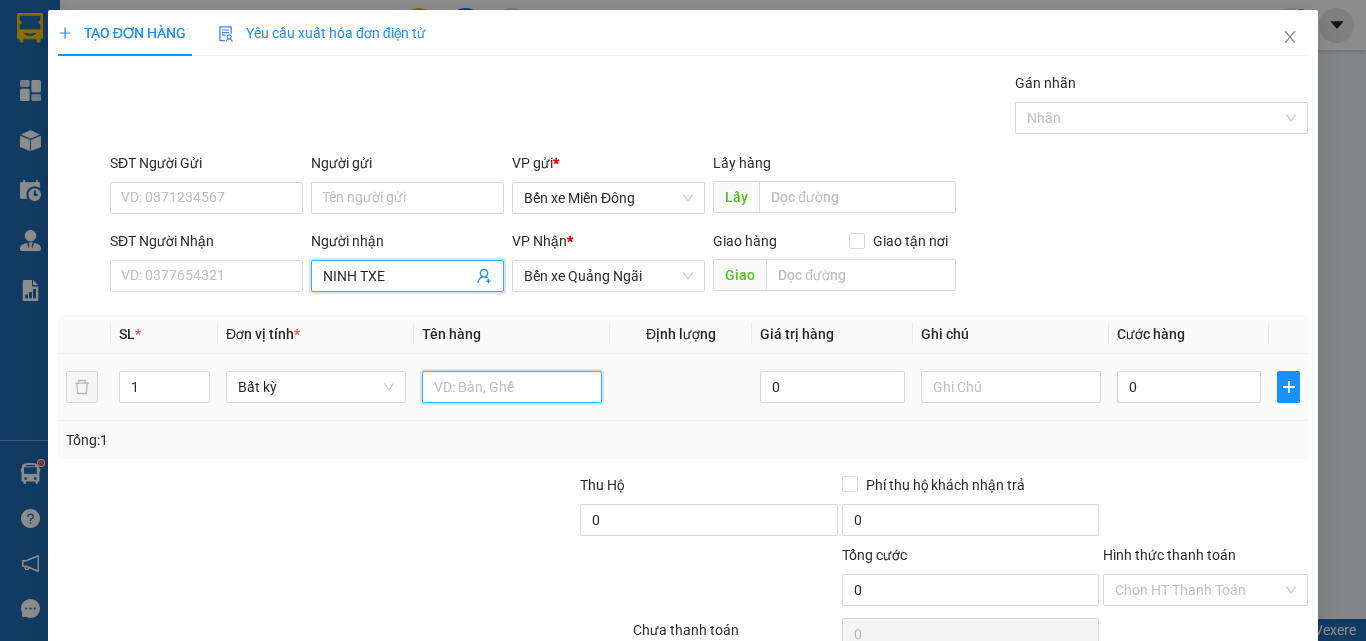 click at bounding box center (512, 387) 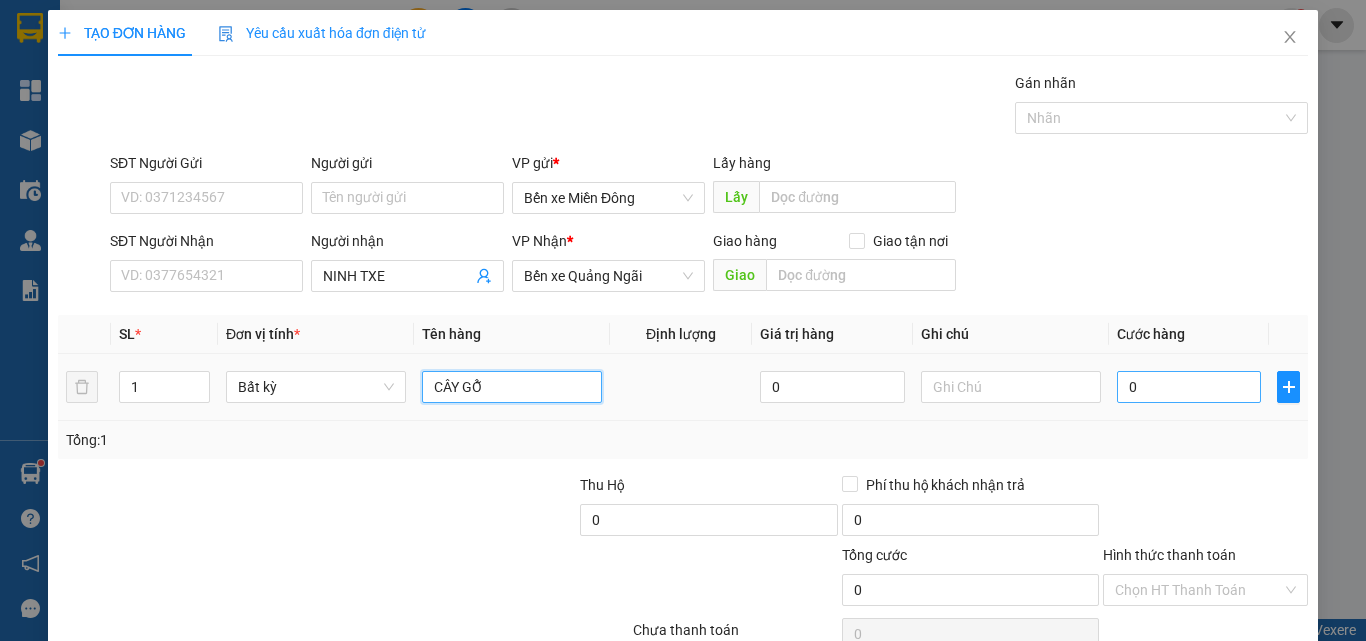 type on "CÂY GỖ" 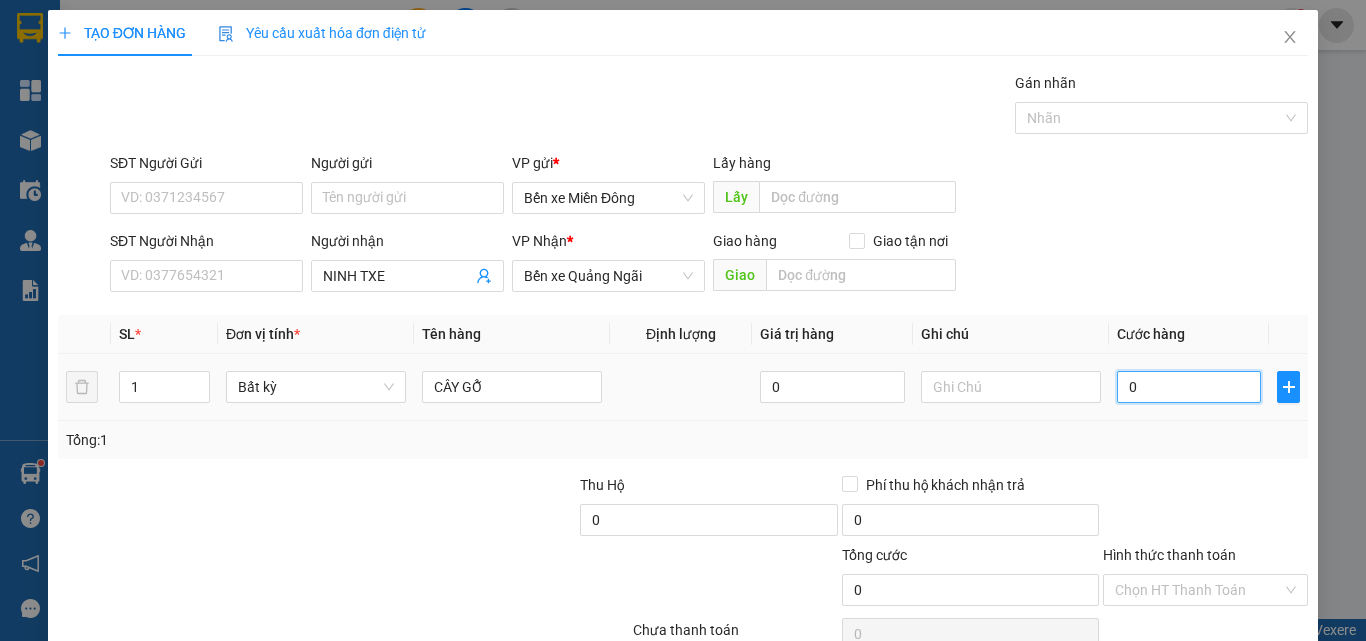 click on "0" at bounding box center [1189, 387] 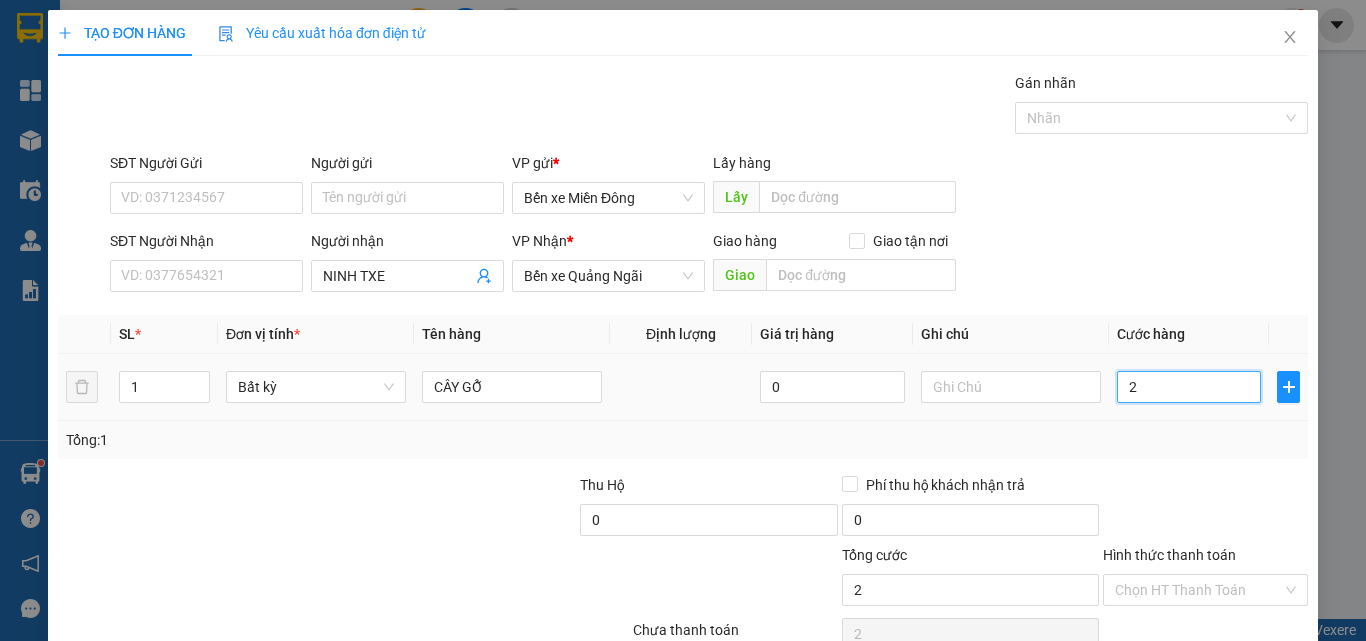type on "20" 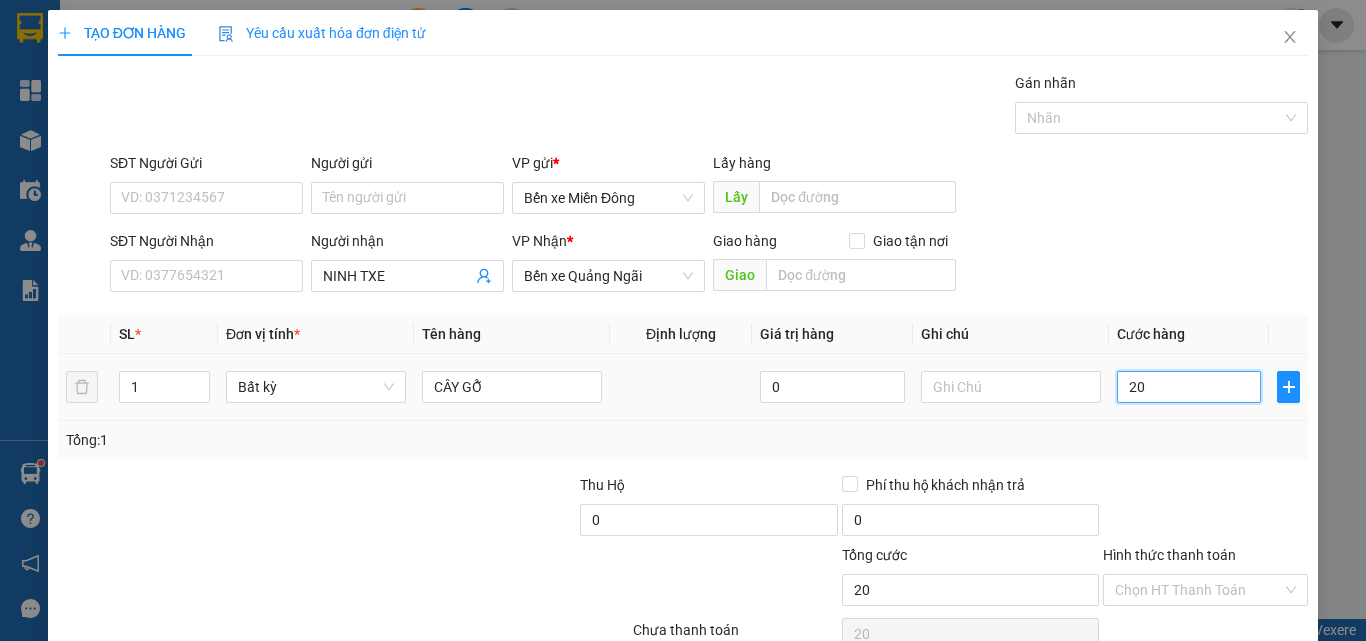 type on "200" 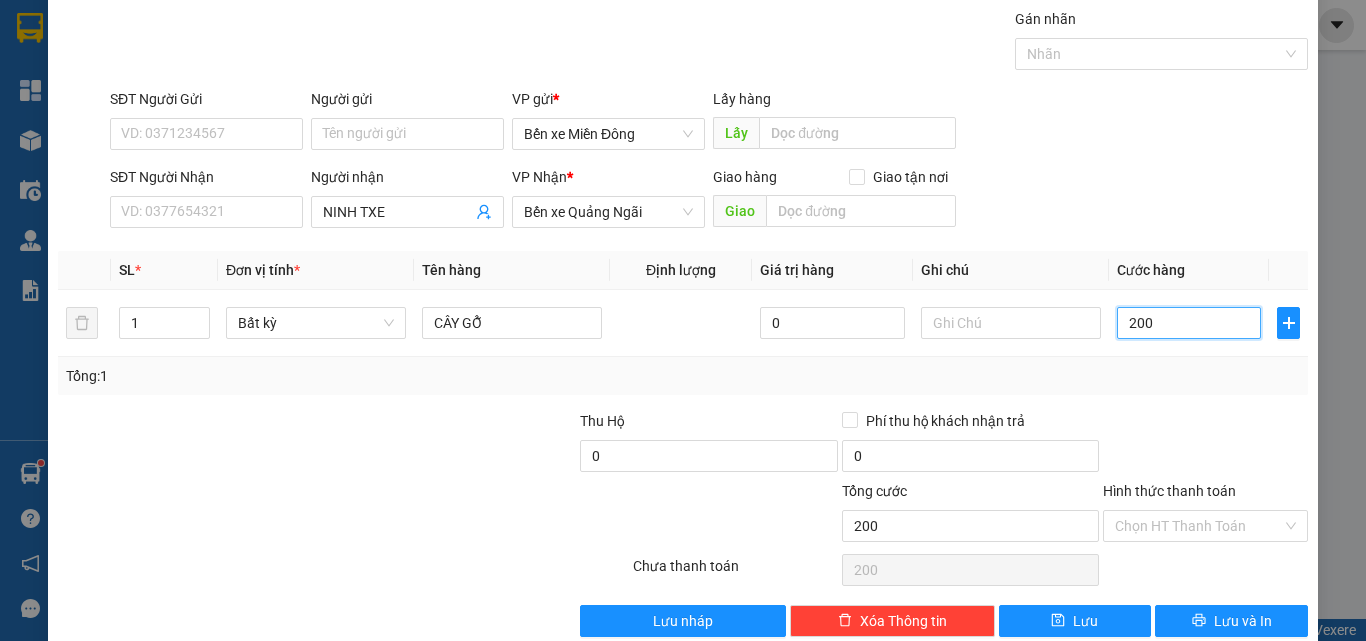 scroll, scrollTop: 99, scrollLeft: 0, axis: vertical 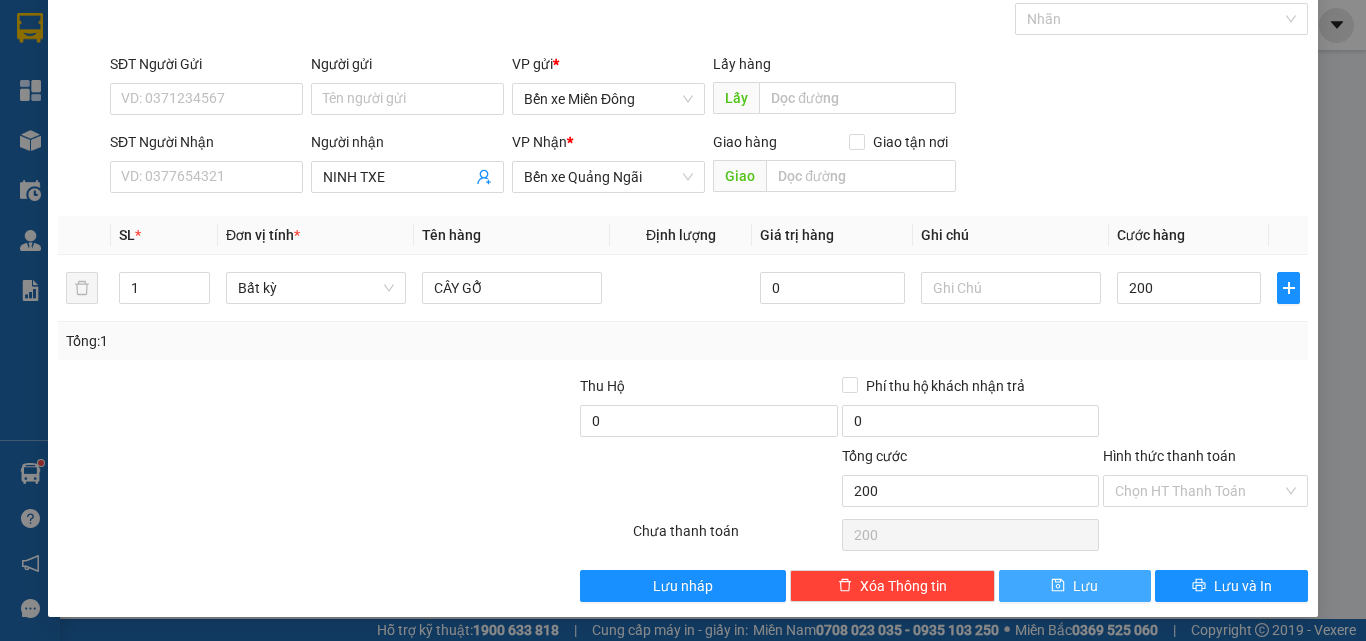 type on "200.000" 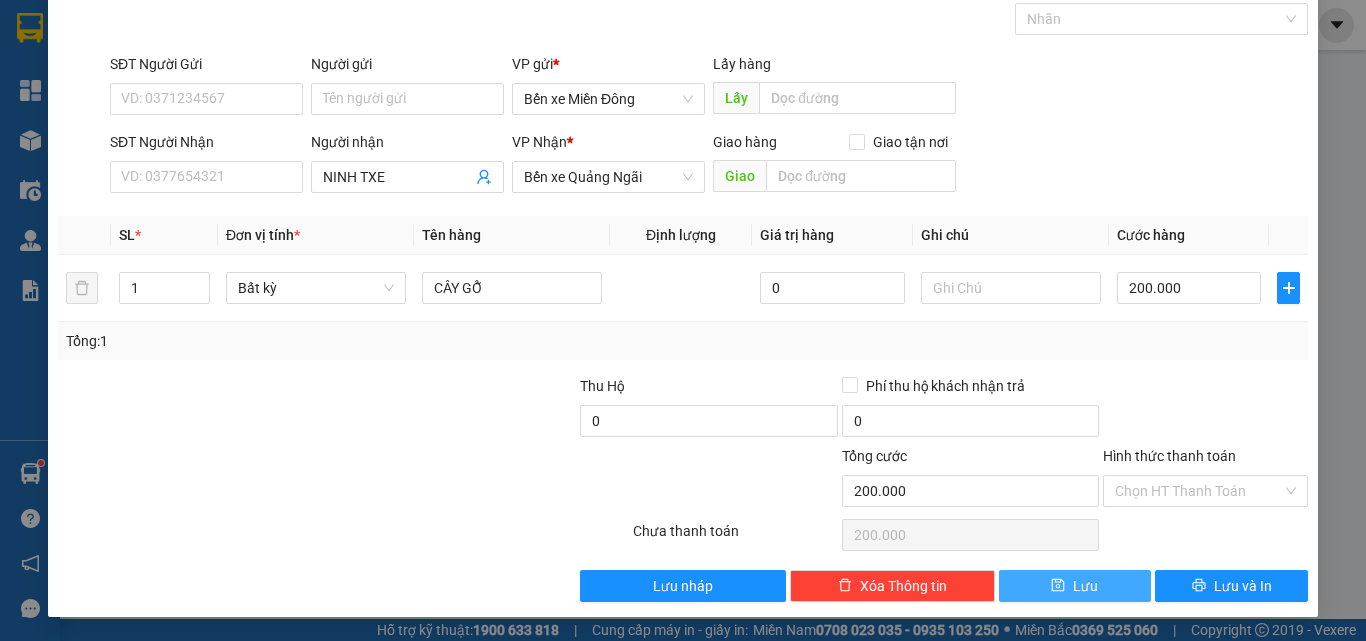 click on "Lưu" at bounding box center (1075, 586) 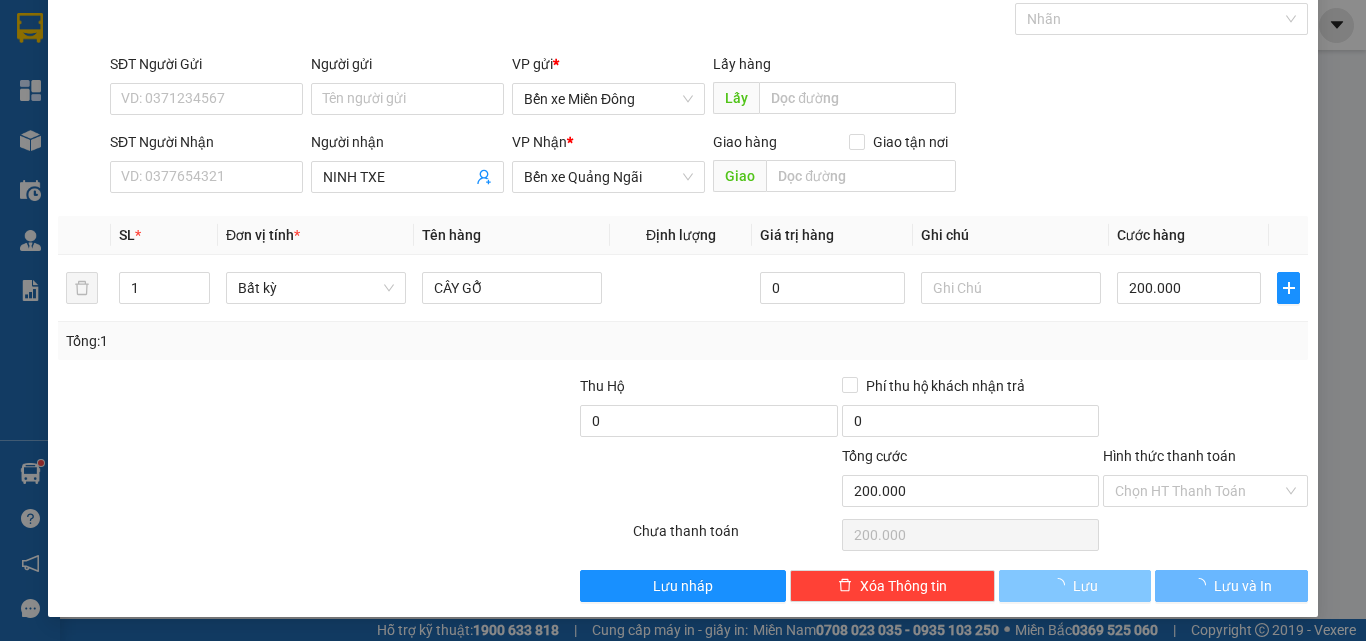 type 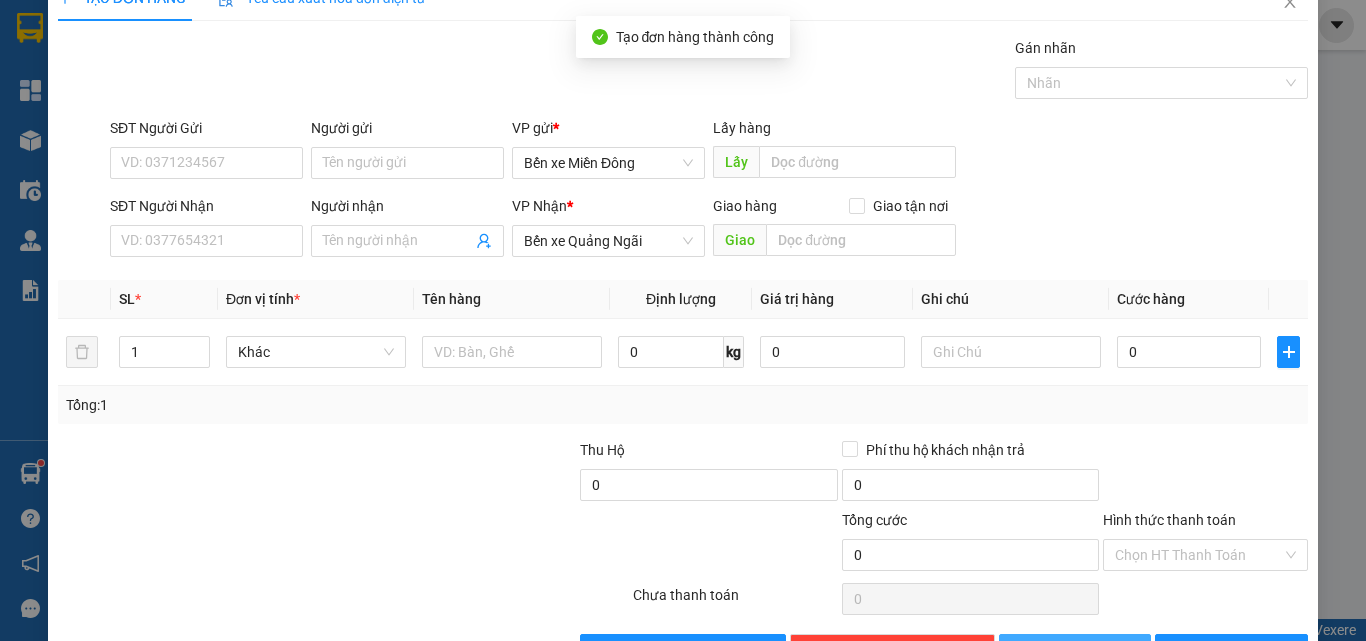 scroll, scrollTop: 0, scrollLeft: 0, axis: both 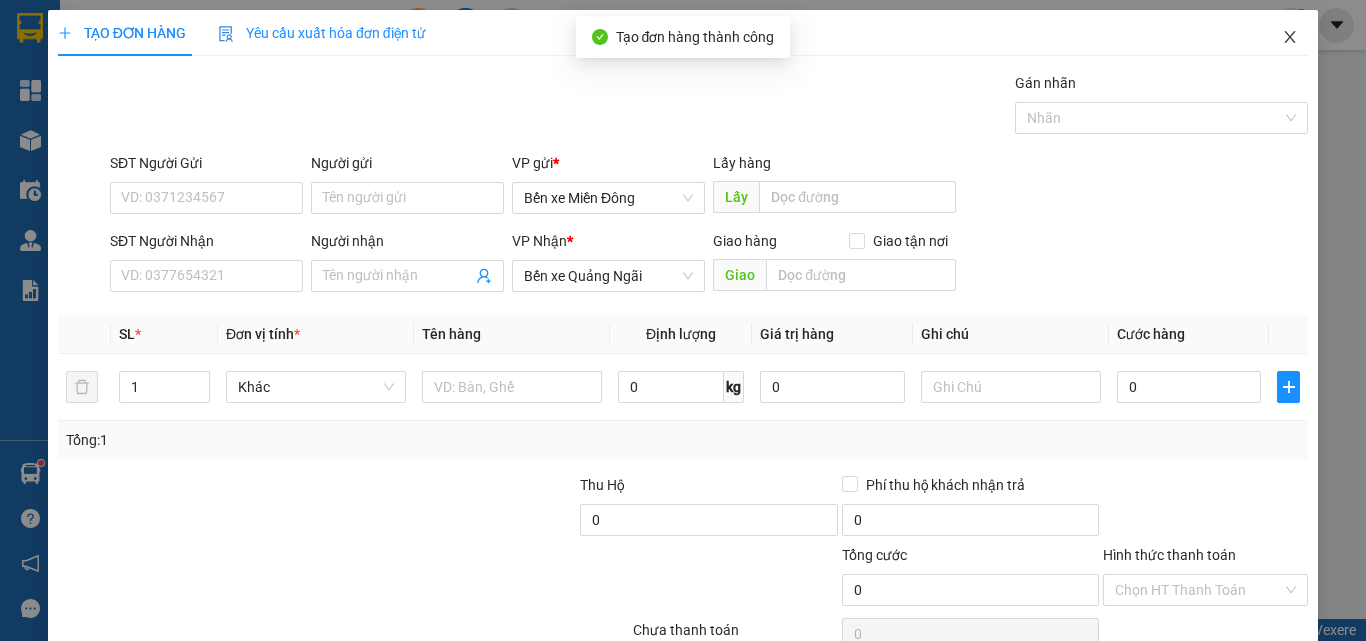 click 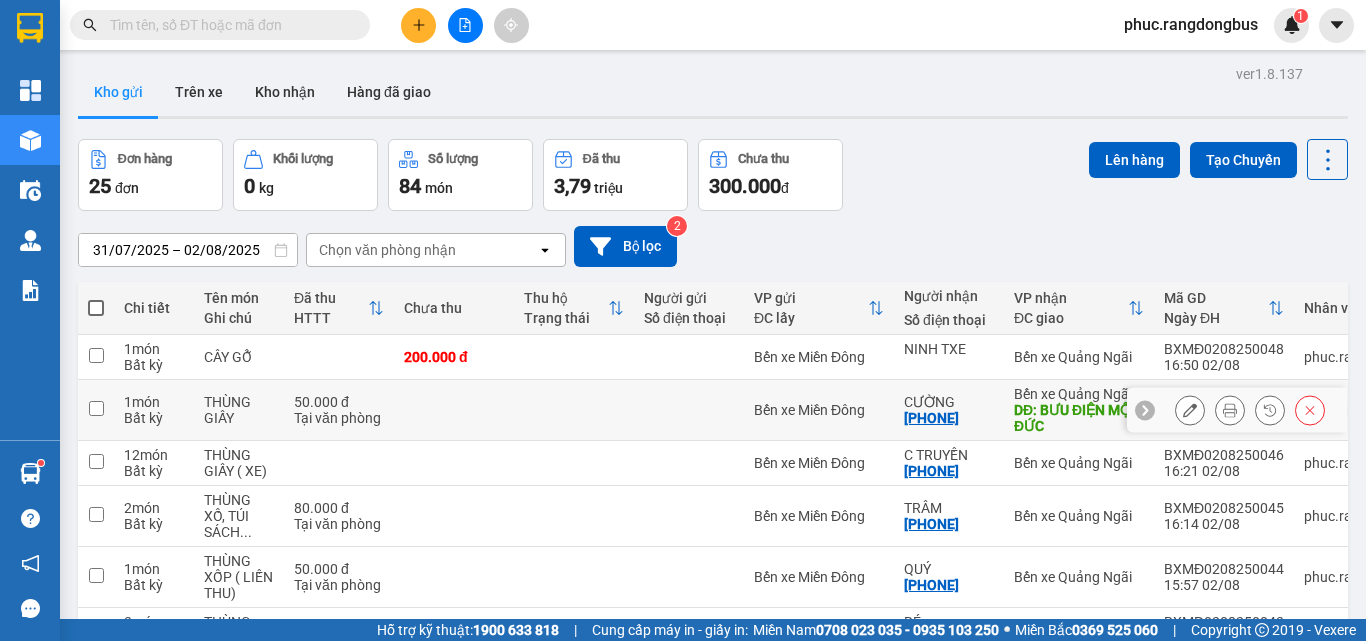 scroll, scrollTop: 100, scrollLeft: 0, axis: vertical 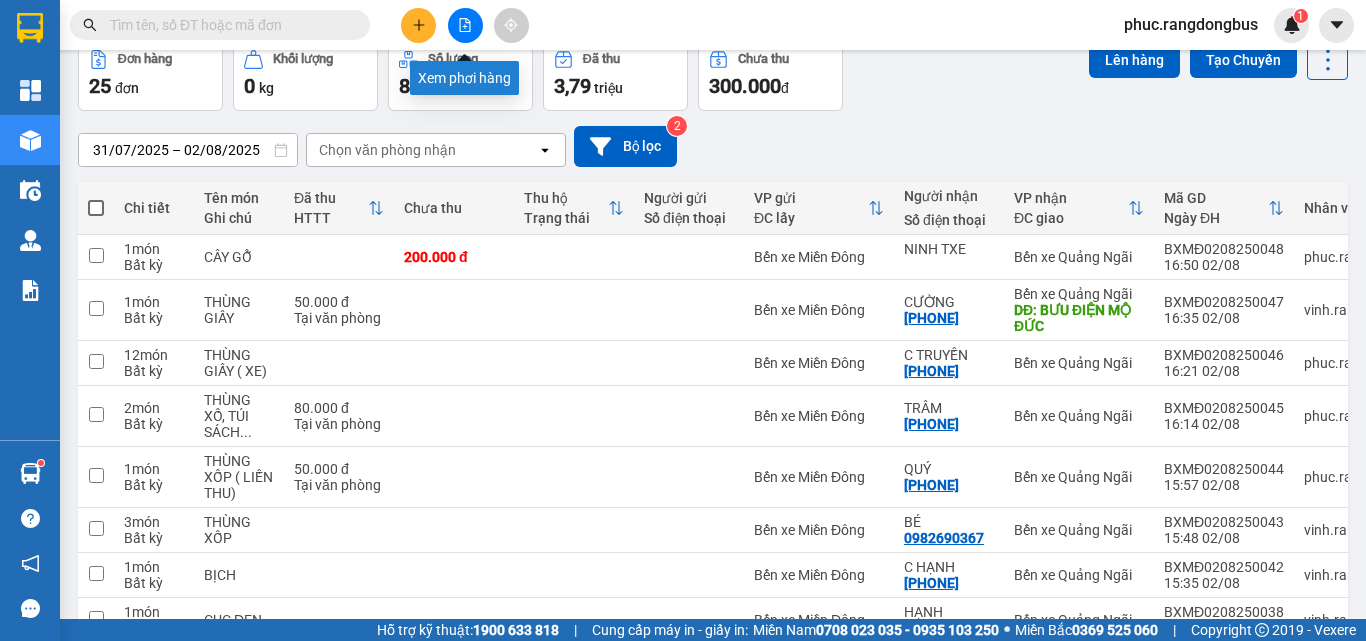 click 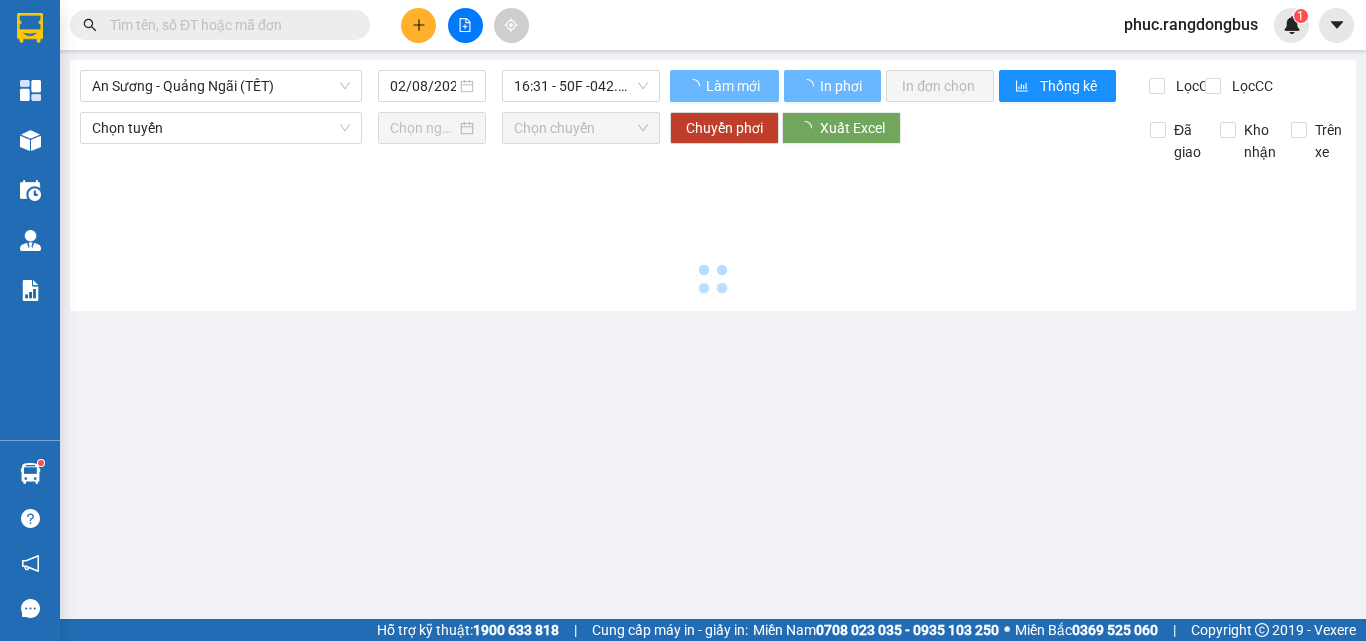 scroll, scrollTop: 0, scrollLeft: 0, axis: both 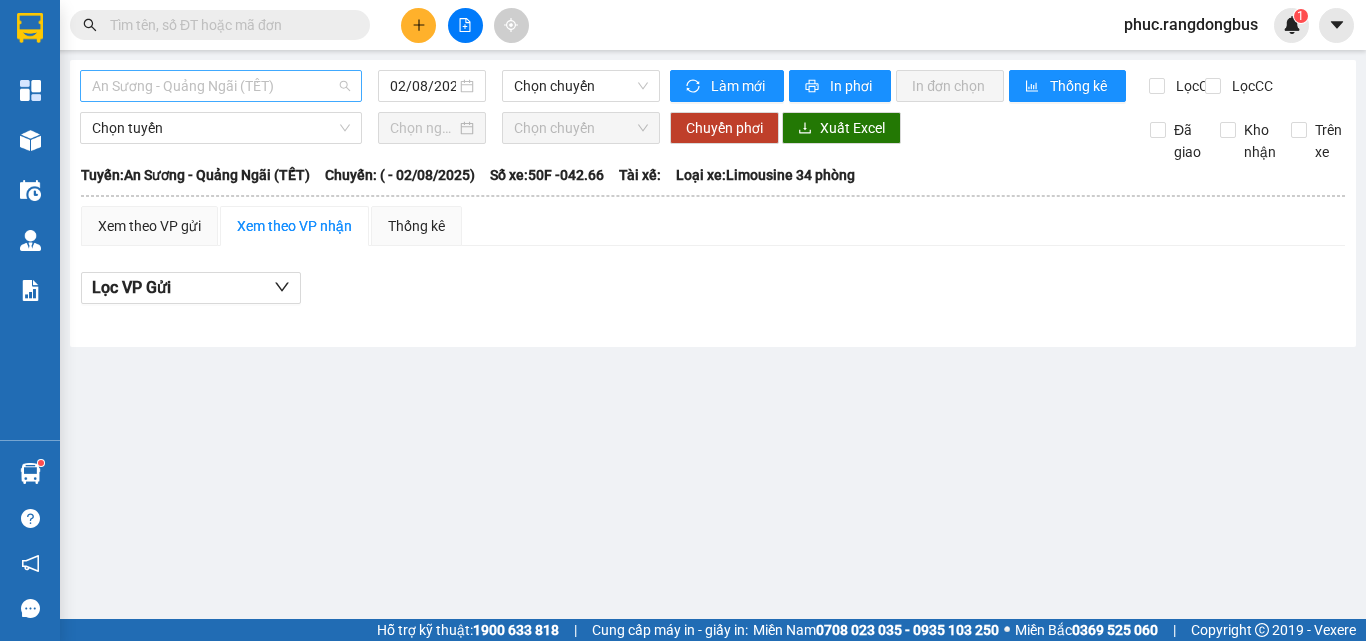 click on "An Sương - Quảng Ngãi (TẾT)" at bounding box center [221, 86] 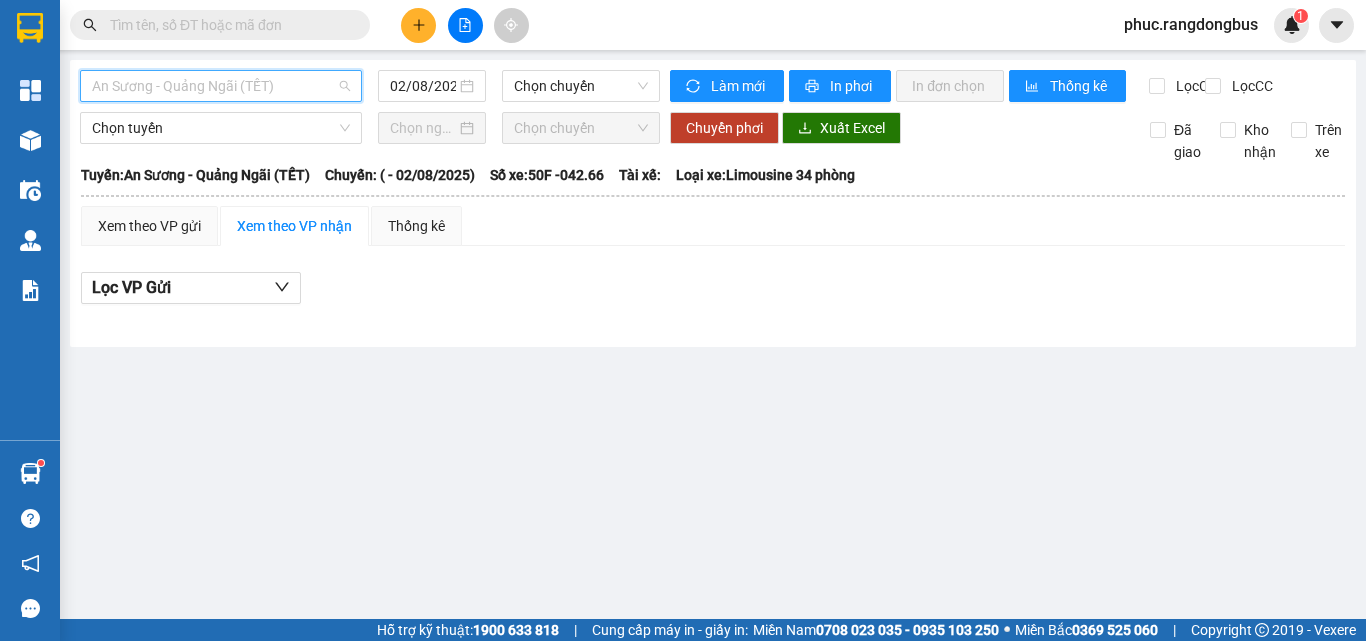 click on "An Sương - Quảng Ngãi (TẾT)" at bounding box center [221, 86] 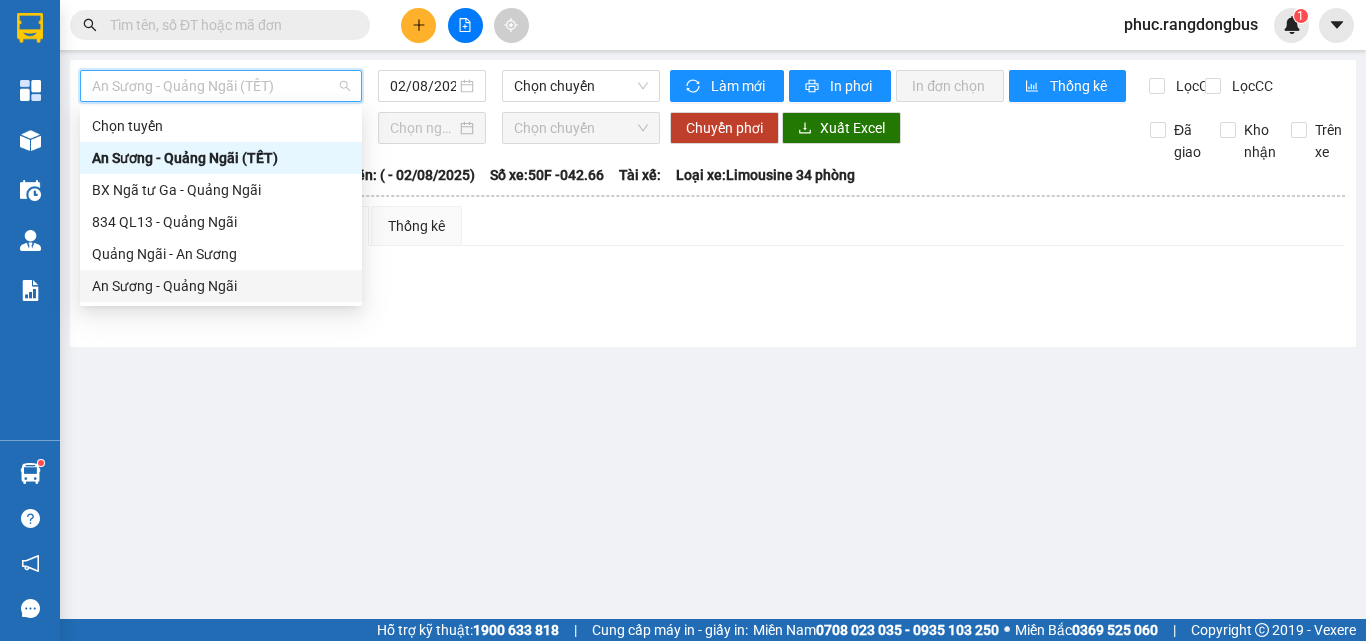 click on "An Sương - Quảng Ngãi" at bounding box center (221, 286) 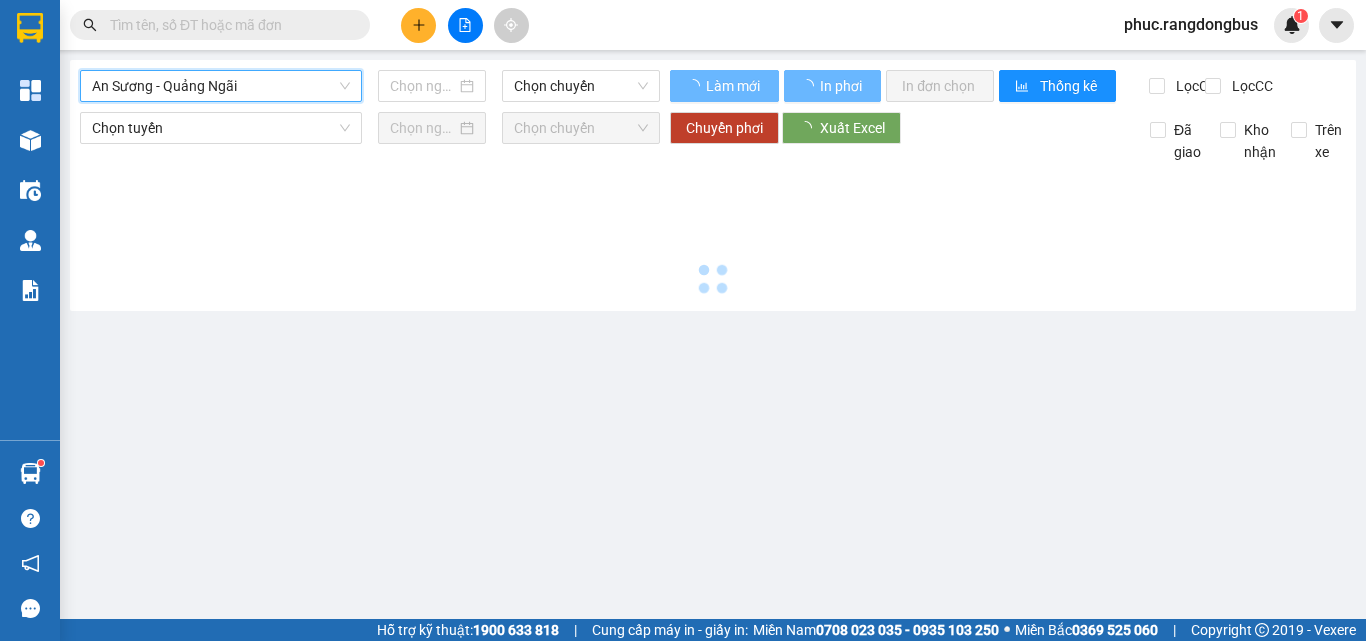 type on "02/08/2025" 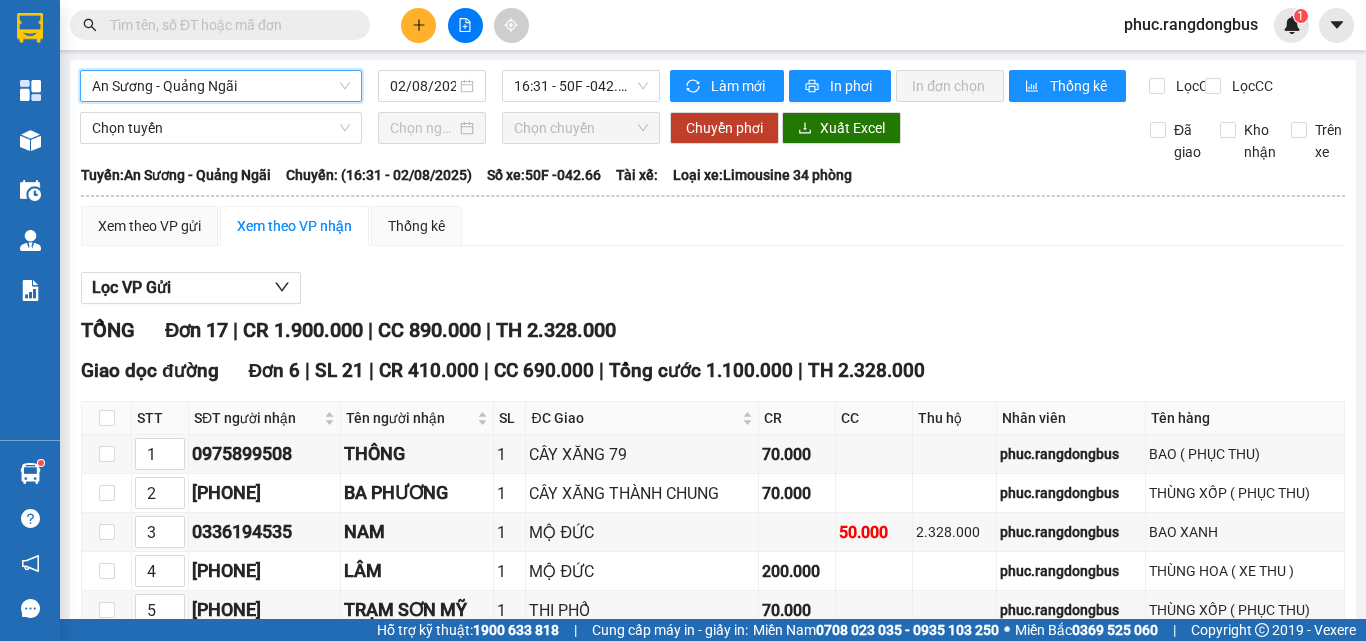 scroll, scrollTop: 400, scrollLeft: 0, axis: vertical 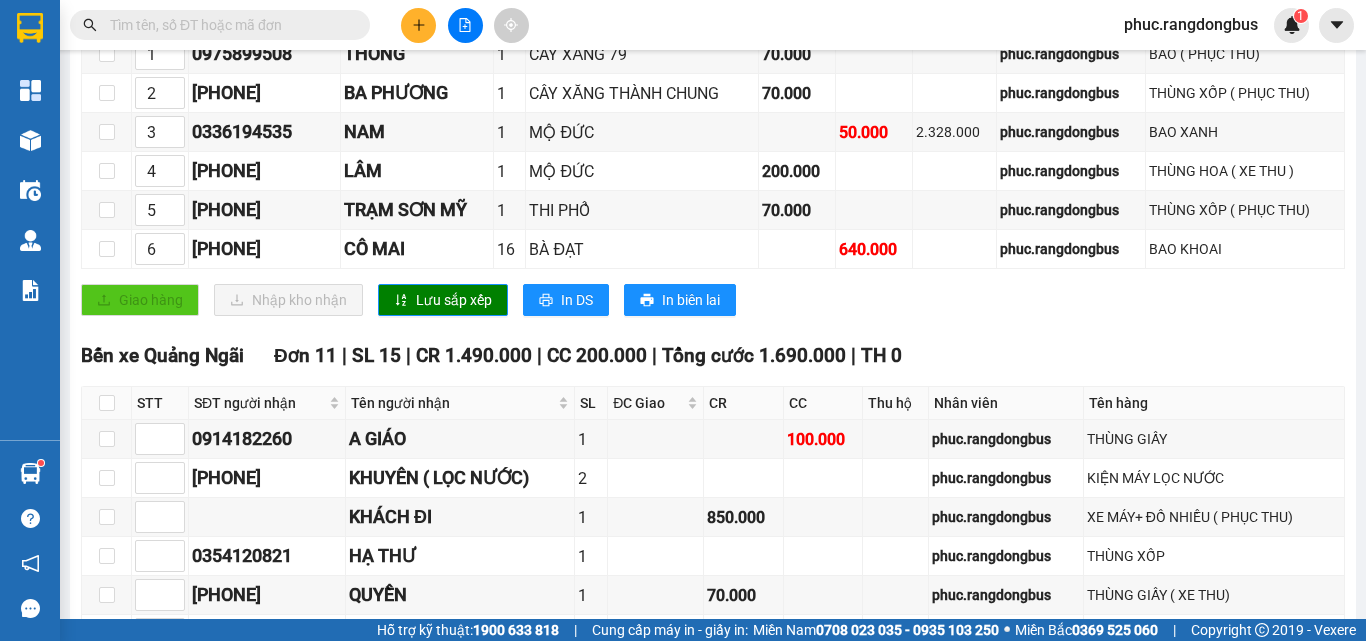 click at bounding box center [228, 25] 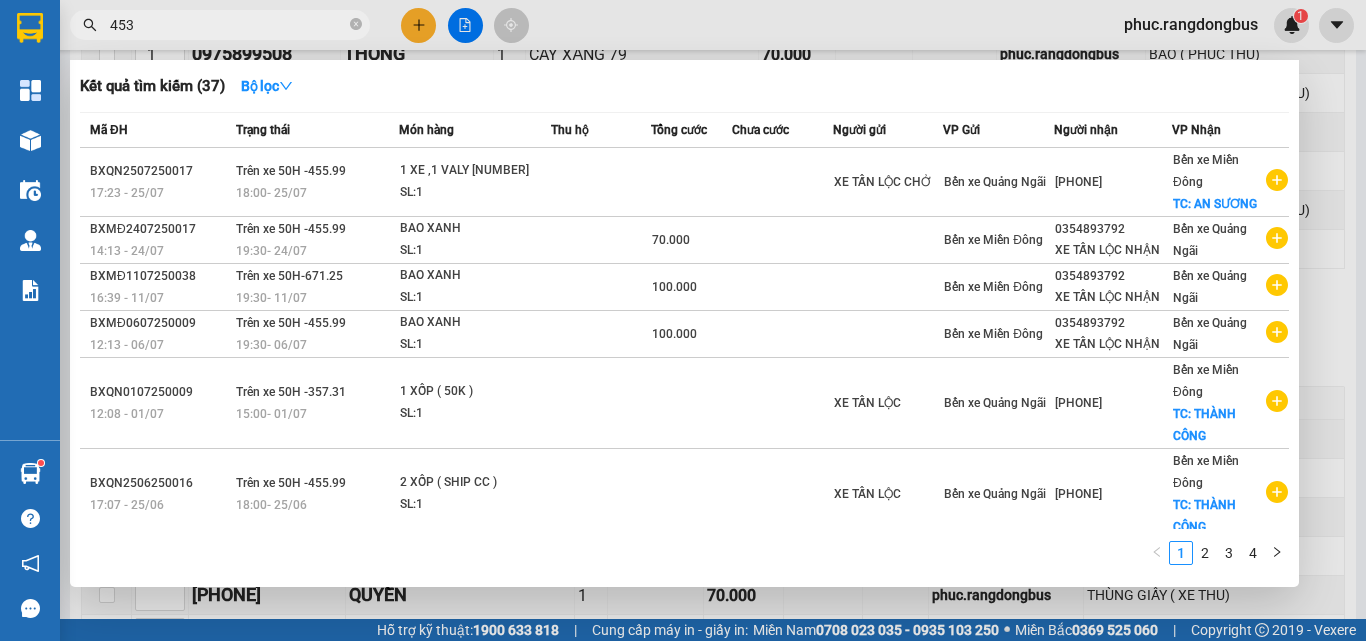 type on "4535" 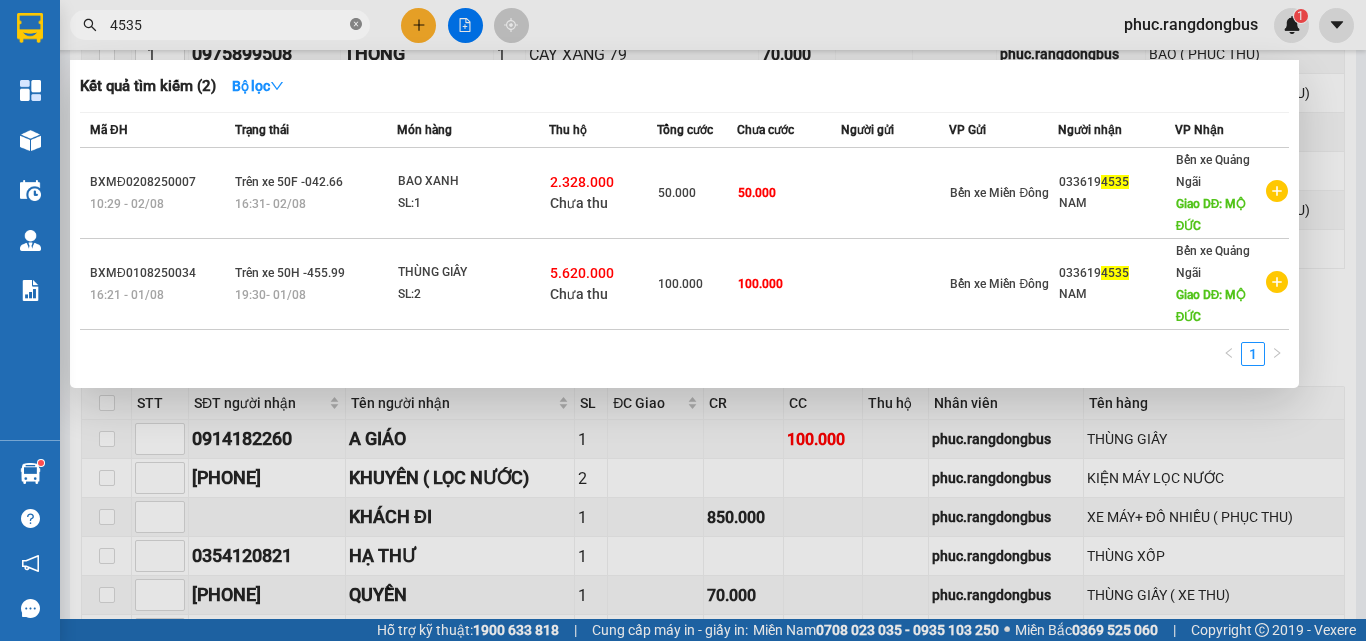 click 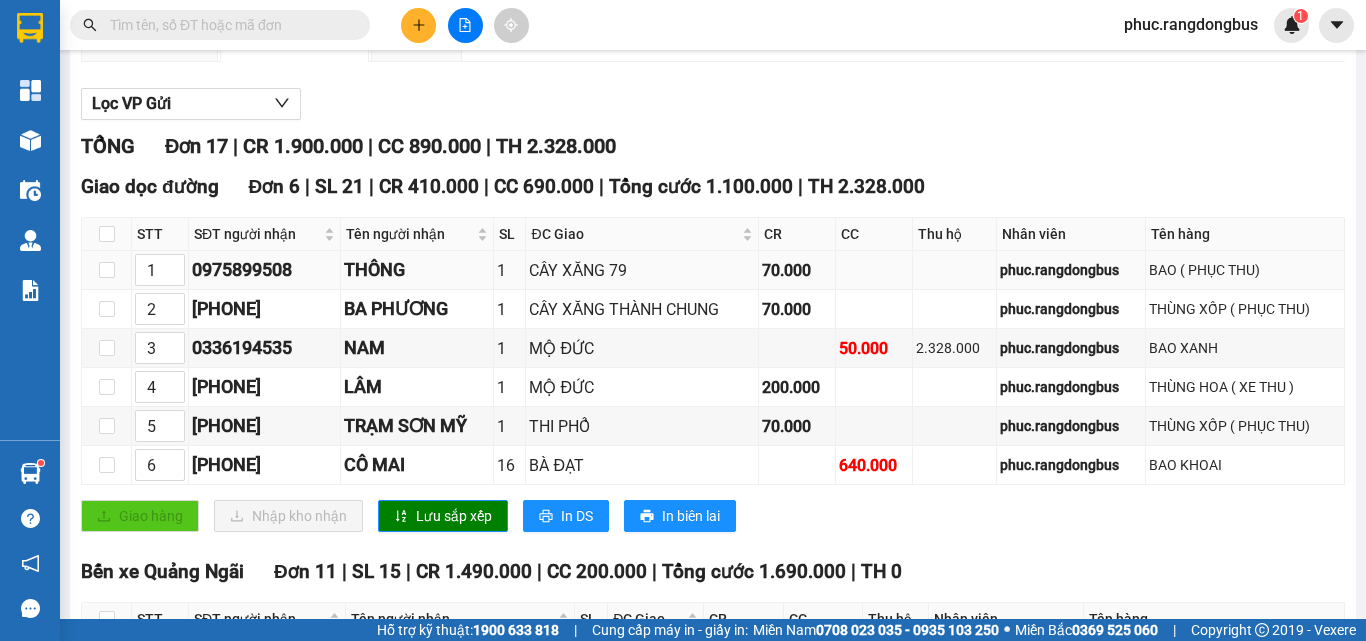 scroll, scrollTop: 200, scrollLeft: 0, axis: vertical 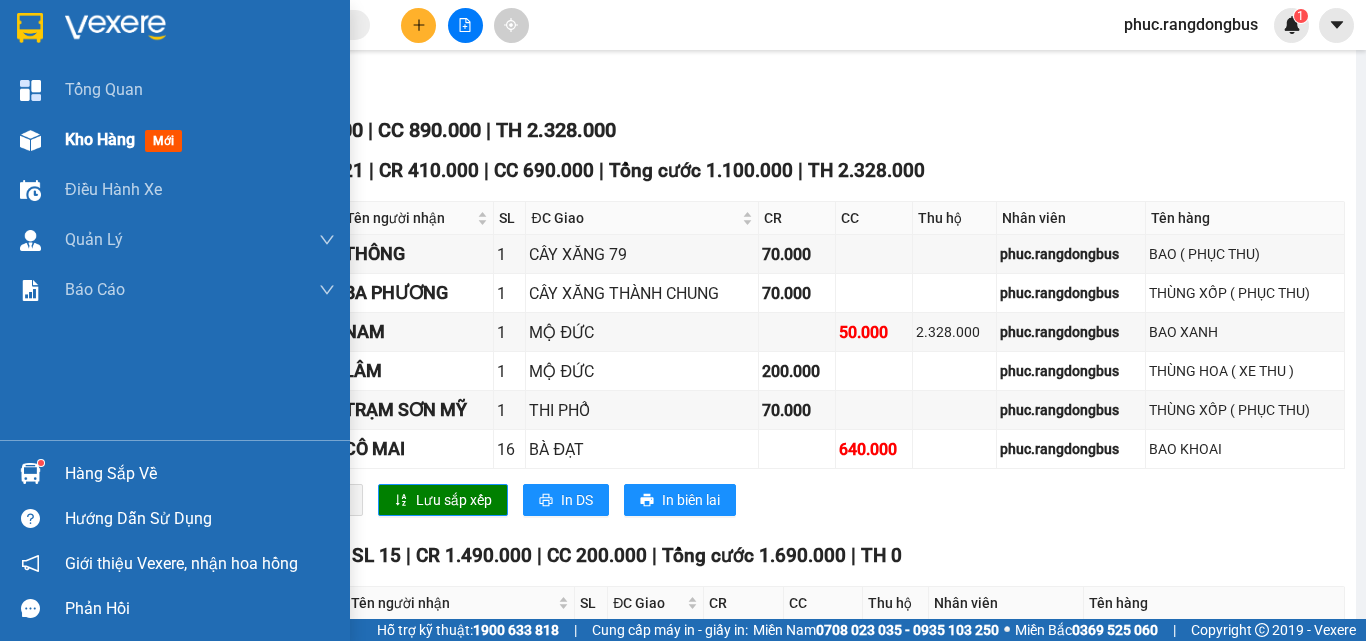 click on "Kho hàng" at bounding box center [100, 139] 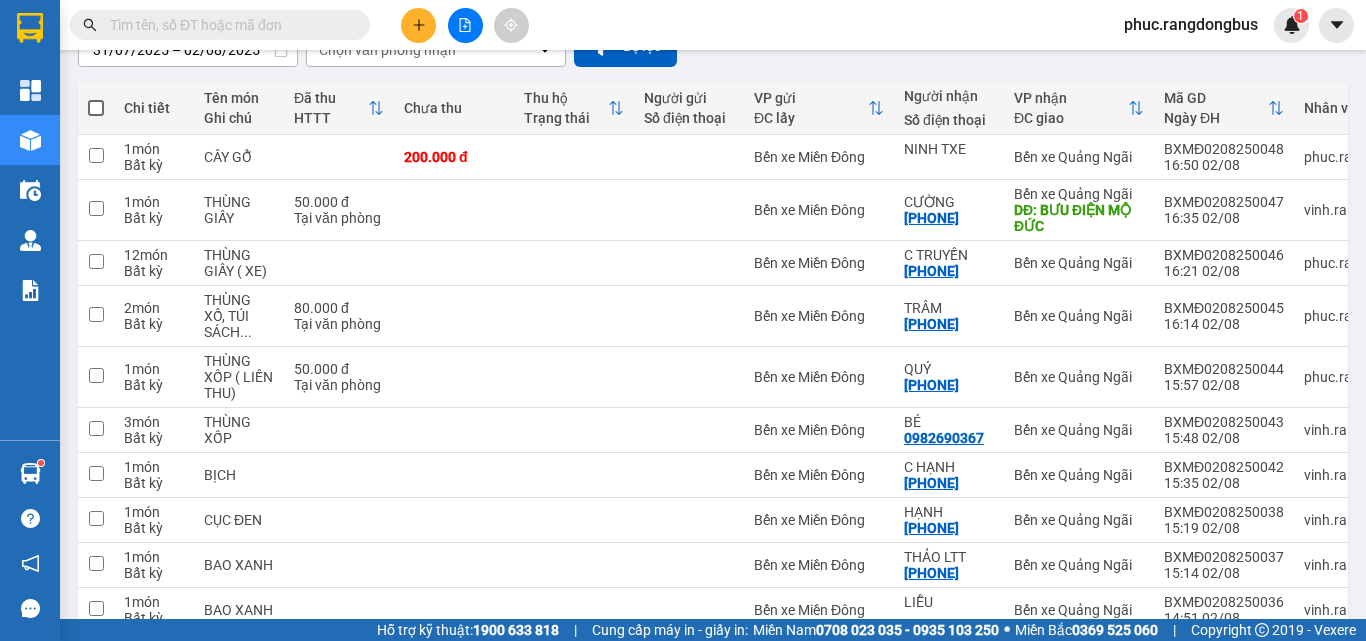 click at bounding box center [96, 108] 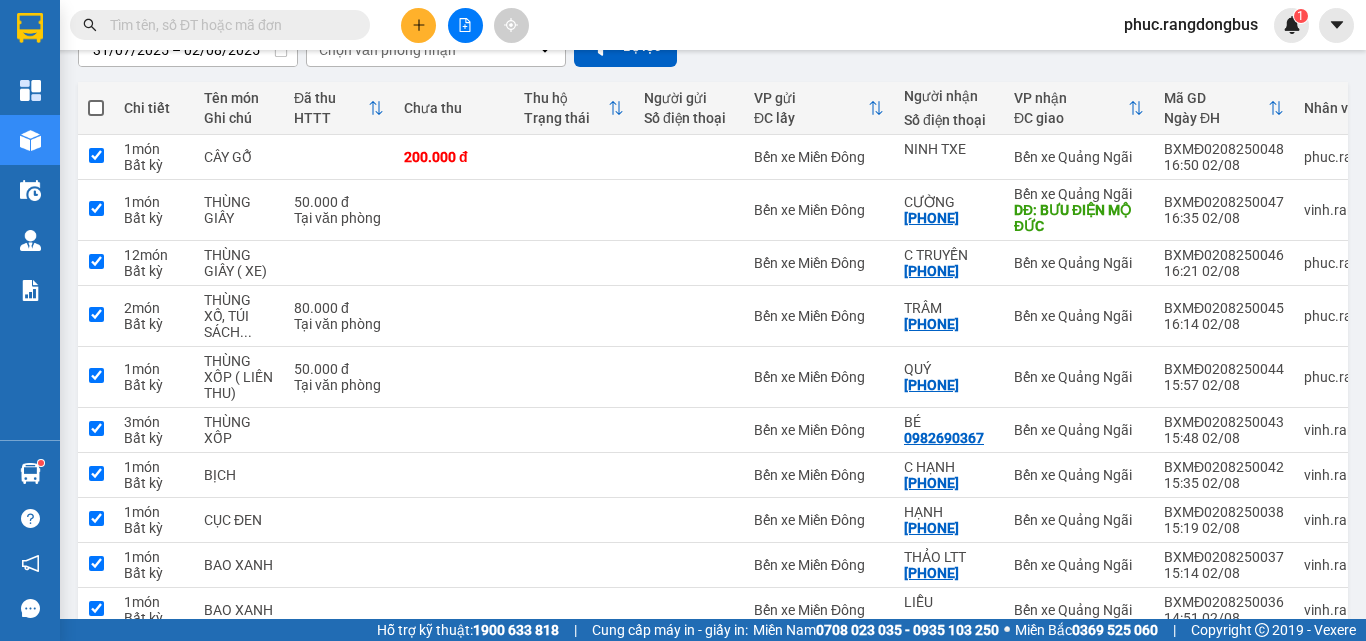 checkbox on "true" 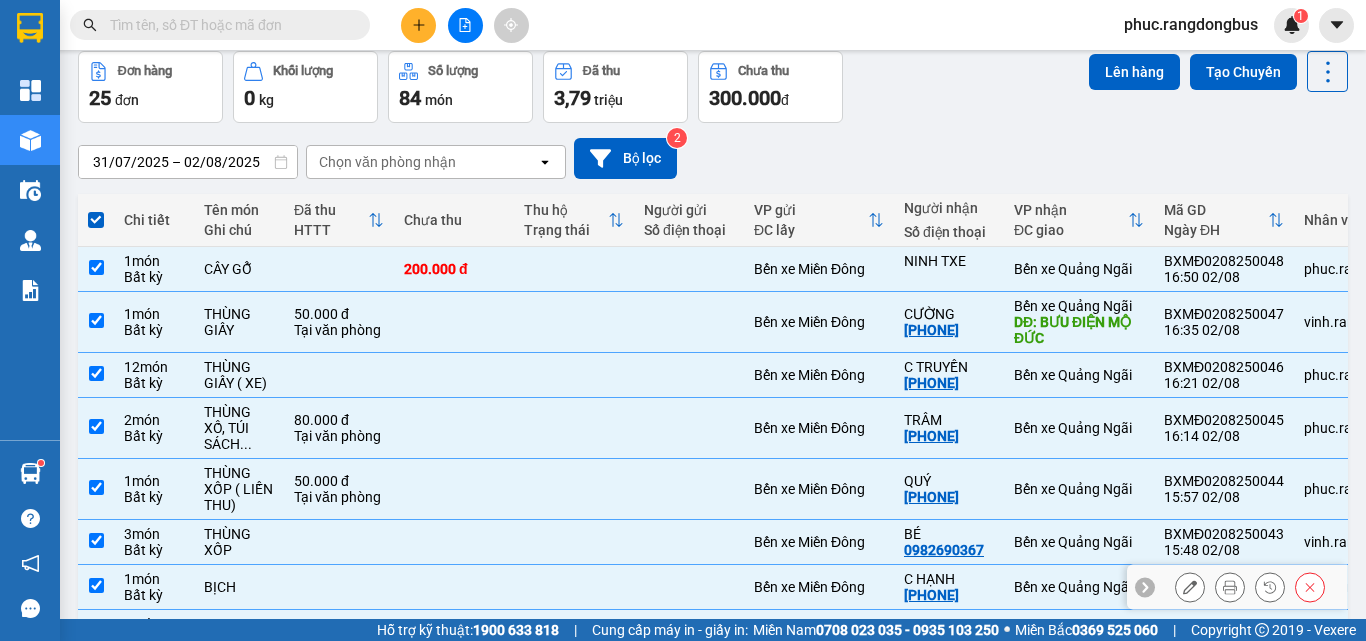 scroll, scrollTop: 0, scrollLeft: 0, axis: both 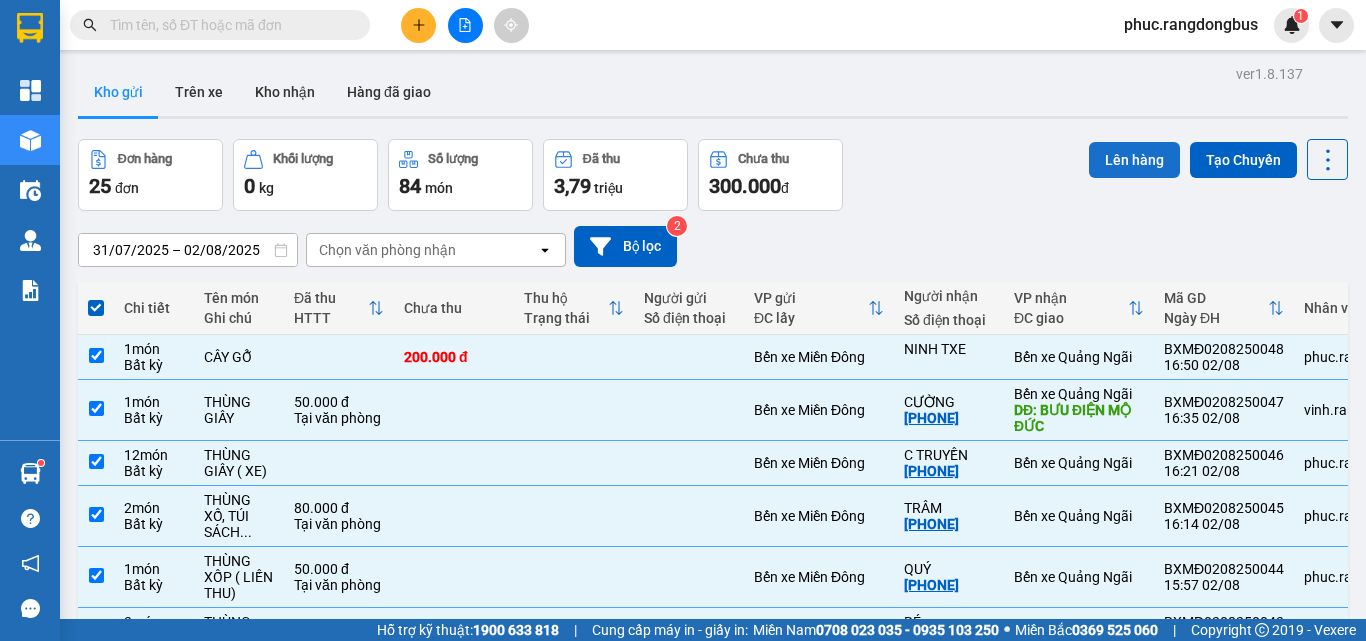 click on "Lên hàng" at bounding box center [1134, 160] 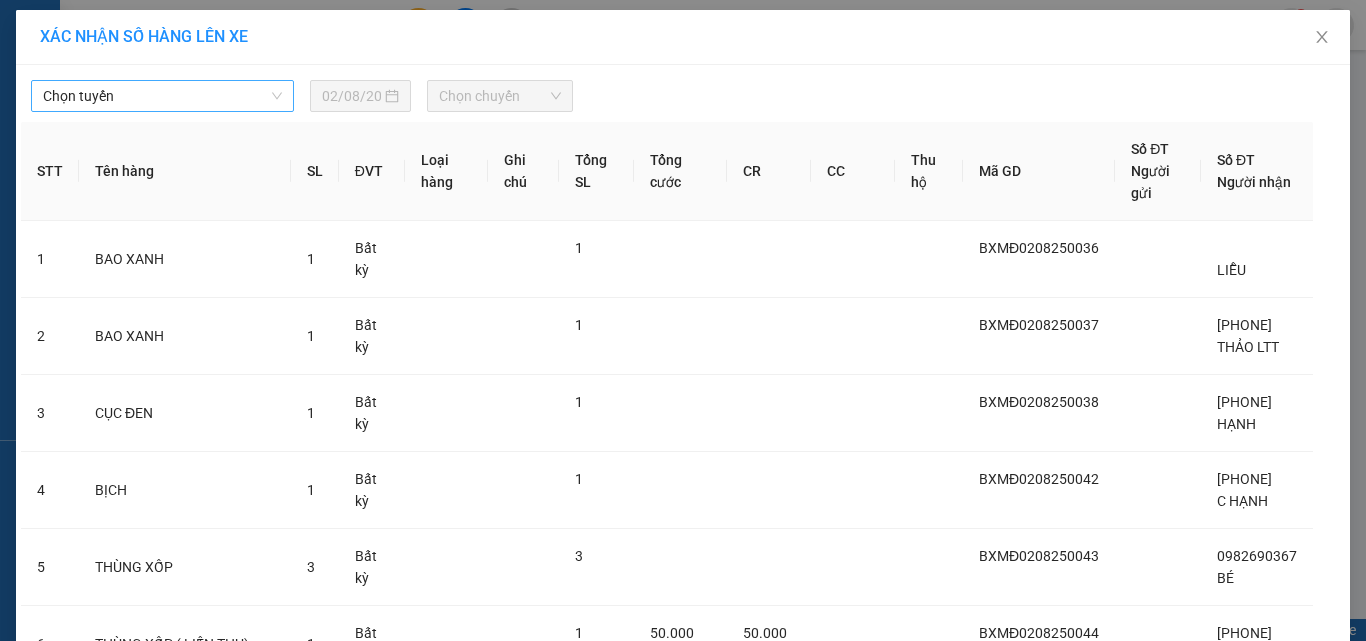 click on "Chọn tuyến" at bounding box center [162, 96] 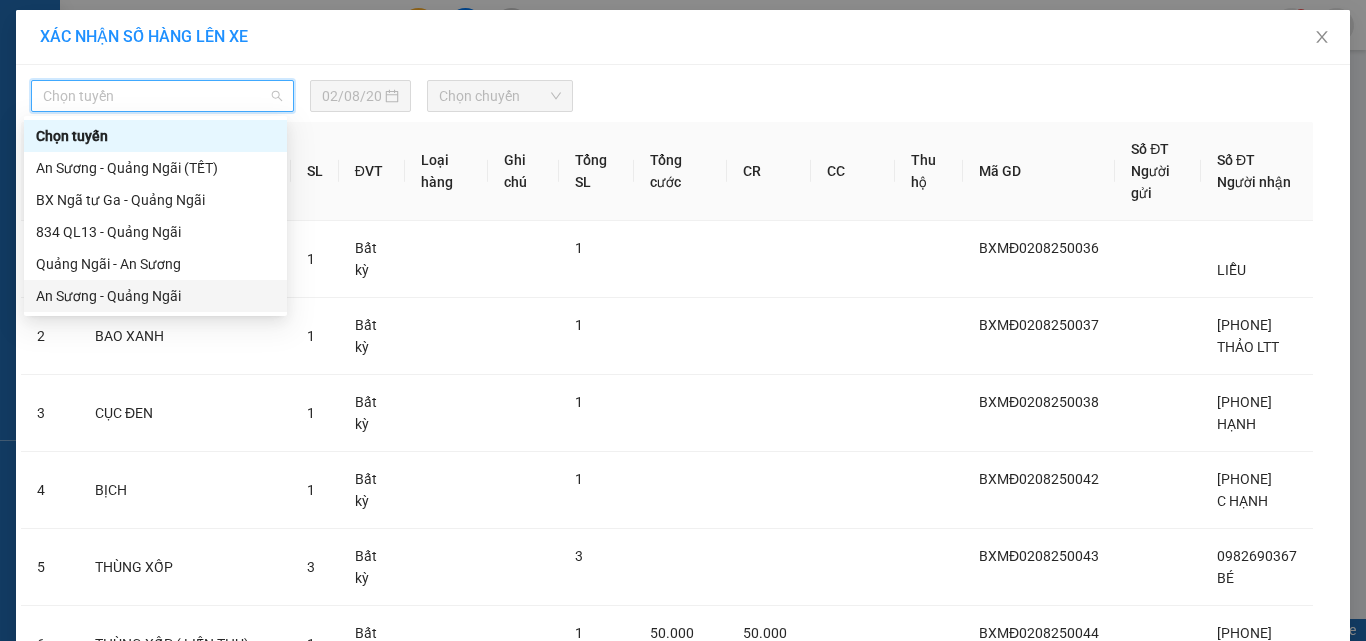 click on "An Sương - Quảng Ngãi" at bounding box center (155, 296) 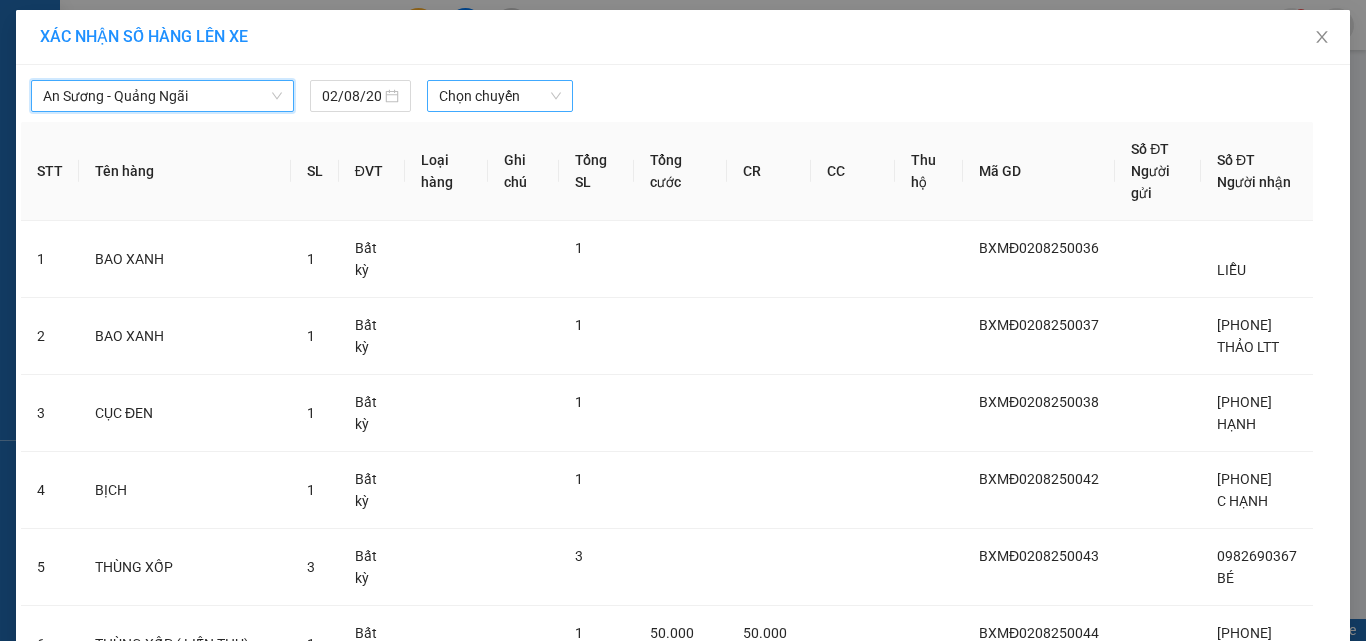 click on "Chọn chuyến" at bounding box center (500, 96) 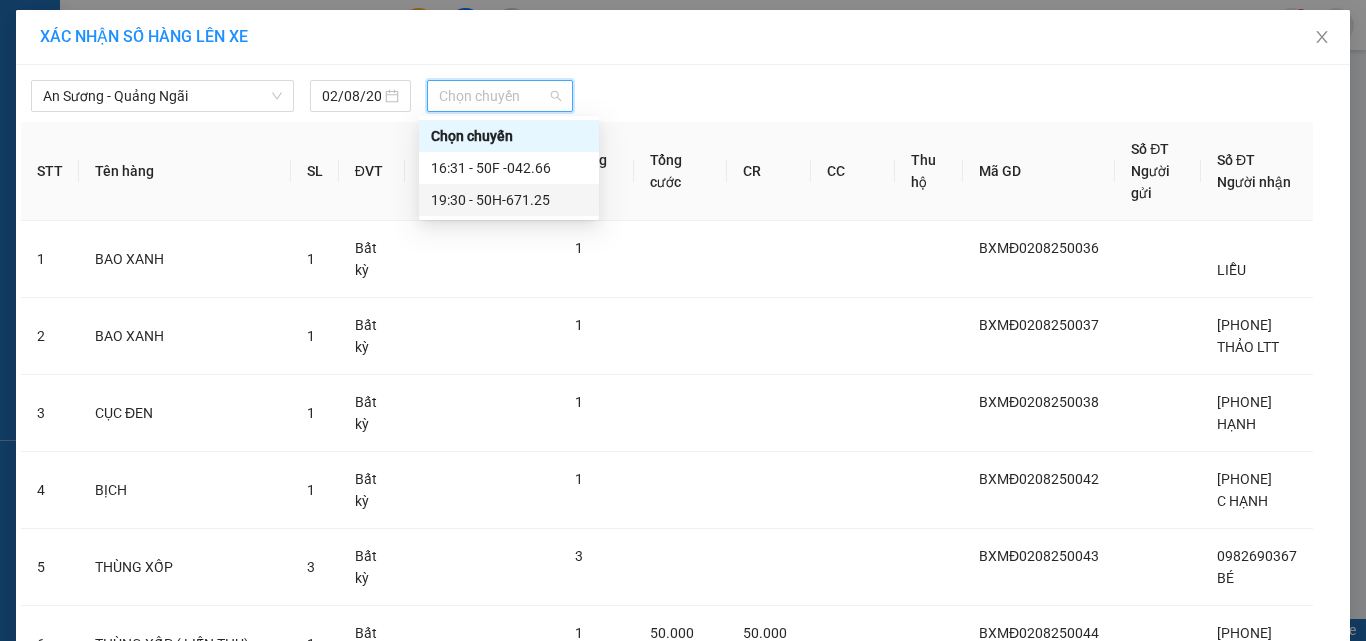 click on "19:30     - 50H-671.25" at bounding box center (509, 200) 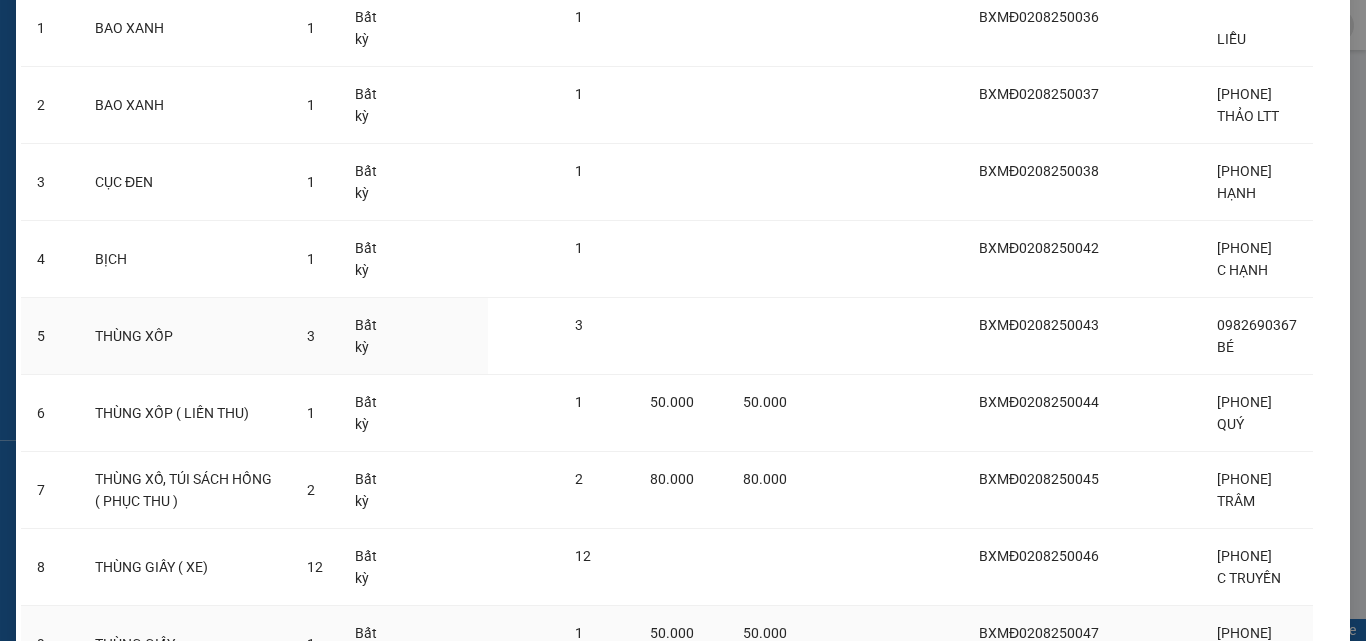 scroll, scrollTop: 540, scrollLeft: 0, axis: vertical 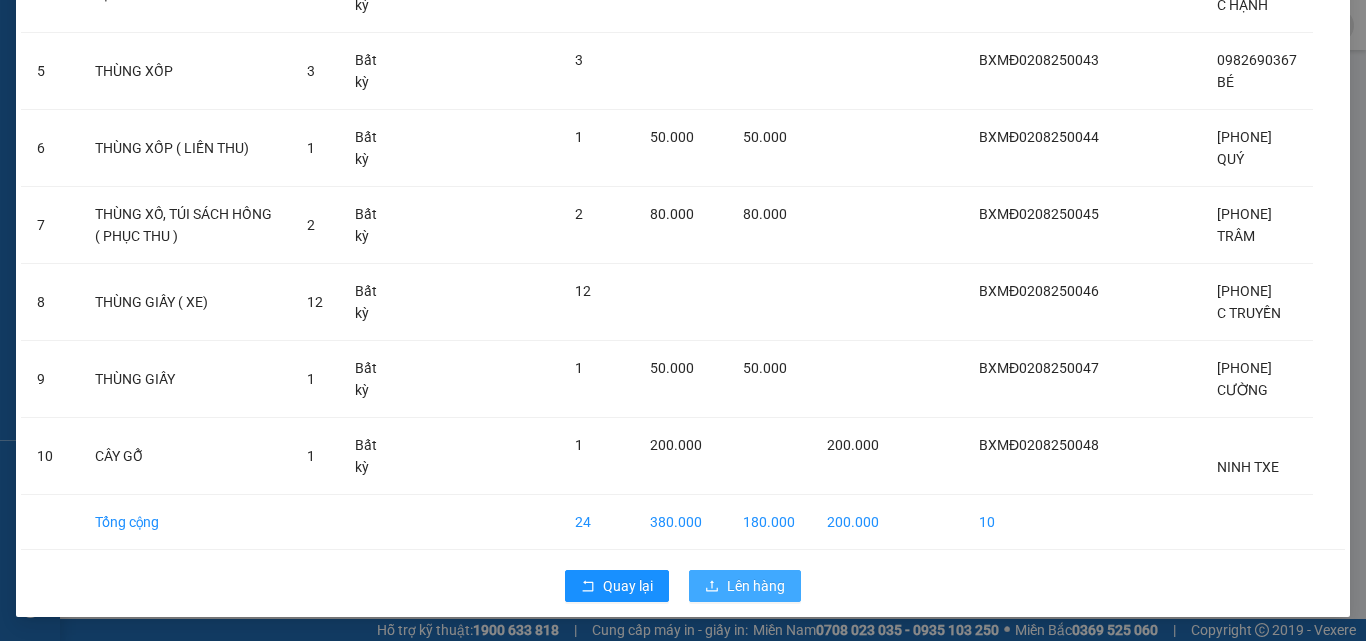 click on "Lên hàng" at bounding box center (756, 586) 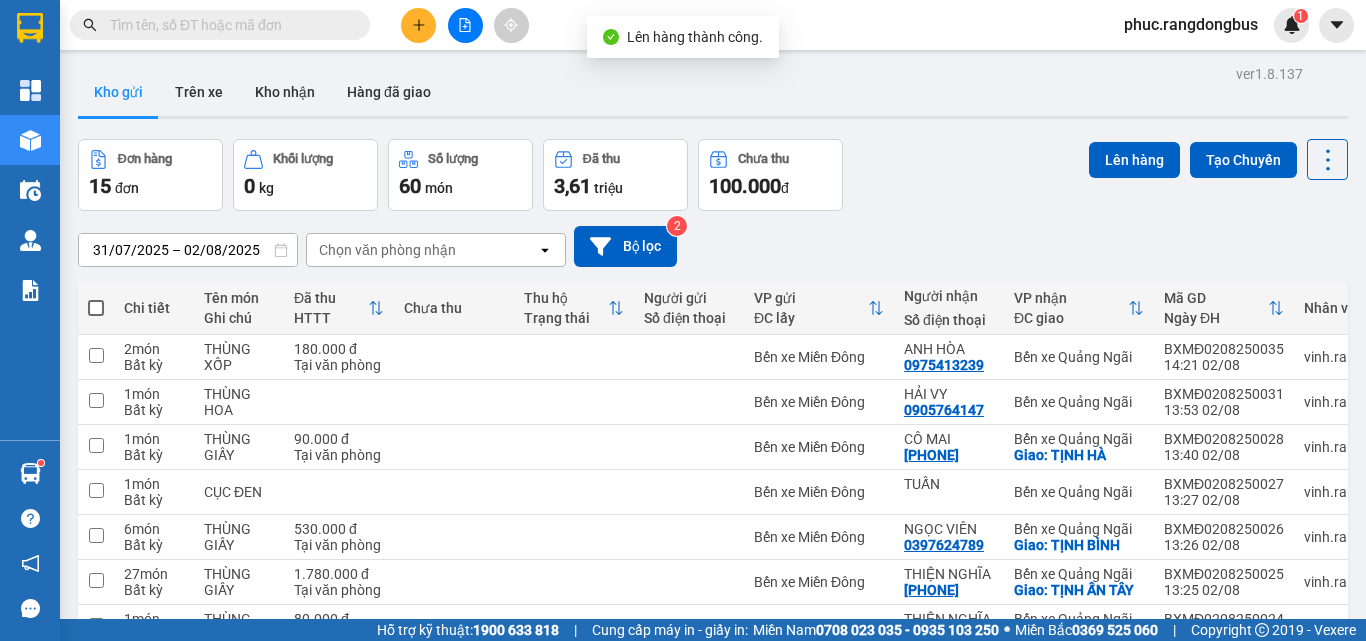 click at bounding box center [96, 308] 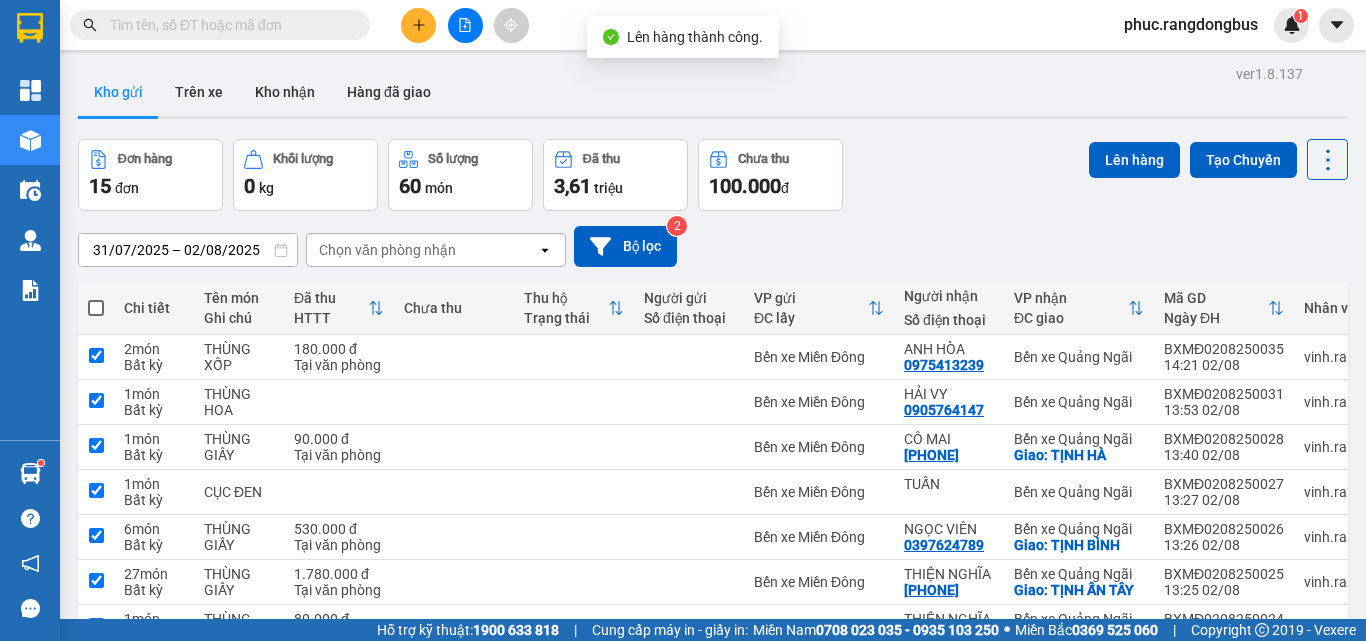 checkbox on "true" 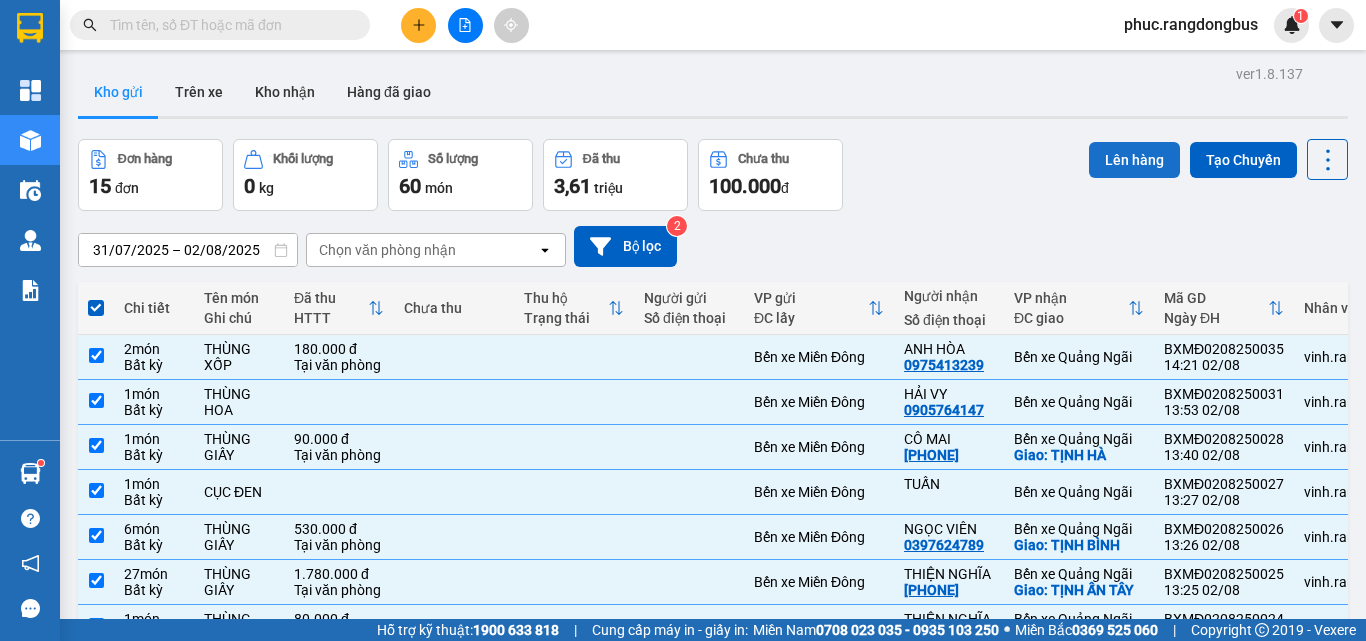 click on "Lên hàng" at bounding box center [1134, 160] 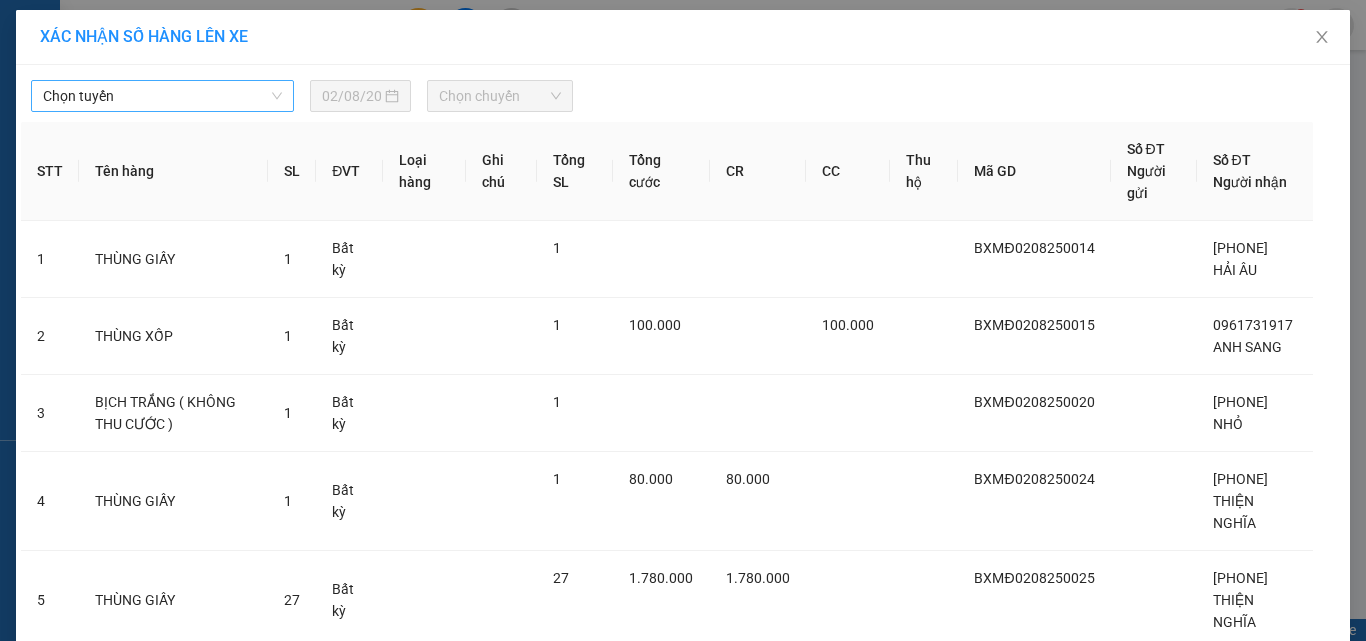click on "Chọn tuyến" at bounding box center [162, 96] 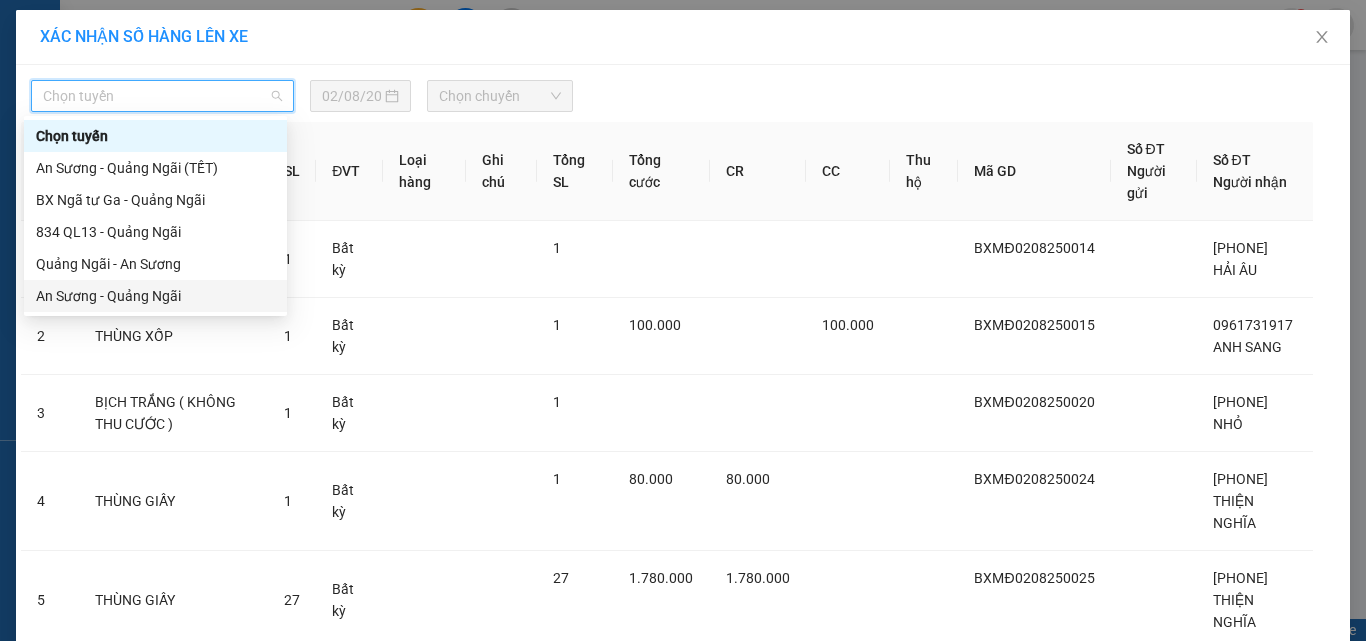 click on "An Sương - Quảng Ngãi" at bounding box center (155, 296) 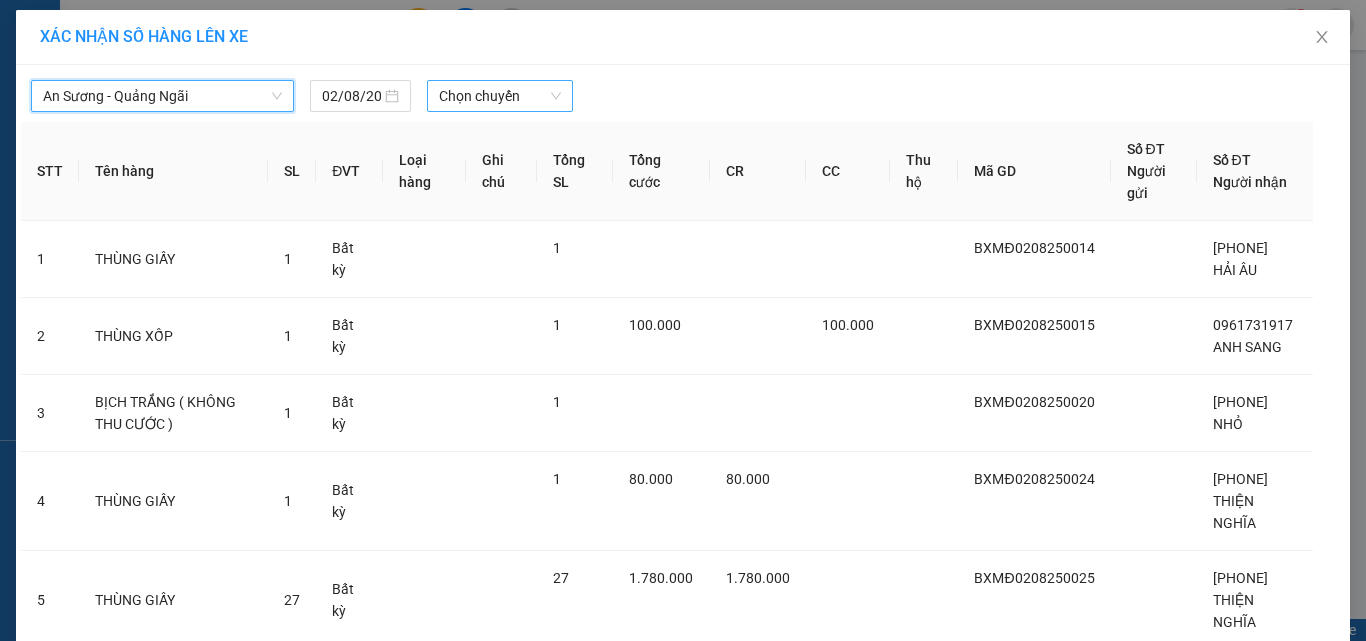 click on "Chọn chuyến" at bounding box center [500, 96] 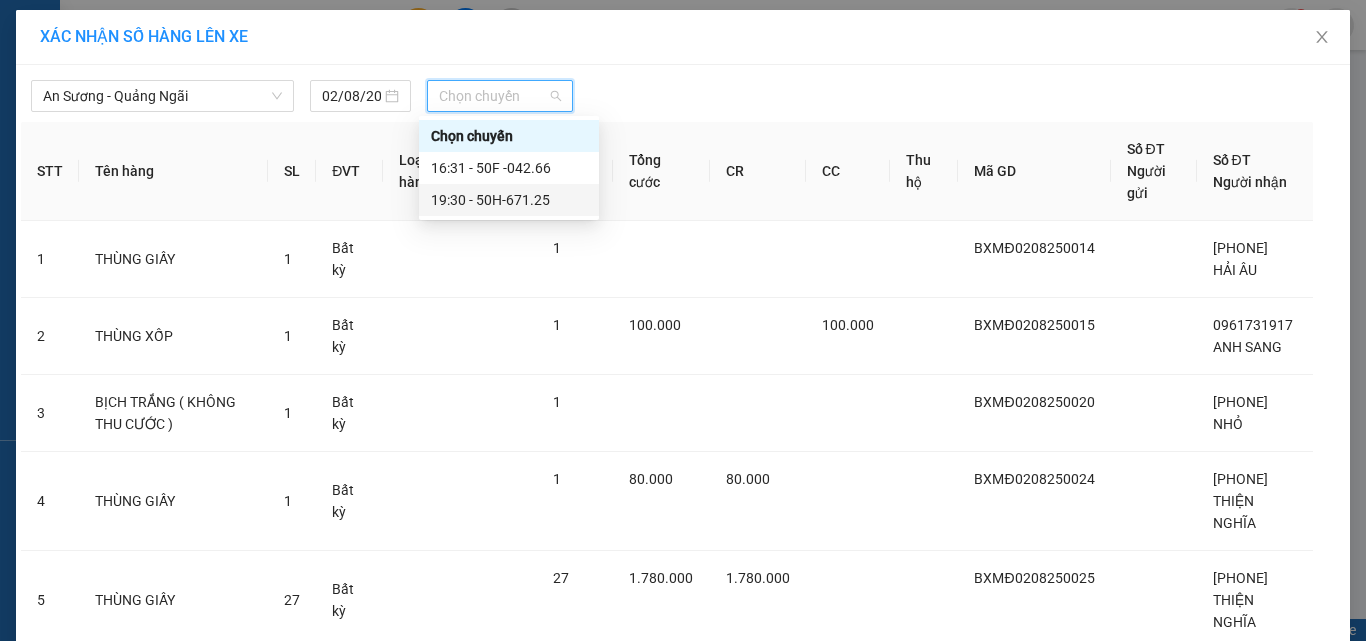 click on "19:30     - 50H-671.25" at bounding box center [509, 200] 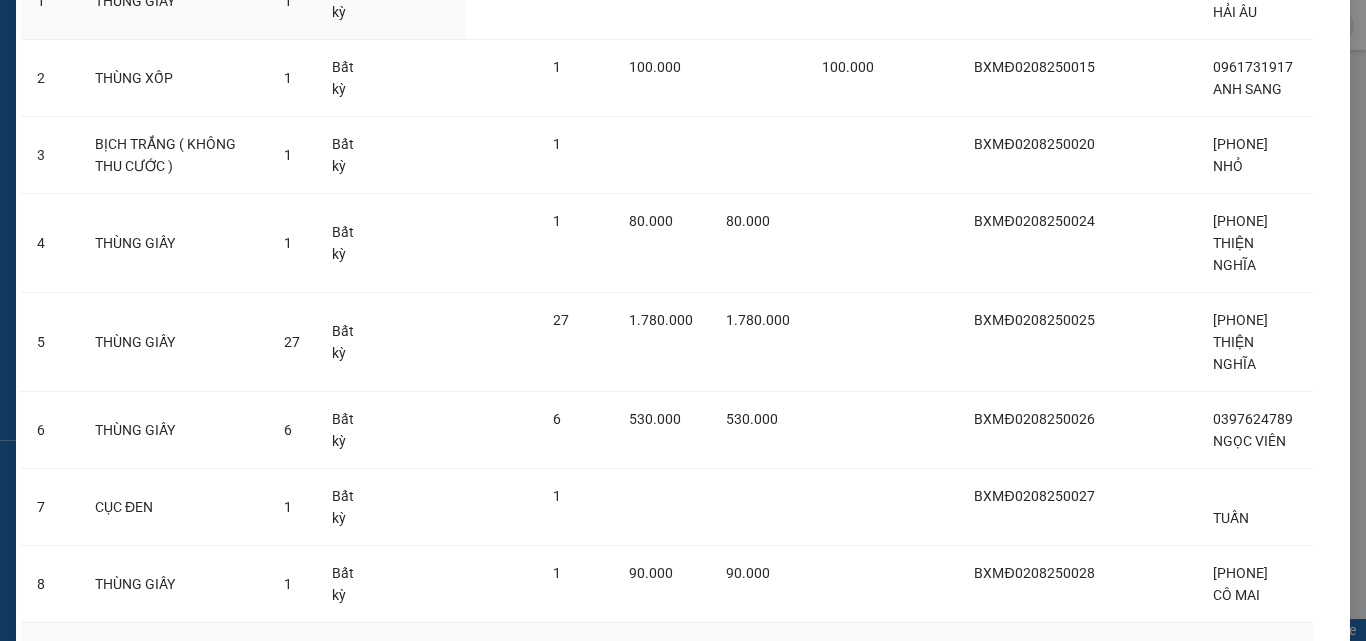 scroll, scrollTop: 584, scrollLeft: 0, axis: vertical 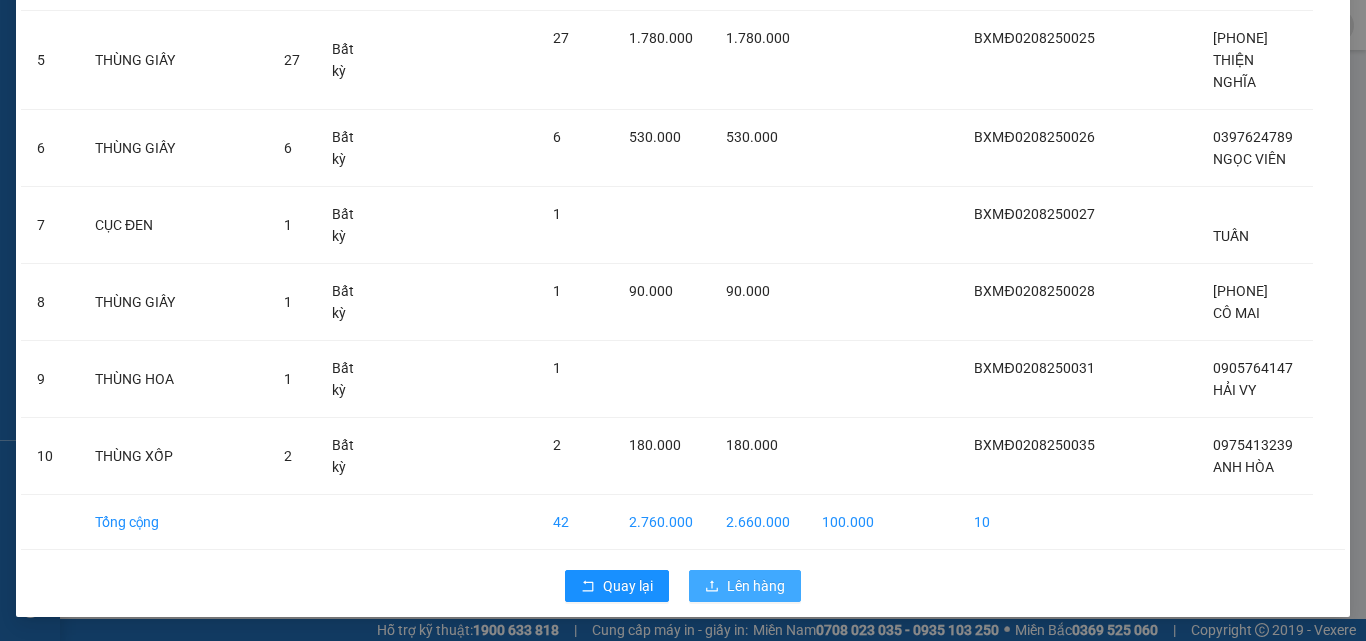 click on "Lên hàng" at bounding box center (756, 586) 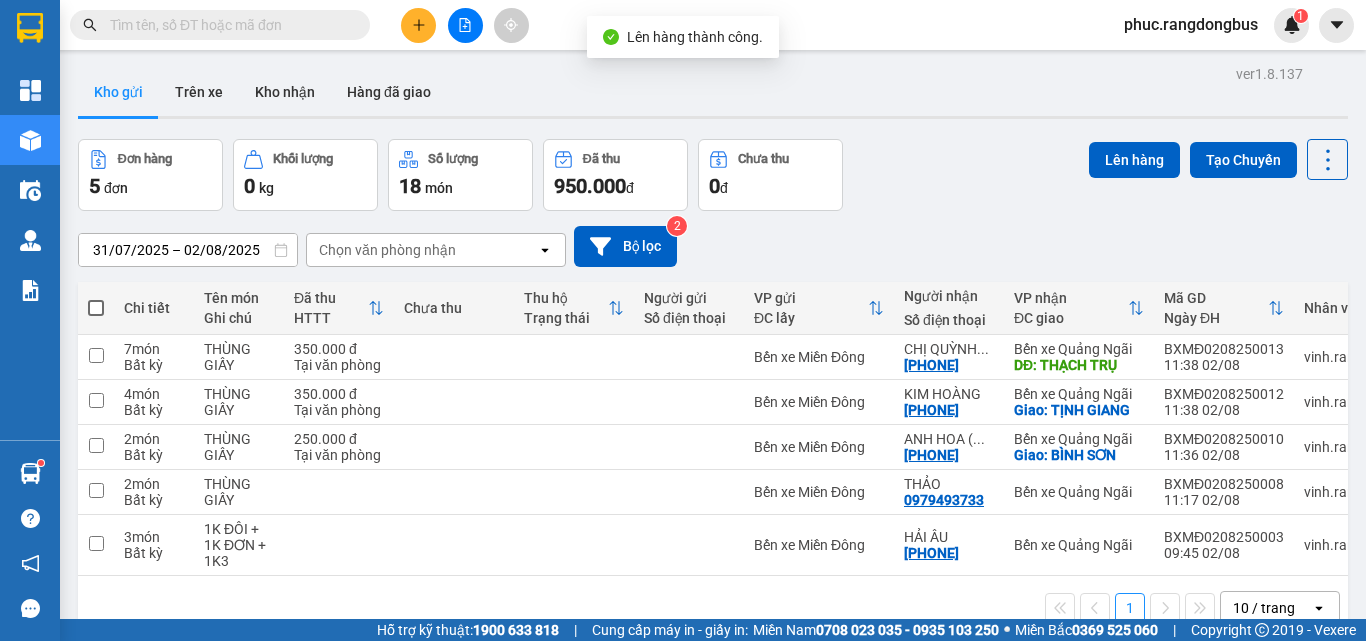 click at bounding box center [96, 308] 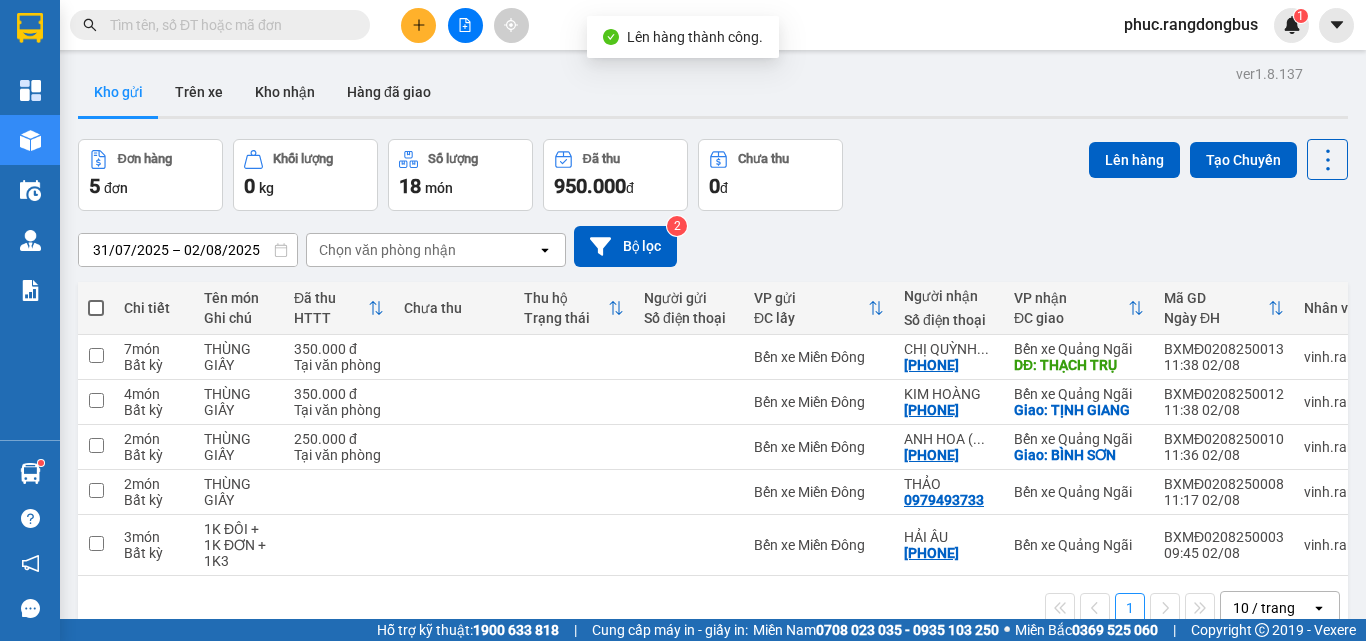 click at bounding box center (96, 298) 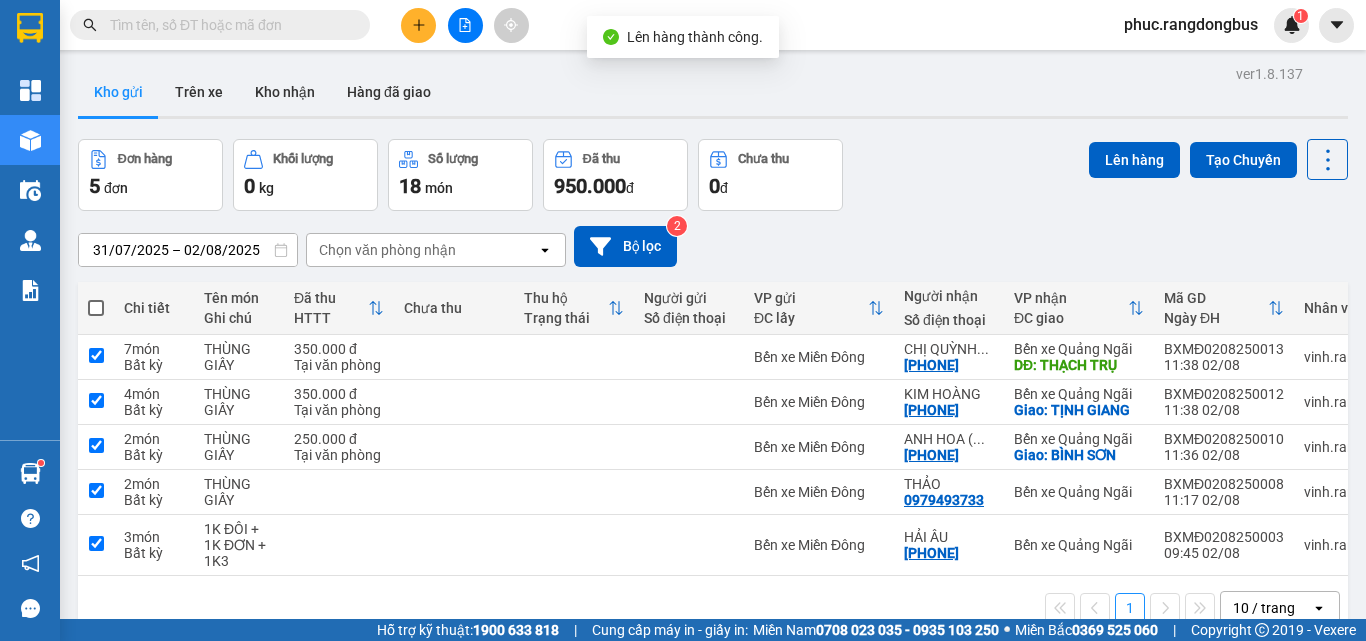 checkbox on "true" 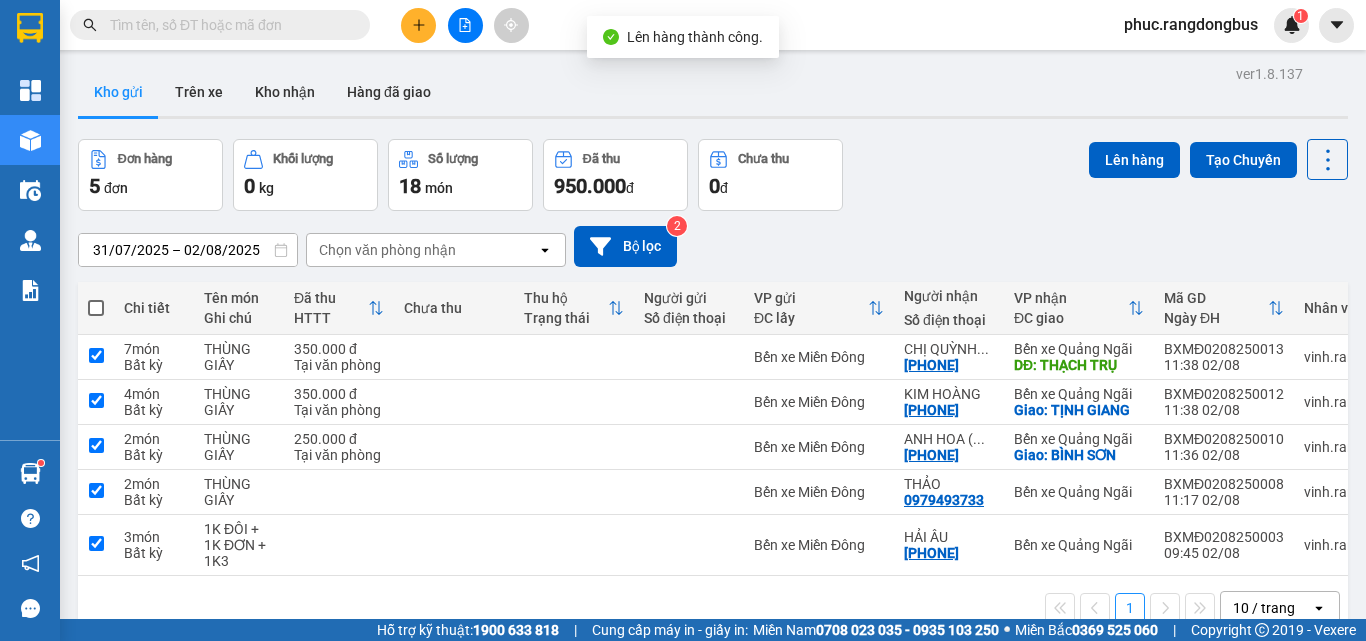 checkbox on "true" 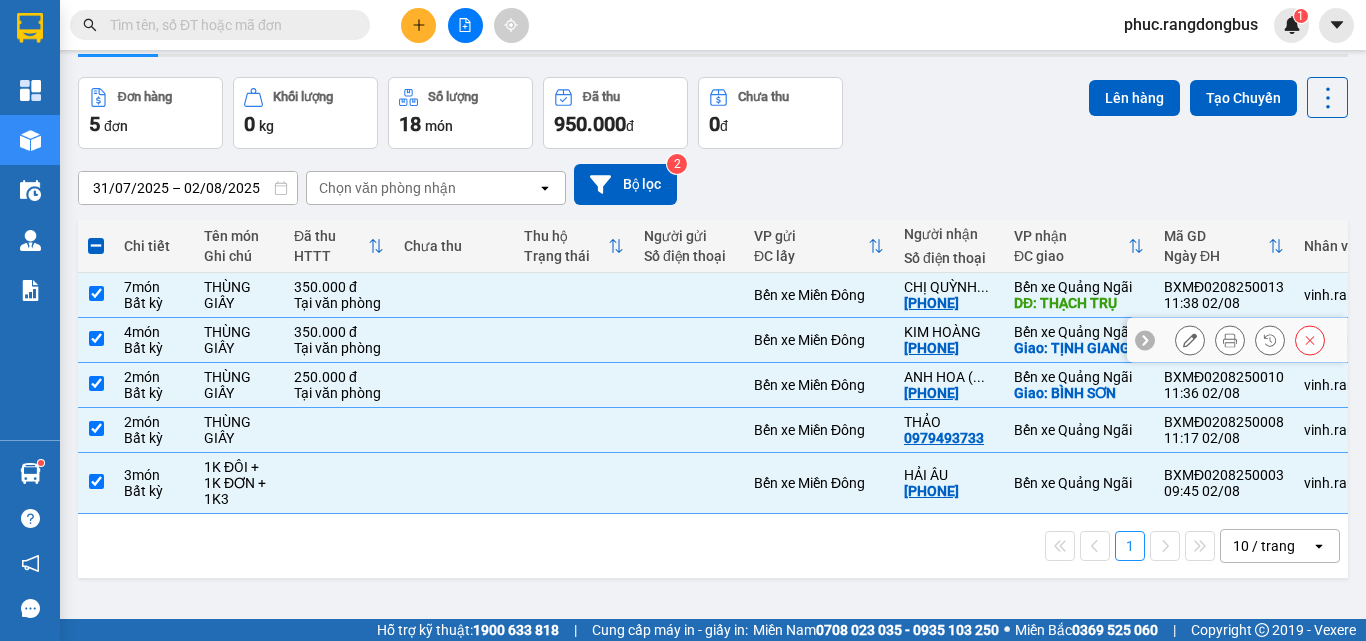 scroll, scrollTop: 92, scrollLeft: 0, axis: vertical 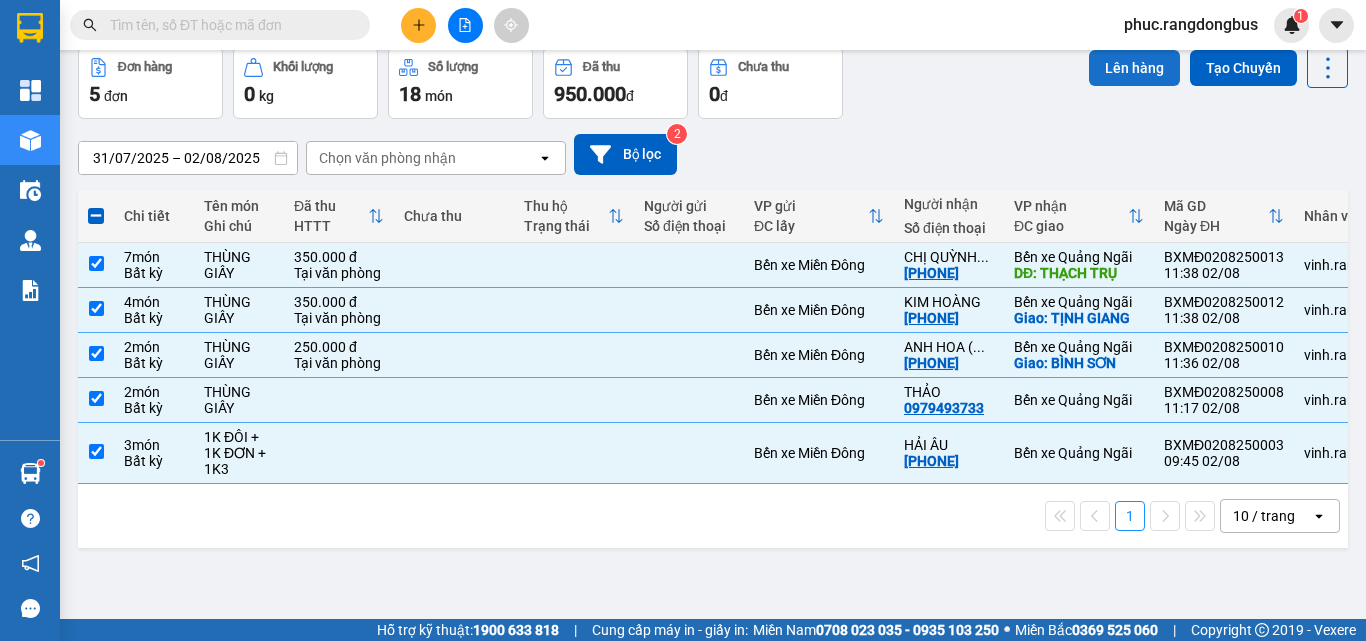 click on "Lên hàng" at bounding box center [1134, 68] 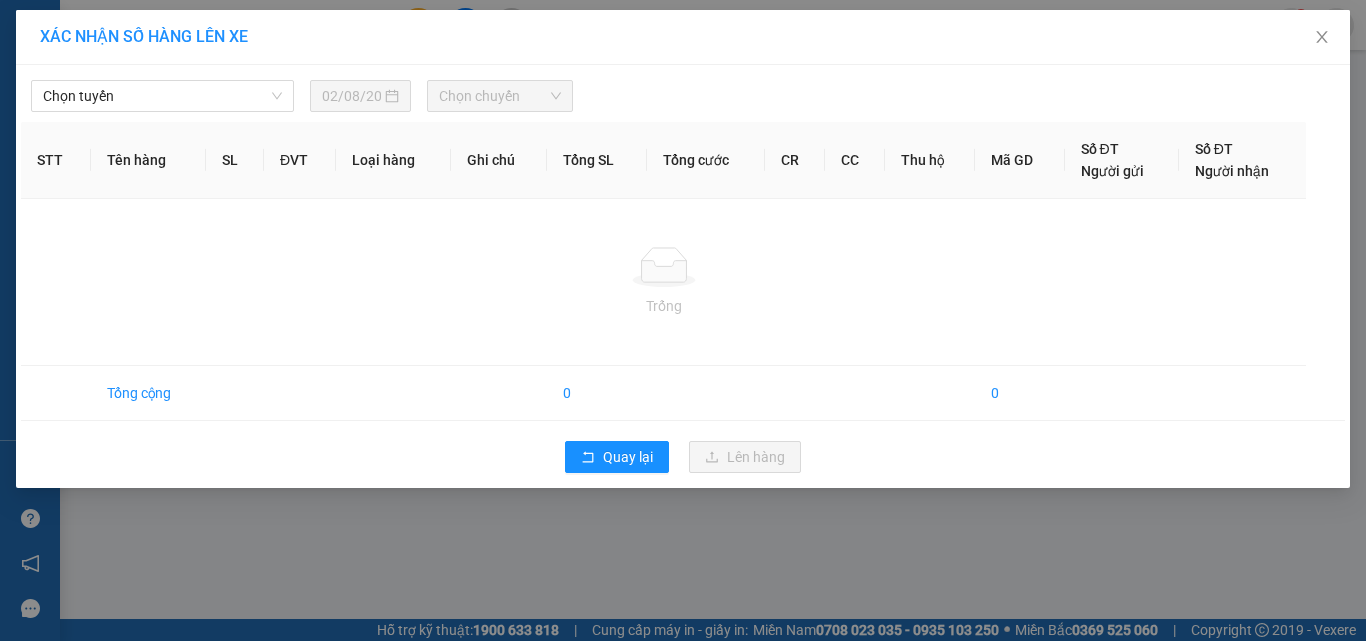 scroll, scrollTop: 0, scrollLeft: 0, axis: both 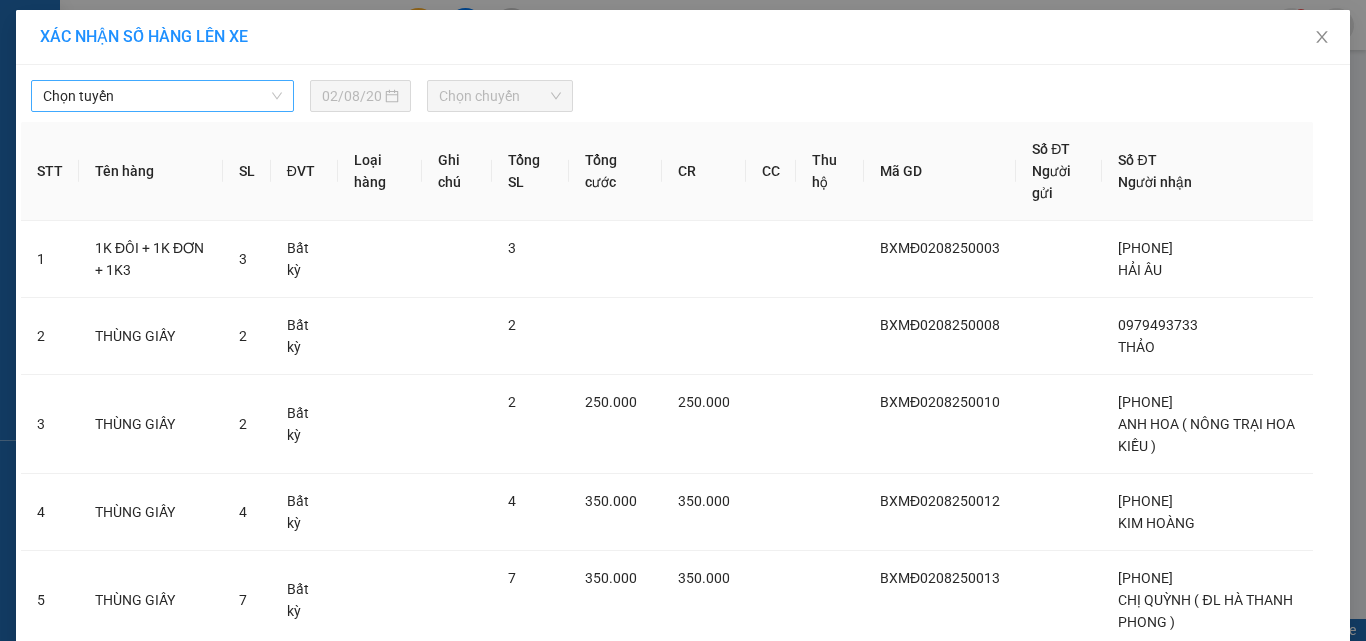 click on "Chọn tuyến" at bounding box center (162, 96) 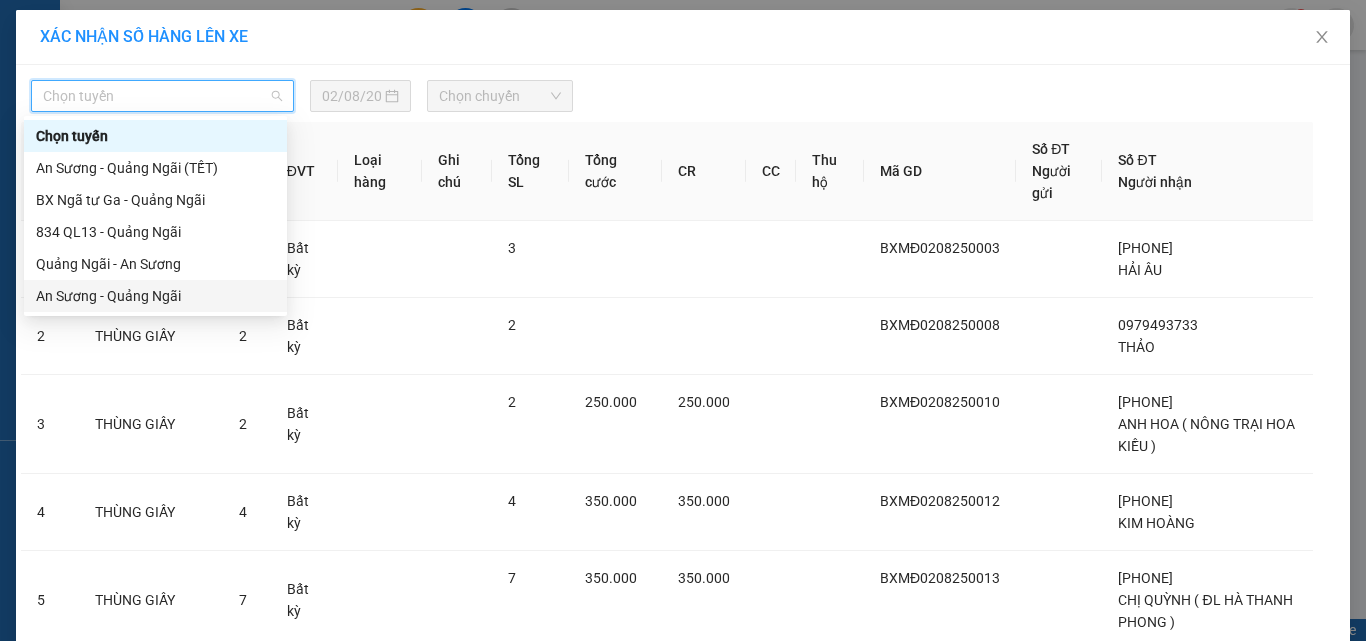 click on "An Sương - Quảng Ngãi" at bounding box center (155, 296) 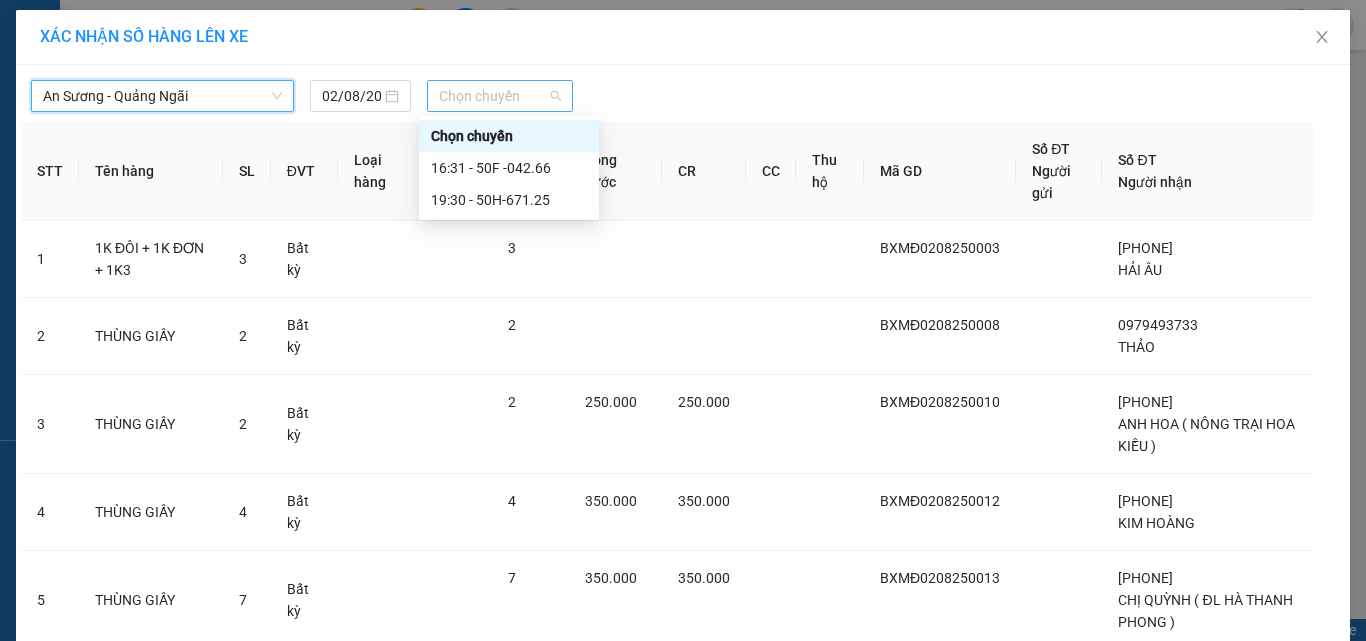 click on "Chọn chuyến" at bounding box center [500, 96] 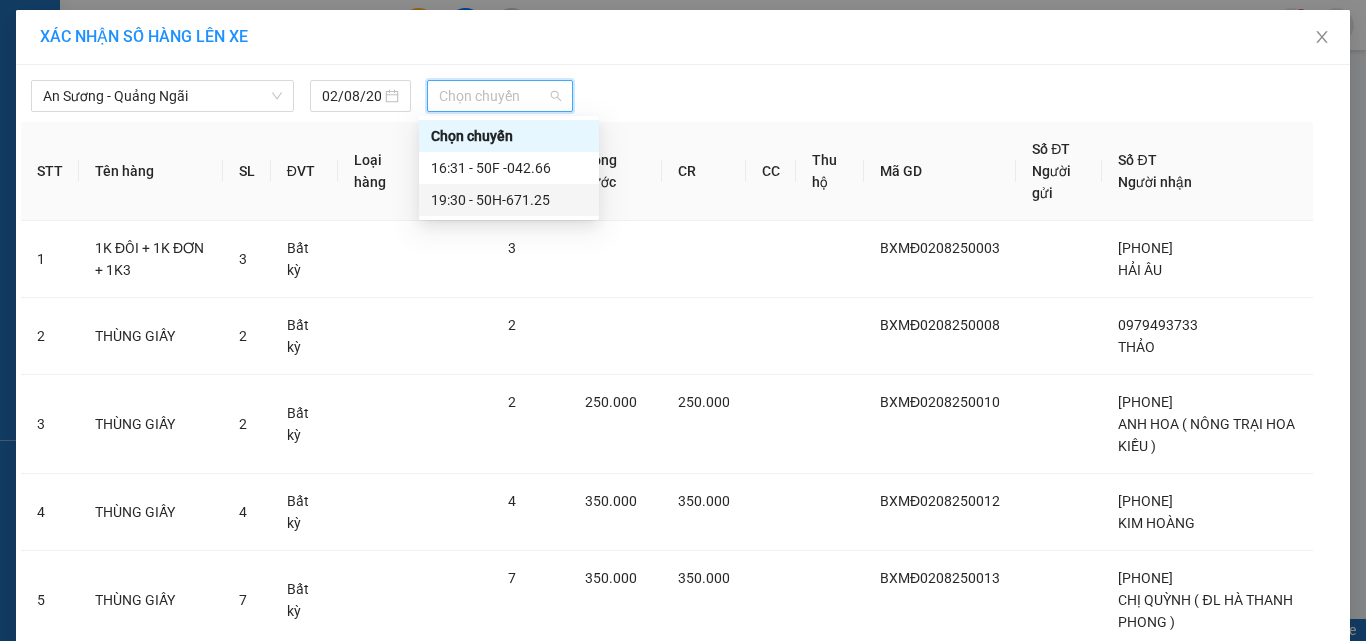 click on "19:30     - 50H-671.25" at bounding box center (509, 200) 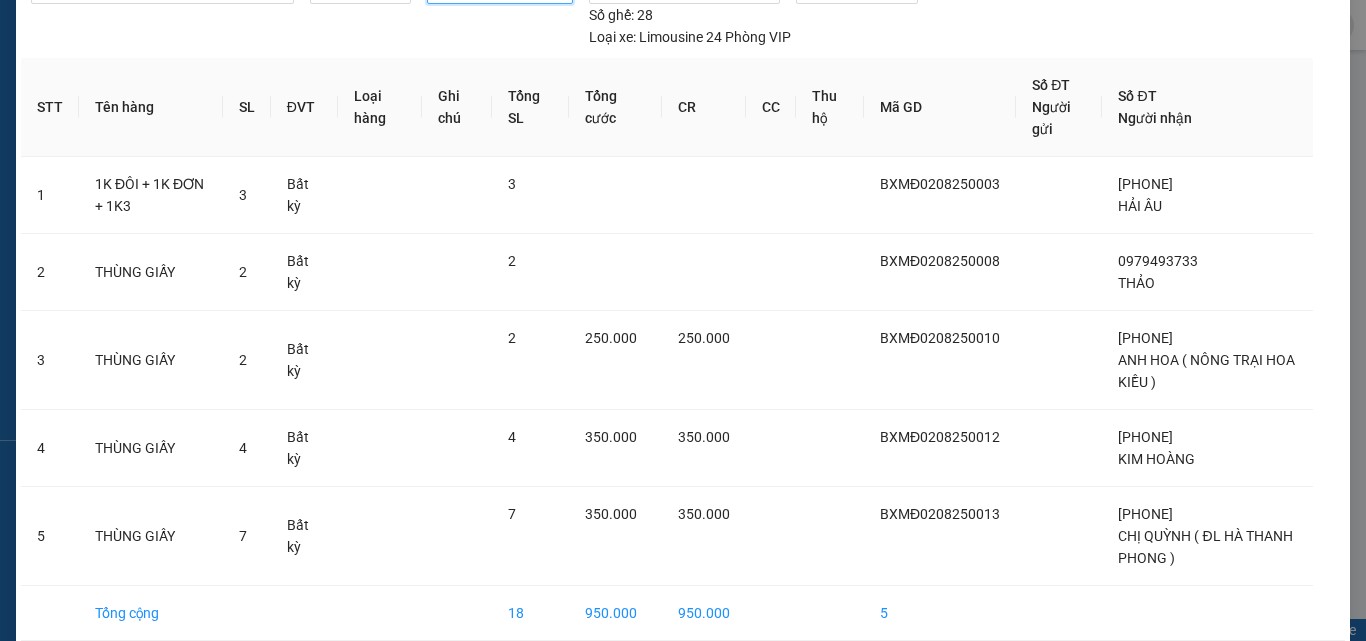 scroll, scrollTop: 199, scrollLeft: 0, axis: vertical 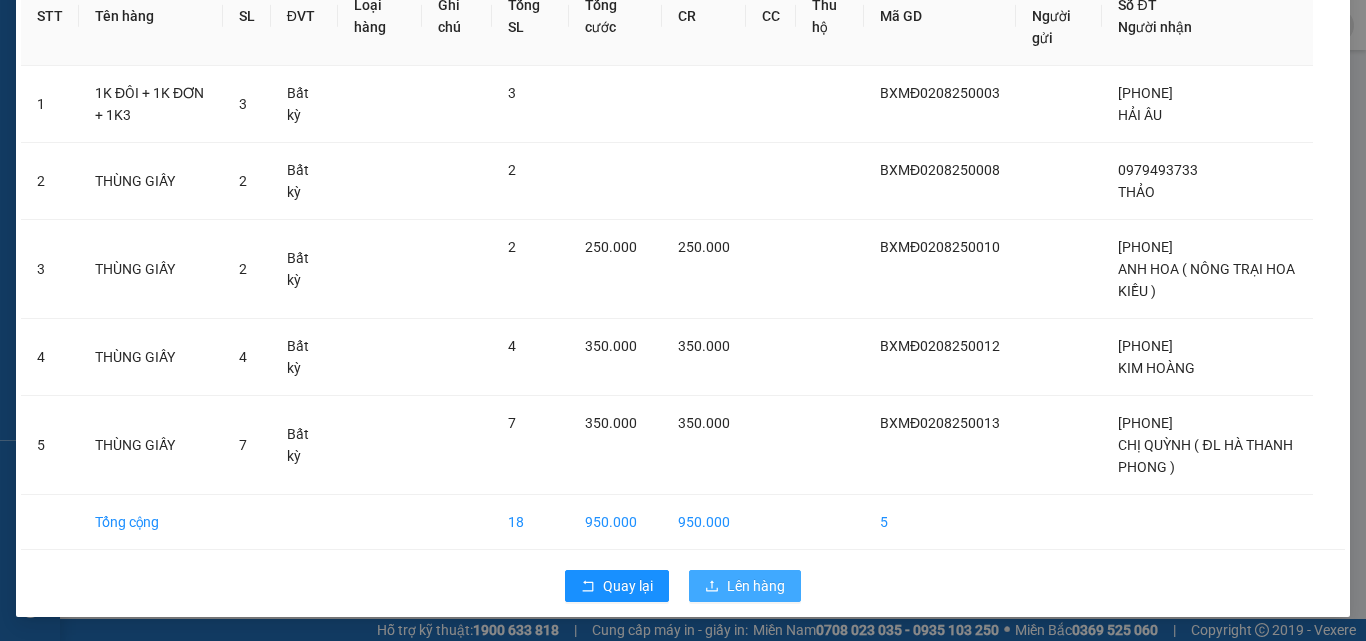 click on "Lên hàng" at bounding box center (756, 586) 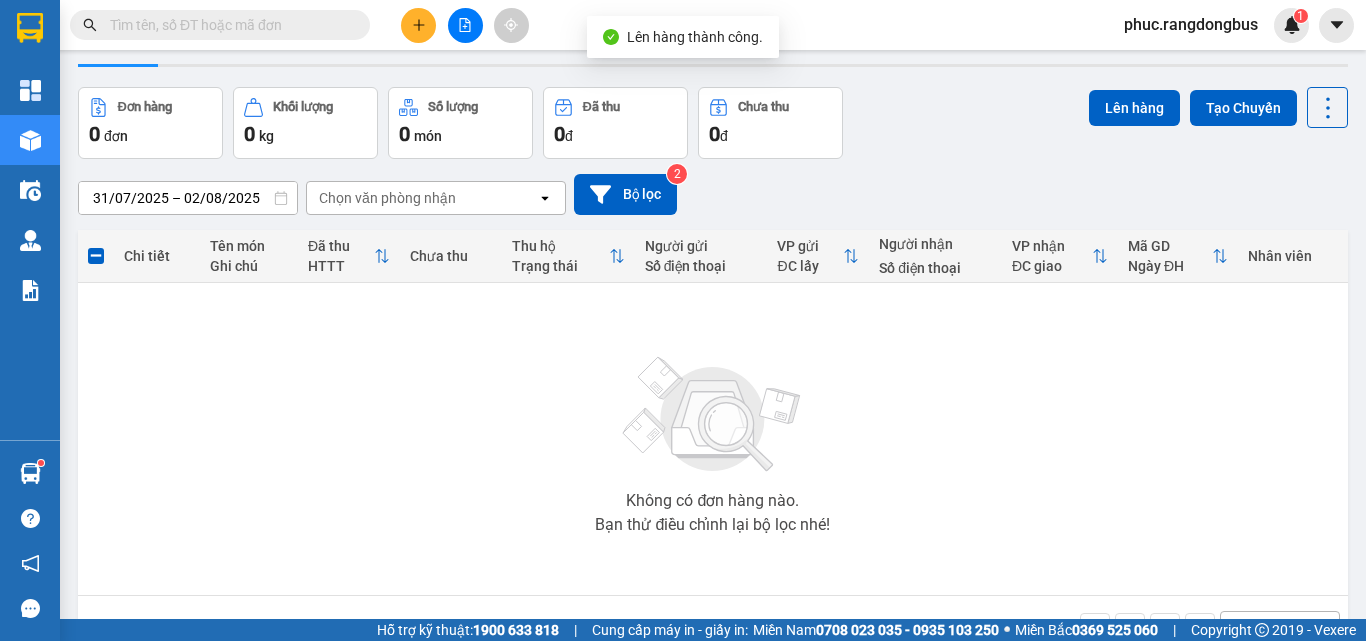 scroll, scrollTop: 0, scrollLeft: 0, axis: both 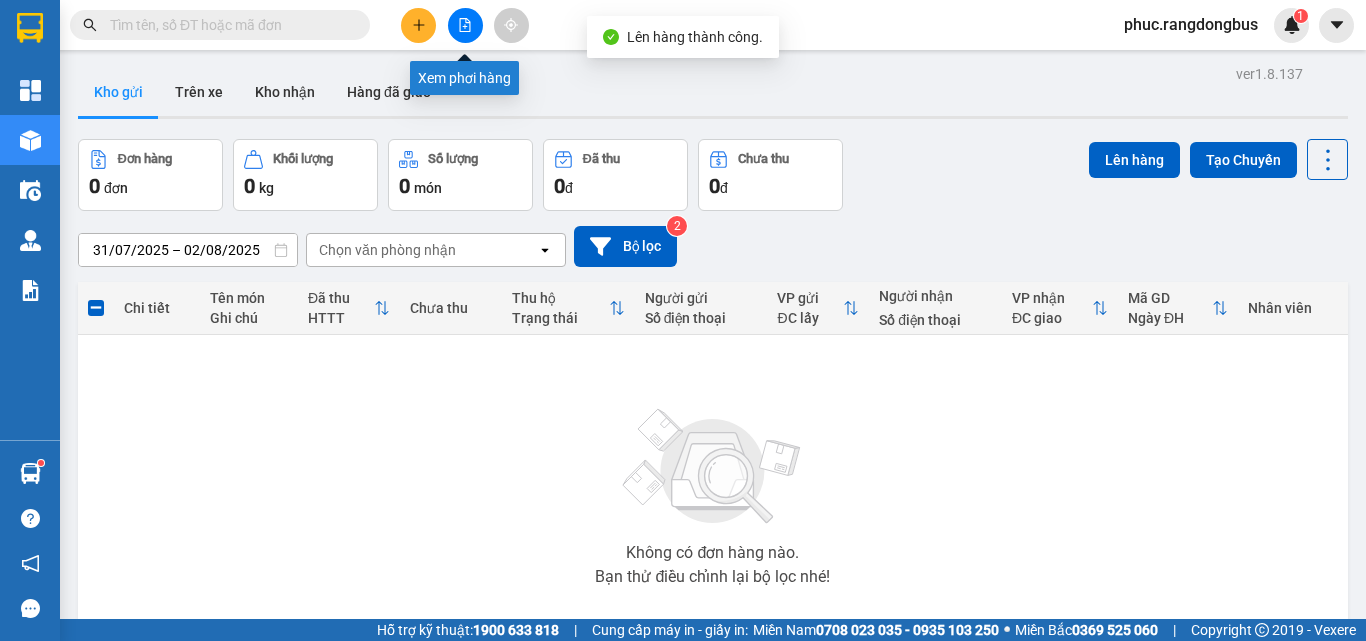 click at bounding box center [465, 25] 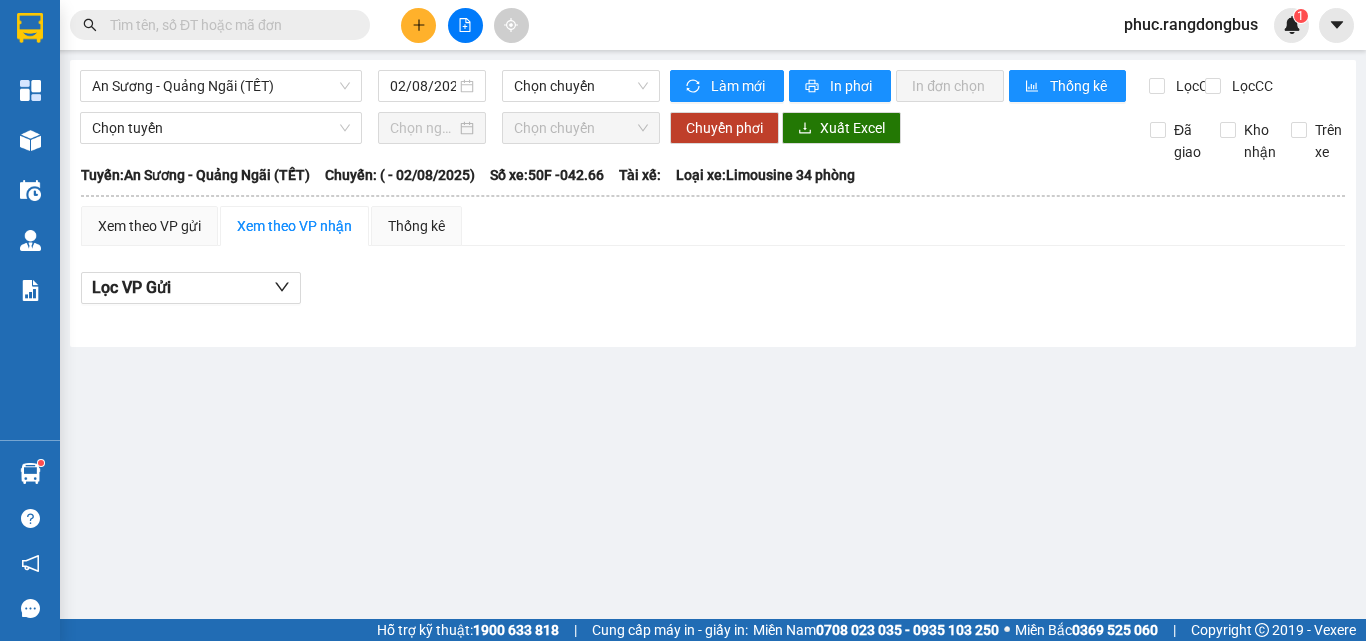 click on "An Sương - Quảng Ngãi (TẾT) [DATE] Chọn chuyến Làm mới In phơi In đơn chọn Thống kê Lọc  CR Lọc  CC Chọn tuyến Chọn chuyến Chuyển phơi Xuất Excel Đã giao Kho nhận Trên xe Rạng Đông Buslines   [PHONE], [PHONE]   Bến xe Quảng Ngãi: Kiosk số 3, 2 Trần Khánh Dư PHƠI HÀNG [TIME] - [DATE] Tuyến:  An Sương - Quảng Ngãi (TẾT) Chuyến:   ( - [DATE]) Số xe:  50F -042.66 Loại xe:  Limousine 34 phòng Tuyến:  An Sương - Quảng Ngãi (TẾT) Chuyến:   ( - [DATE]) Số xe:  50F -042.66 Tài xế:  Loại xe:  Limousine 34 phòng Xem theo VP gửi Xem theo VP nhận Thống kê Lọc VP Gửi Cước rồi :   0  VNĐ Chưa cước :   0  VNĐ Thu hộ:  0  VNĐ Rạng Đông Buslines   [PHONE], [PHONE]   Bến xe Quảng Ngãi: Kiosk số 3, 2 Trần Khánh Dư PHƠI HÀNG Bến xe Miền Đông  - [TIME] - [DATE] Tuyến:  An Sương - Quảng Ngãi (TẾT) Chuyến:   ( - [DATE]) STT SĐT người nhận" at bounding box center (713, 203) 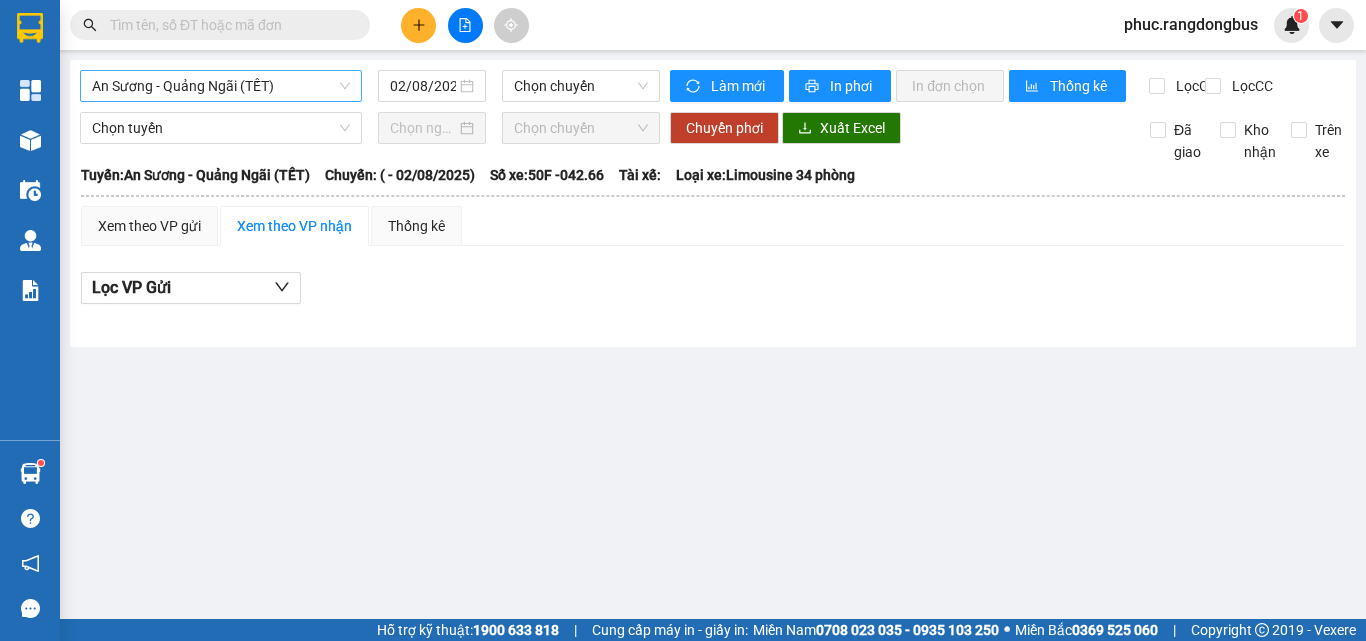 click on "An Sương - Quảng Ngãi (TẾT)" at bounding box center [221, 86] 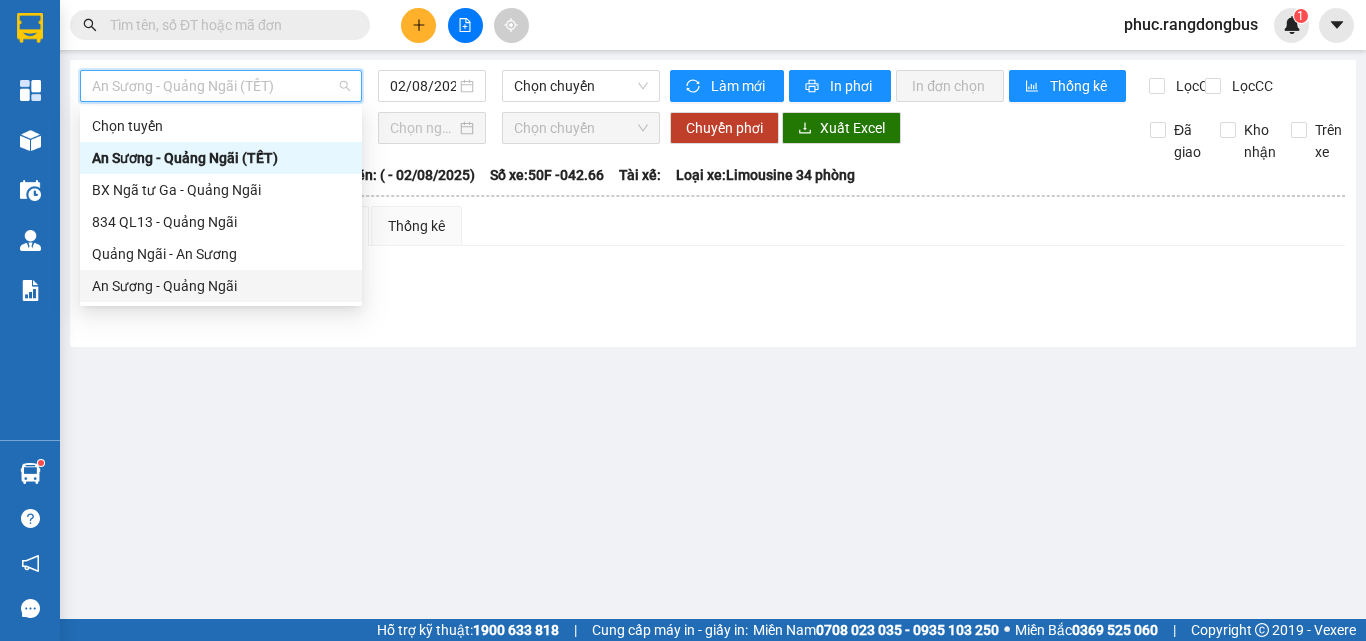 click on "An Sương - Quảng Ngãi" at bounding box center [221, 286] 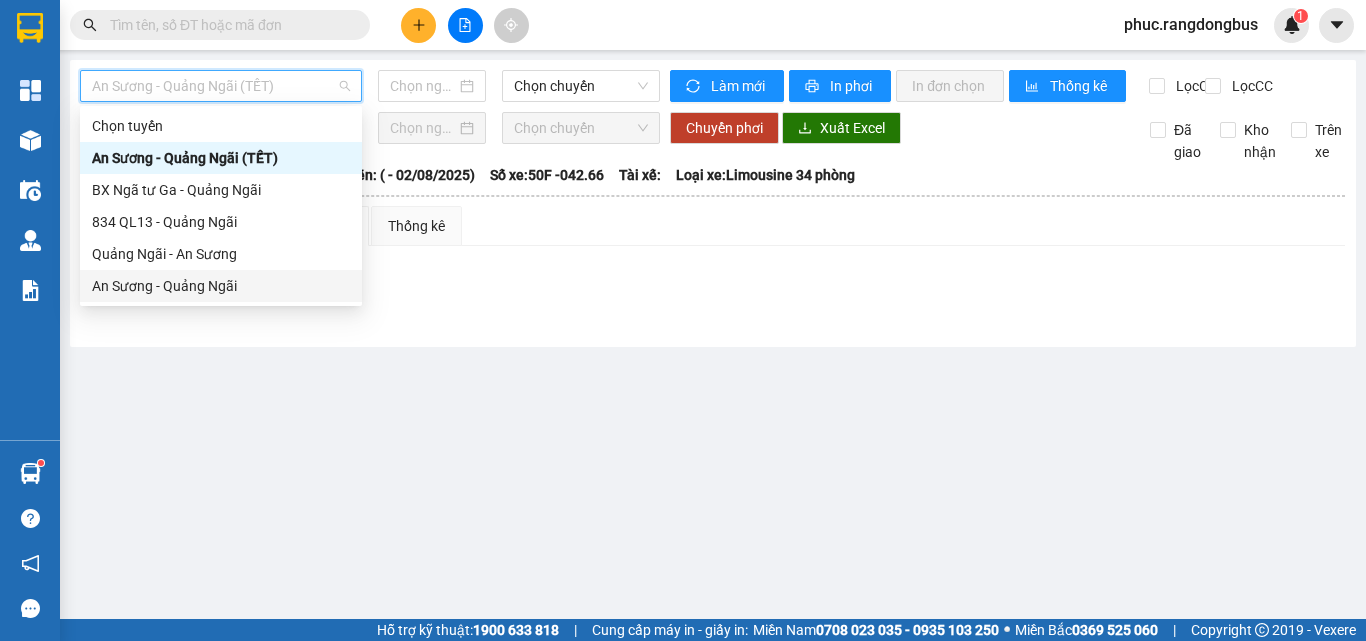 type on "02/08/2025" 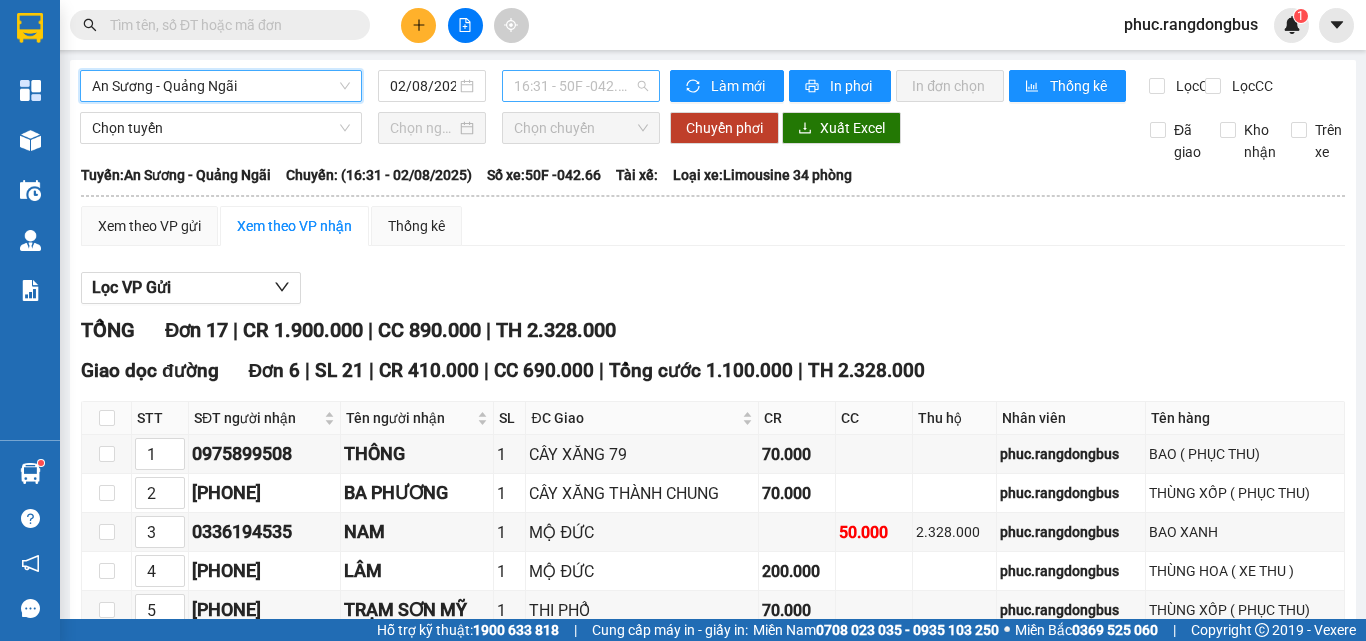 click on "16:31     - 50F -042.66" at bounding box center (581, 86) 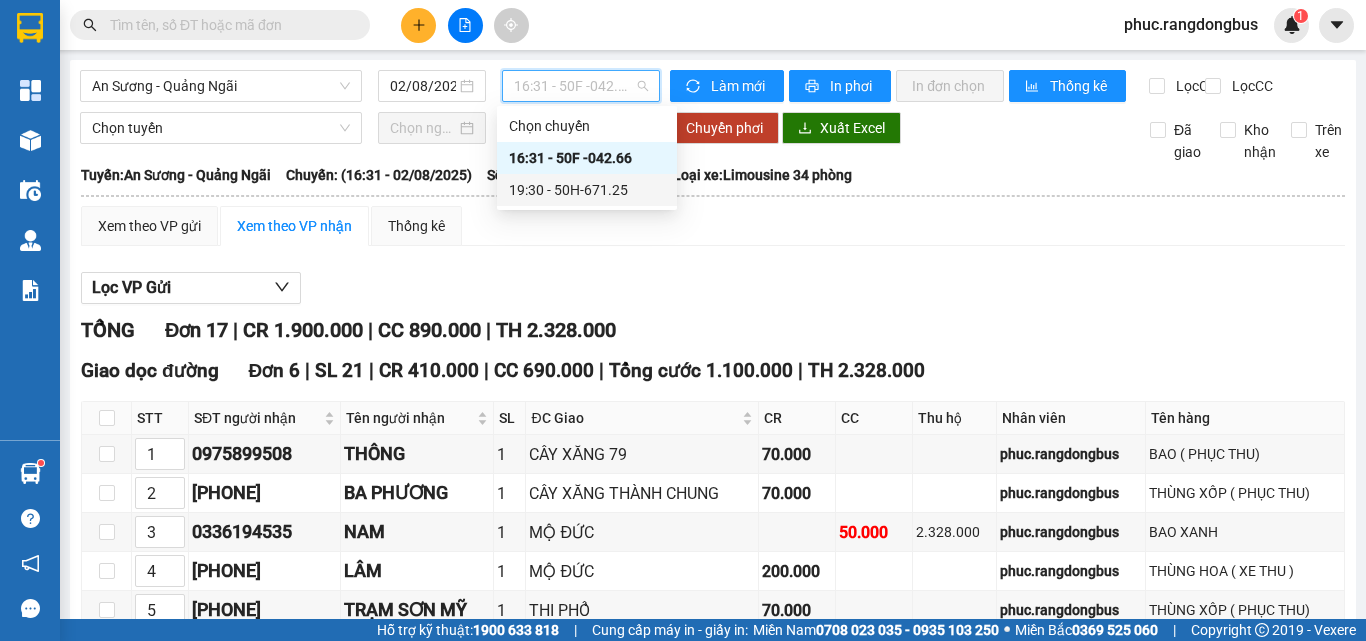 click on "19:30     - 50H-671.25" at bounding box center (587, 190) 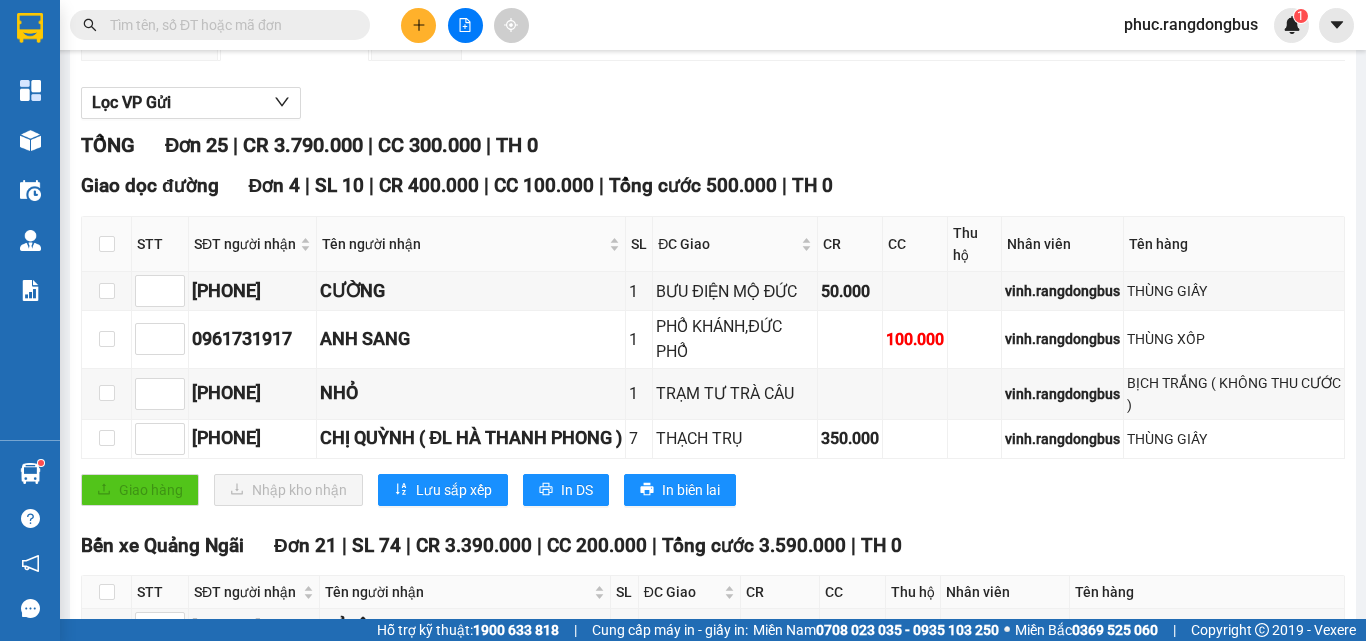 scroll, scrollTop: 200, scrollLeft: 0, axis: vertical 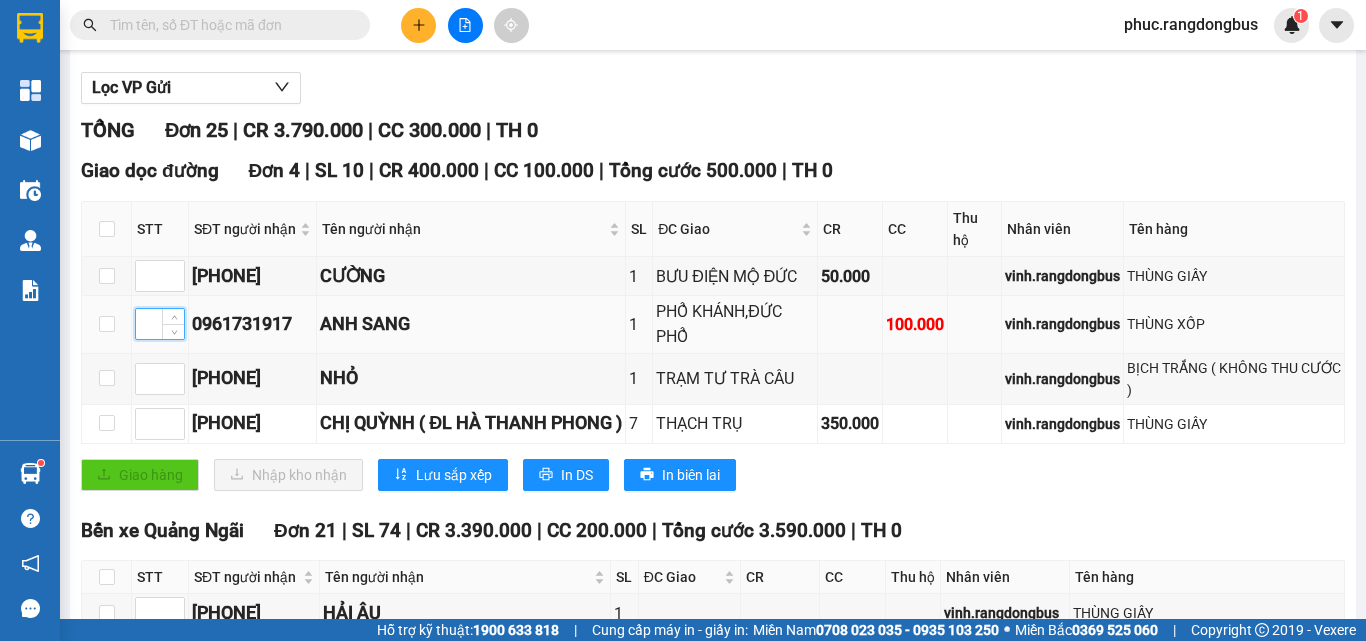 click at bounding box center [160, 324] 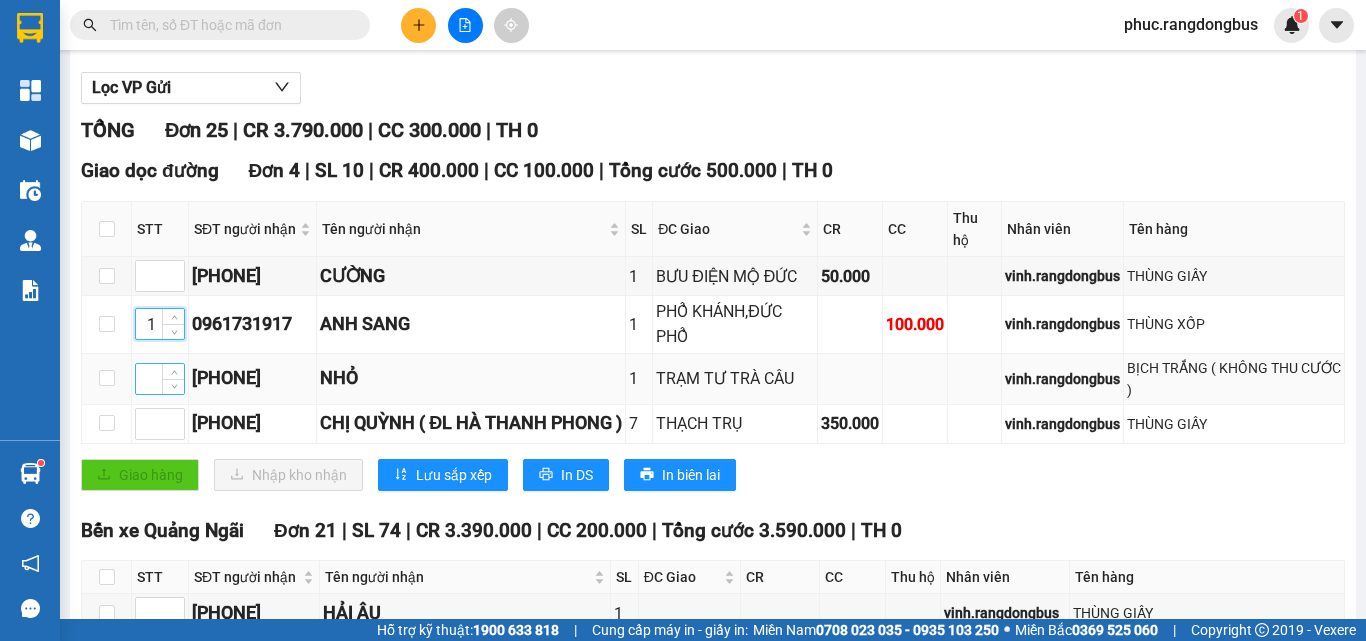 type 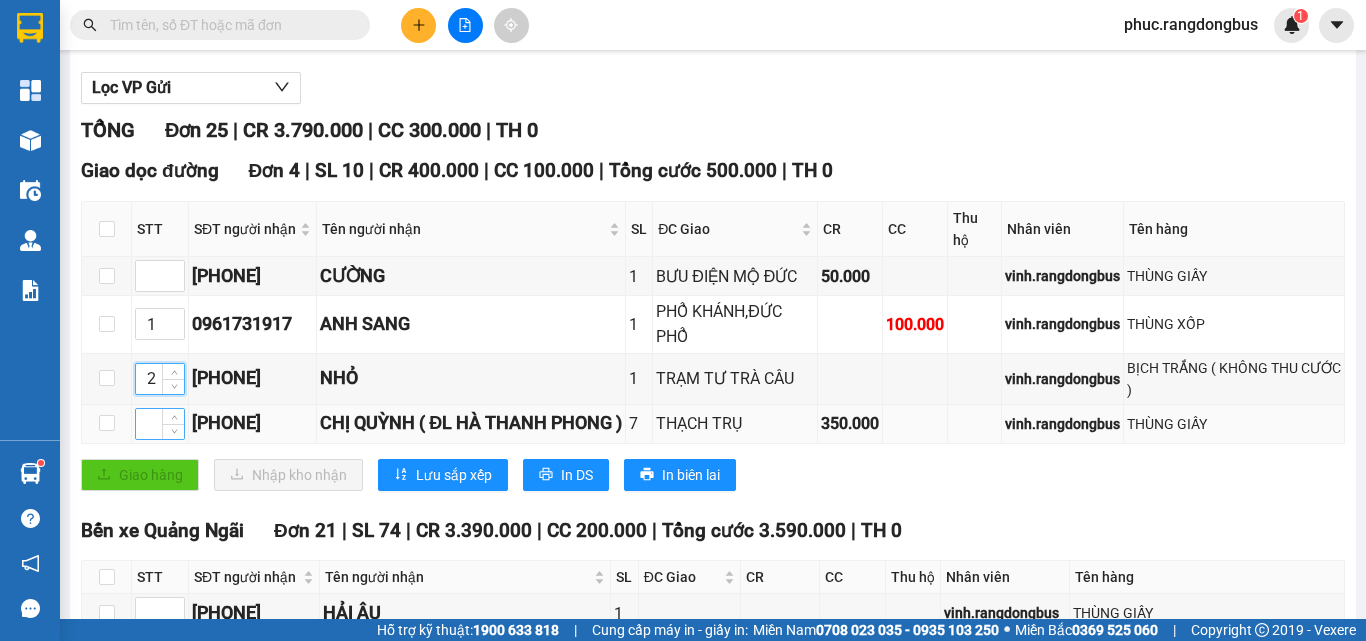 click at bounding box center (160, 424) 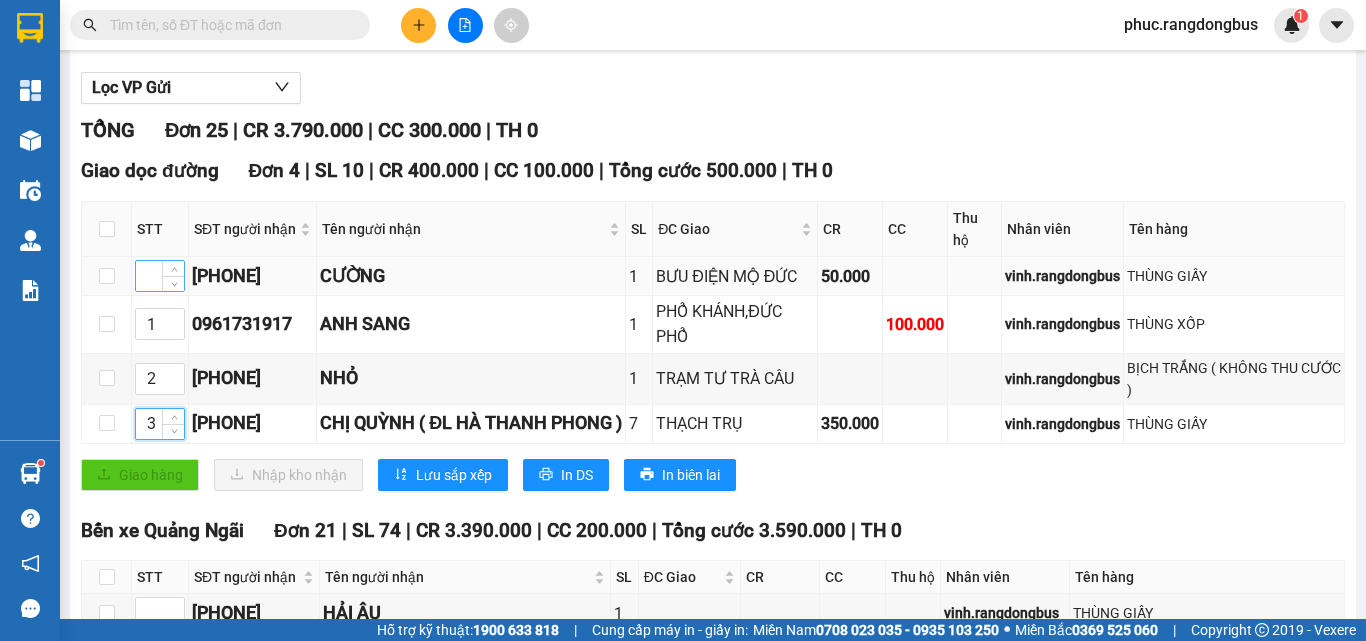 click at bounding box center [160, 276] 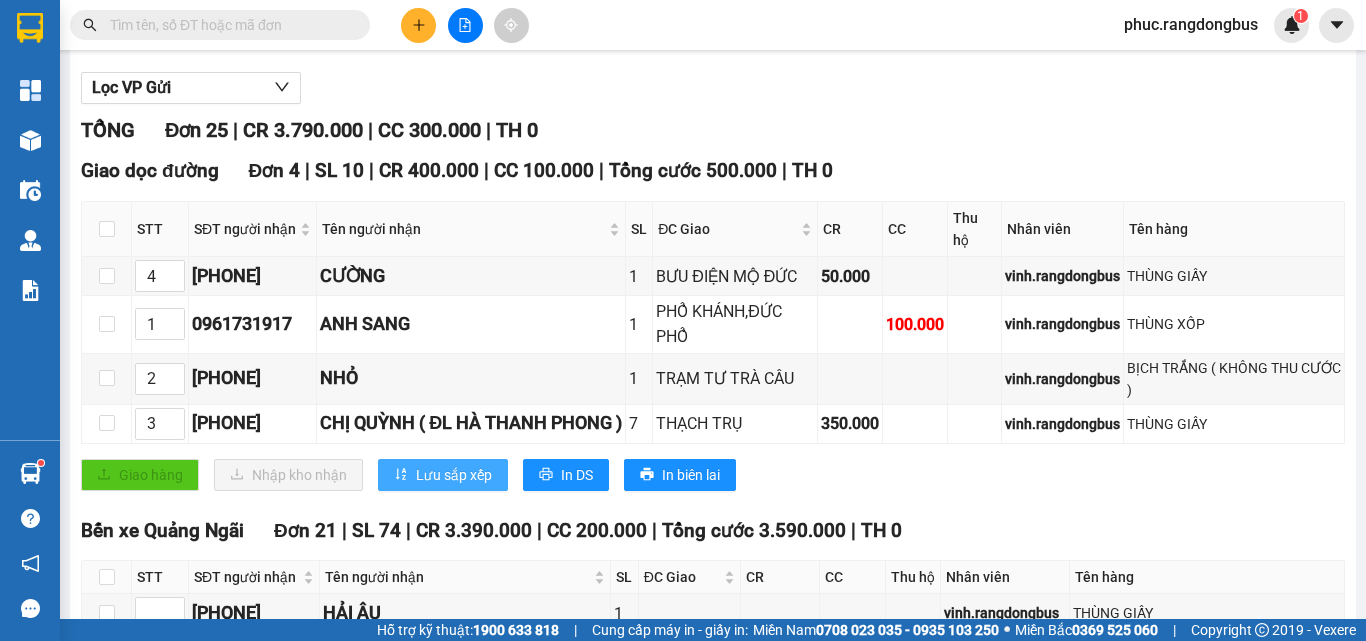 click on "Lưu sắp xếp" at bounding box center (454, 475) 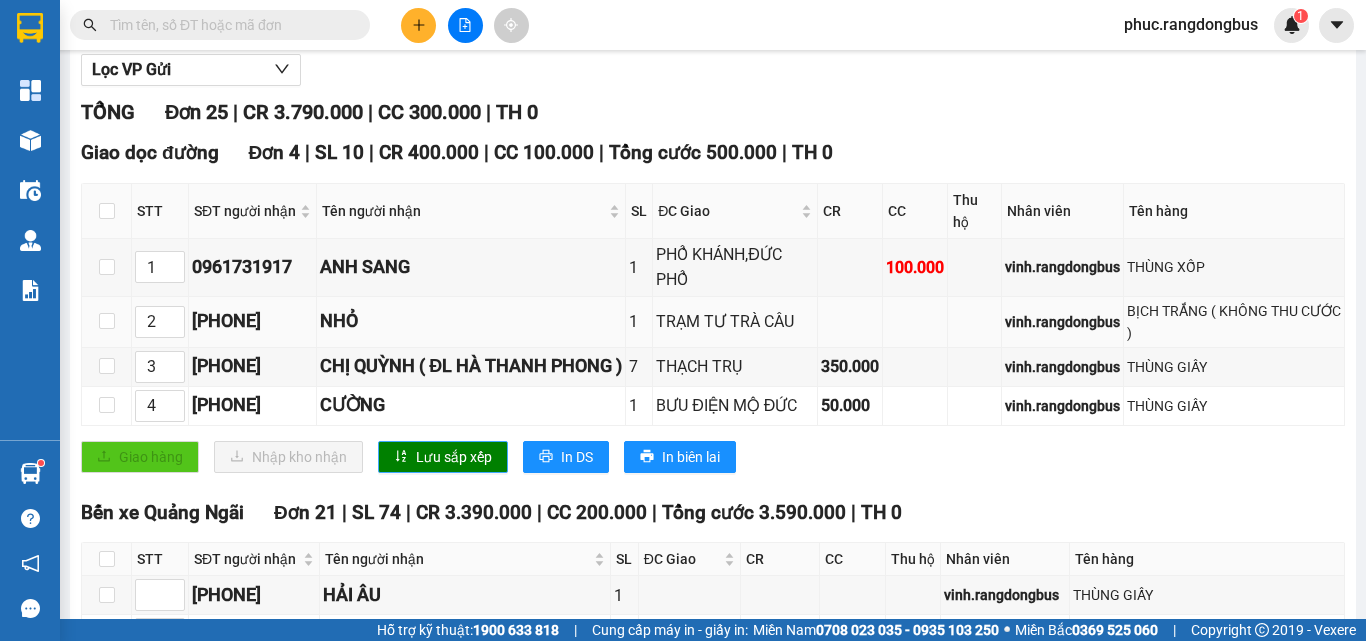 scroll, scrollTop: 203, scrollLeft: 0, axis: vertical 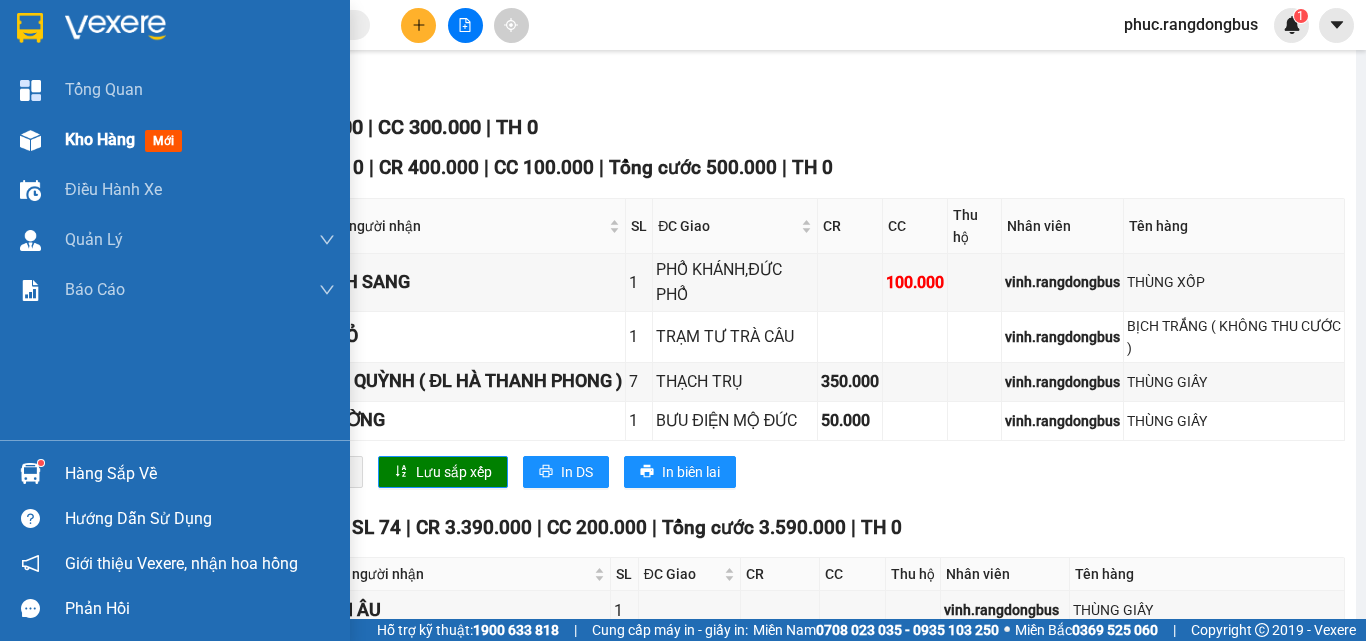 click on "Kho hàng" at bounding box center [100, 139] 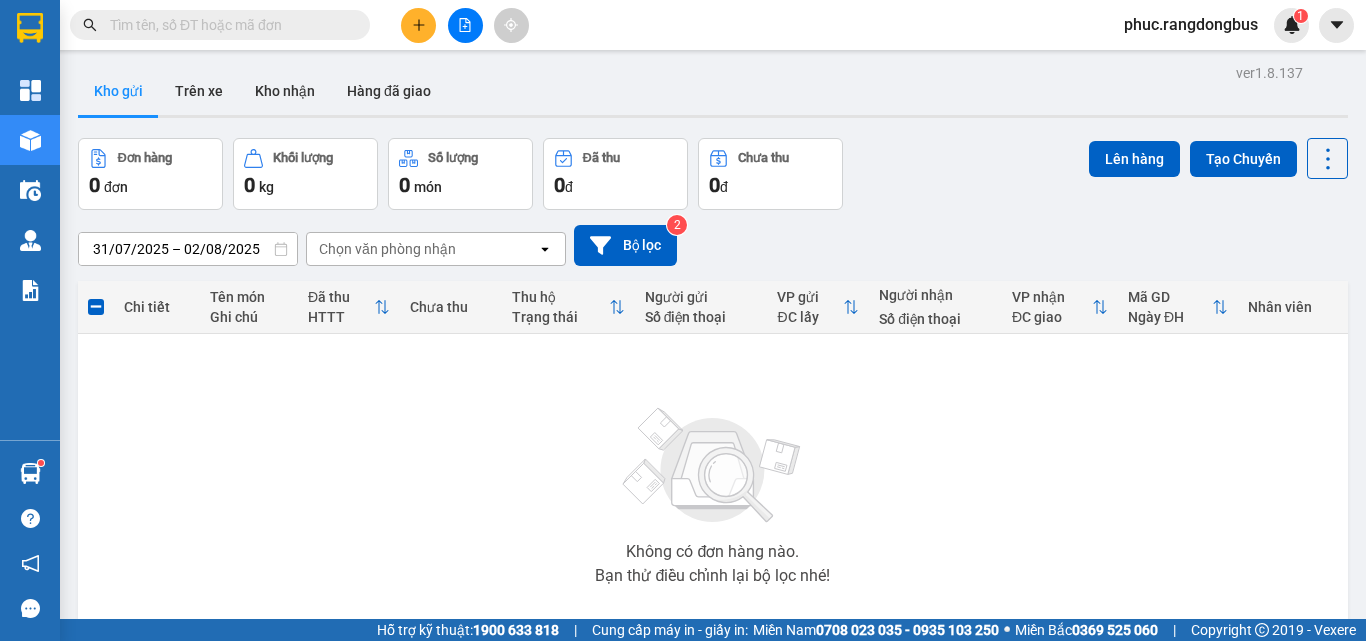 scroll, scrollTop: 0, scrollLeft: 0, axis: both 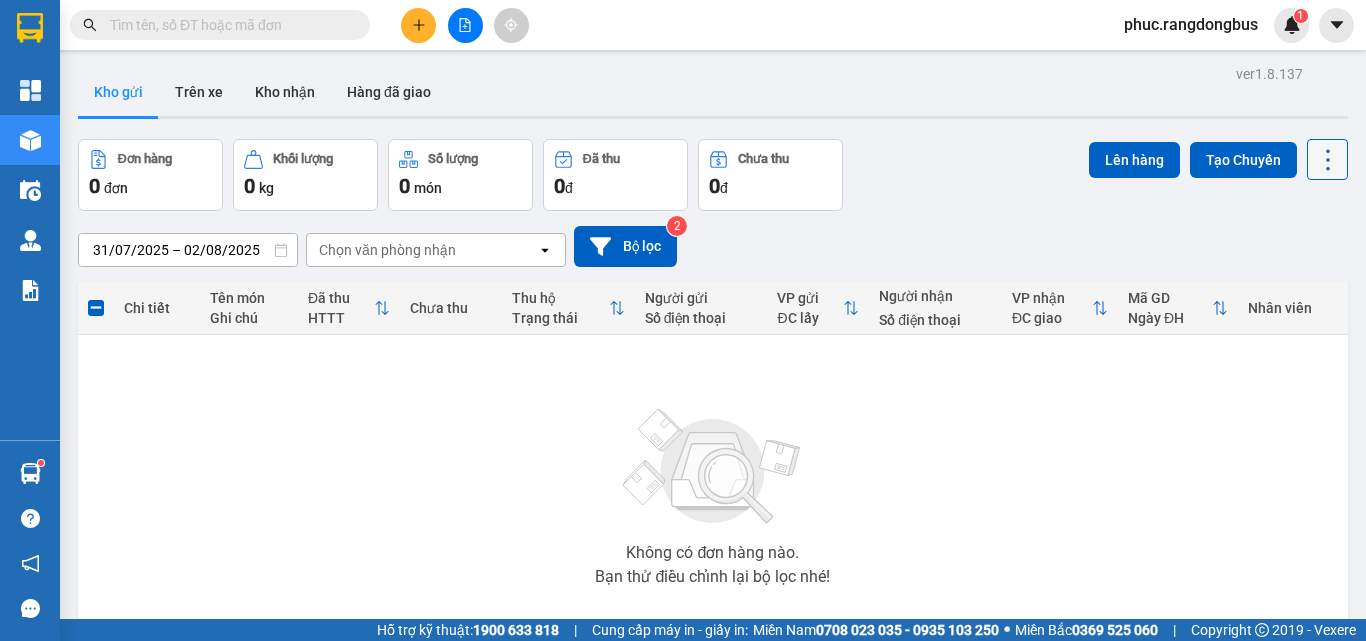 click at bounding box center (1327, 159) 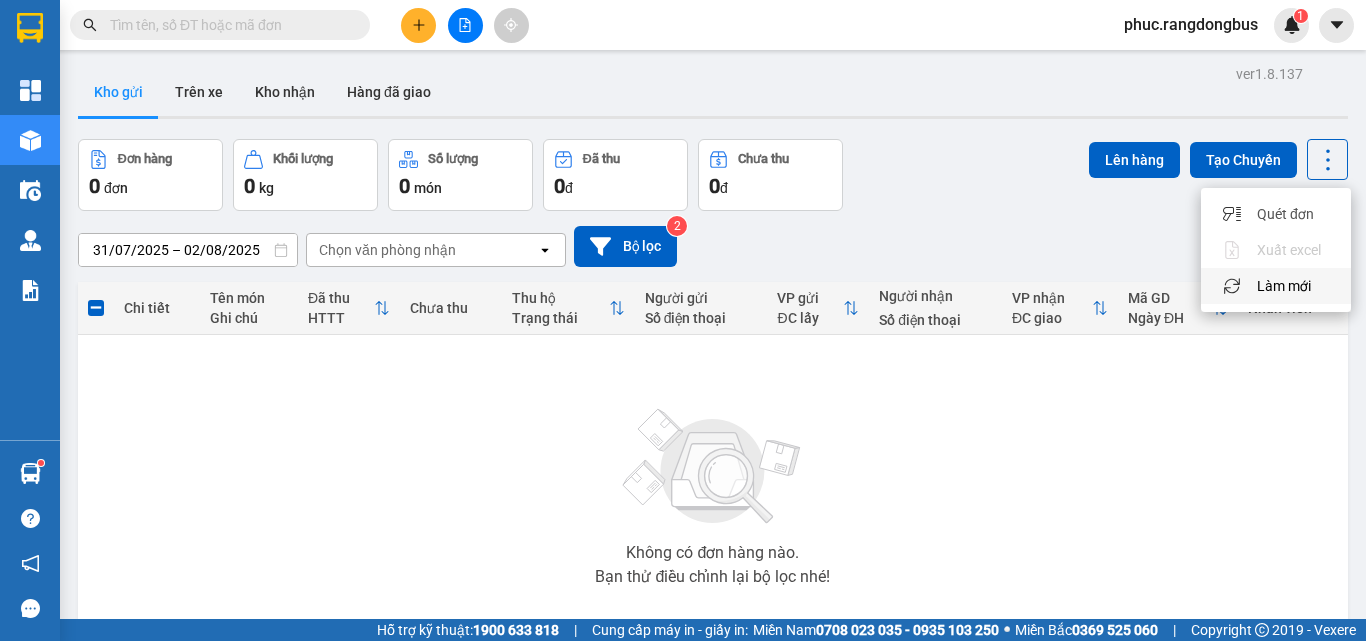 click on "Làm mới" at bounding box center [1276, 286] 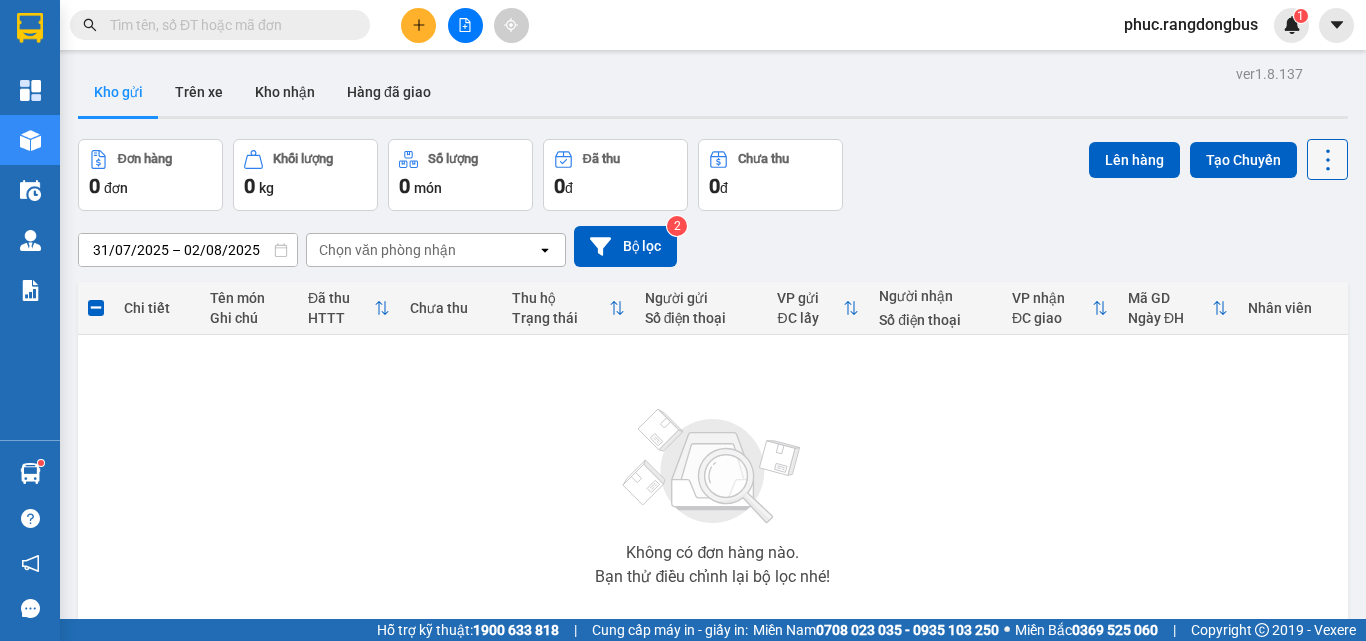 click 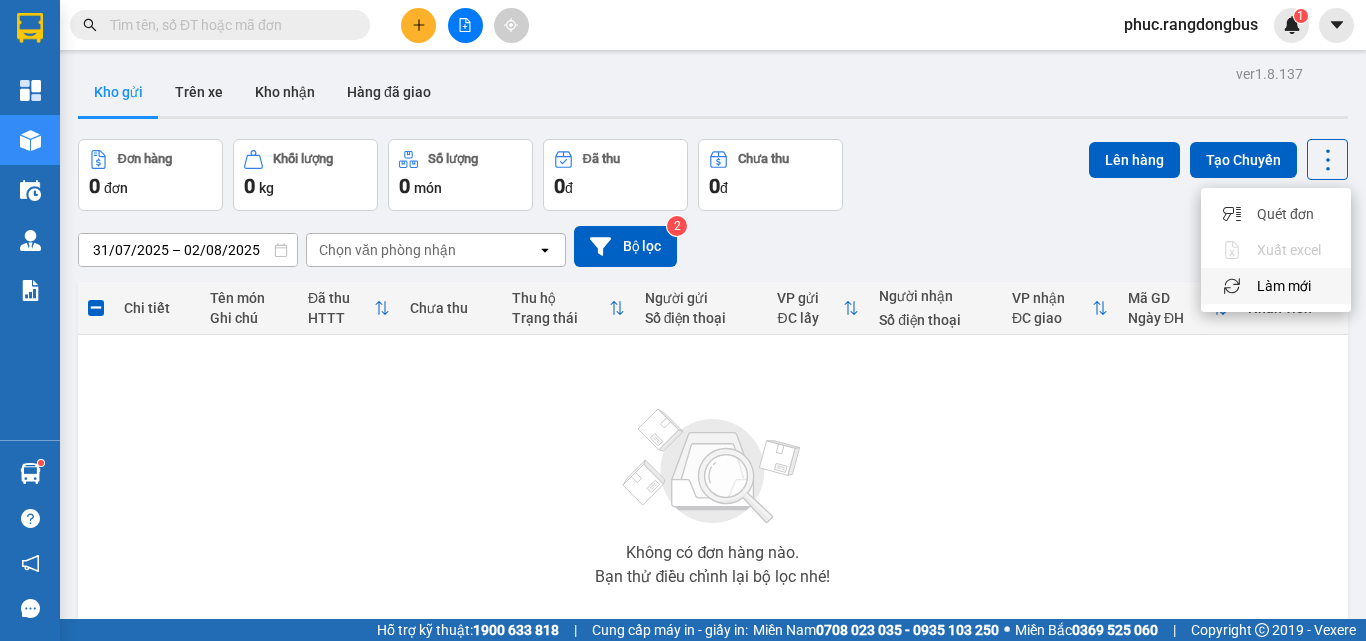 click on "Làm mới" at bounding box center (1276, 286) 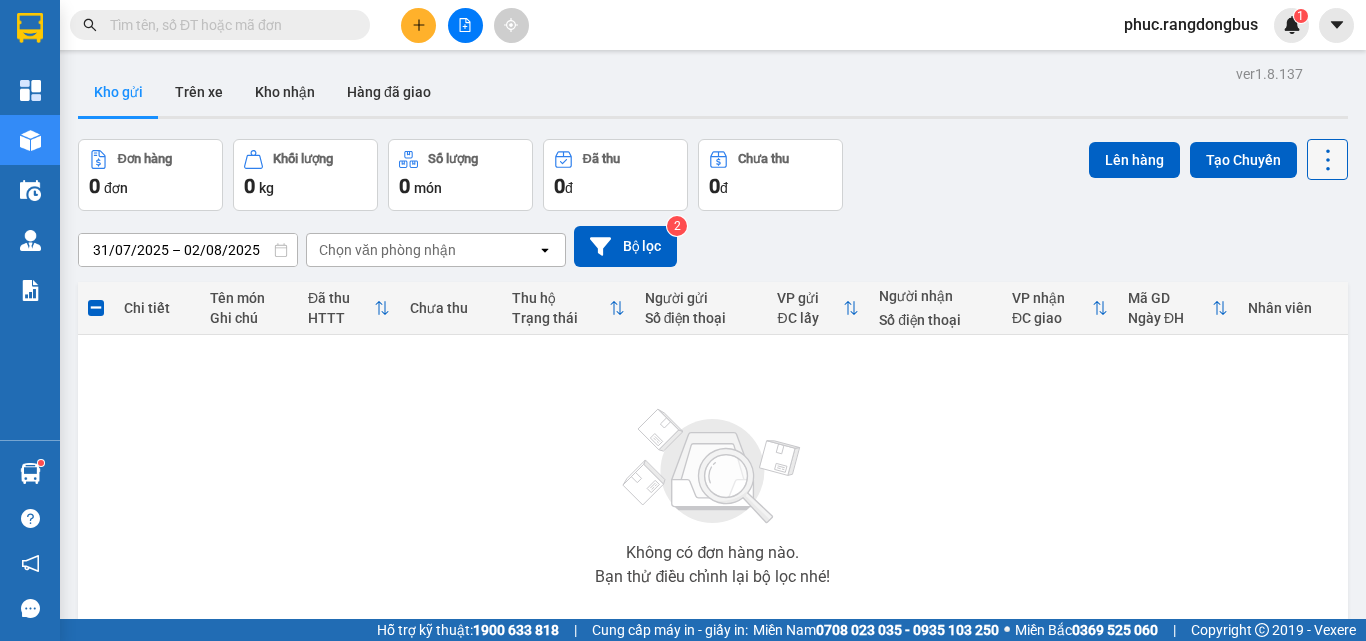 click 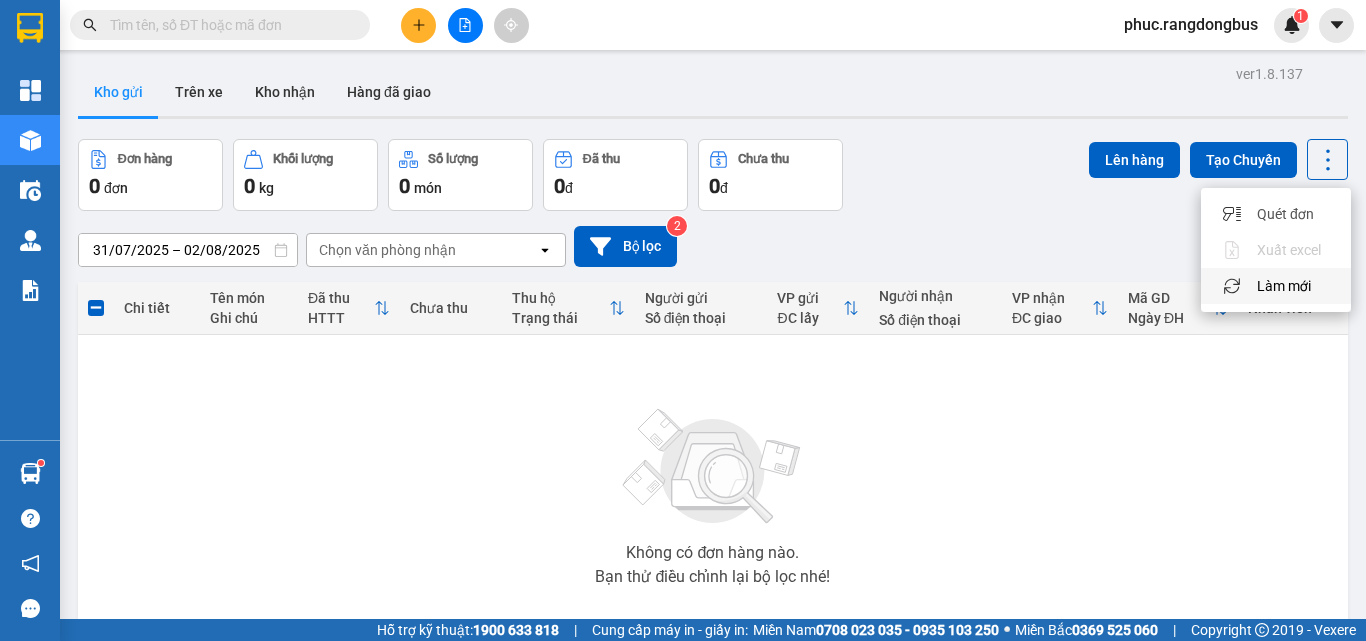 click on "Làm mới" at bounding box center (1284, 286) 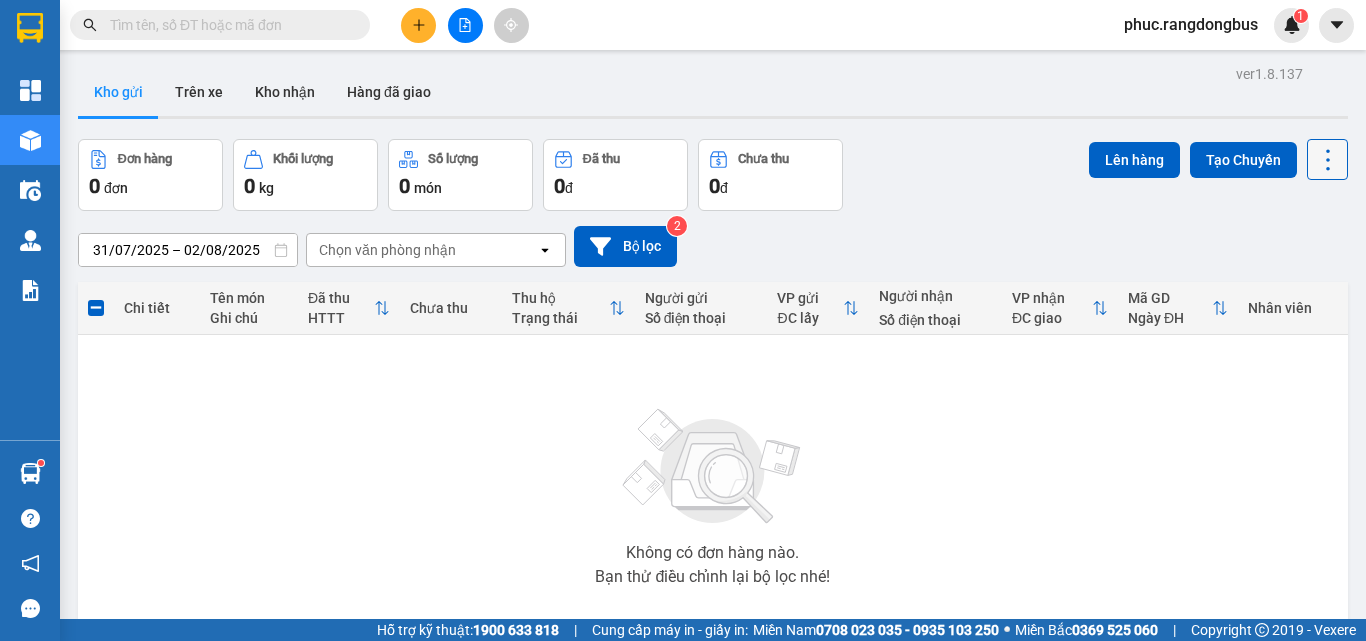 click at bounding box center (1327, 159) 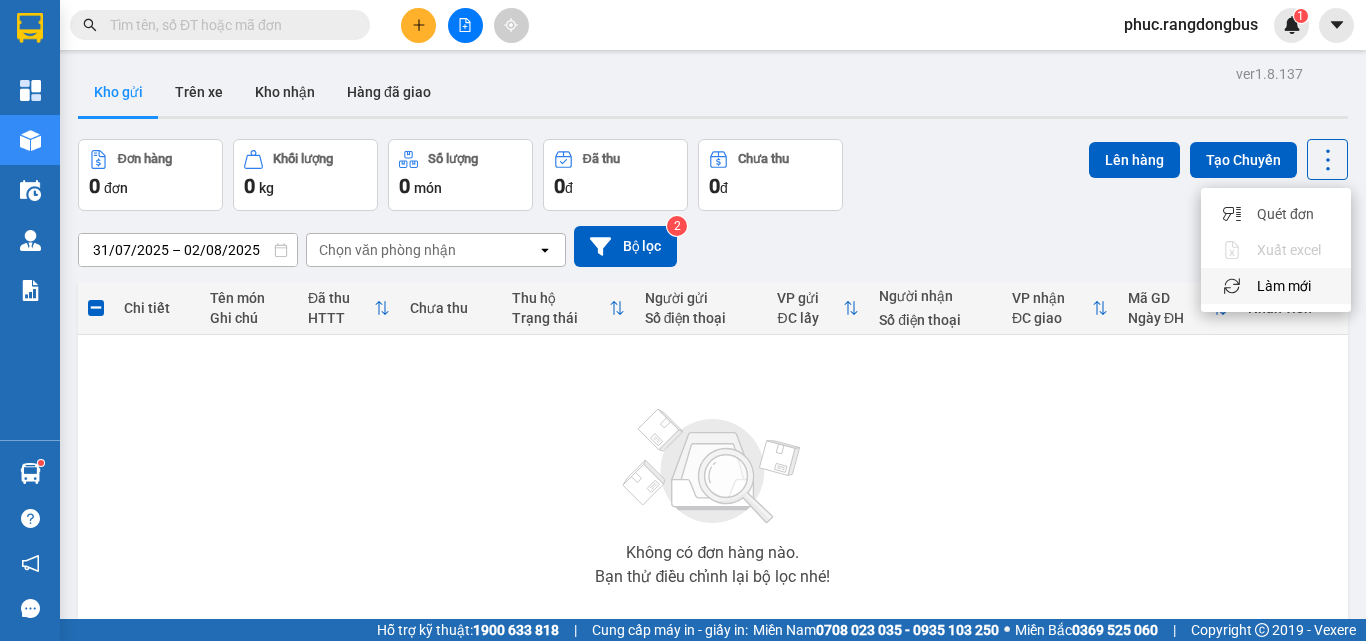 click on "Làm mới" at bounding box center [1284, 286] 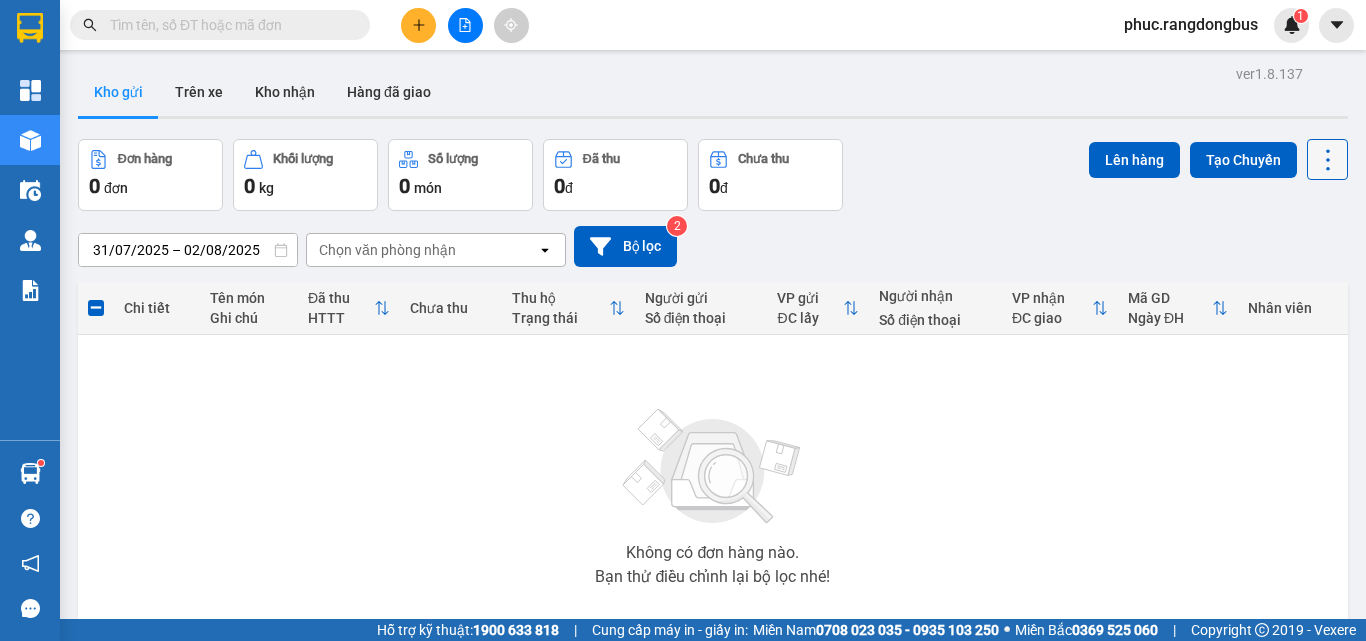click 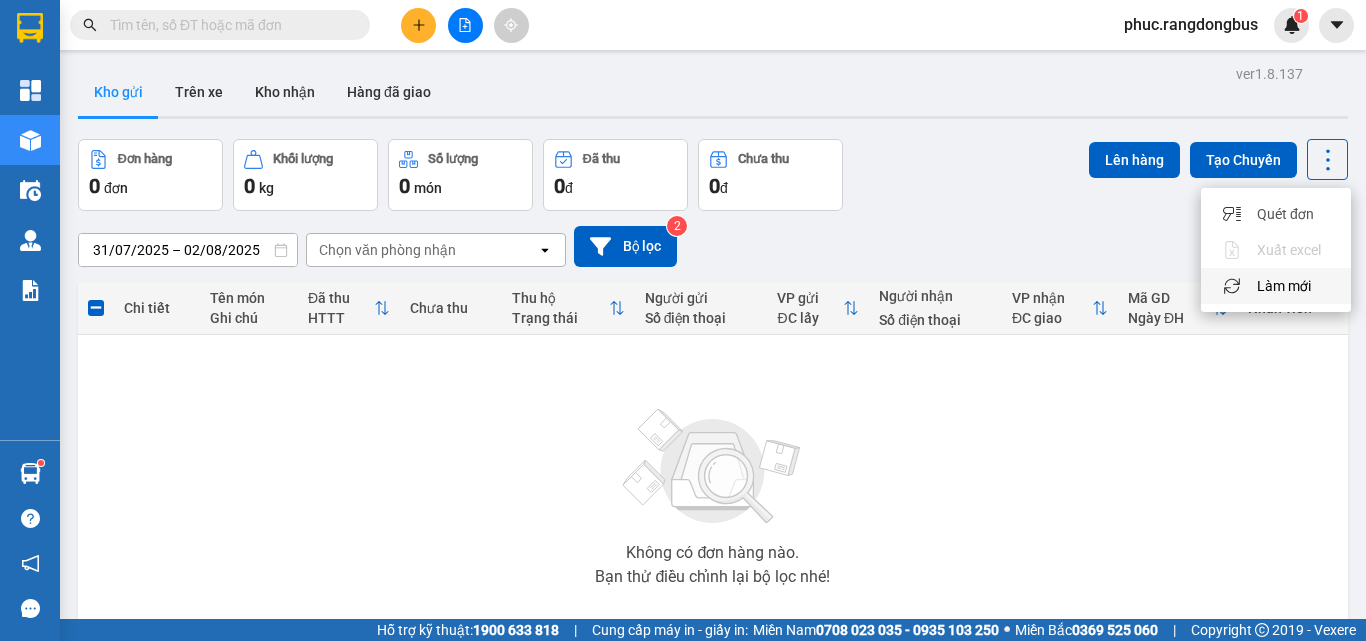 click on "Làm mới" at bounding box center (1284, 286) 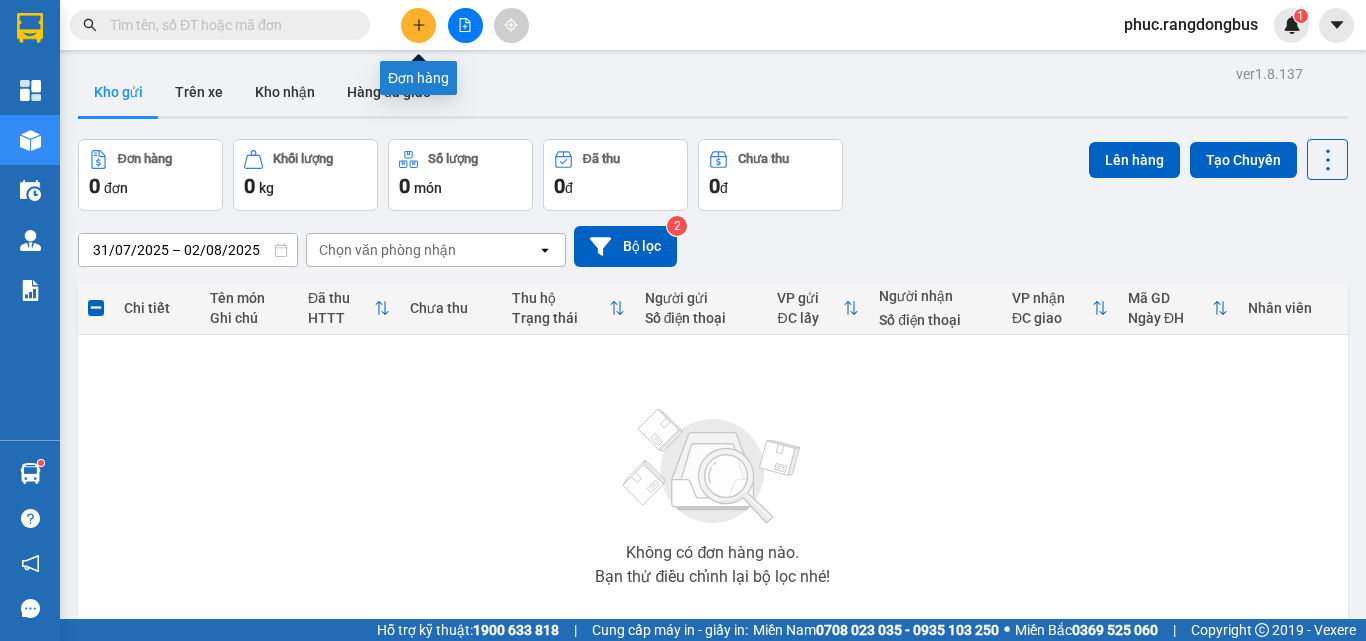 click 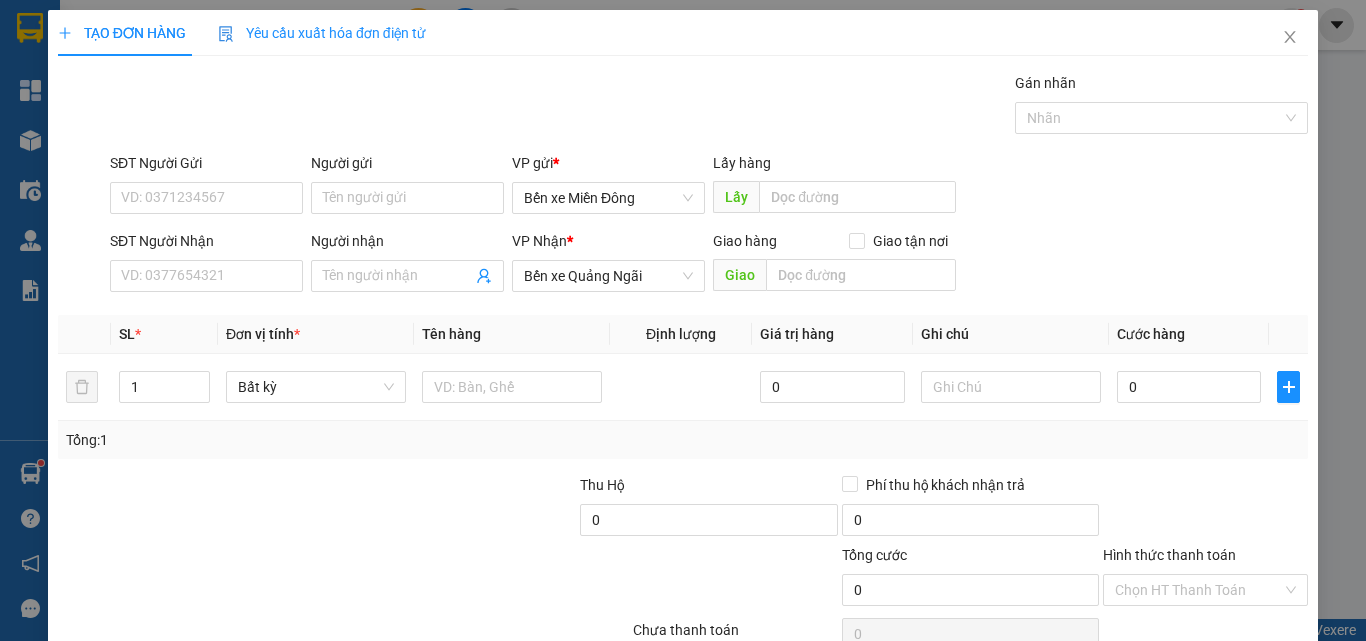 click on "Người nhận" at bounding box center (407, 245) 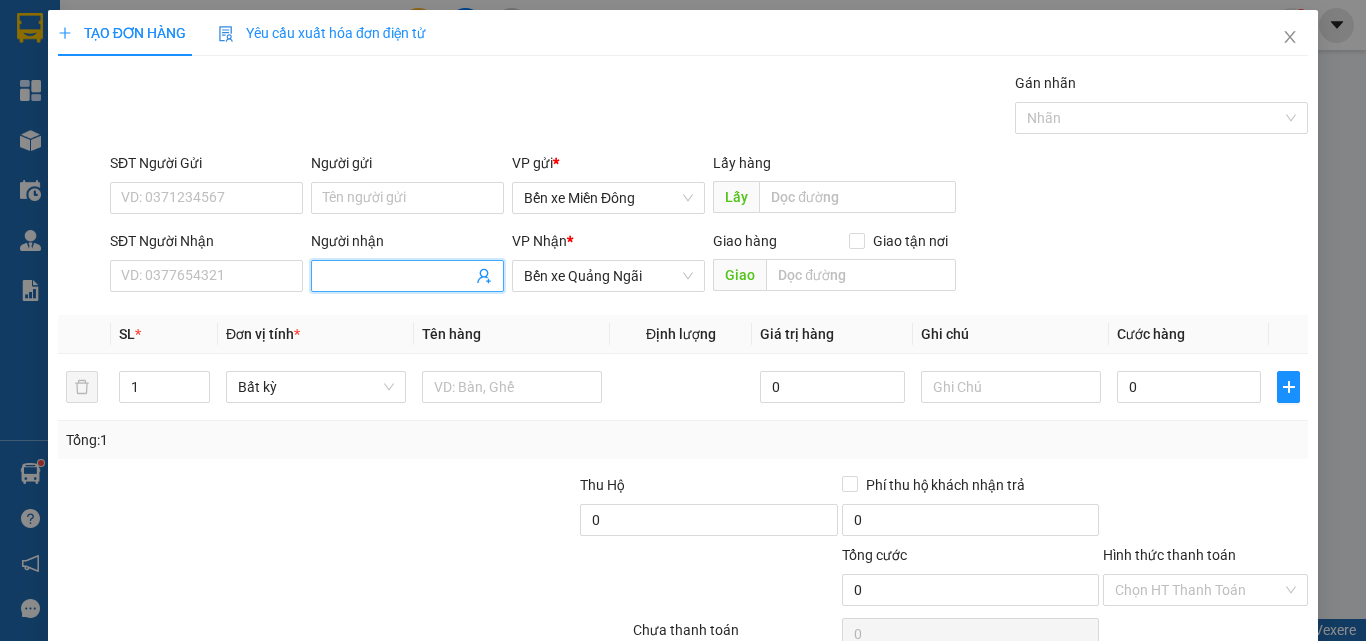 click at bounding box center [407, 276] 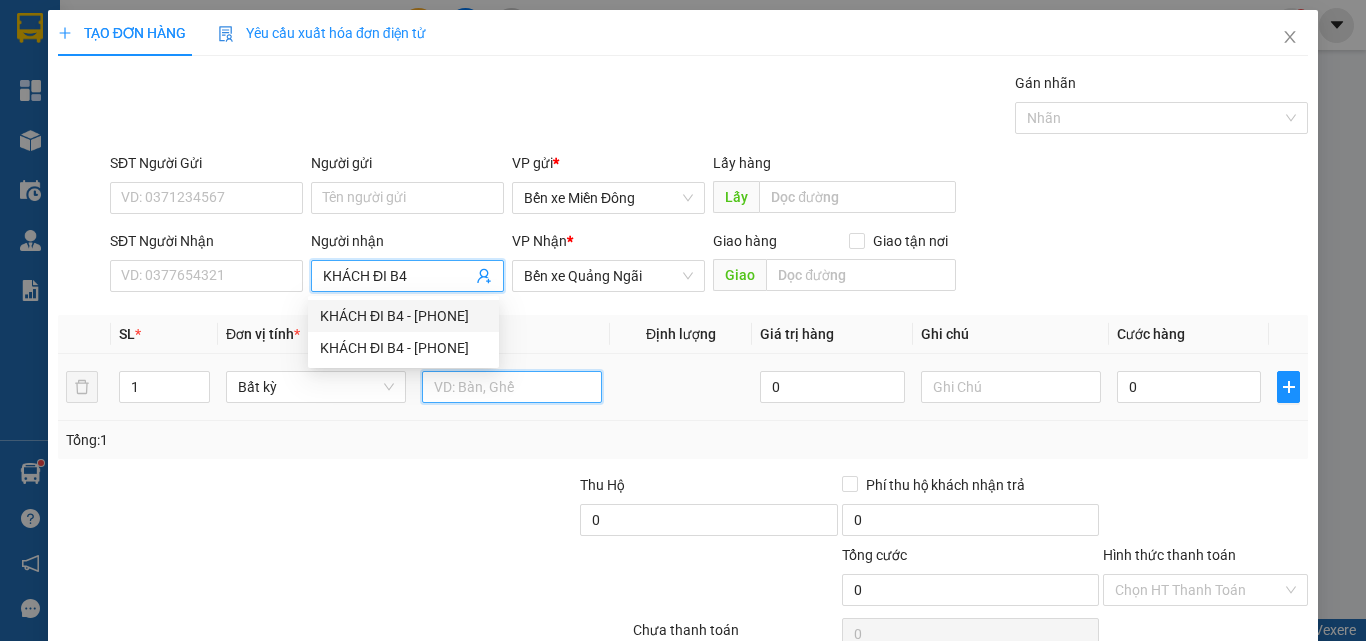click at bounding box center [512, 387] 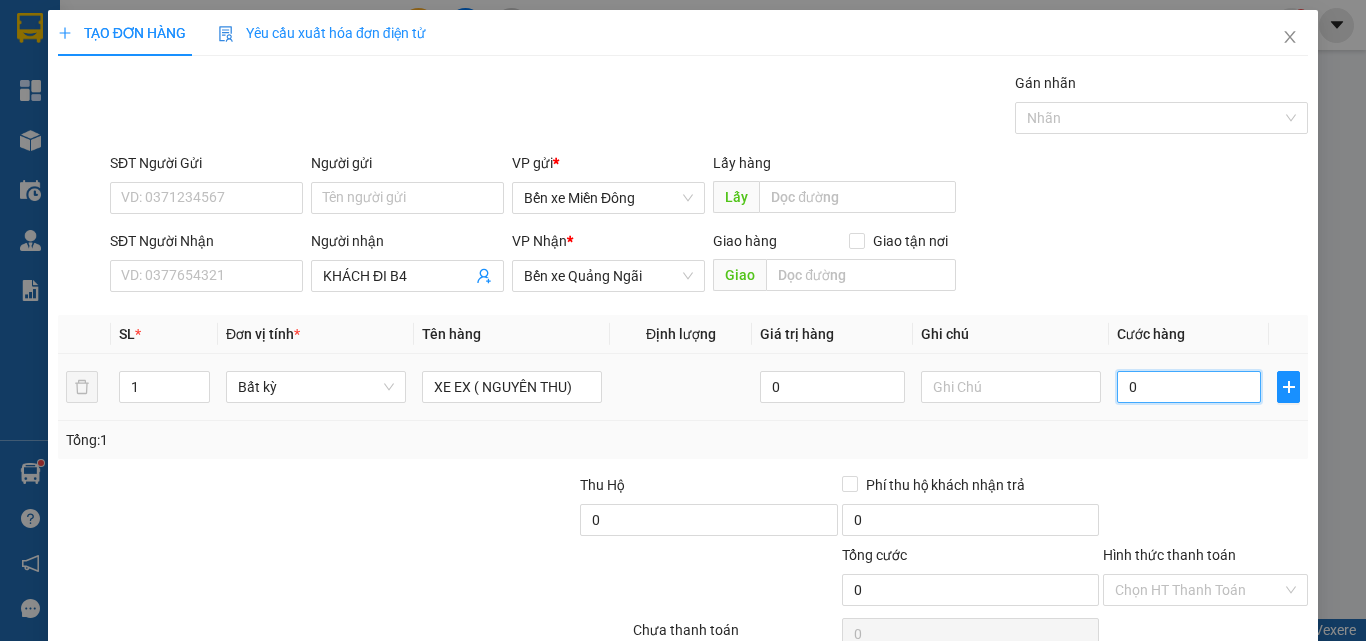 drag, startPoint x: 1130, startPoint y: 388, endPoint x: 1130, endPoint y: 376, distance: 12 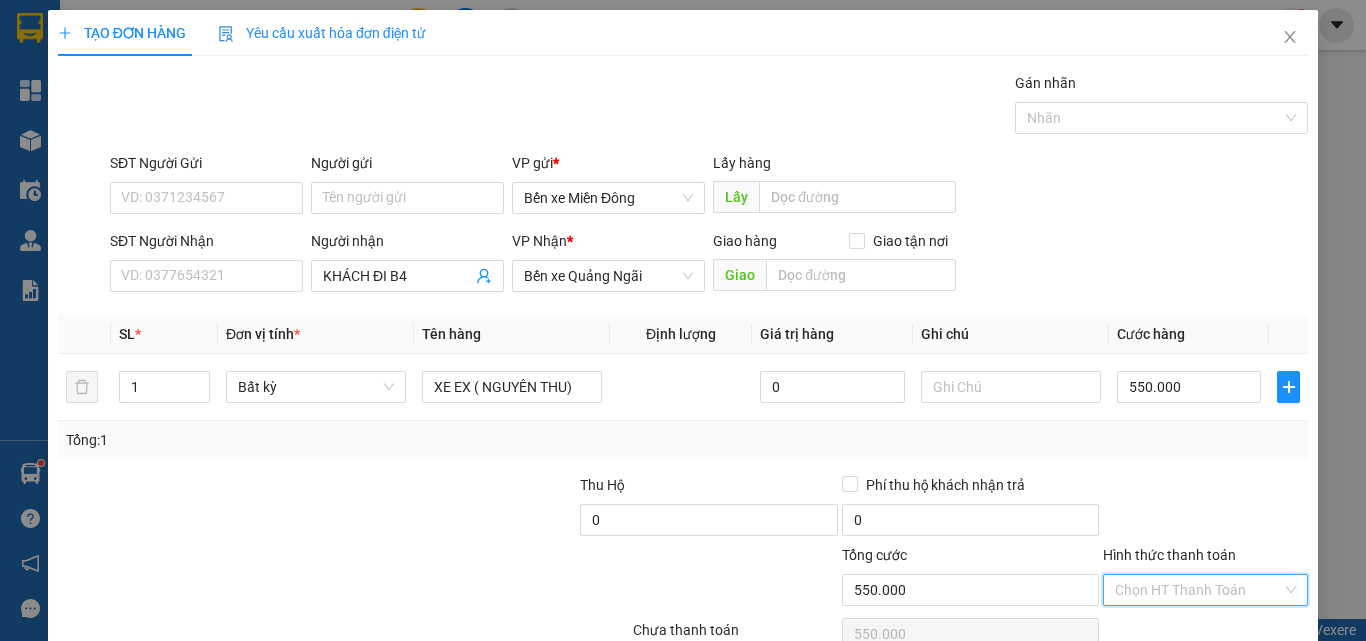 click on "Hình thức thanh toán" at bounding box center [1198, 590] 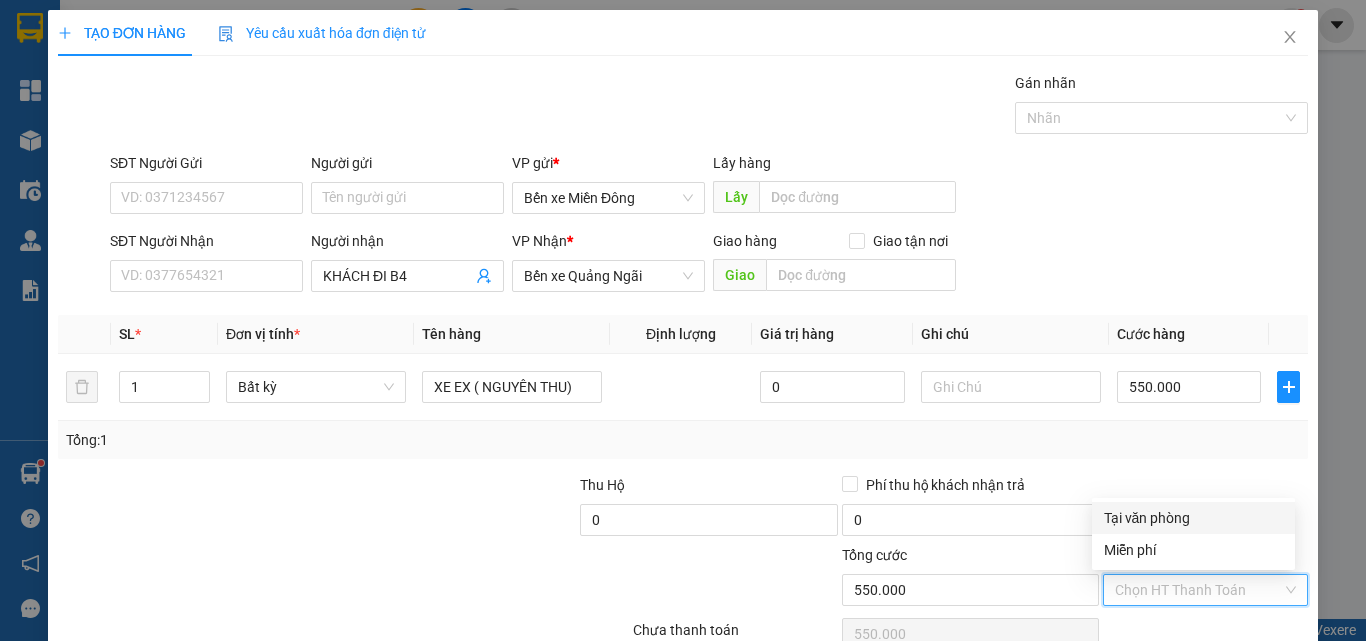 click on "Tại văn phòng" at bounding box center (1193, 518) 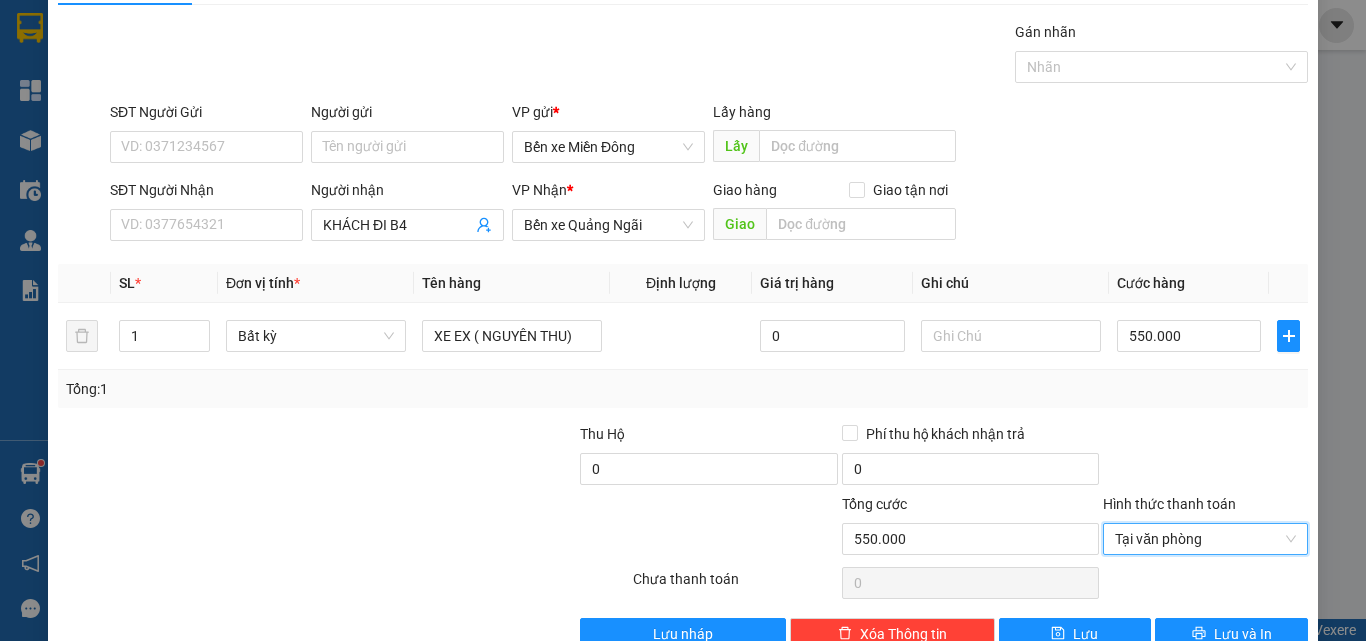 scroll, scrollTop: 99, scrollLeft: 0, axis: vertical 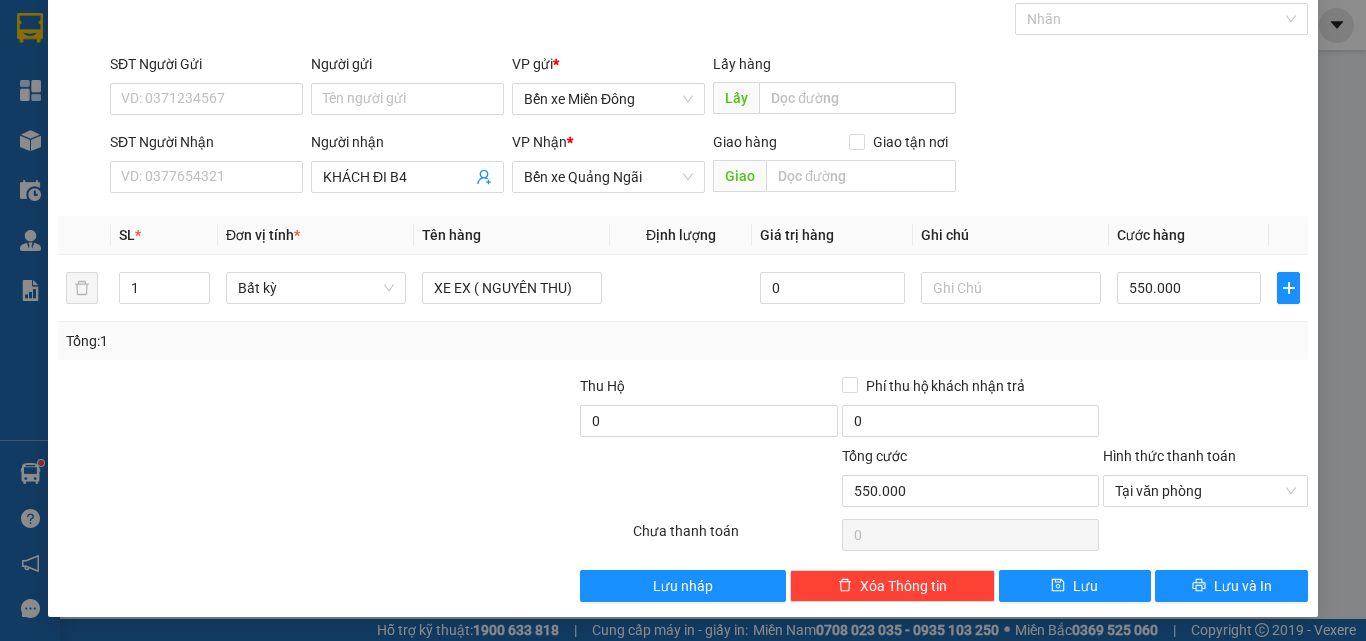 click on "TẠO ĐƠN HÀNG Yêu cầu xuất hóa đơn điện tử Transit Pickup Surcharge Ids Transit Deliver Surcharge Ids Transit Deliver Surcharge Transit Deliver Surcharge Gói vận chuyển  * Tiêu chuẩn Gán nhãn   Nhãn SĐT Người Gửi VD: [PHONE] Người gửi Tên người gửi VP gửi  * Bến xe Miền Đông Lấy hàng Lấy SĐT Người Nhận VD: [PHONE] Người nhận KHÁCH ĐI B4 VP Nhận  * Bến xe Quảng Ngãi Giao hàng Giao tận nơi Giao SL  * Đơn vị tính  * Tên hàng  Định lượng Giá trị hàng Ghi chú Cước hàng                   1 Bất kỳ XE EX ( NGUYÊN THU) 0 550.000 Tổng:  1 Thu Hộ 0 Phí thu hộ khách nhận trả 0 Tổng cước 550.000 Hình thức thanh toán Tại văn phòng Số tiền thu trước 0 Tại văn phòng Chưa thanh toán 0 Lưu nháp Xóa Thông tin Lưu Lưu và In Tại văn phòng Miễn phí Tại văn phòng Miễn phí" at bounding box center (683, 264) 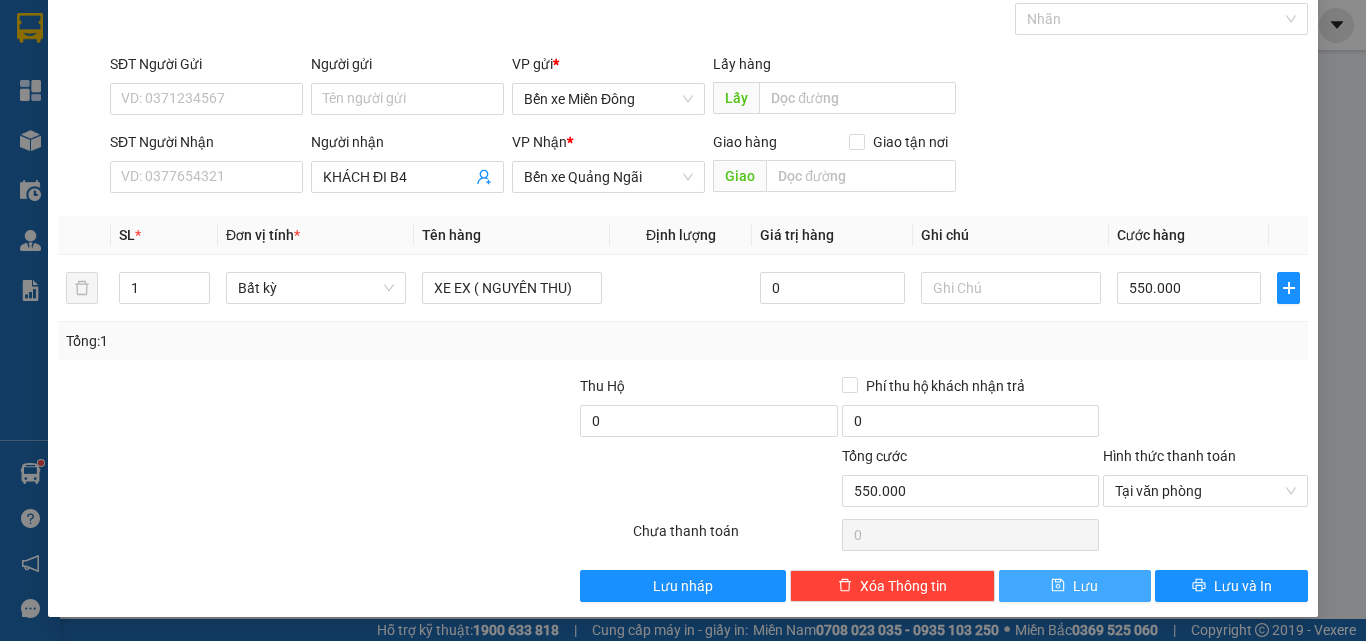 click on "Lưu" at bounding box center [1075, 586] 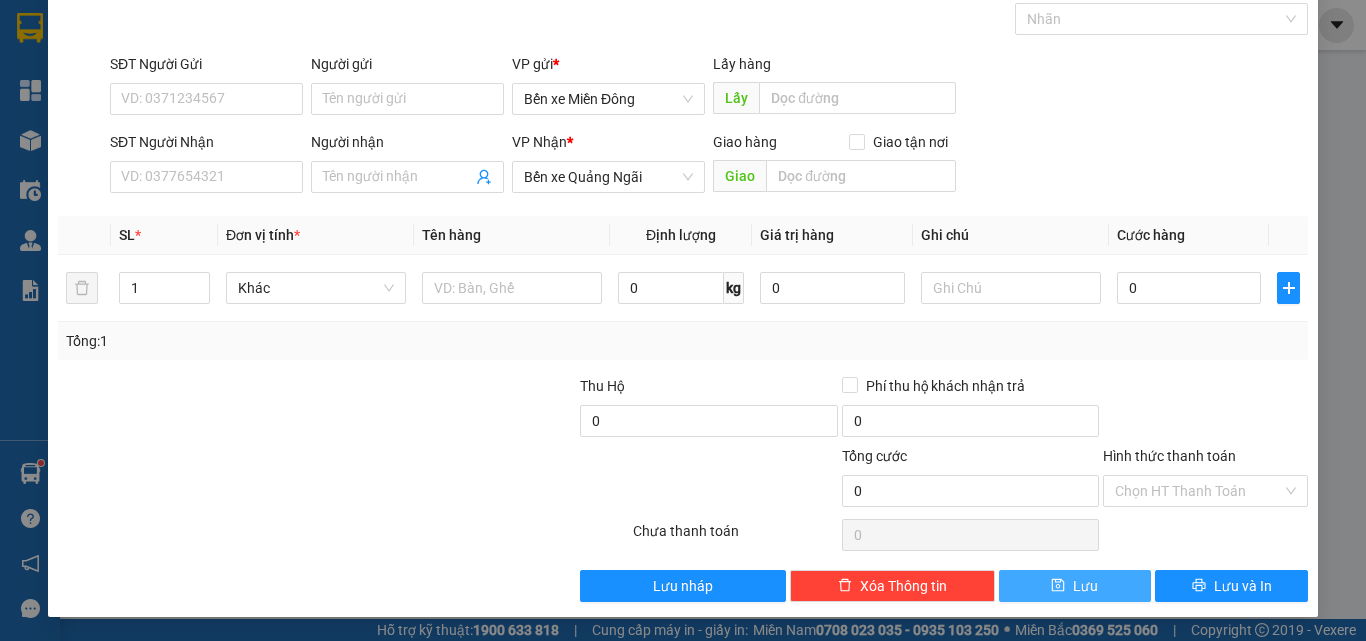 scroll, scrollTop: 0, scrollLeft: 0, axis: both 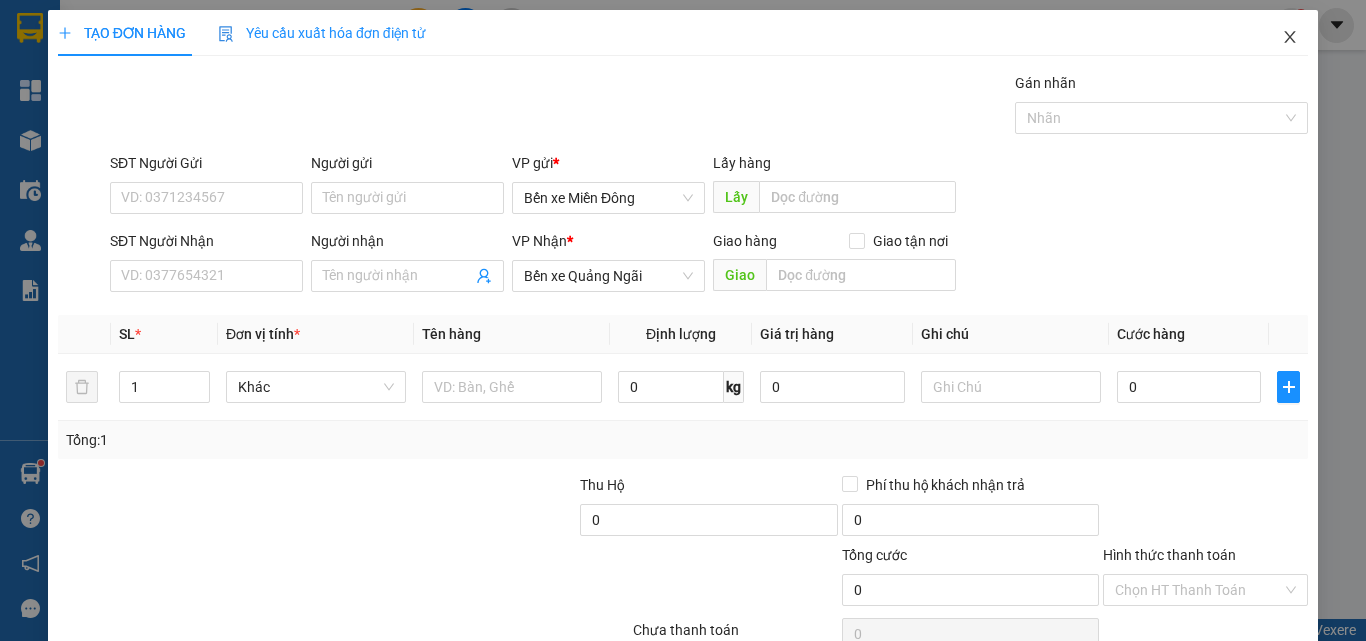 click at bounding box center [1290, 38] 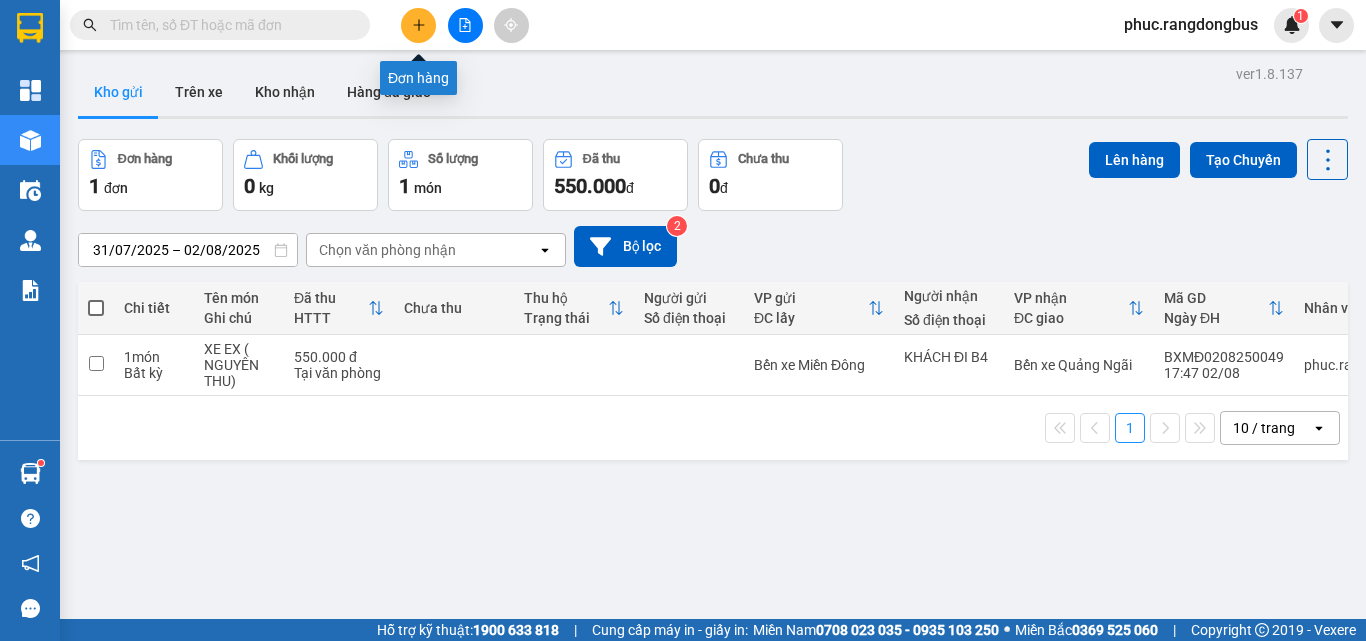 click at bounding box center (418, 25) 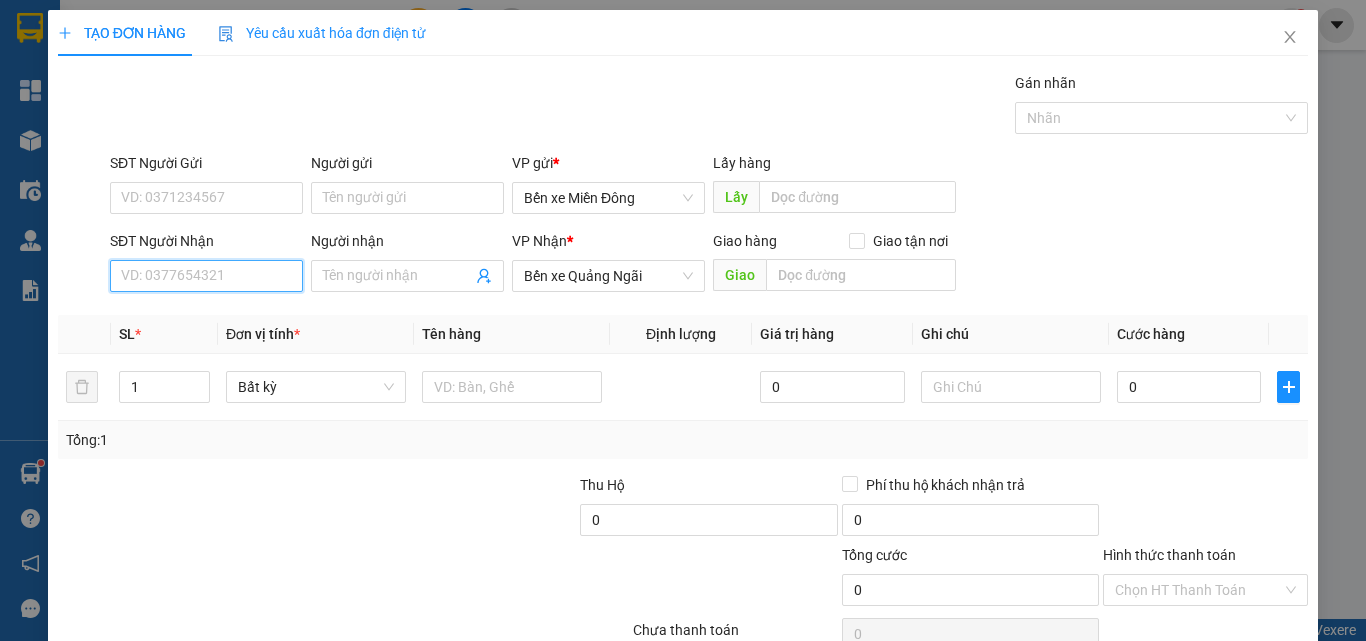 click on "SĐT Người Nhận" at bounding box center (206, 276) 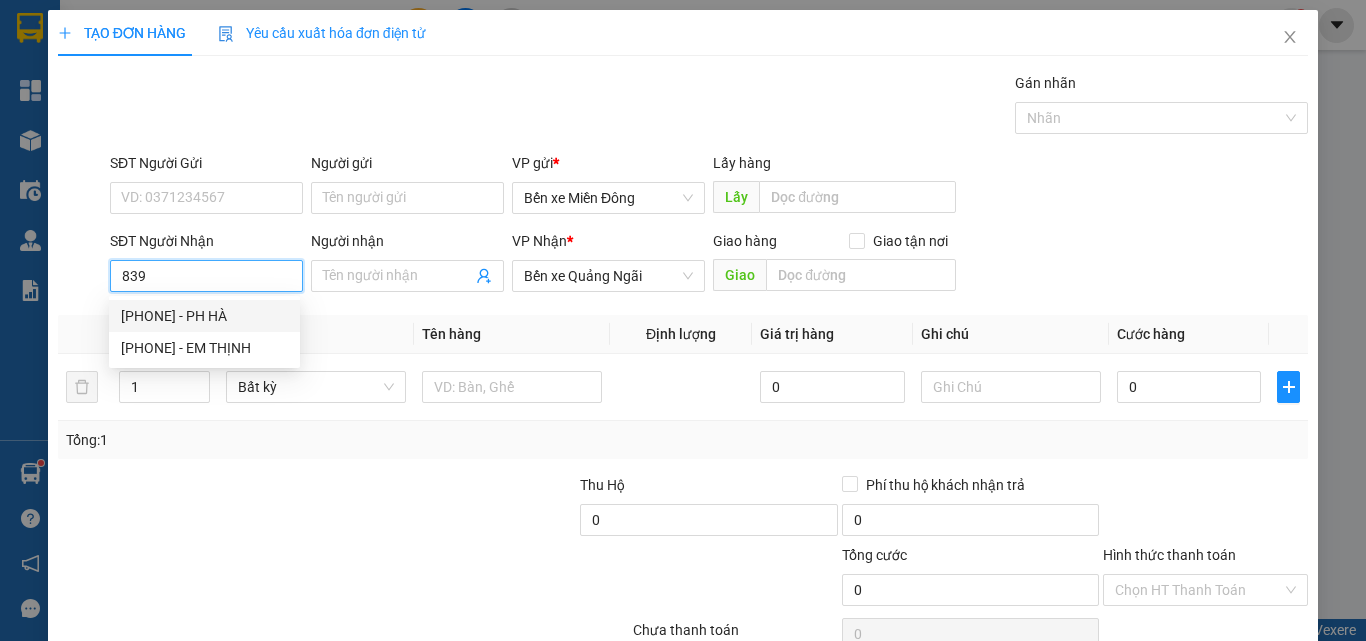 click on "[PHONE] - PH HÀ" at bounding box center (204, 316) 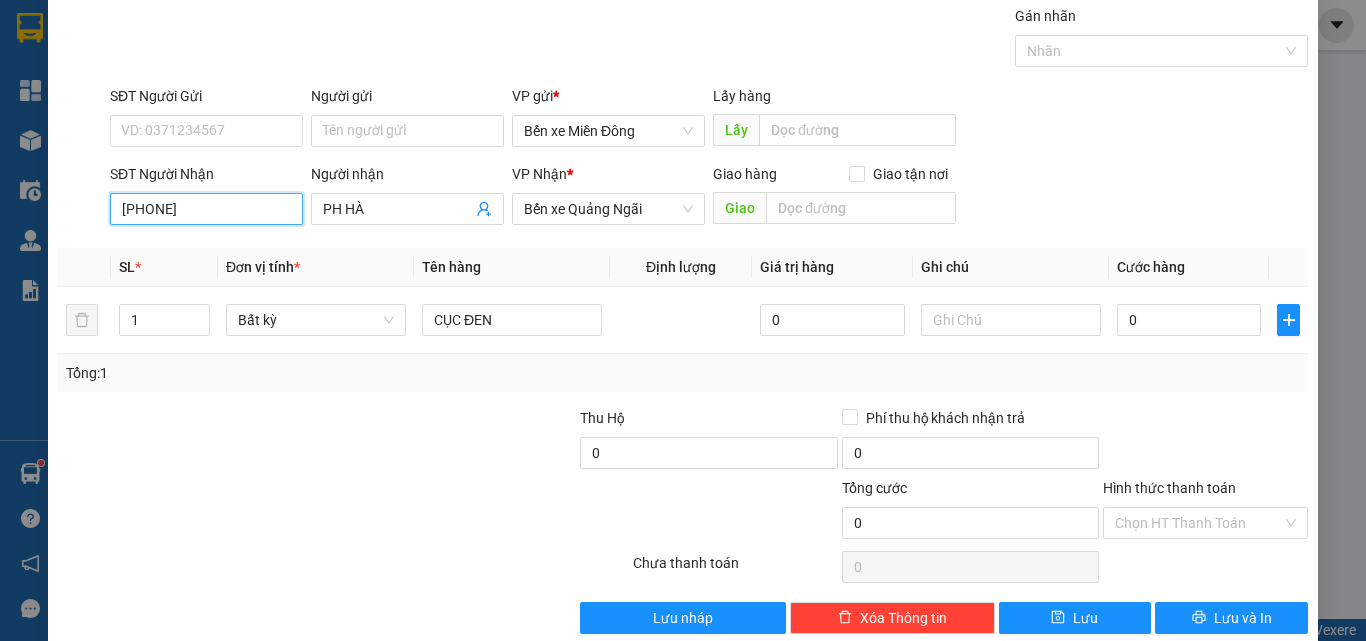 scroll, scrollTop: 99, scrollLeft: 0, axis: vertical 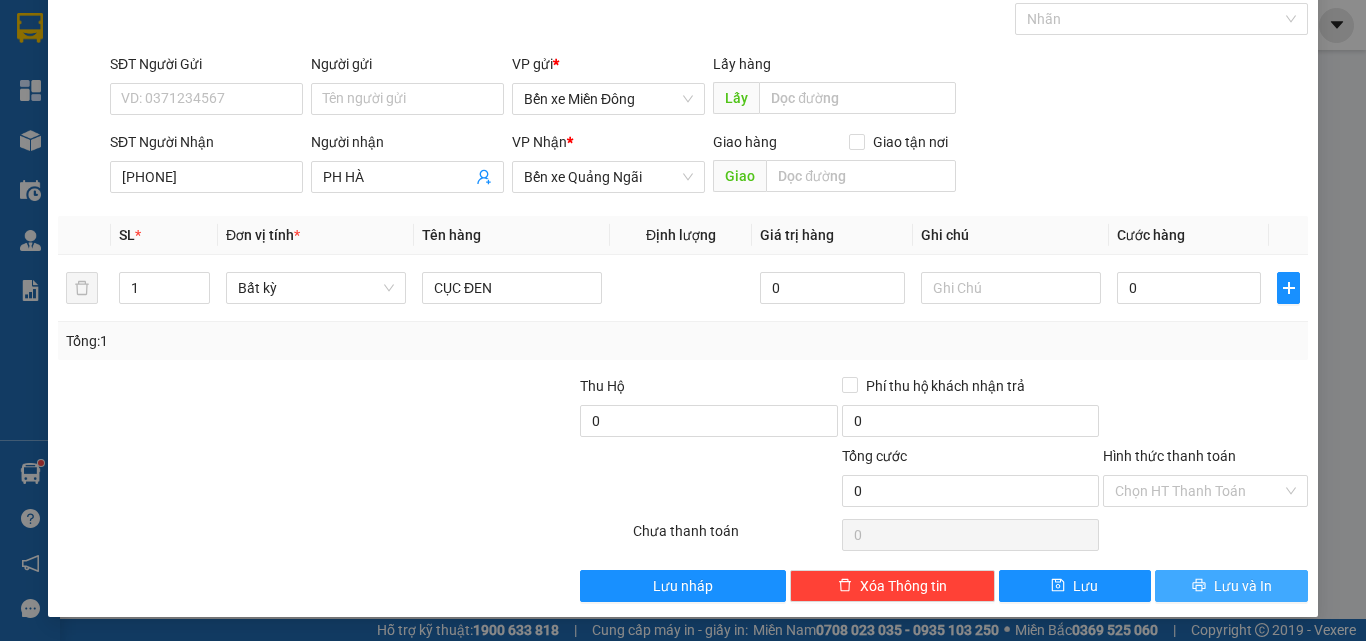click on "Lưu và In" at bounding box center [1231, 586] 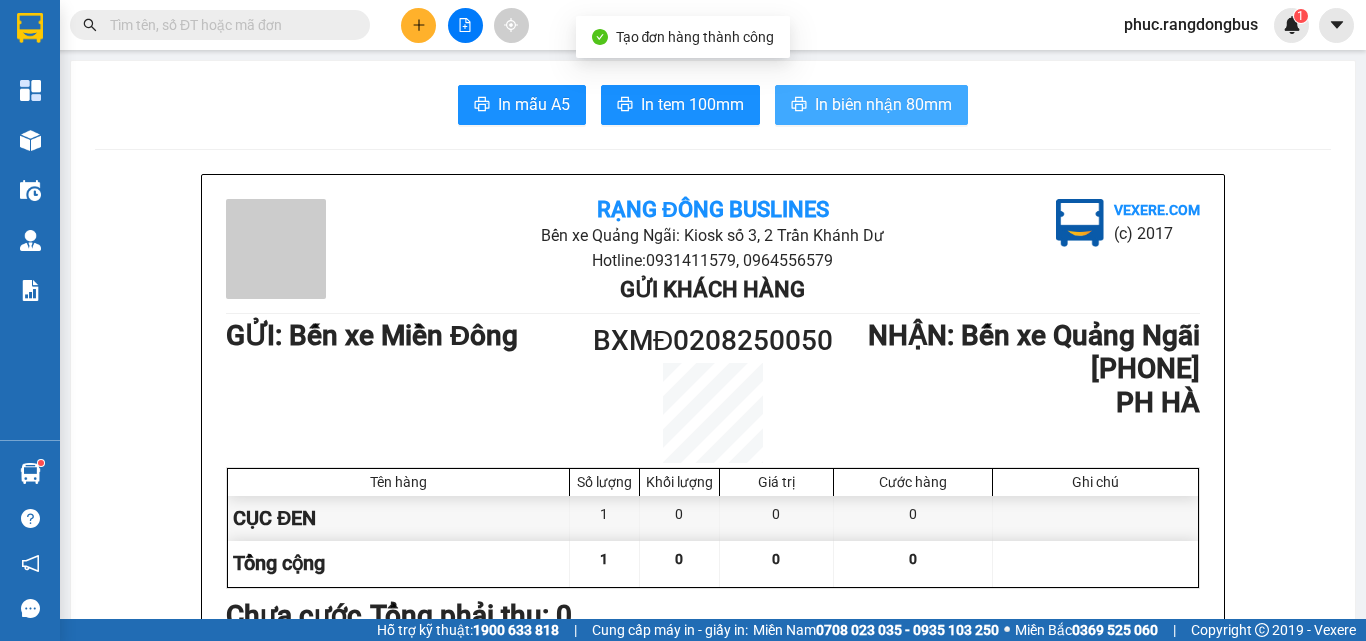 click on "In biên nhận 80mm" at bounding box center [883, 104] 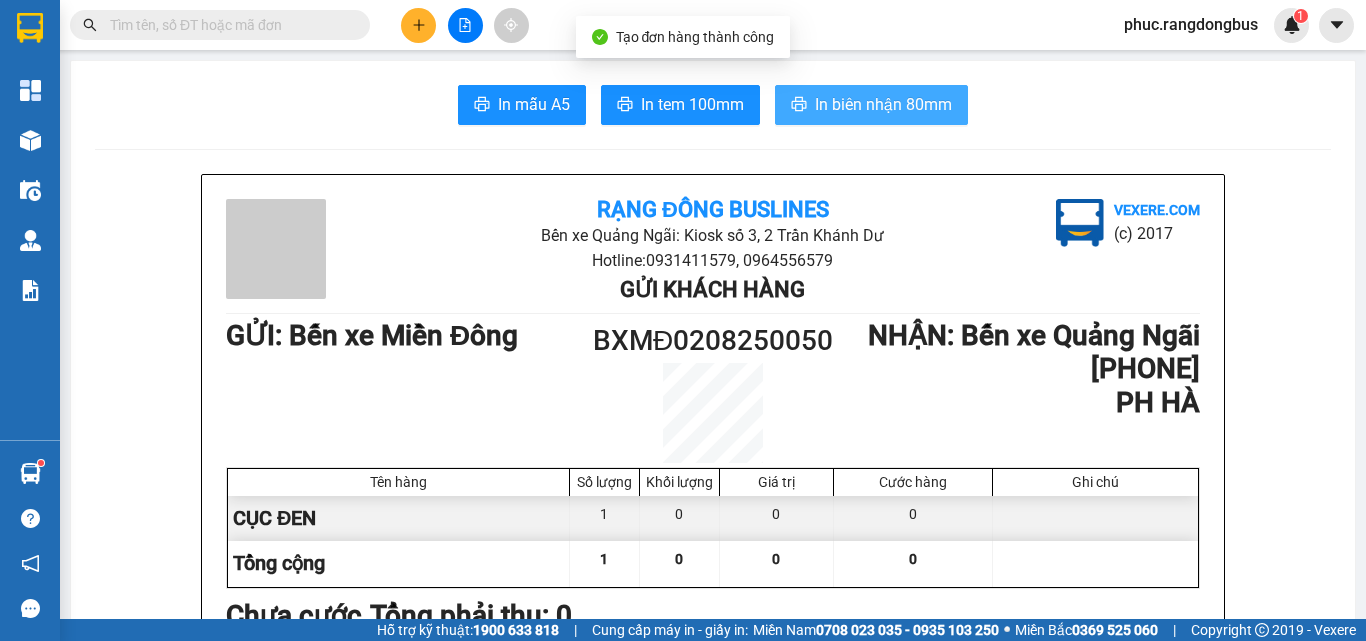 scroll, scrollTop: 0, scrollLeft: 0, axis: both 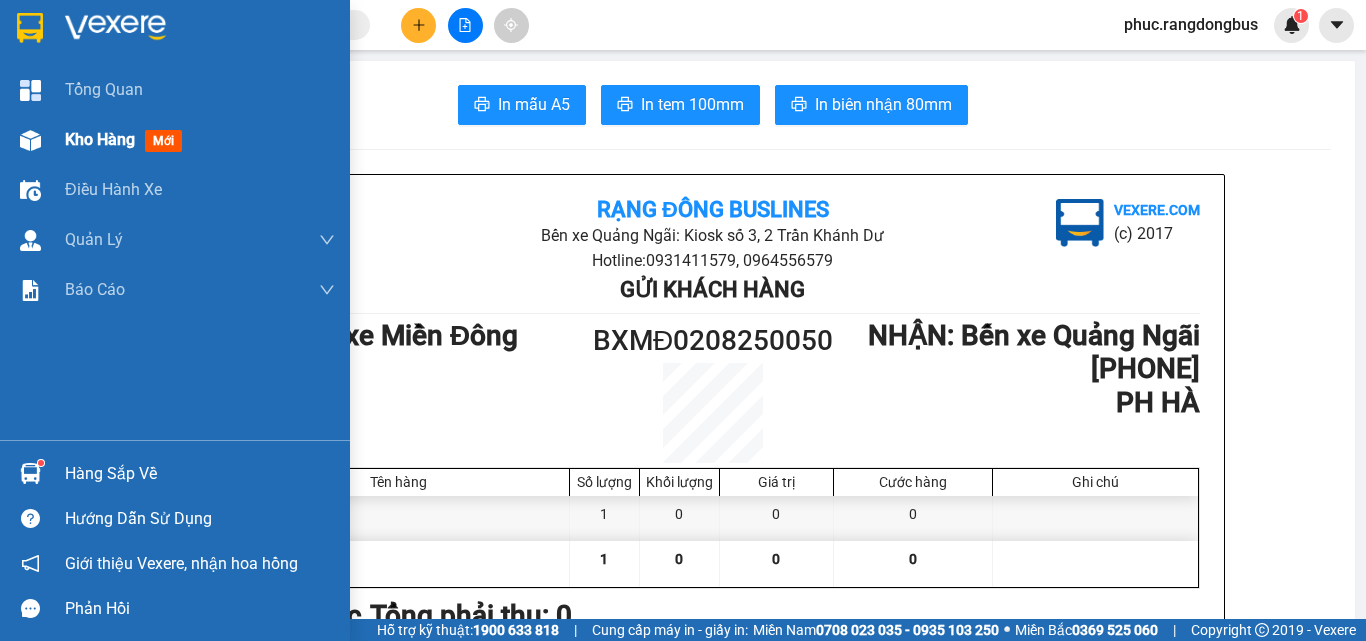 click on "Kho hàng" at bounding box center [100, 139] 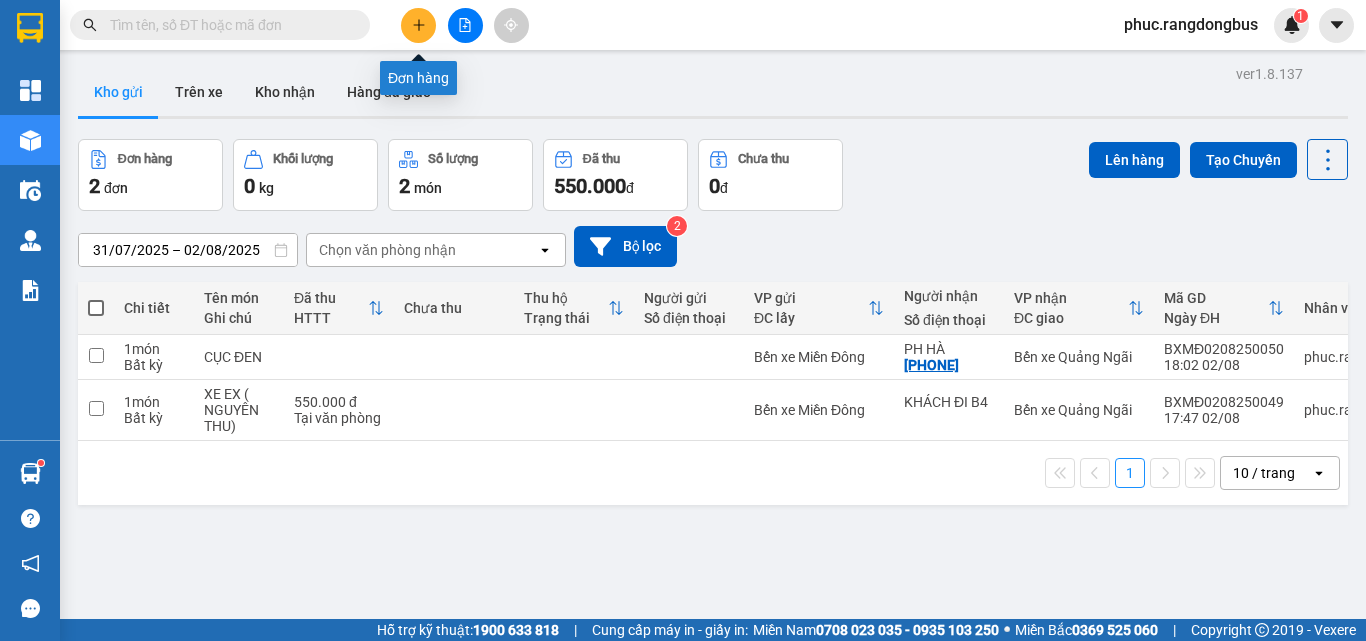 click at bounding box center (418, 25) 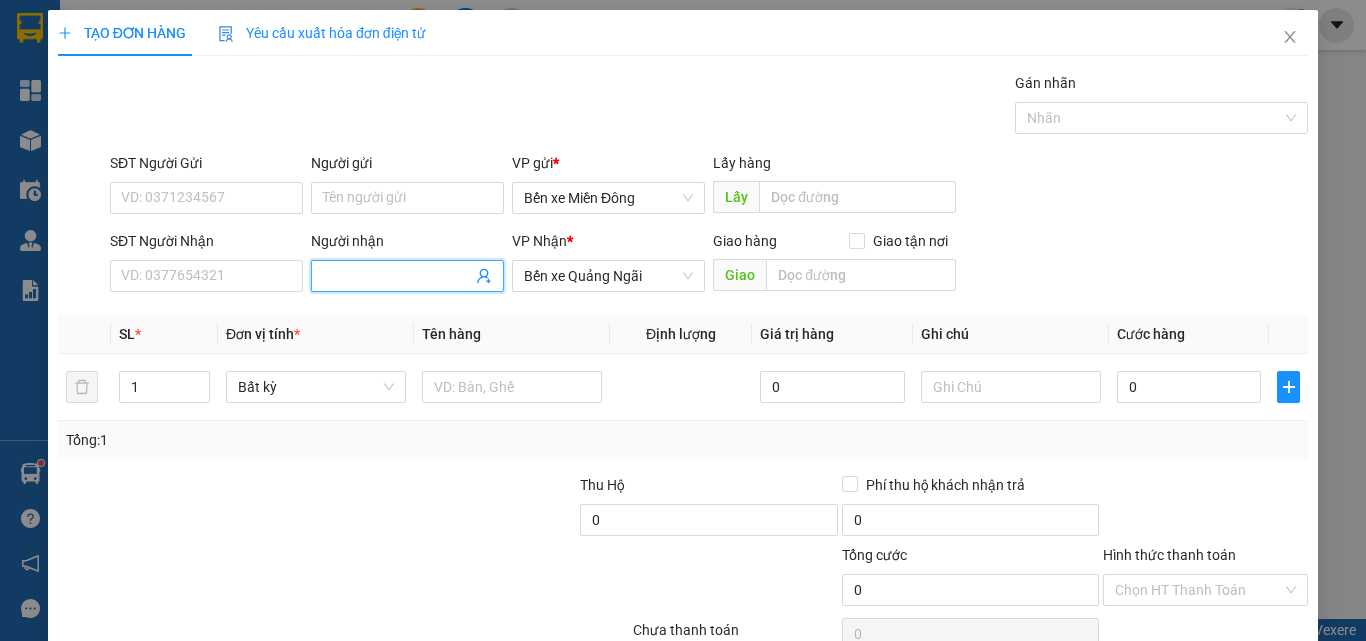click on "Người nhận" at bounding box center (397, 276) 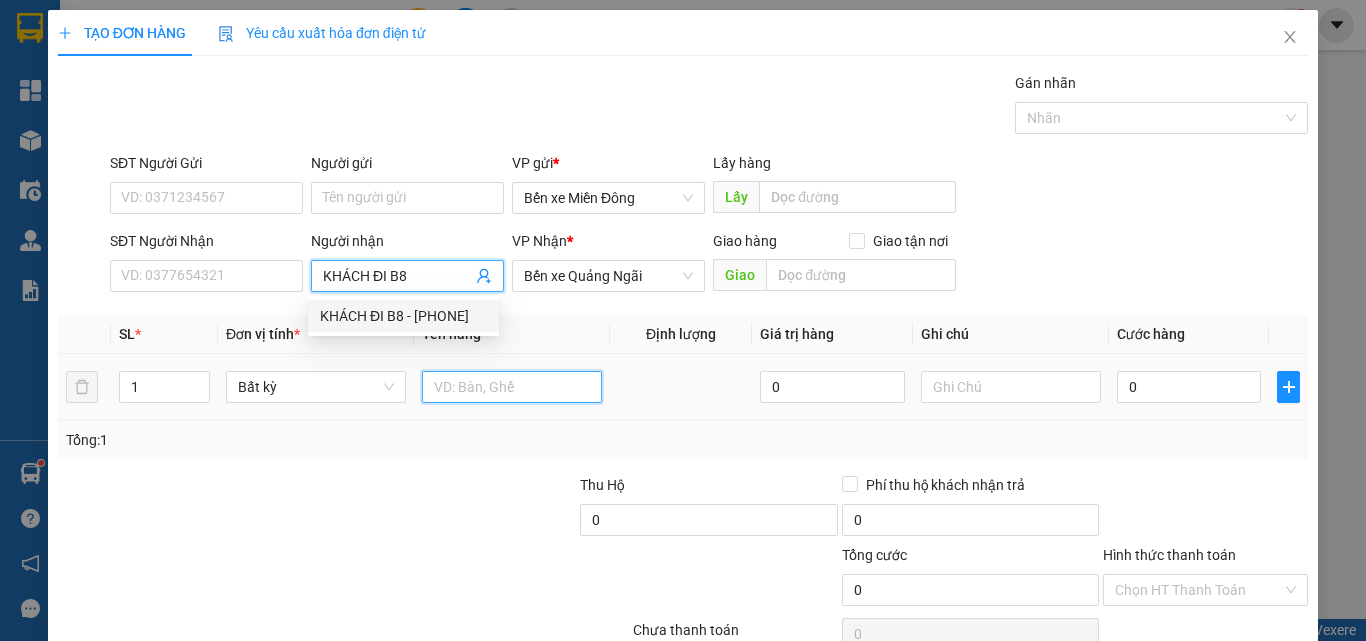click at bounding box center (512, 387) 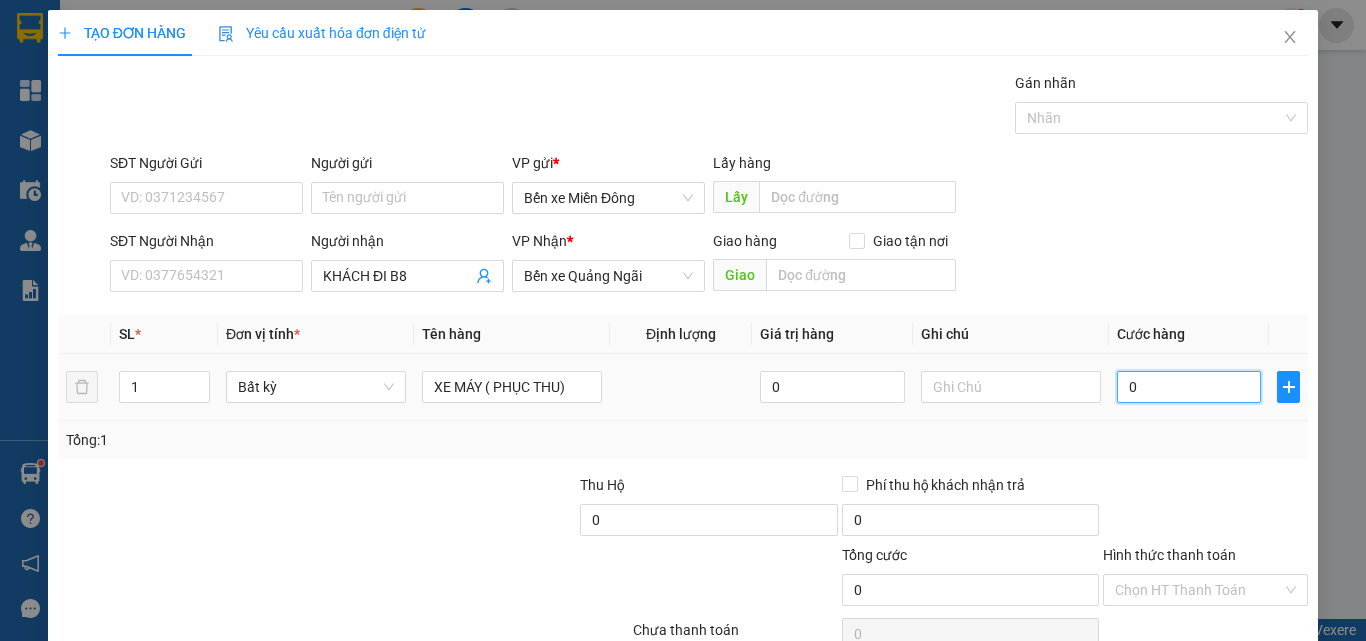 click on "0" at bounding box center (1189, 387) 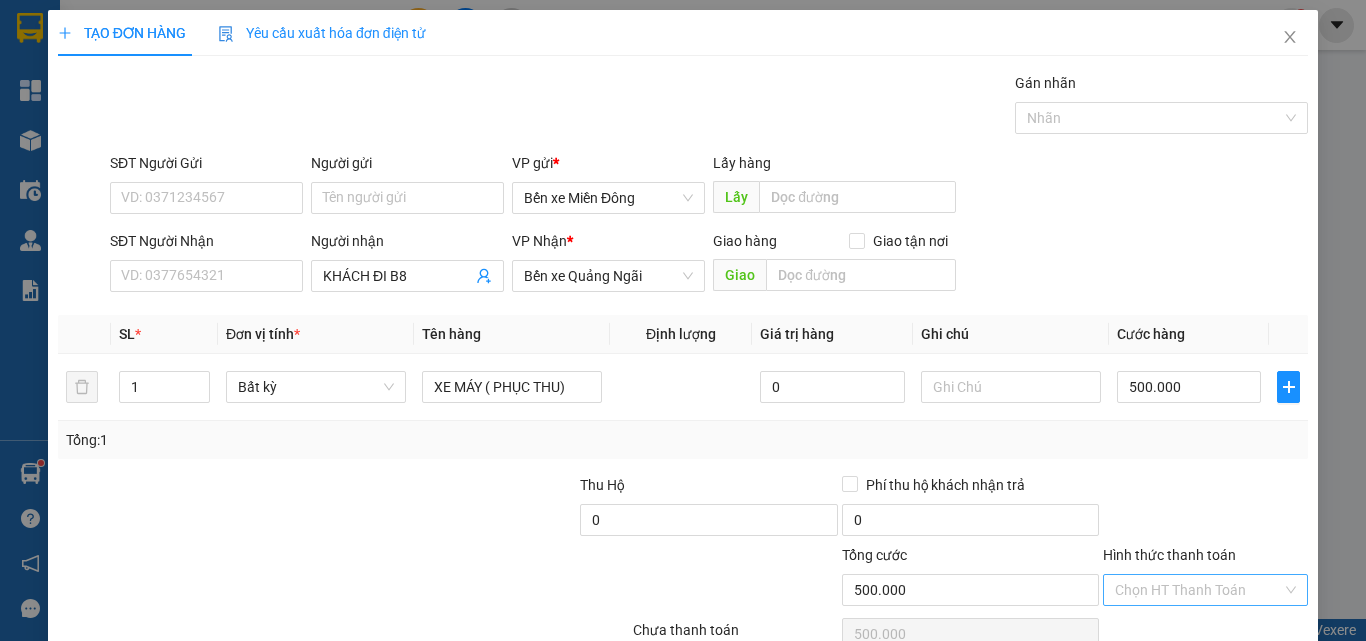 click on "Hình thức thanh toán" at bounding box center (1198, 590) 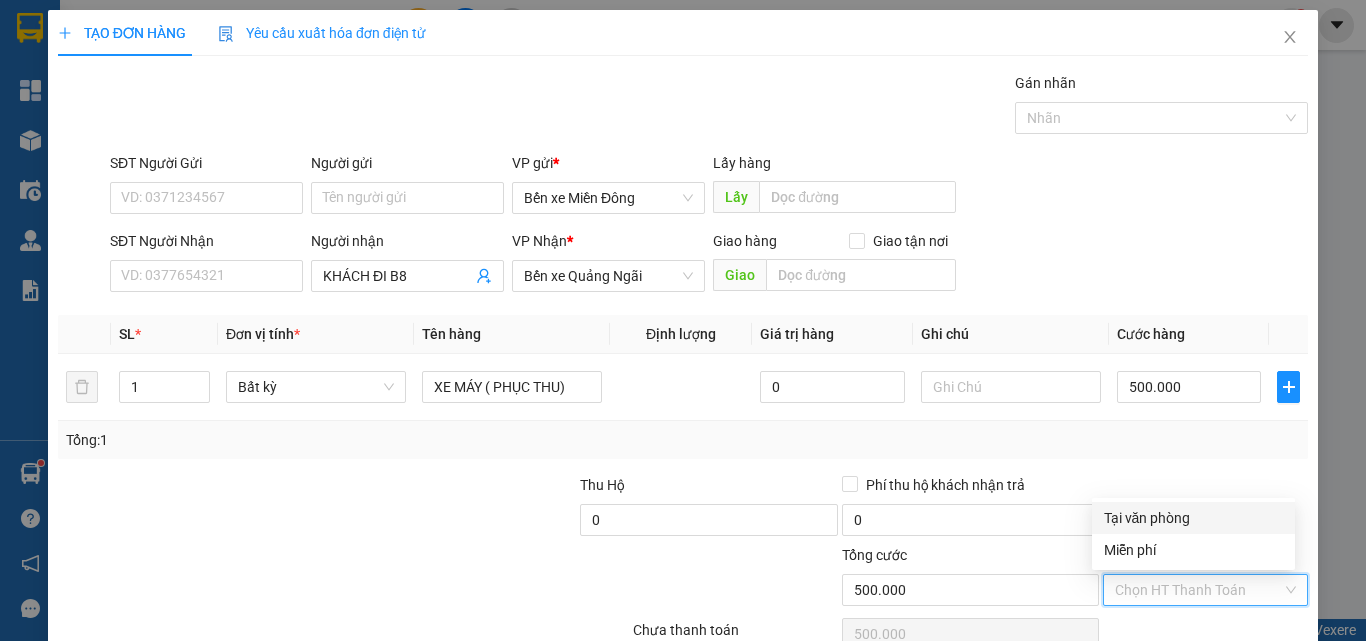 click on "Tại văn phòng" at bounding box center [1193, 518] 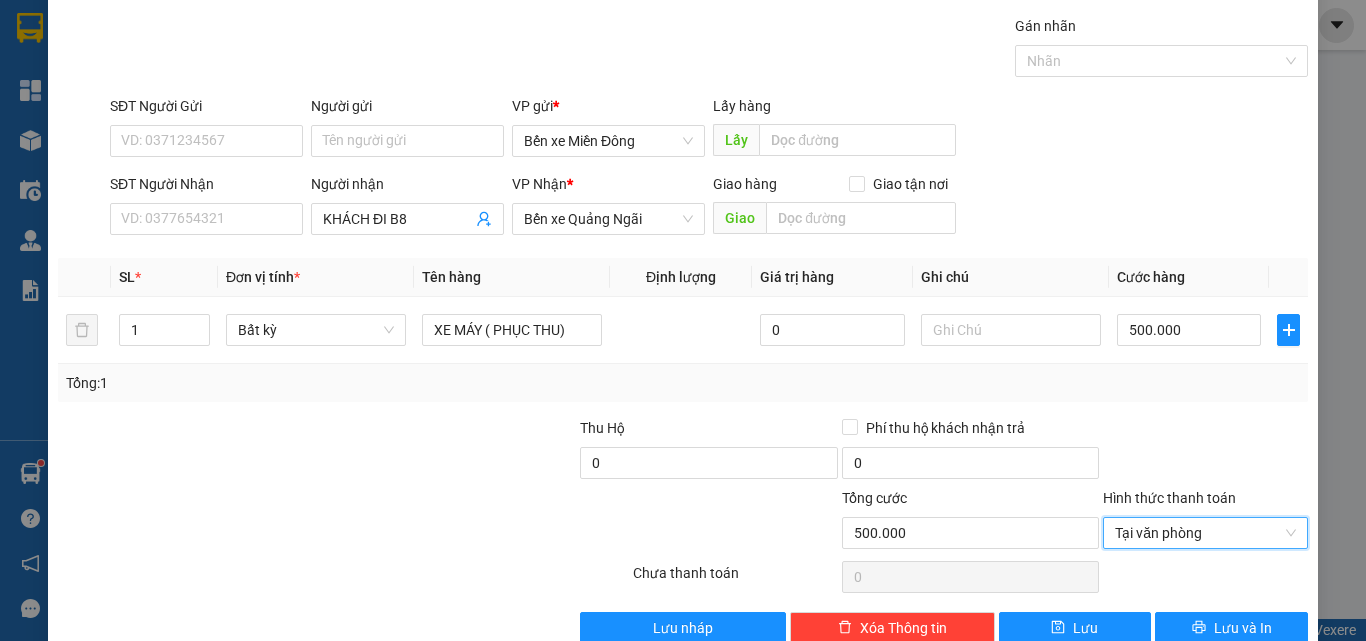 scroll, scrollTop: 99, scrollLeft: 0, axis: vertical 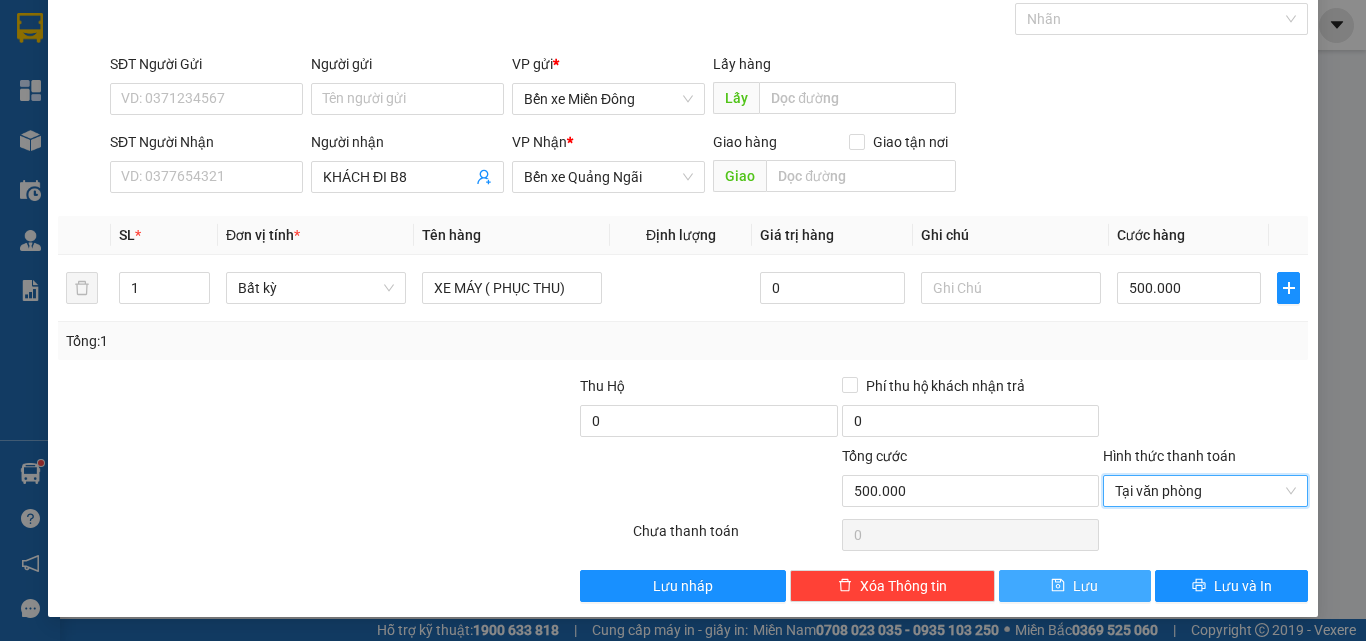 click on "Lưu" at bounding box center [1075, 586] 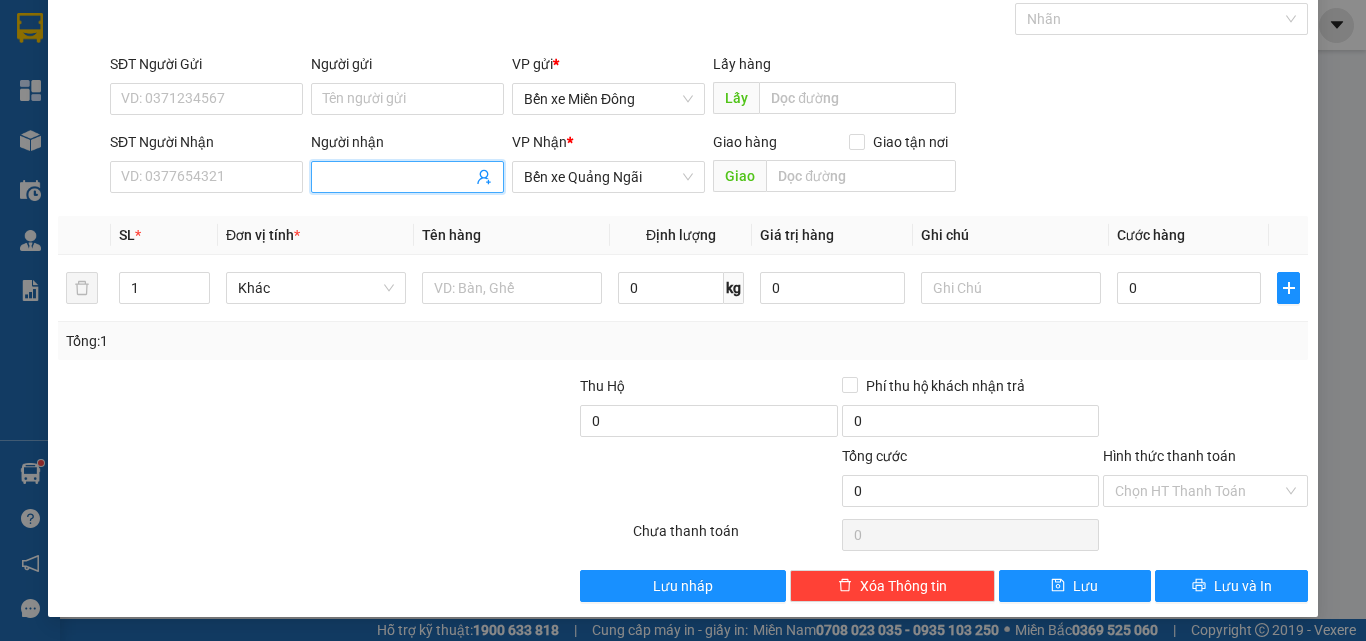 click on "Người nhận" at bounding box center [397, 177] 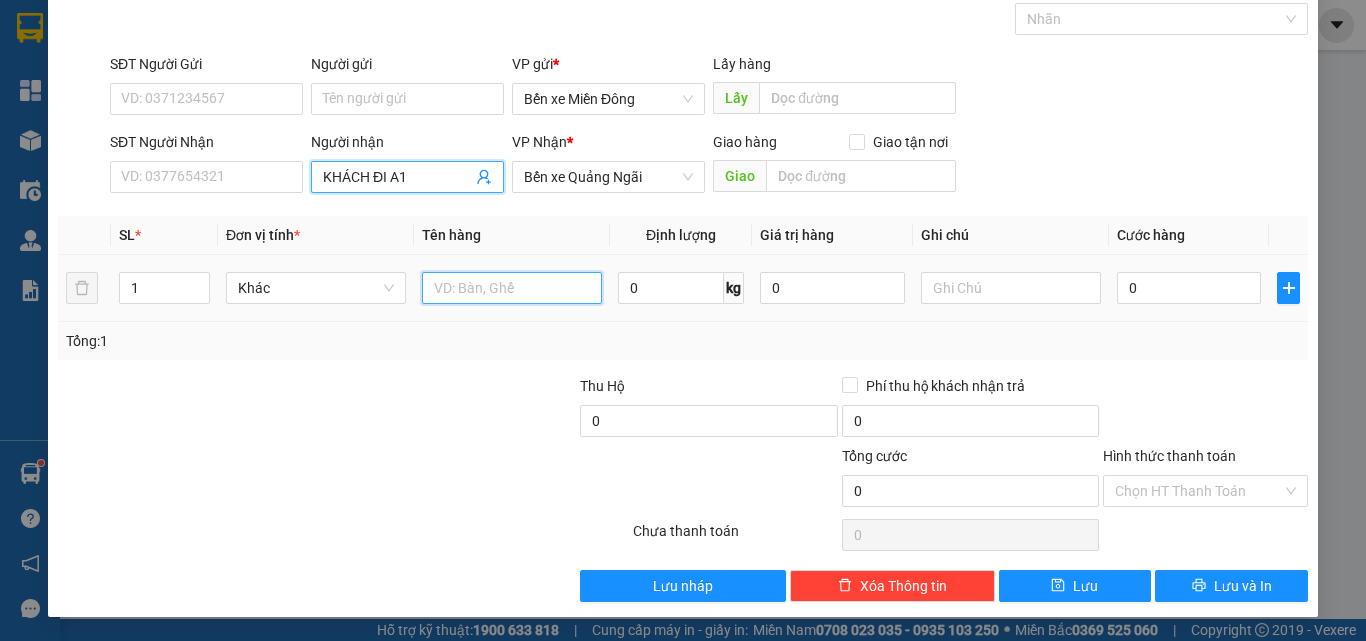 click at bounding box center [512, 288] 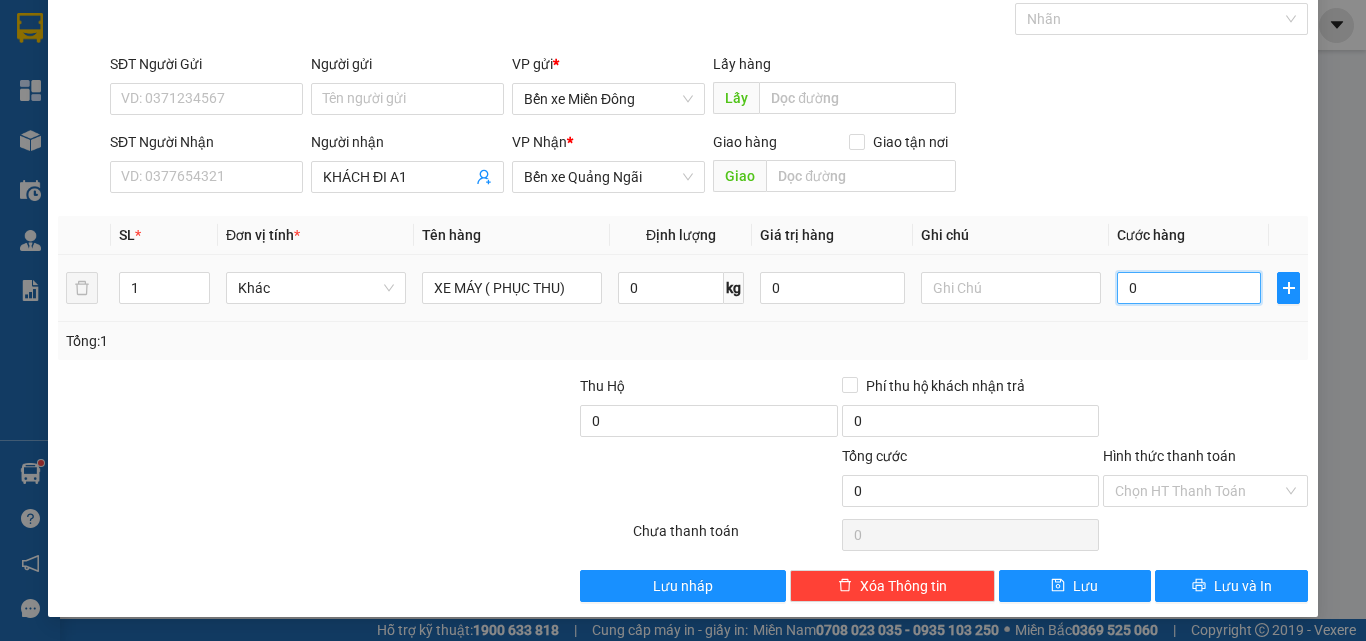 click on "0" at bounding box center [1189, 288] 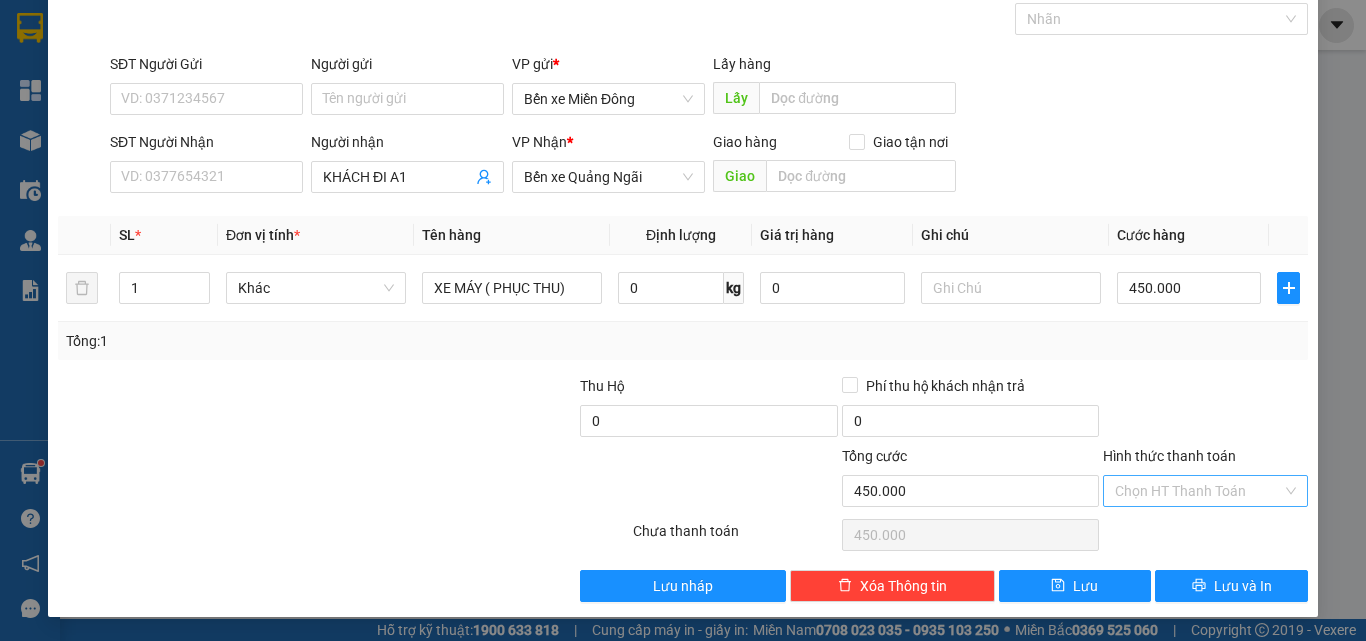 click on "Hình thức thanh toán" at bounding box center [1198, 491] 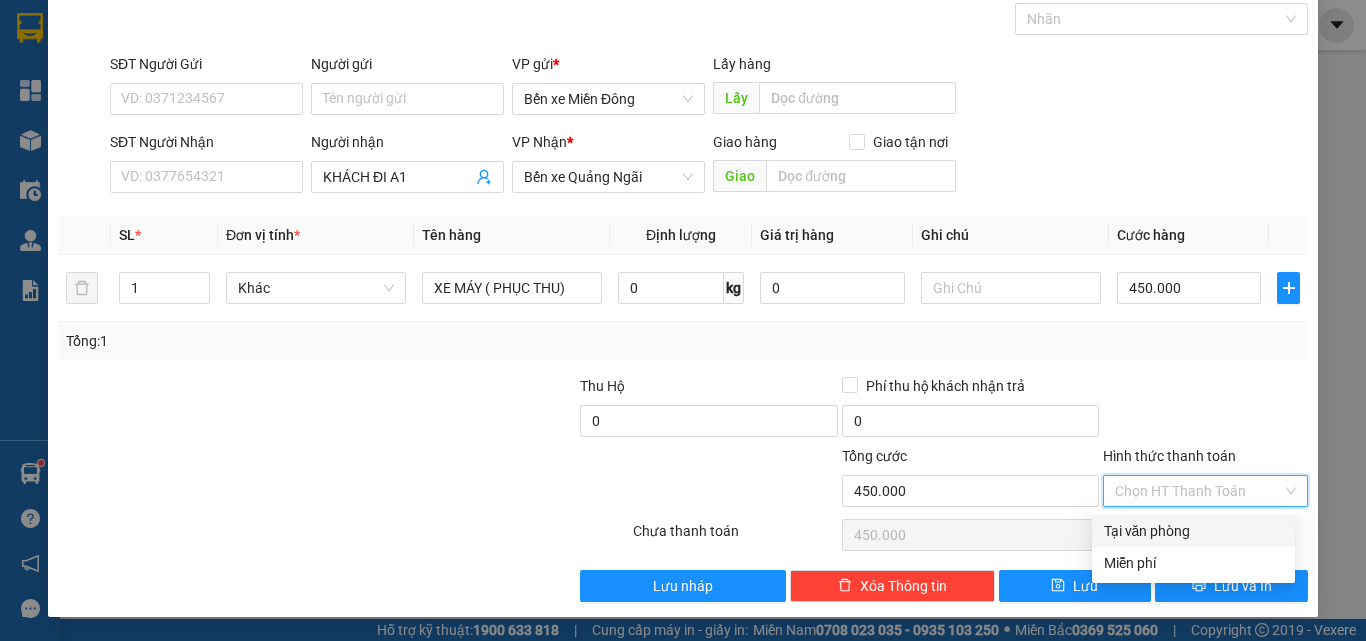 click on "Tại văn phòng" at bounding box center (1193, 531) 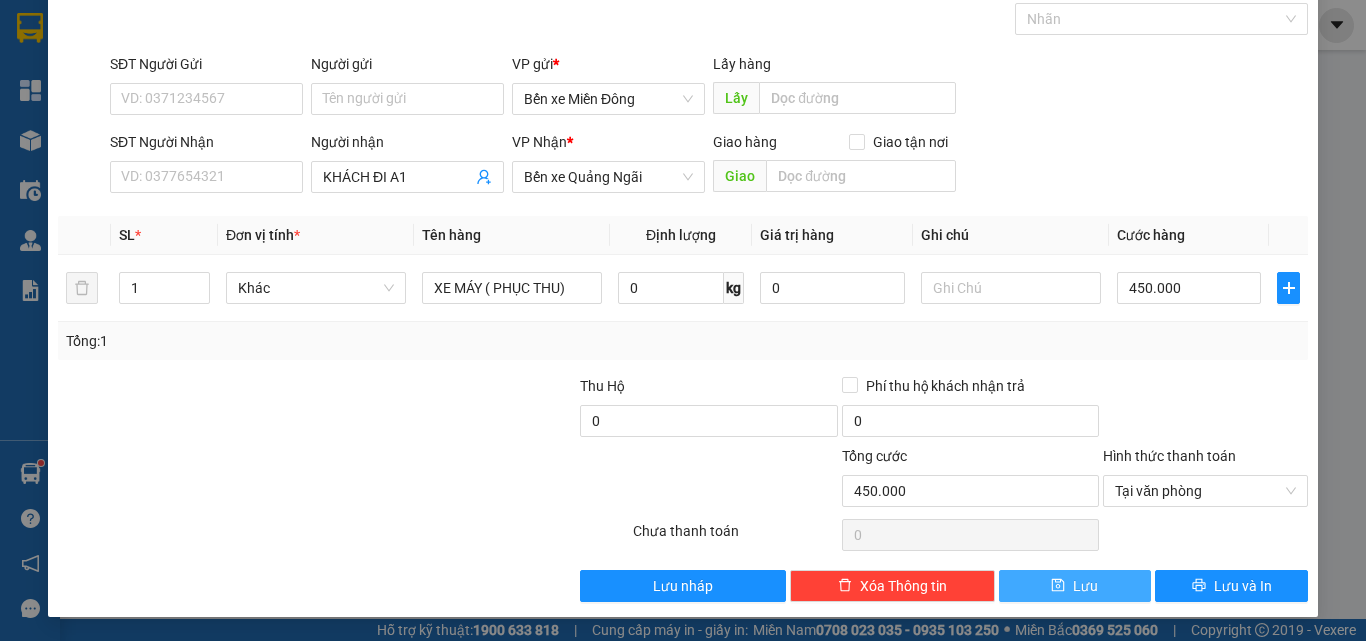 click on "Lưu" at bounding box center [1075, 586] 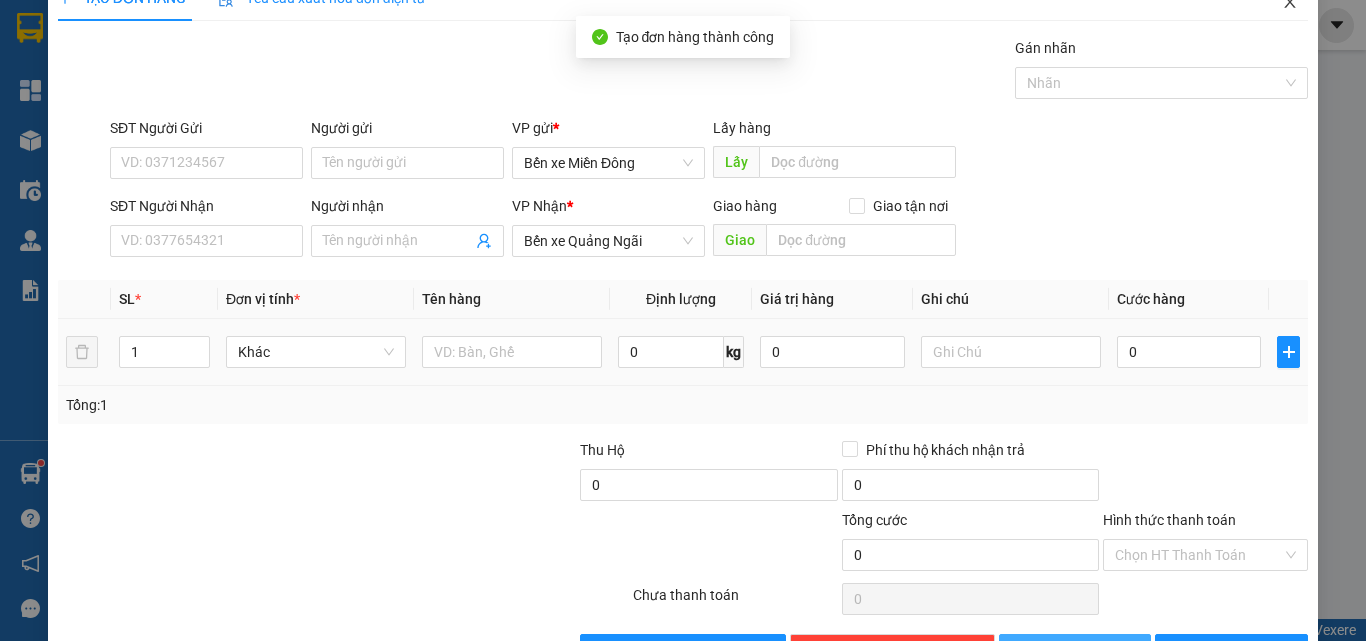 scroll, scrollTop: 0, scrollLeft: 0, axis: both 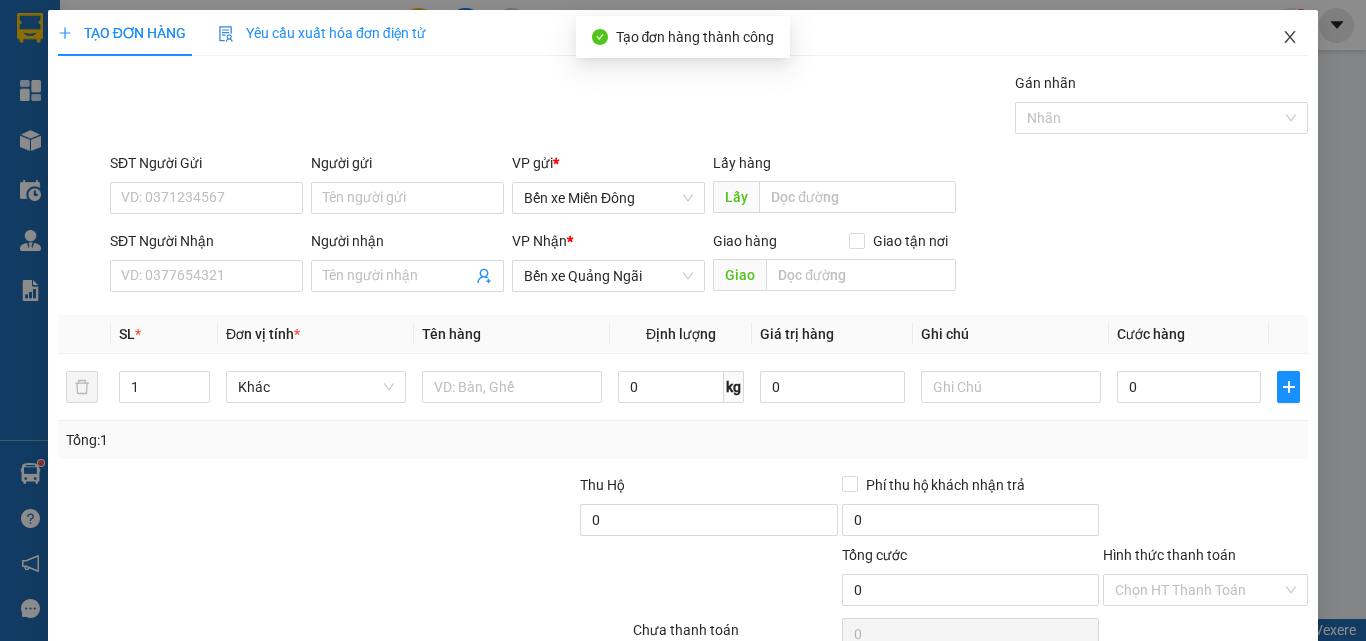 drag, startPoint x: 1269, startPoint y: 31, endPoint x: 1365, endPoint y: 602, distance: 579.0138 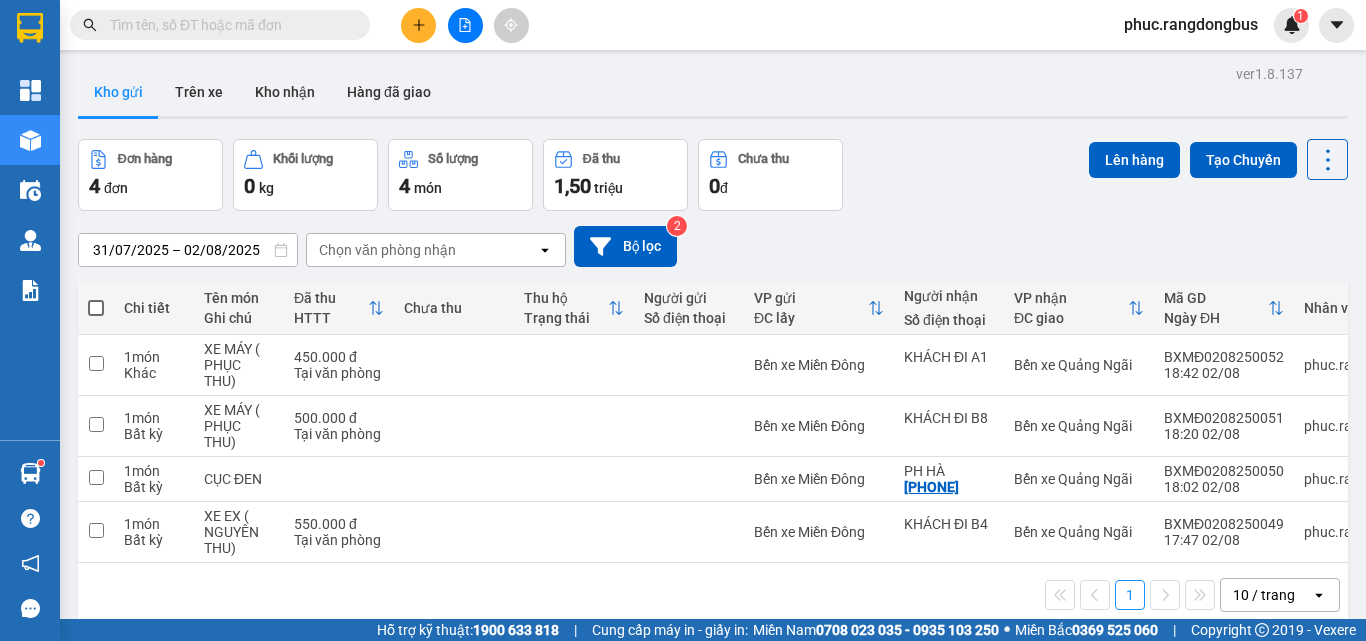 click at bounding box center [96, 308] 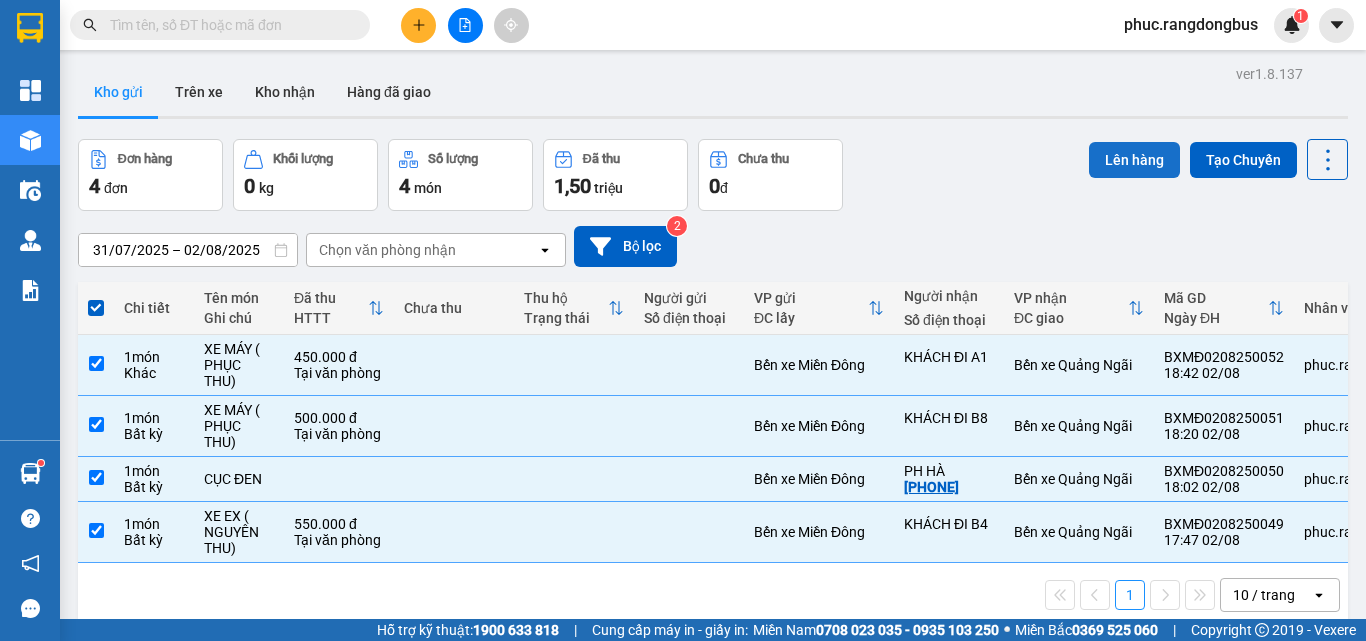 click on "Lên hàng" at bounding box center (1134, 160) 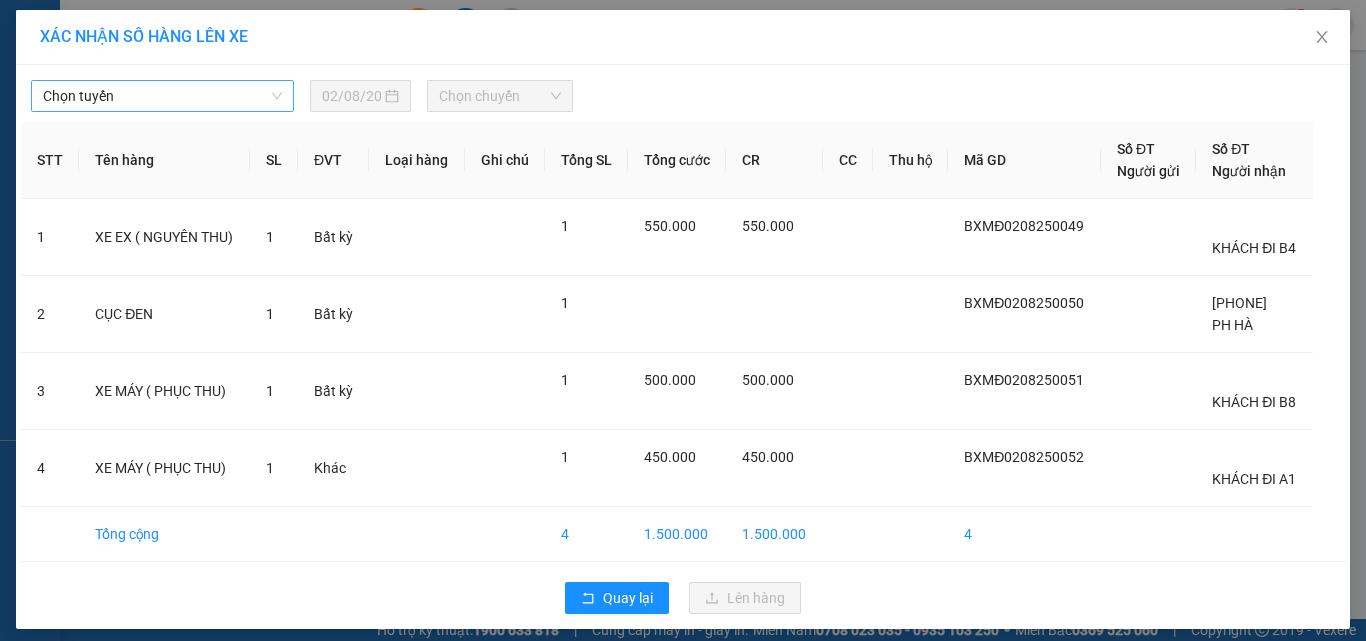 click on "Chọn tuyến" at bounding box center [162, 96] 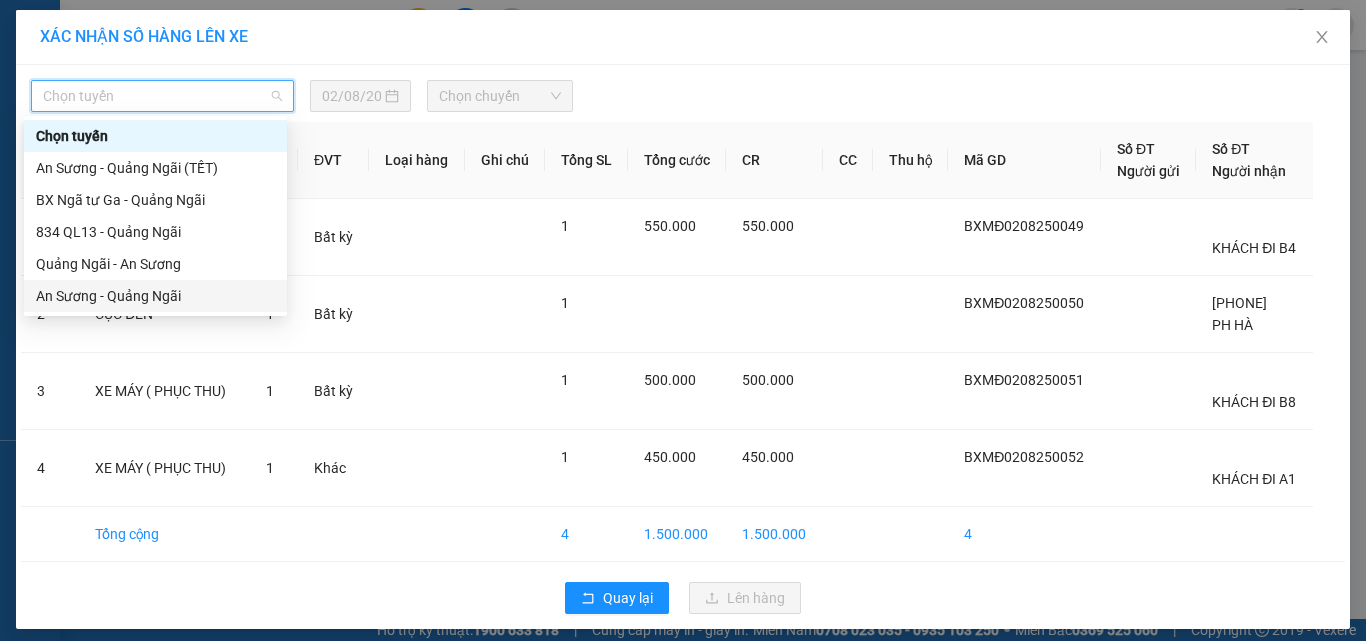 drag, startPoint x: 168, startPoint y: 298, endPoint x: 192, endPoint y: 279, distance: 30.610456 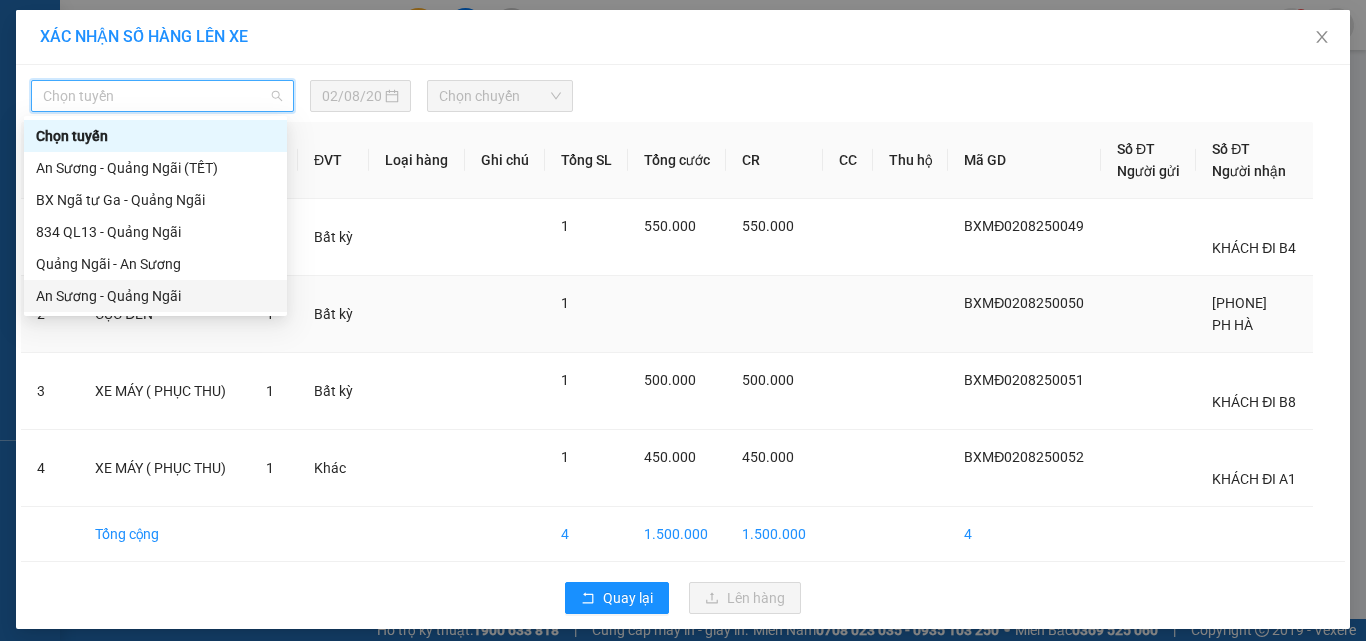 click on "An Sương - Quảng Ngãi" at bounding box center [155, 296] 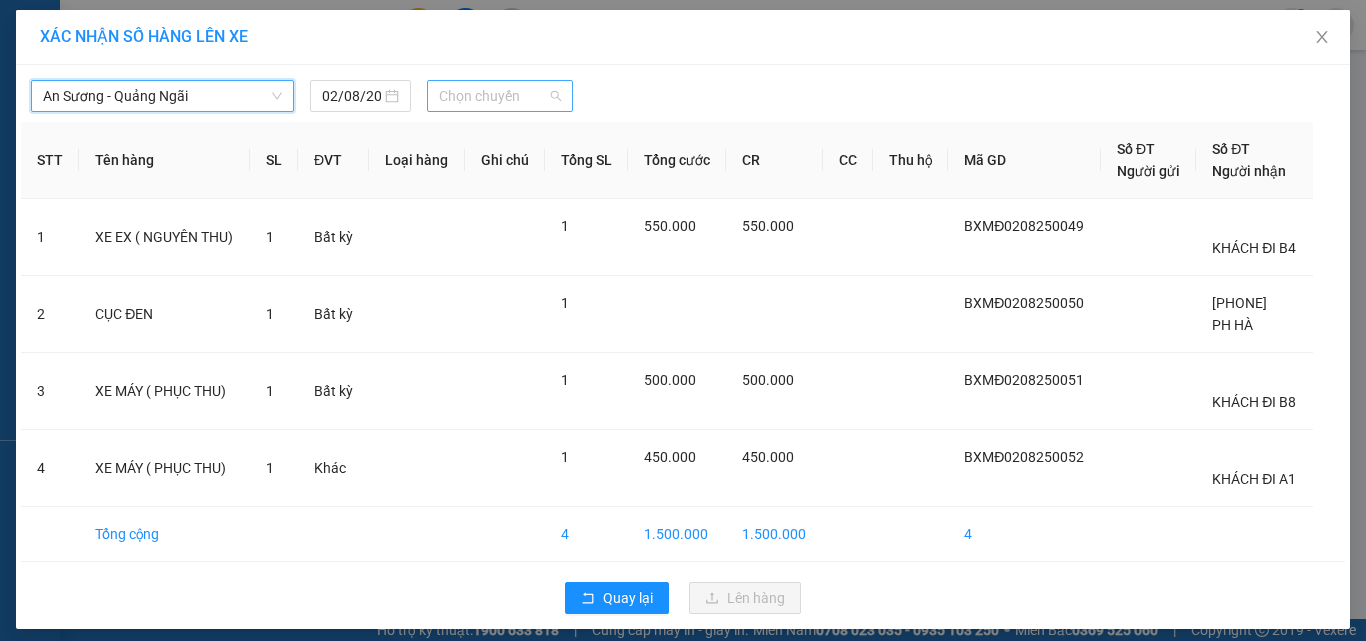 drag, startPoint x: 506, startPoint y: 93, endPoint x: 546, endPoint y: 204, distance: 117.98729 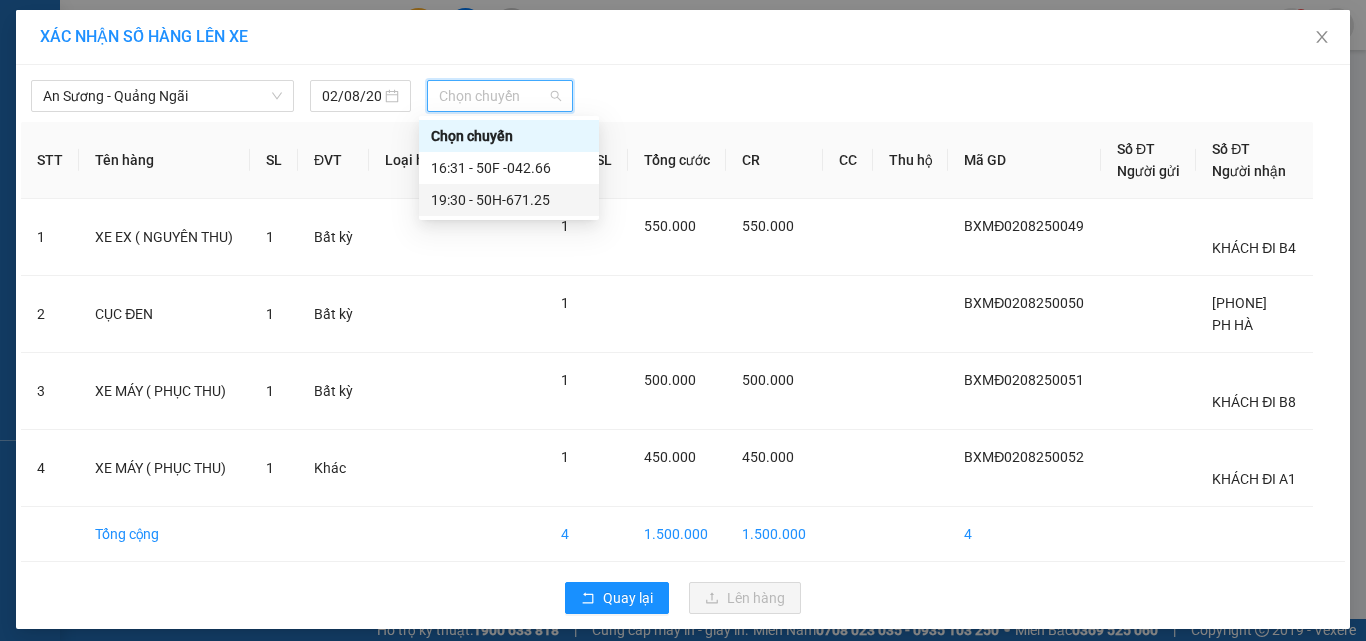 click on "19:30     - 50H-671.25" at bounding box center (509, 200) 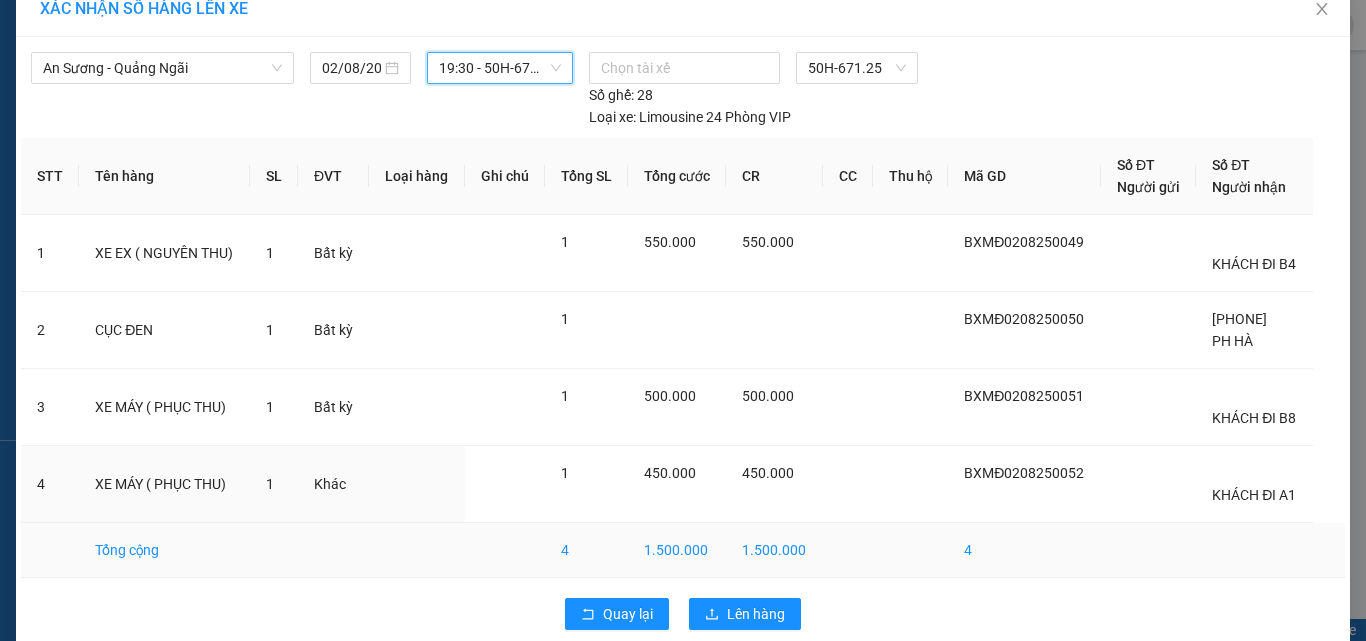 scroll, scrollTop: 56, scrollLeft: 0, axis: vertical 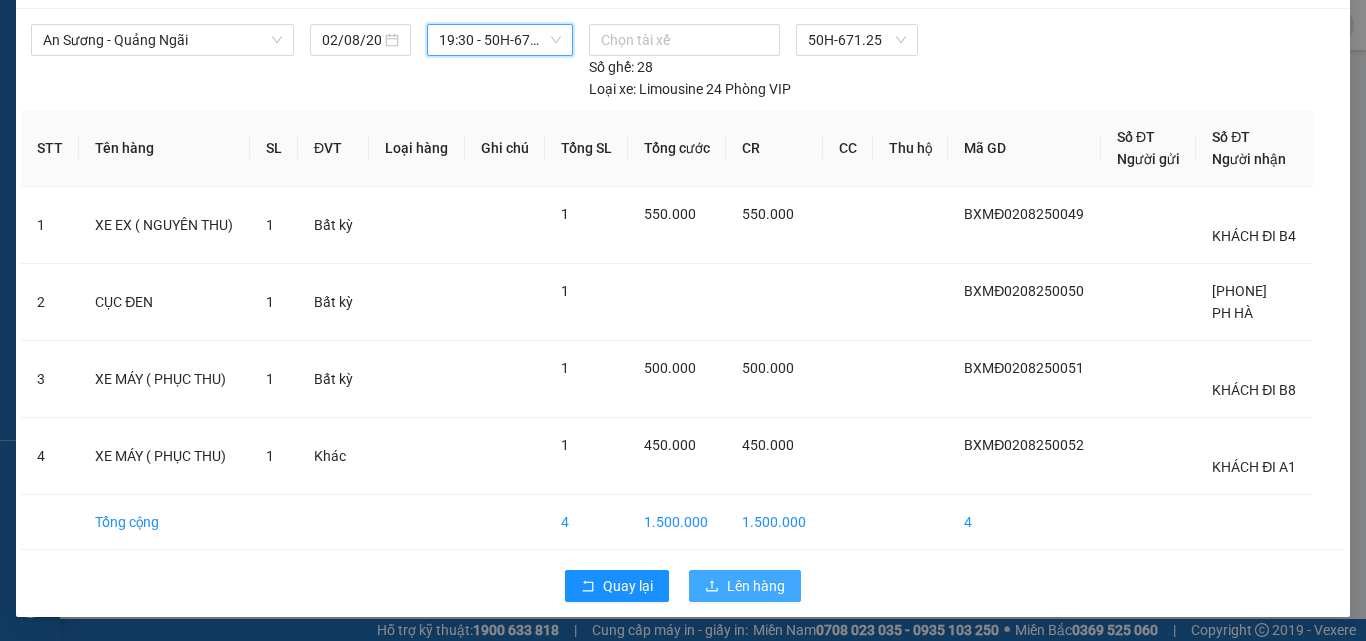 click on "Lên hàng" at bounding box center (745, 586) 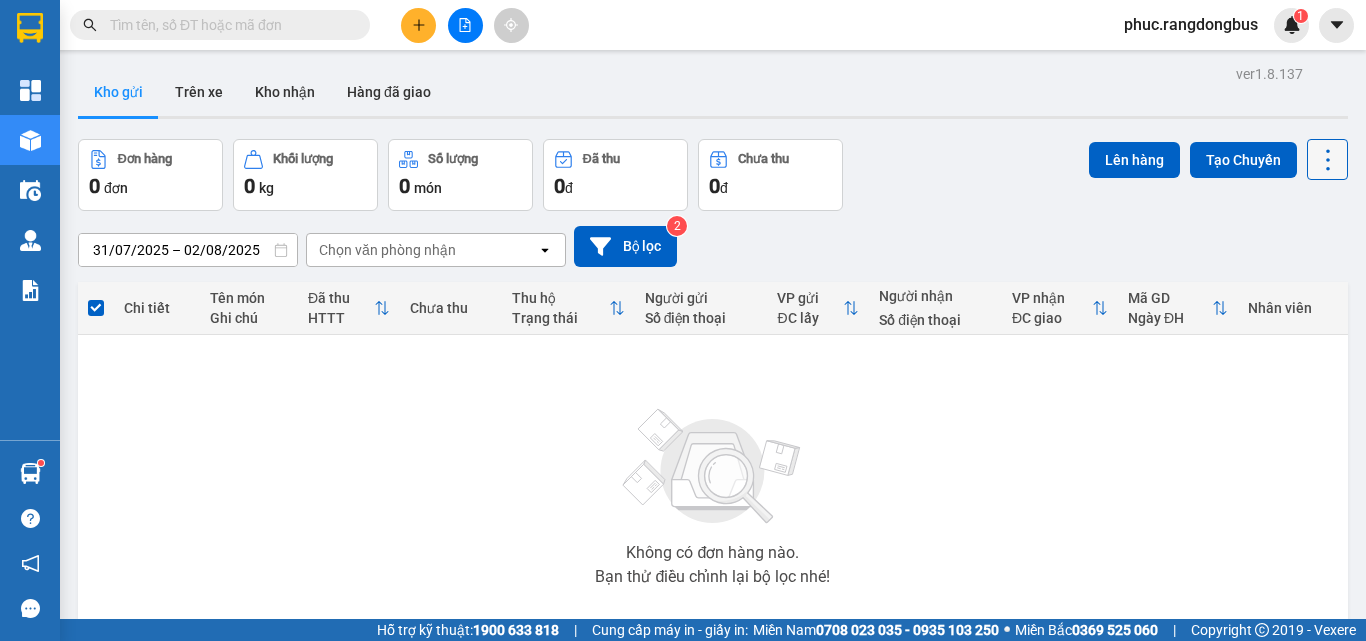 click 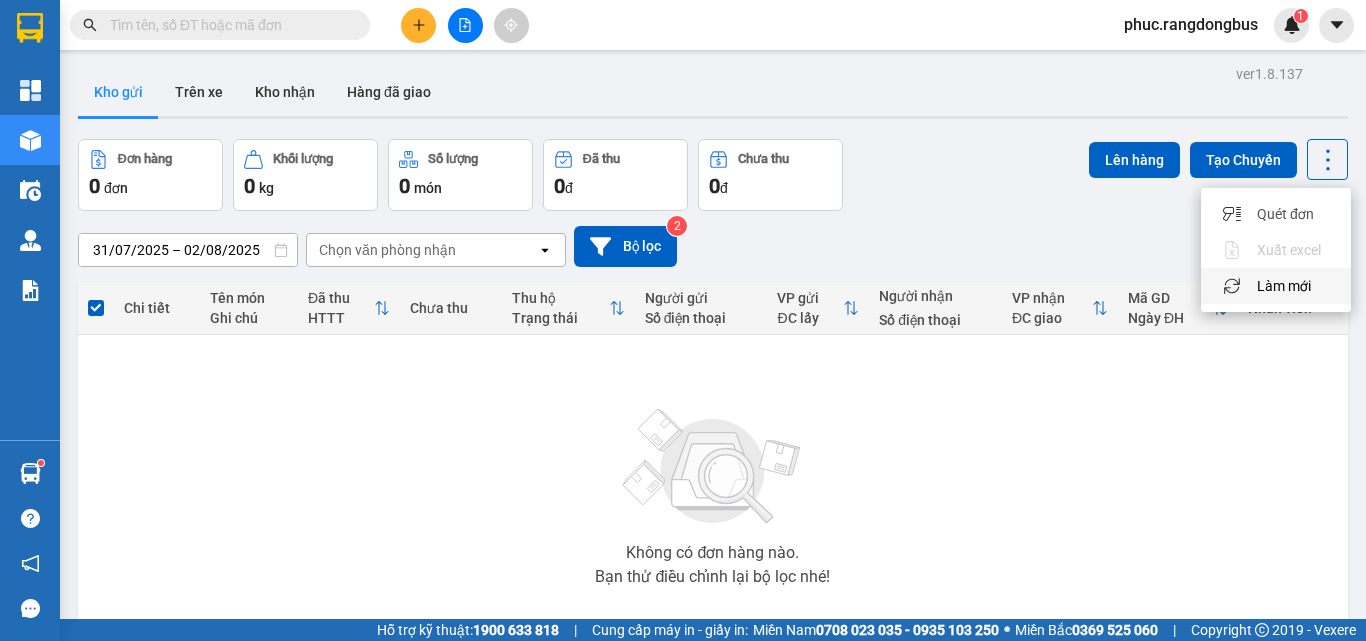 click on "Làm mới" at bounding box center [1284, 286] 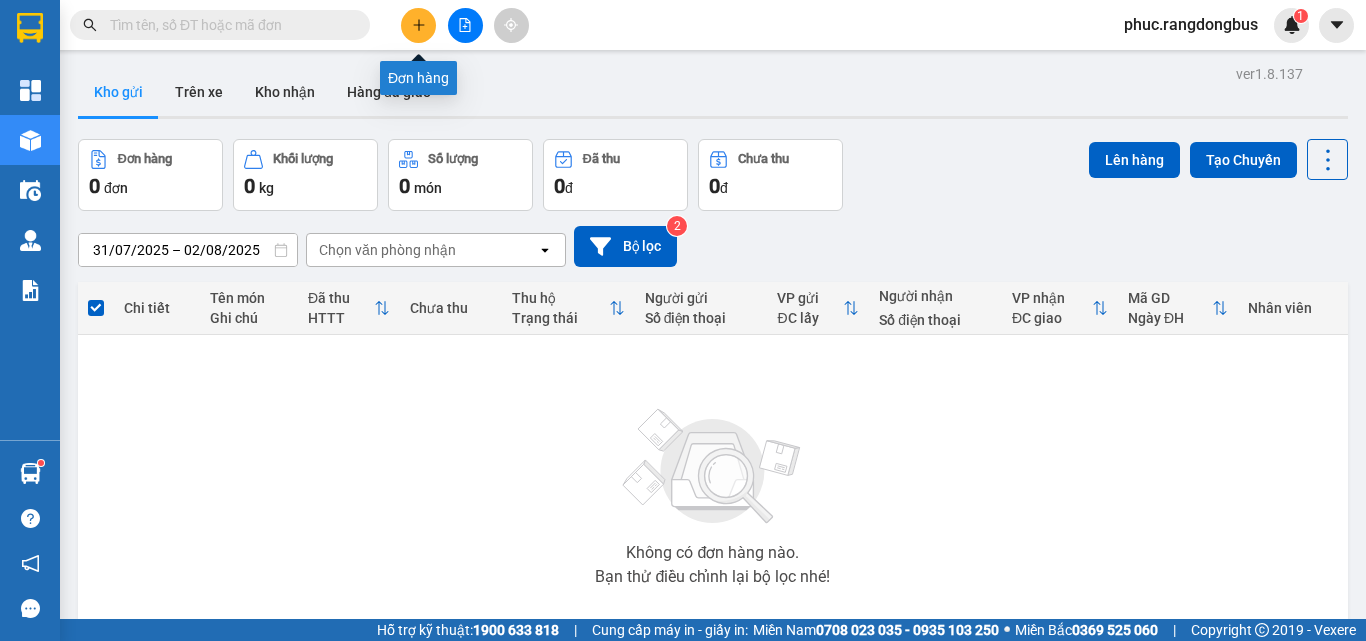 click at bounding box center [418, 25] 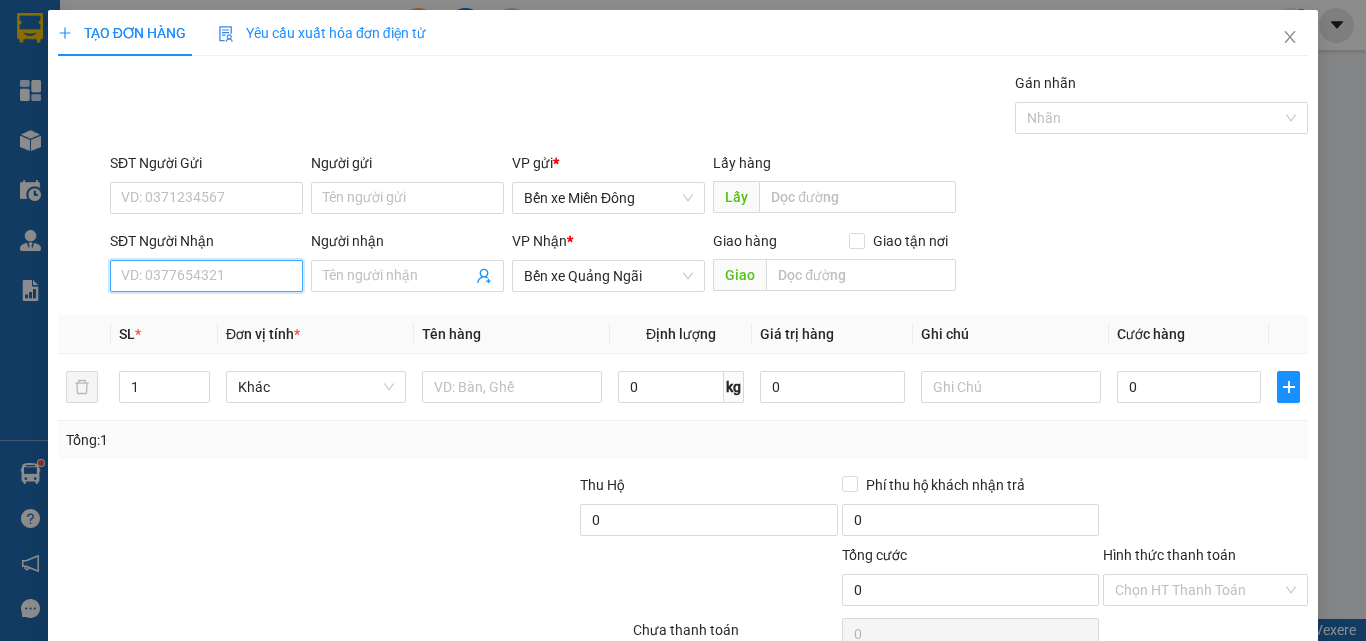 click on "SĐT Người Nhận" at bounding box center [206, 276] 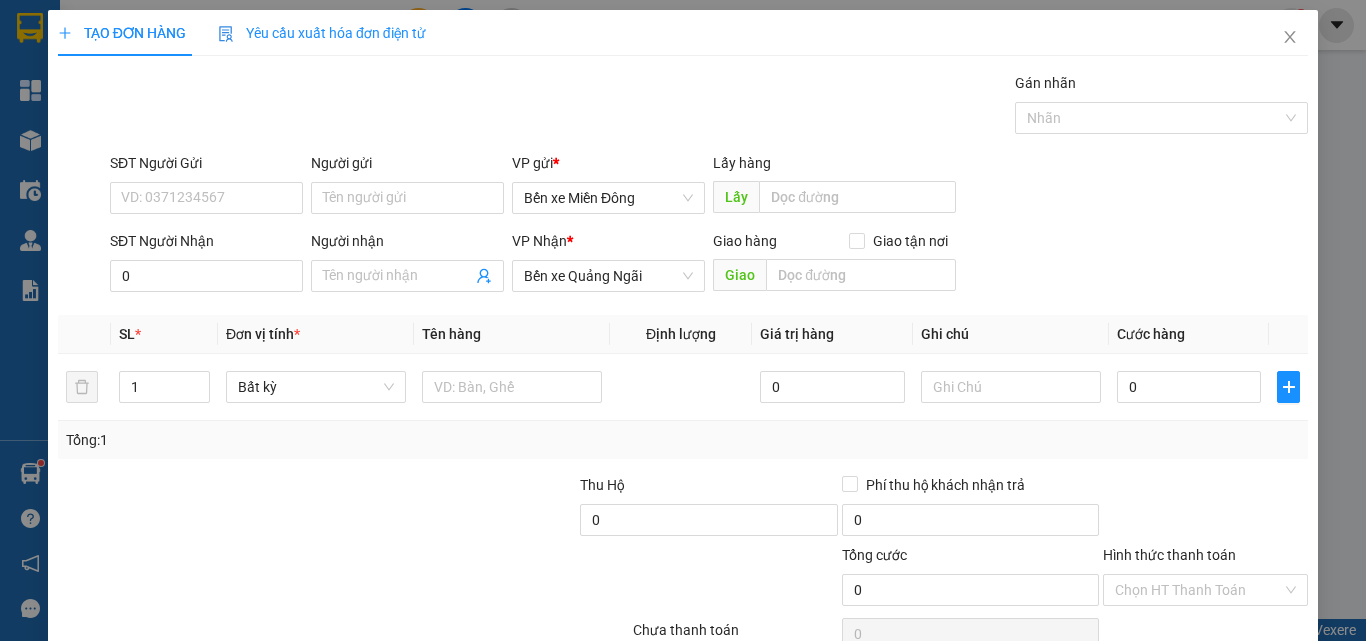 scroll, scrollTop: 0, scrollLeft: 0, axis: both 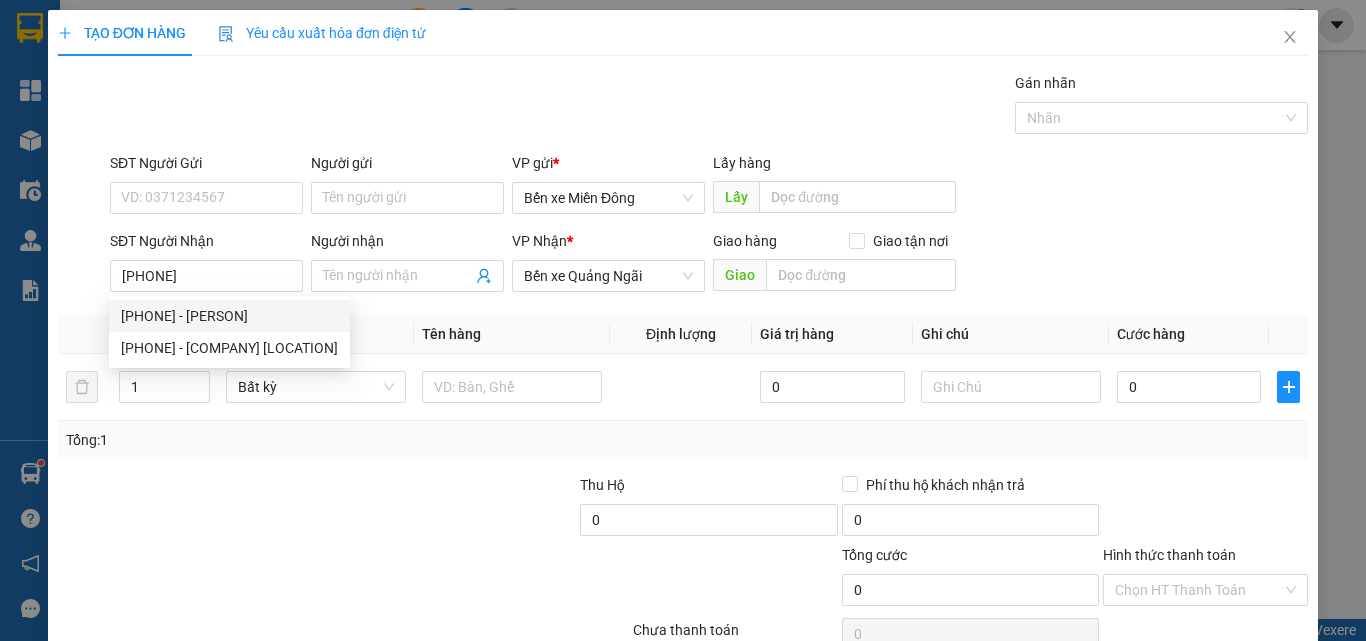 click on "0935544772 - ANH HIẾU" at bounding box center (229, 316) 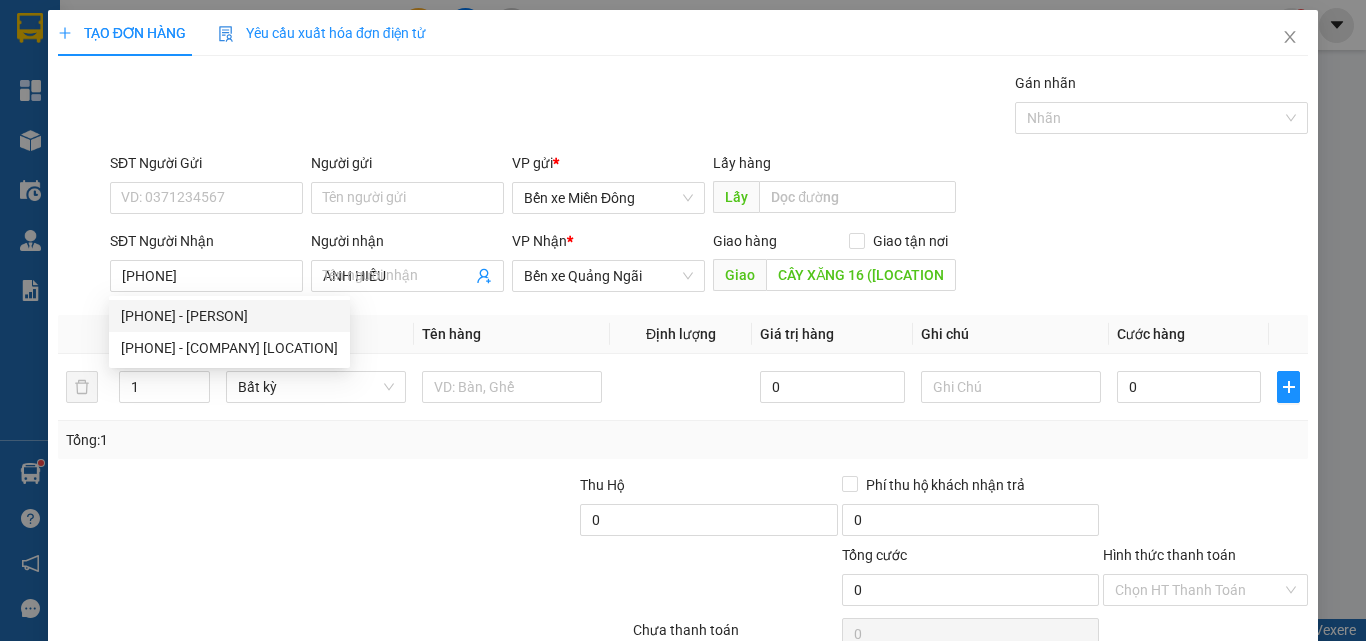 type on "150.000" 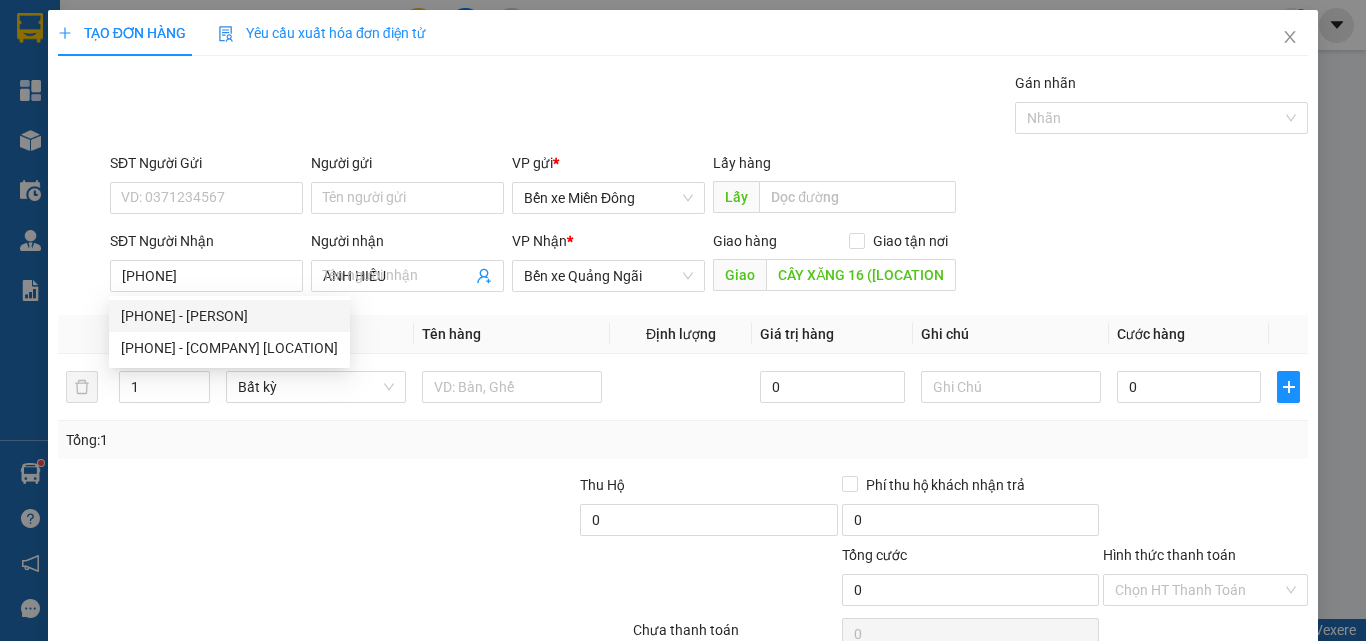 type on "150.000" 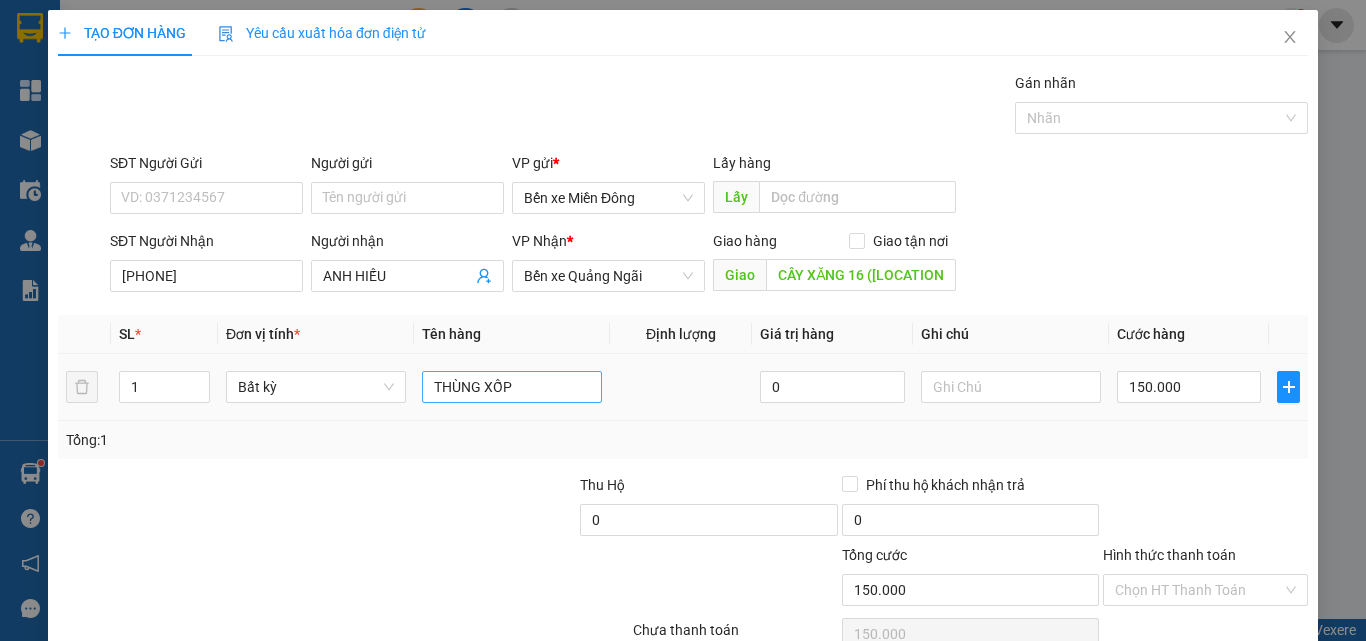 type on "0935544772" 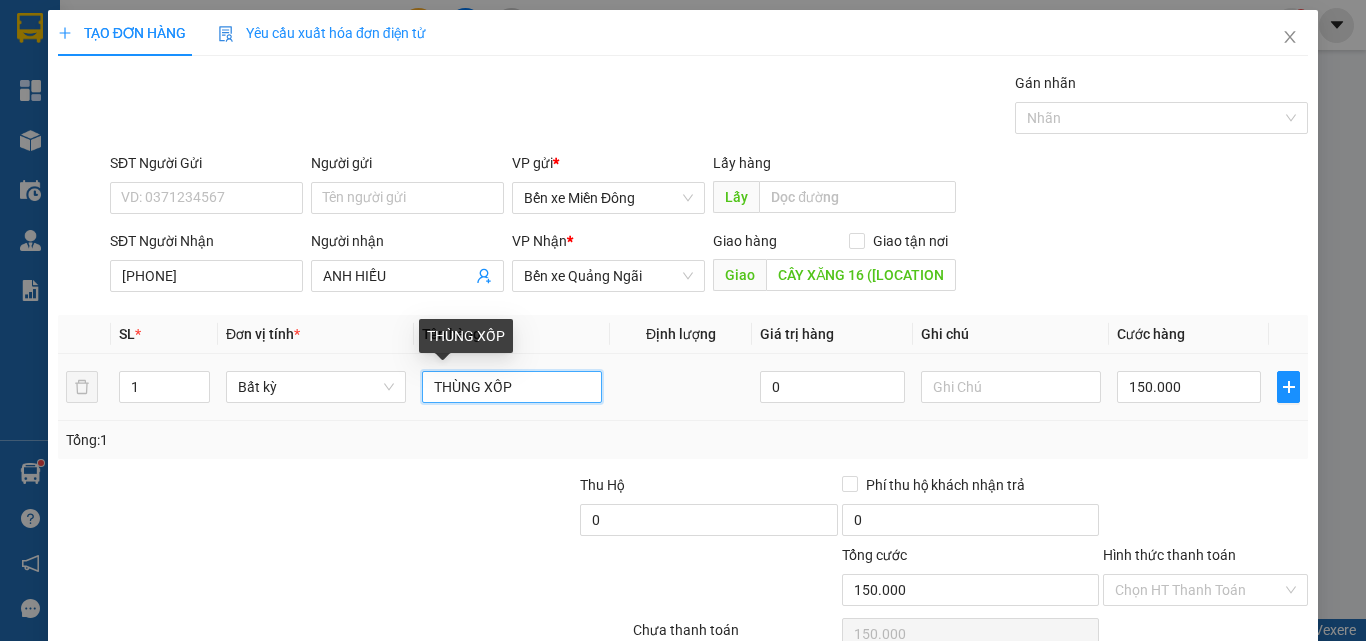 click on "THÙNG XỐP" at bounding box center (512, 387) 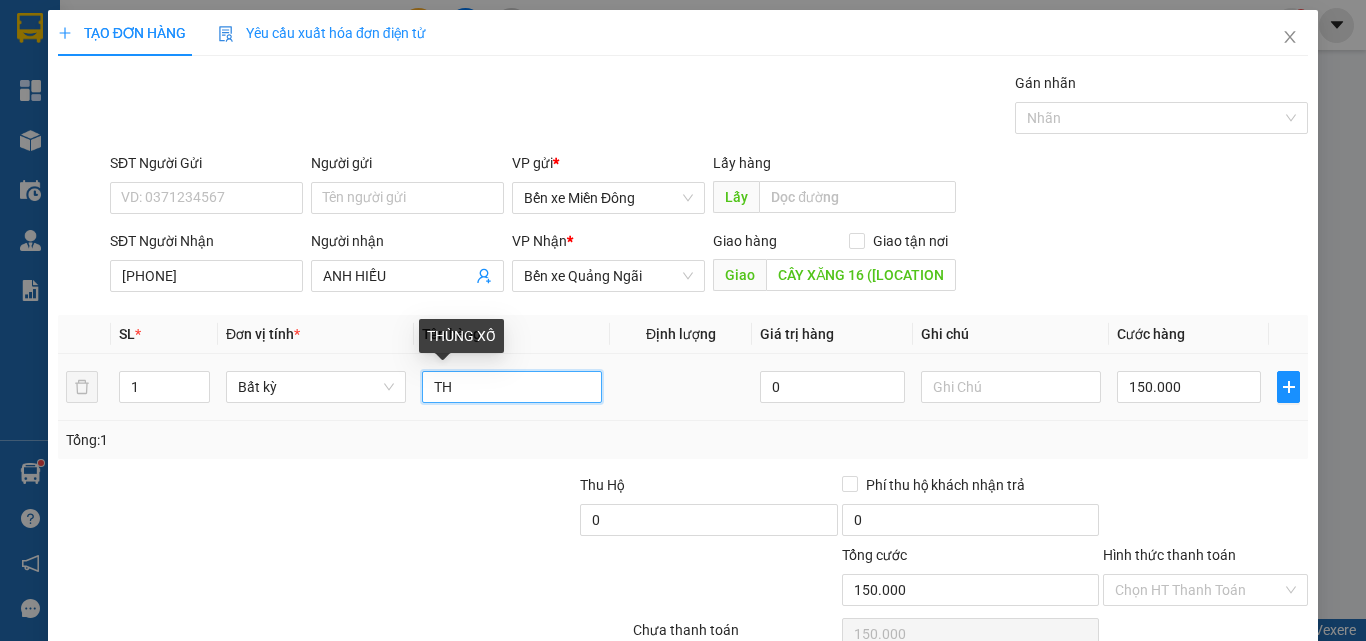 type on "T" 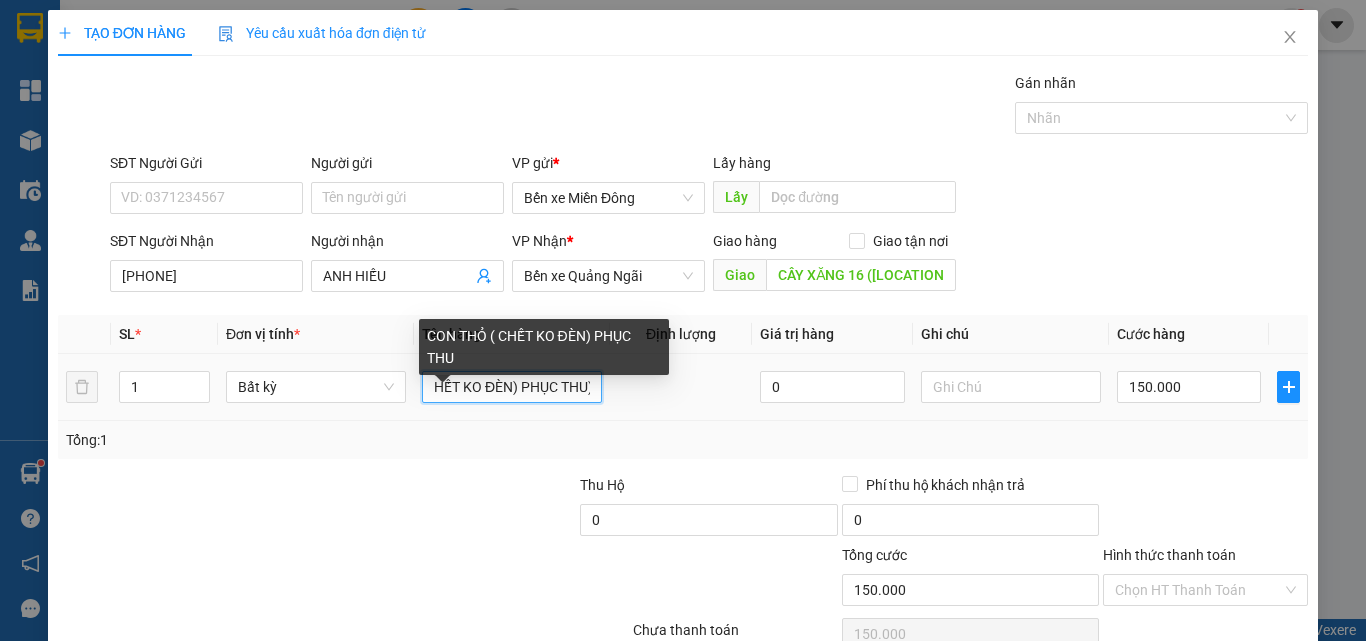 scroll, scrollTop: 0, scrollLeft: 84, axis: horizontal 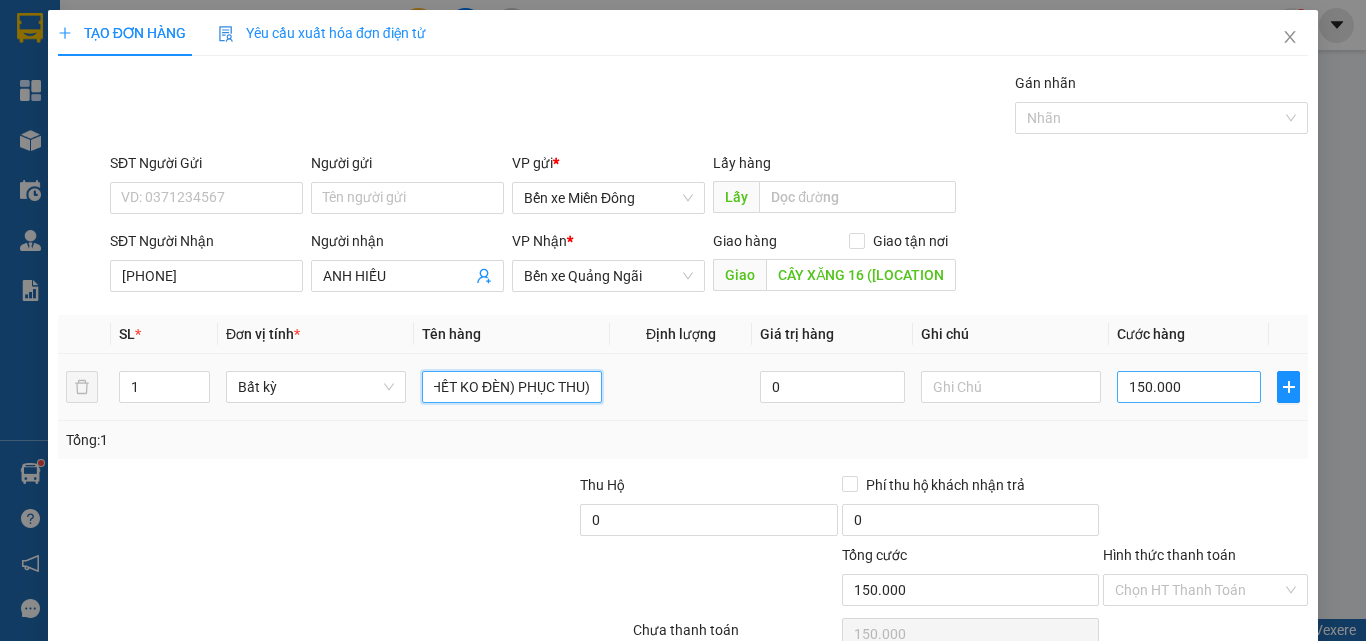 type on "CON THỎ ( CHẾT KO ĐÈN) PHỤC THU)" 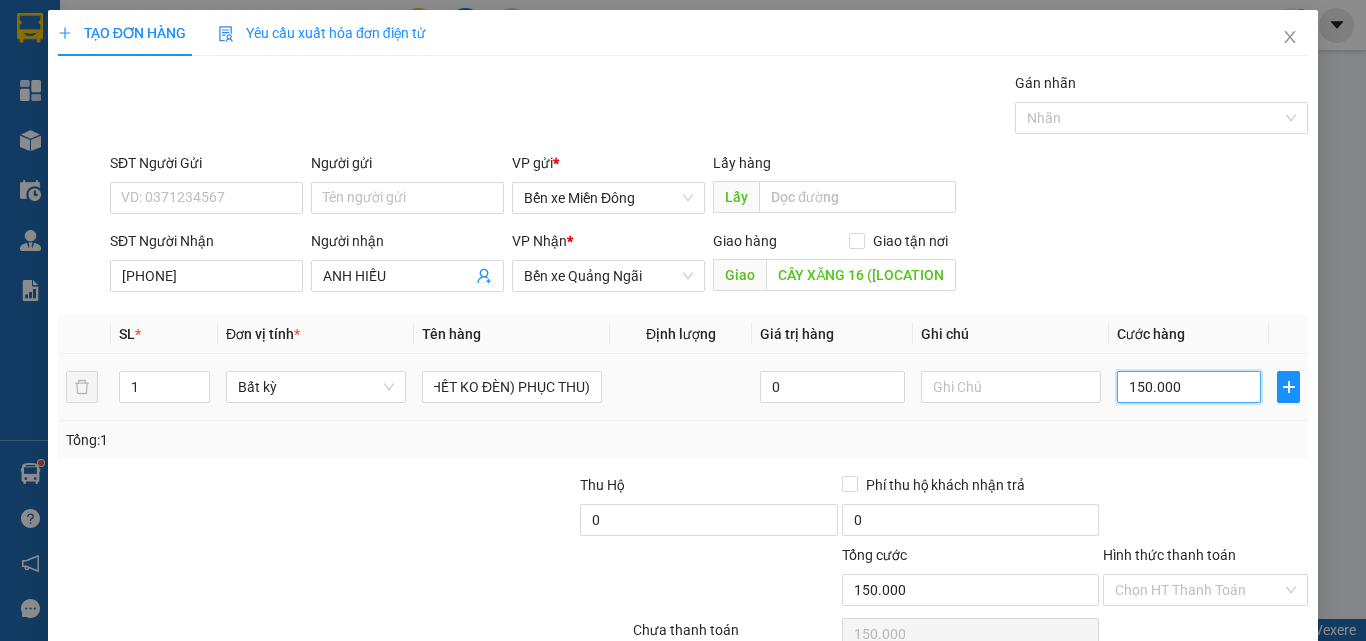 click on "150.000" at bounding box center (1189, 387) 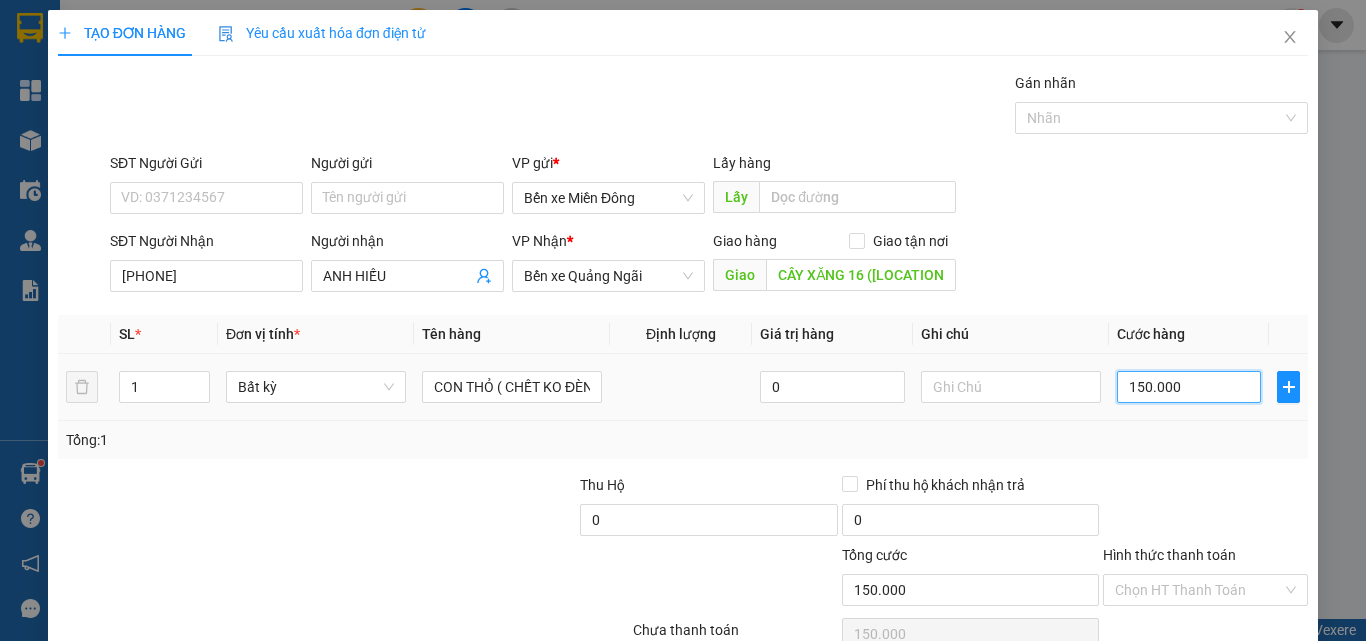 type on "1" 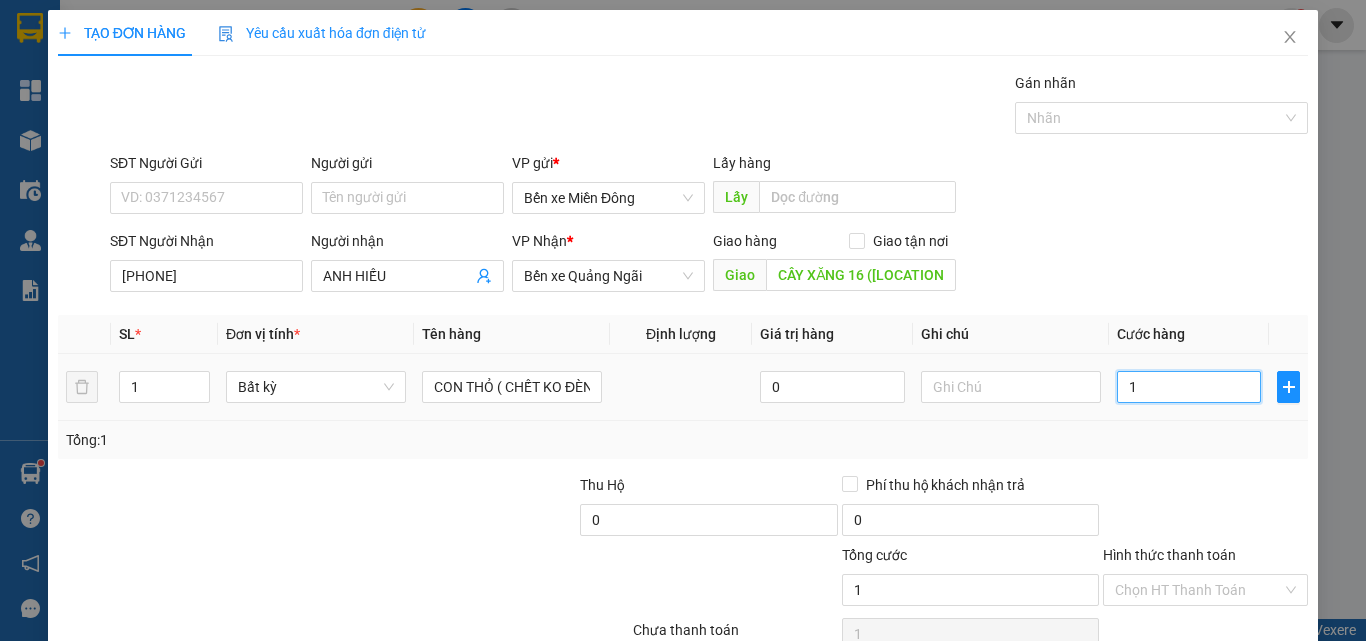 type on "10" 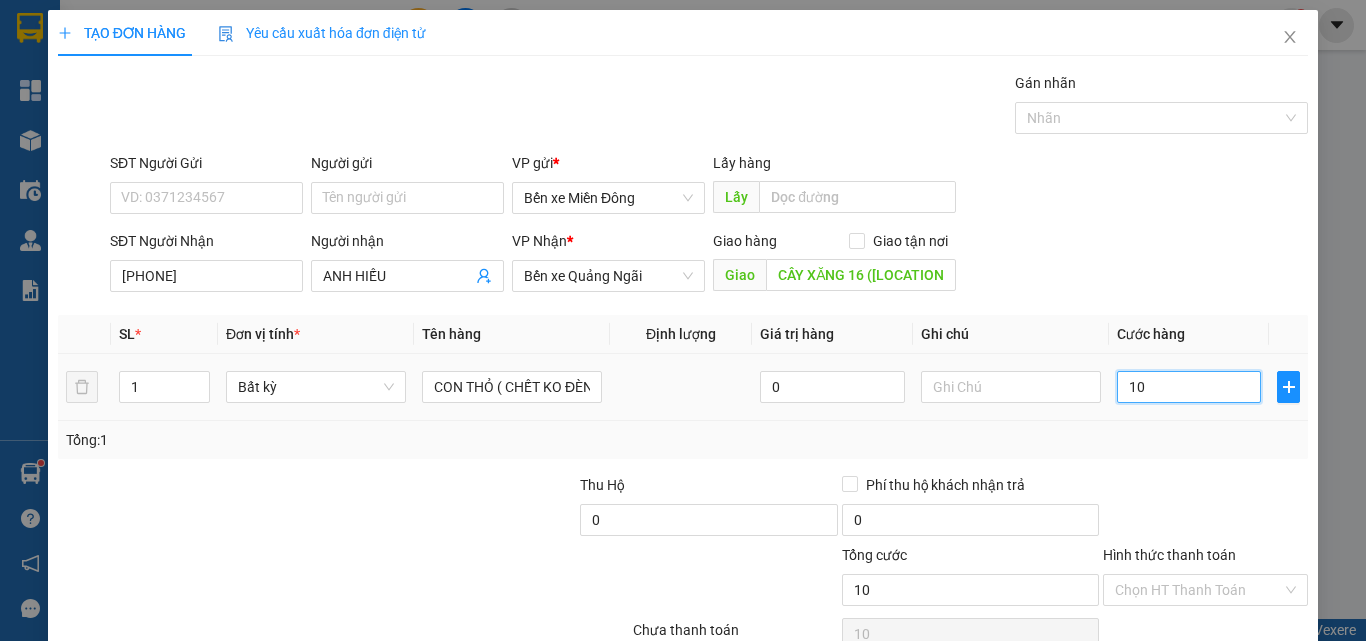type on "100" 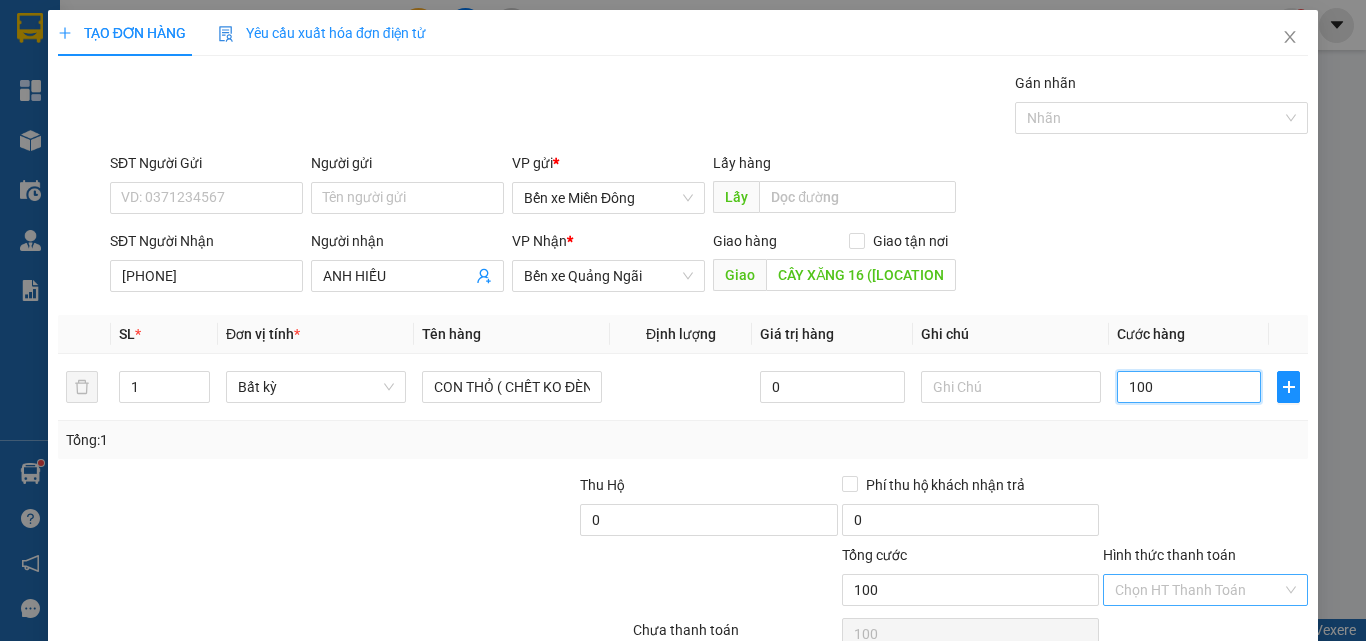 type on "100" 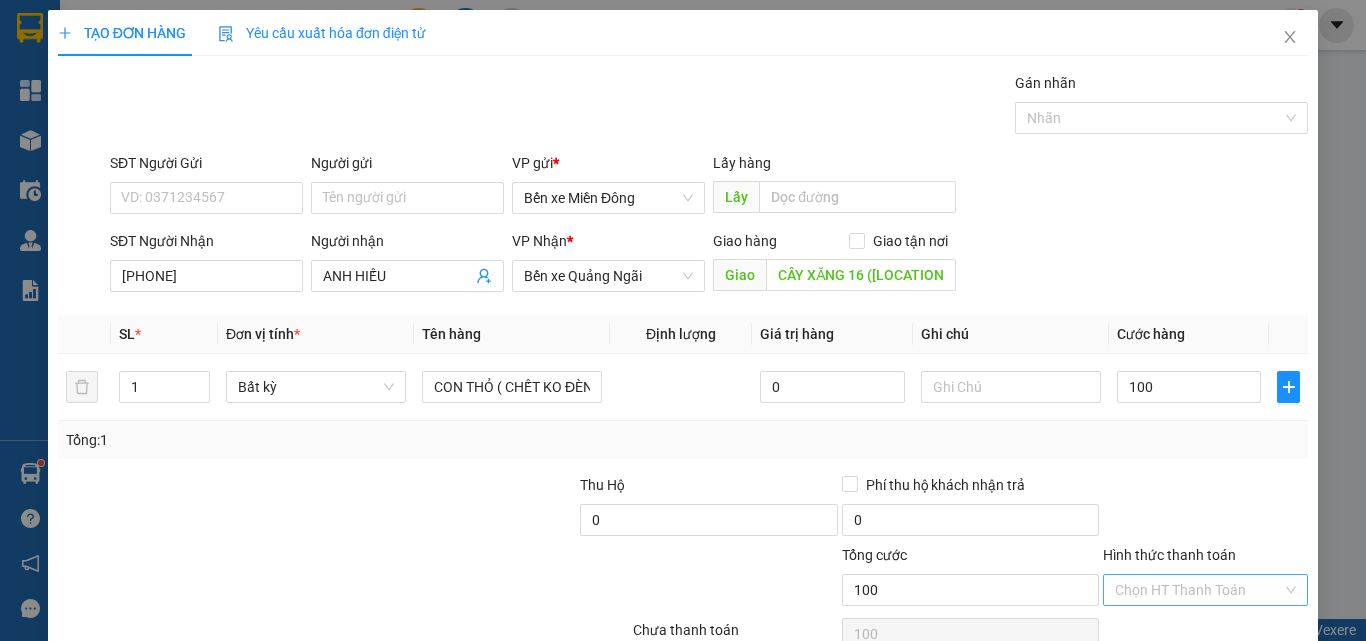 type on "100.000" 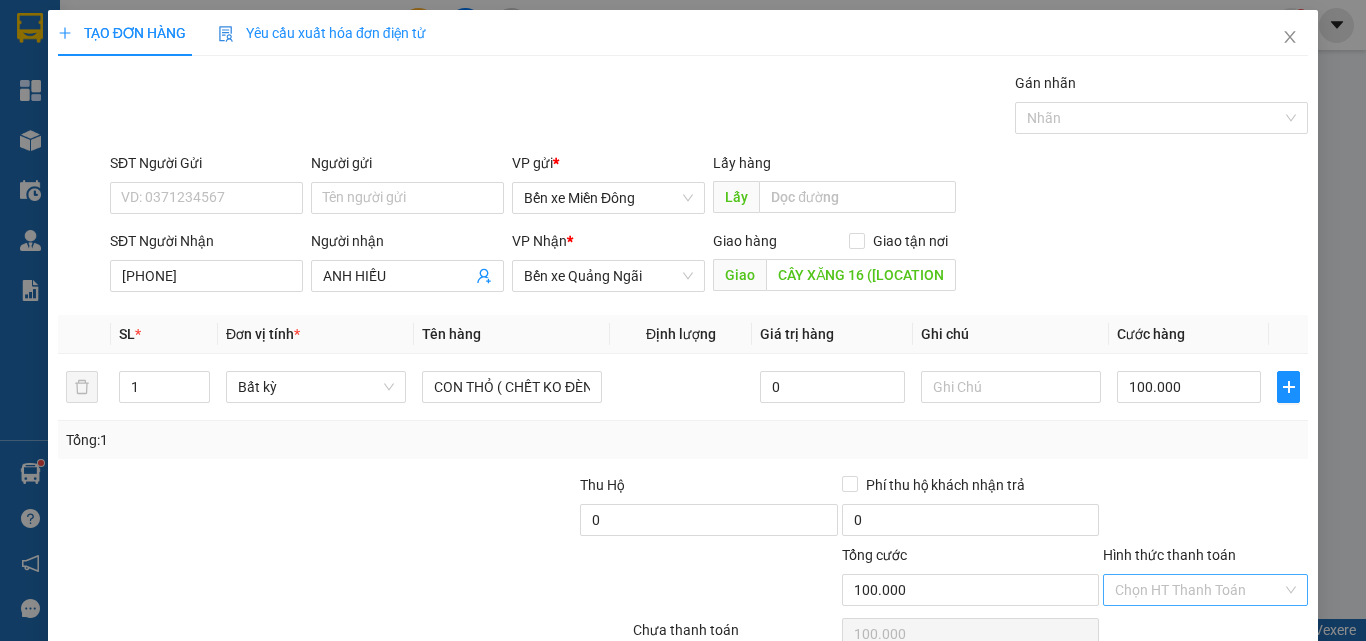 click on "Hình thức thanh toán" at bounding box center (1198, 590) 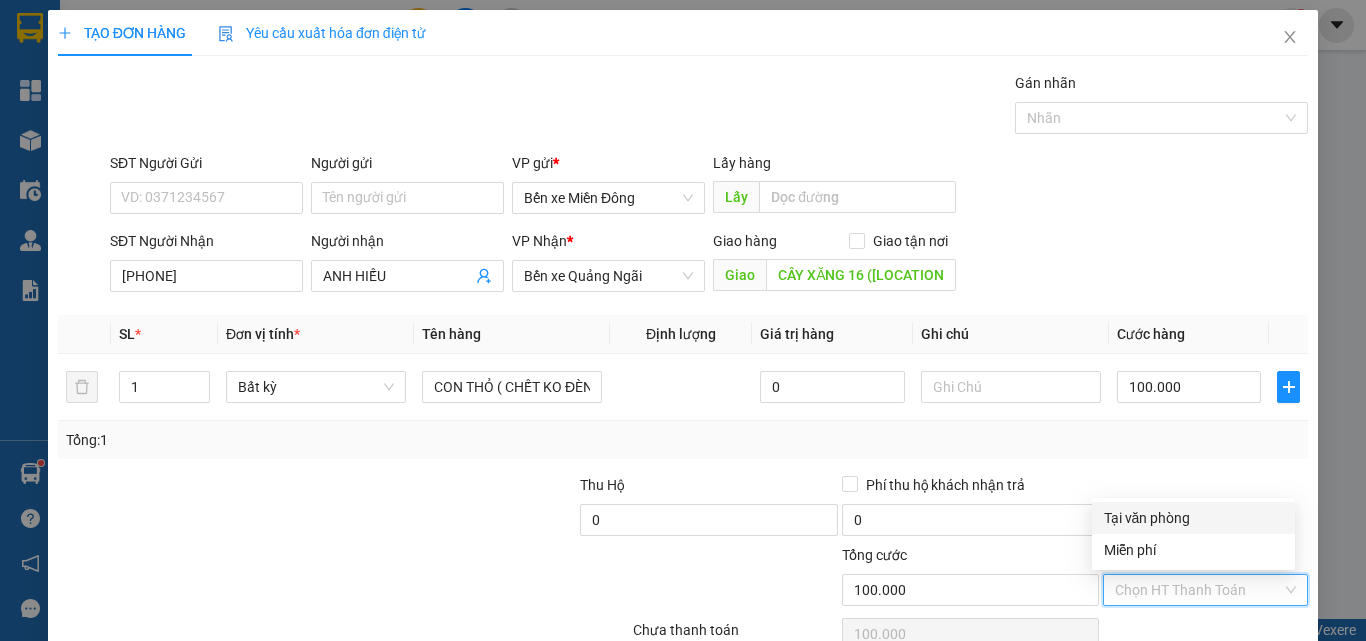 click on "Tại văn phòng" at bounding box center (1193, 518) 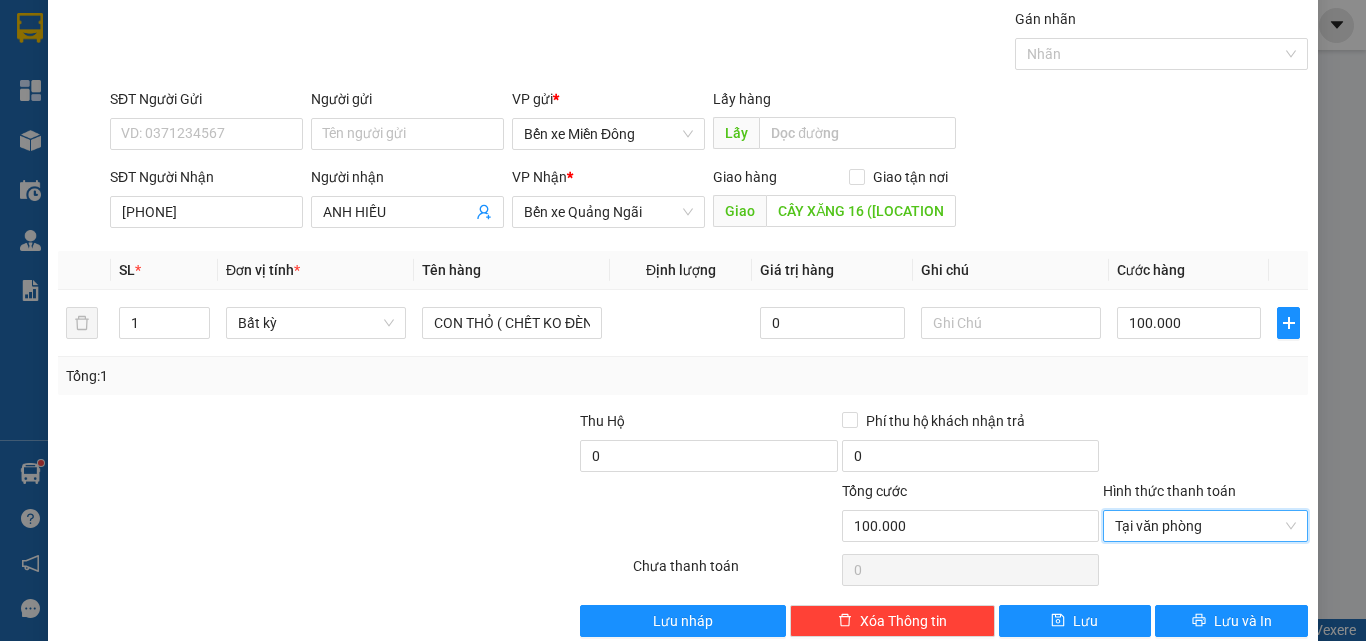 scroll, scrollTop: 99, scrollLeft: 0, axis: vertical 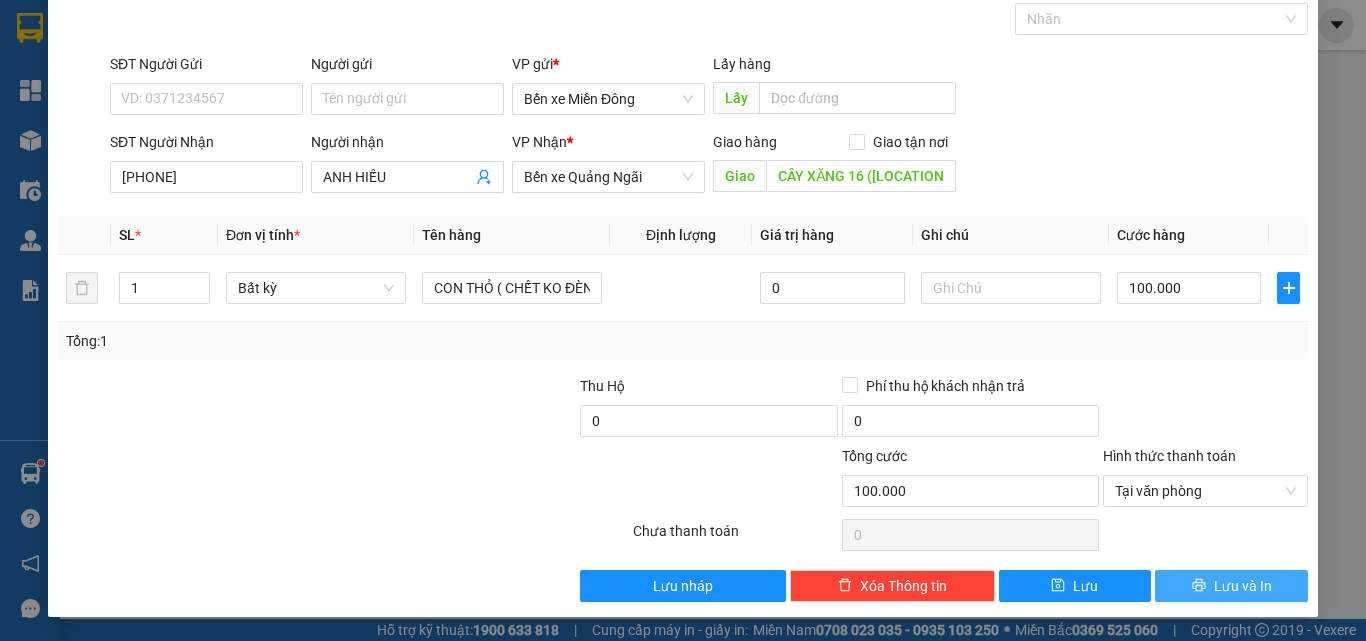 click on "Lưu và In" at bounding box center (1243, 586) 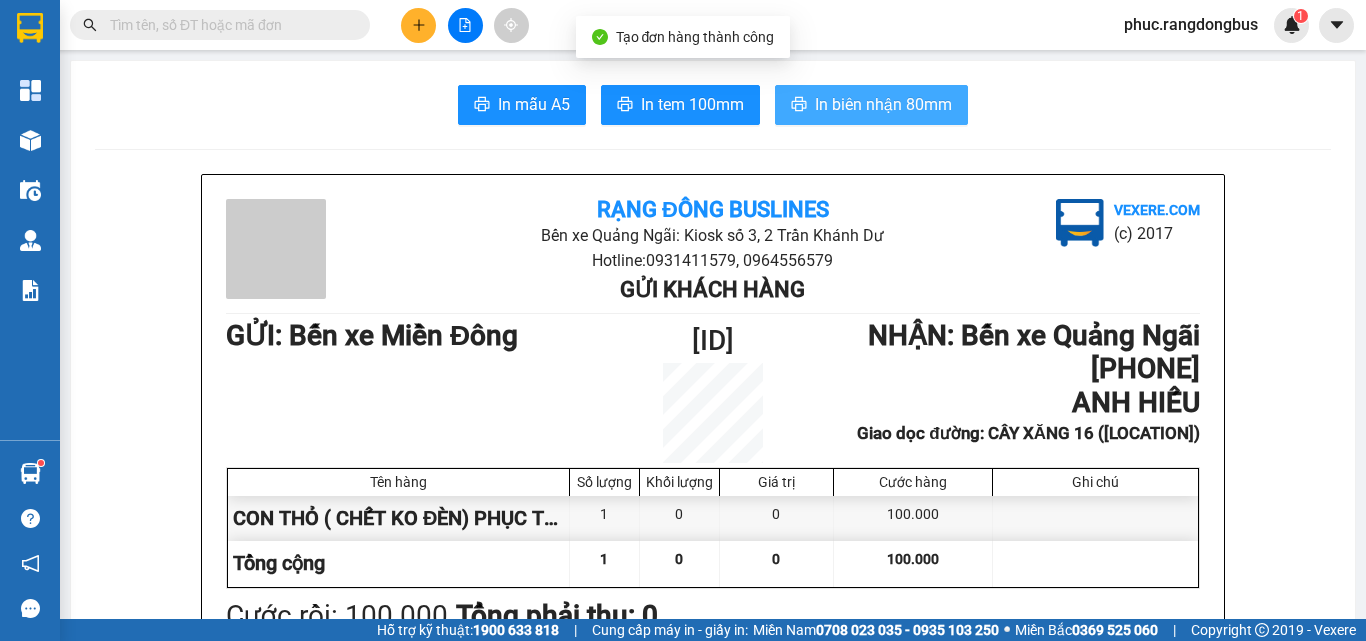 click on "In biên nhận 80mm" at bounding box center [883, 104] 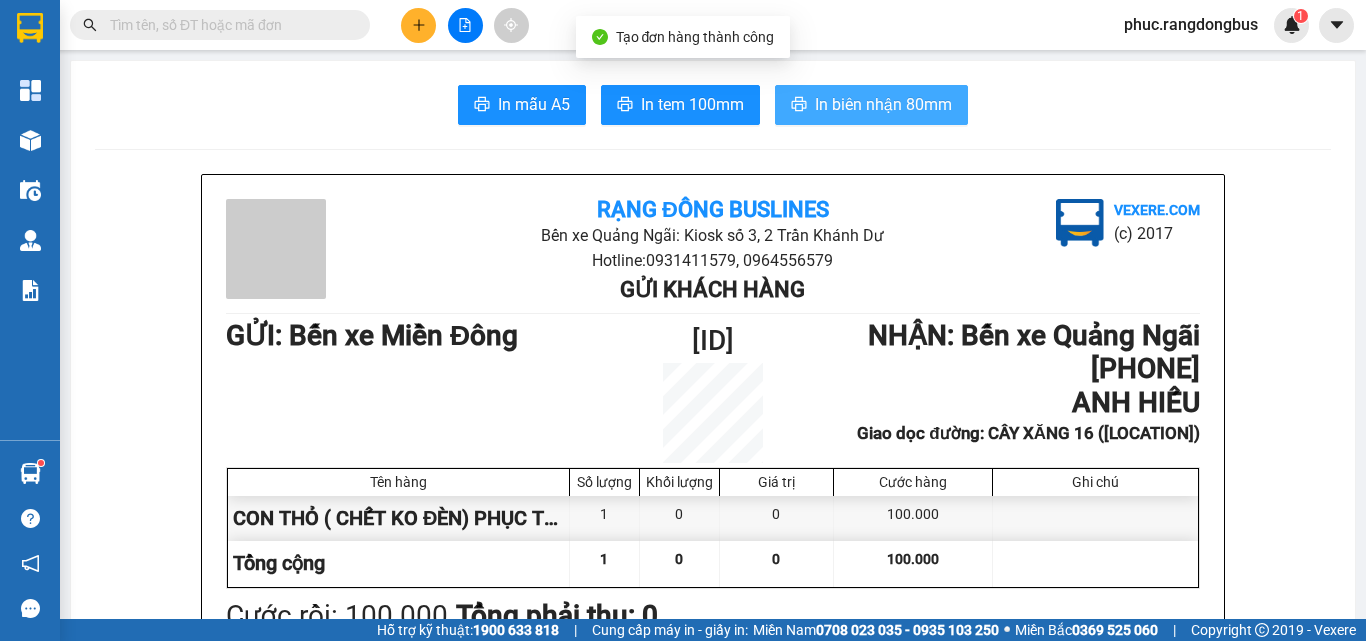 scroll, scrollTop: 0, scrollLeft: 0, axis: both 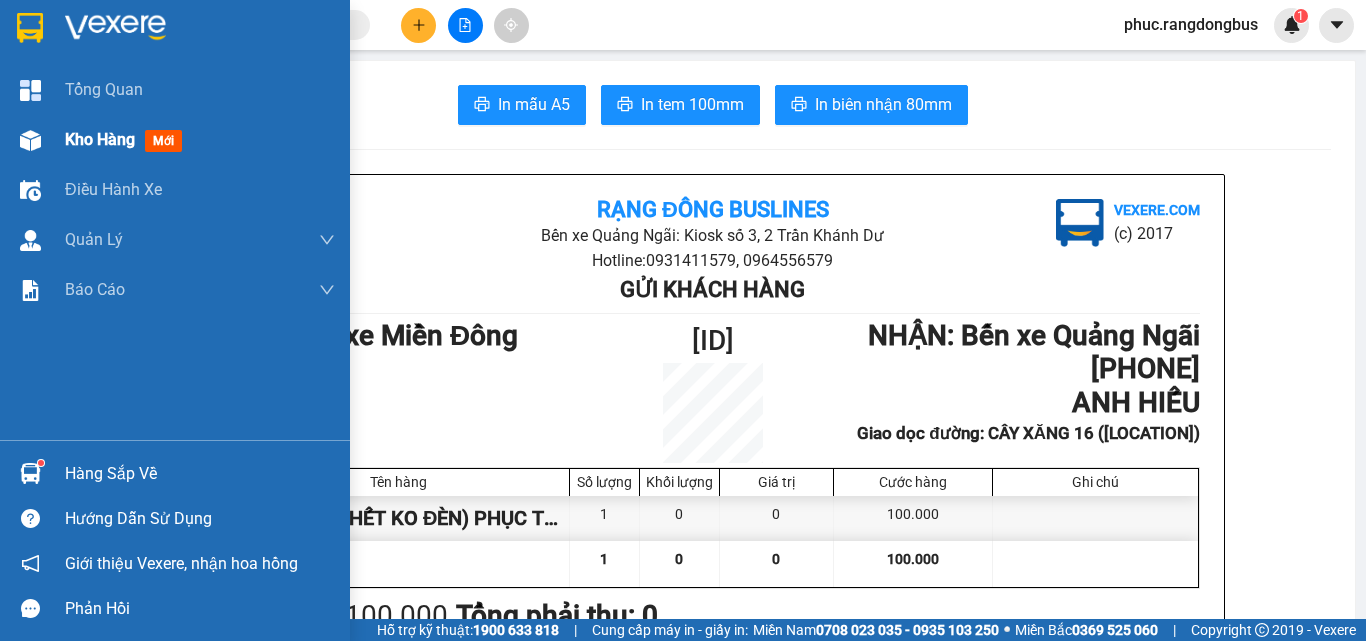 drag, startPoint x: 184, startPoint y: 158, endPoint x: 173, endPoint y: 160, distance: 11.18034 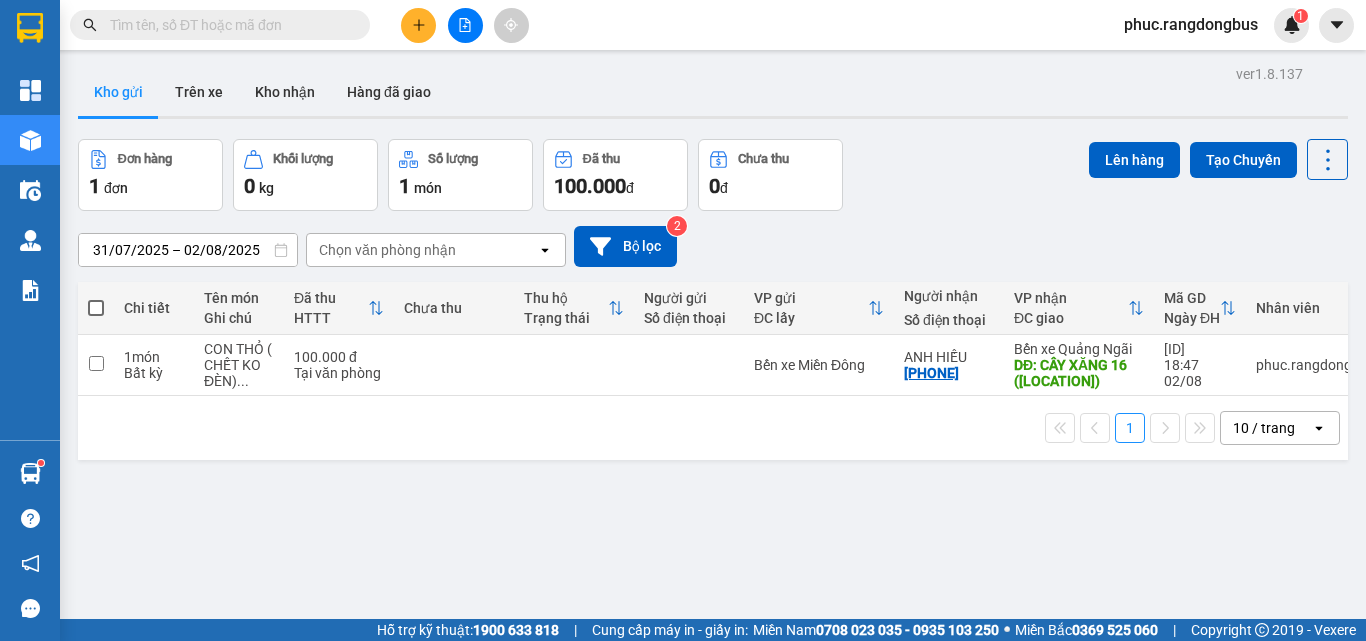 click at bounding box center [96, 308] 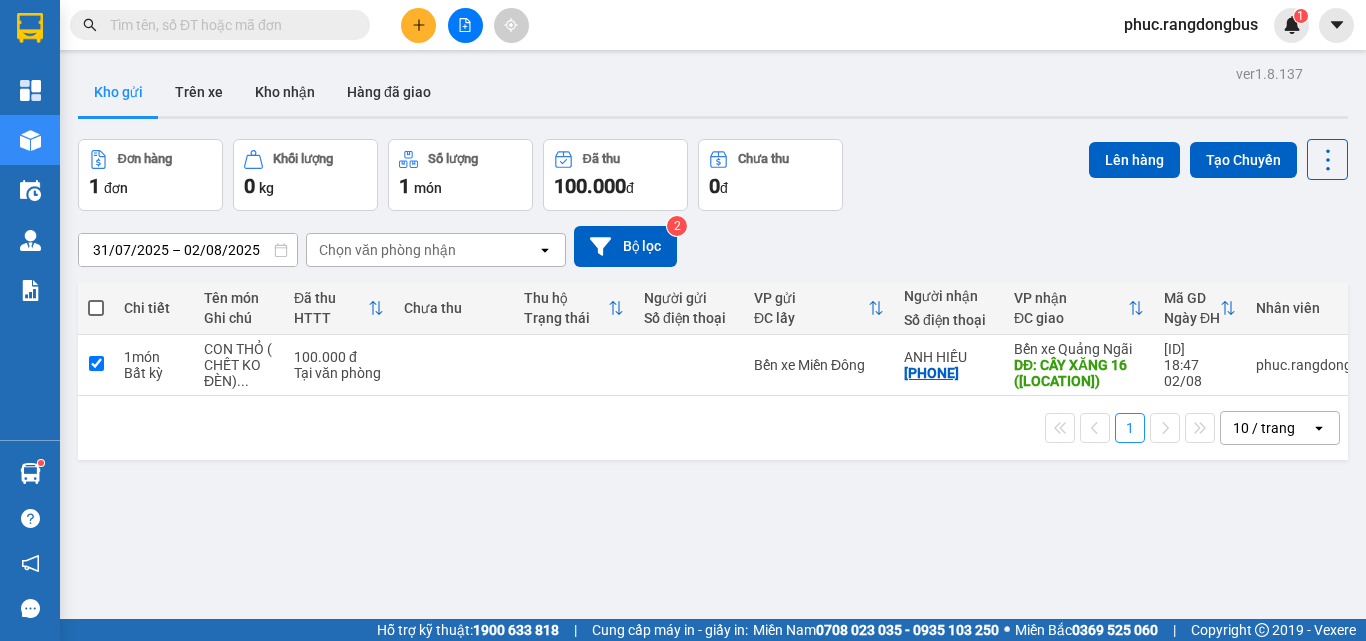 checkbox on "true" 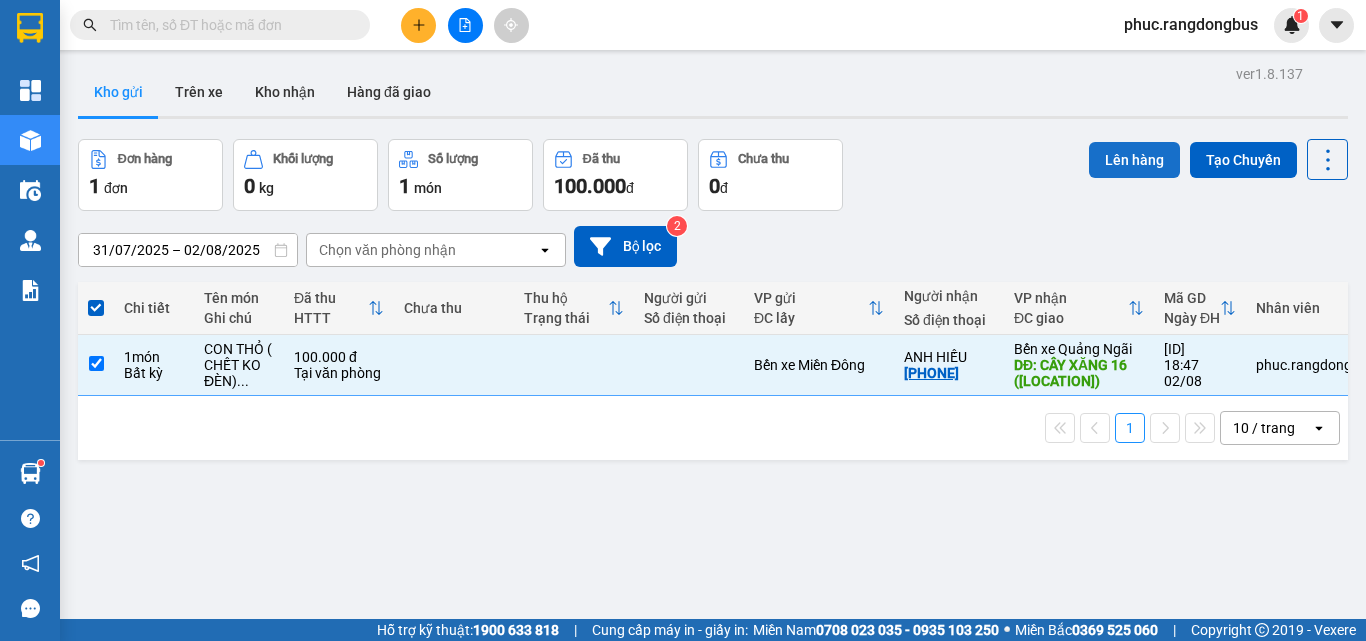 click on "Lên hàng" at bounding box center [1134, 160] 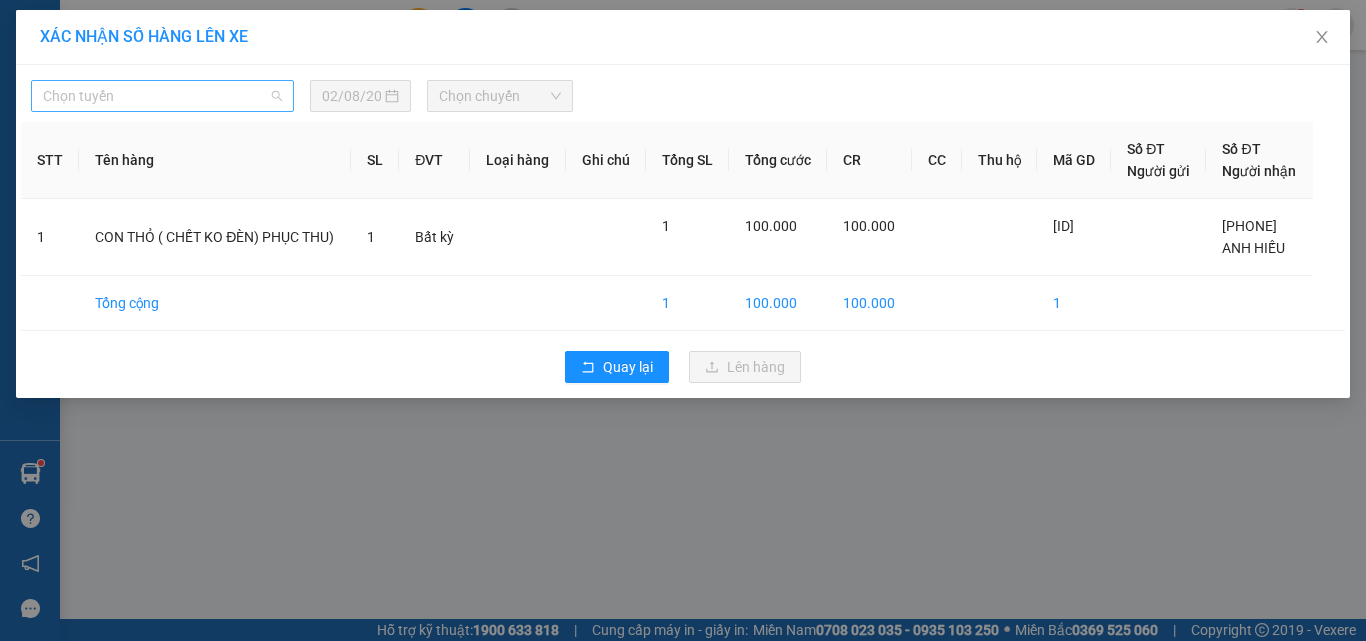 click on "Chọn tuyến" at bounding box center (162, 96) 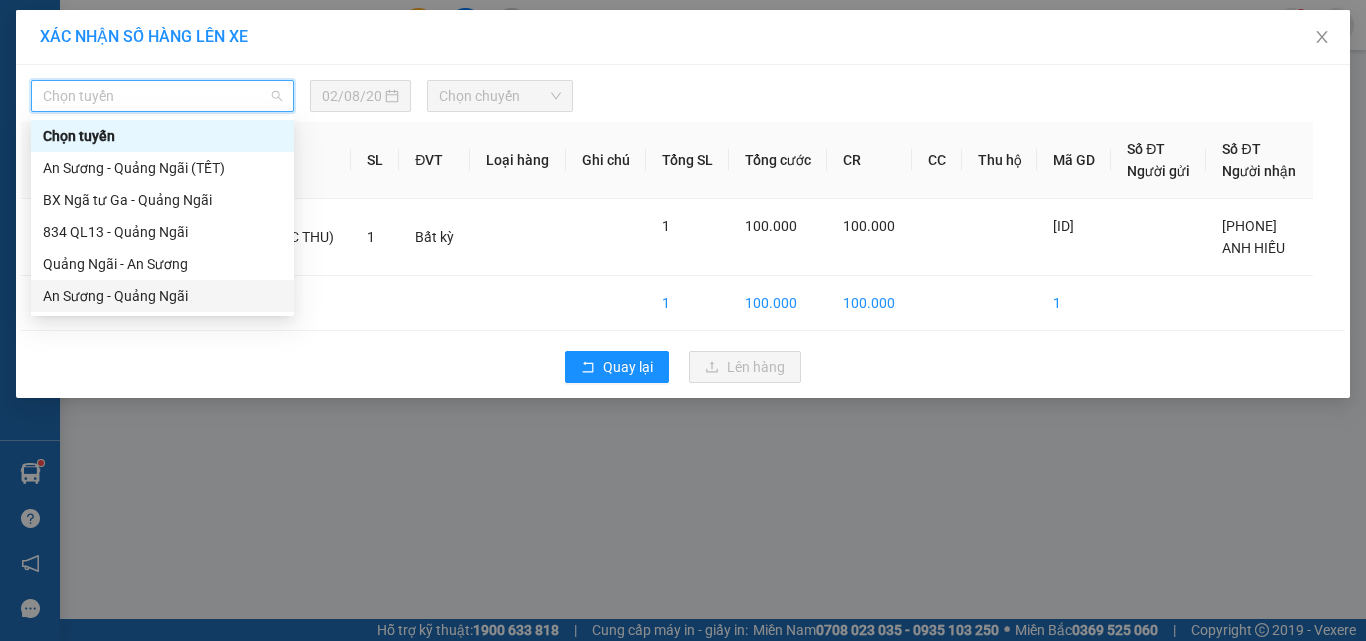 click on "An Sương - Quảng Ngãi" at bounding box center [162, 296] 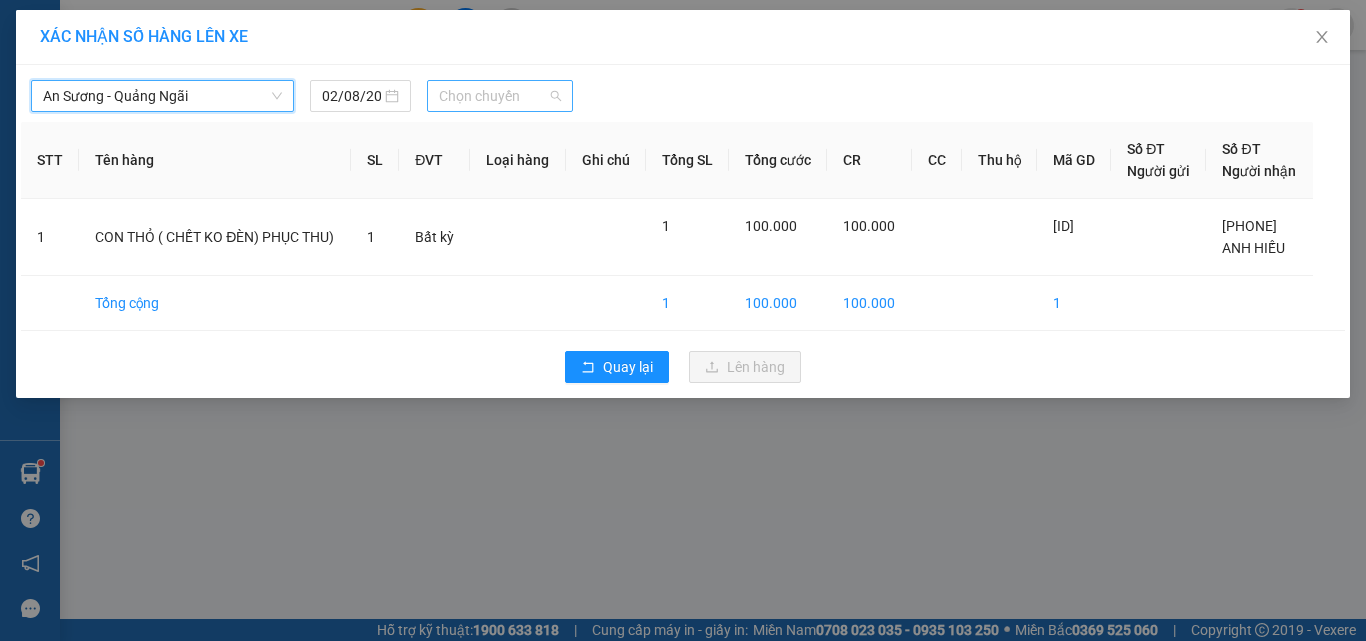 click on "Chọn chuyến" at bounding box center (500, 96) 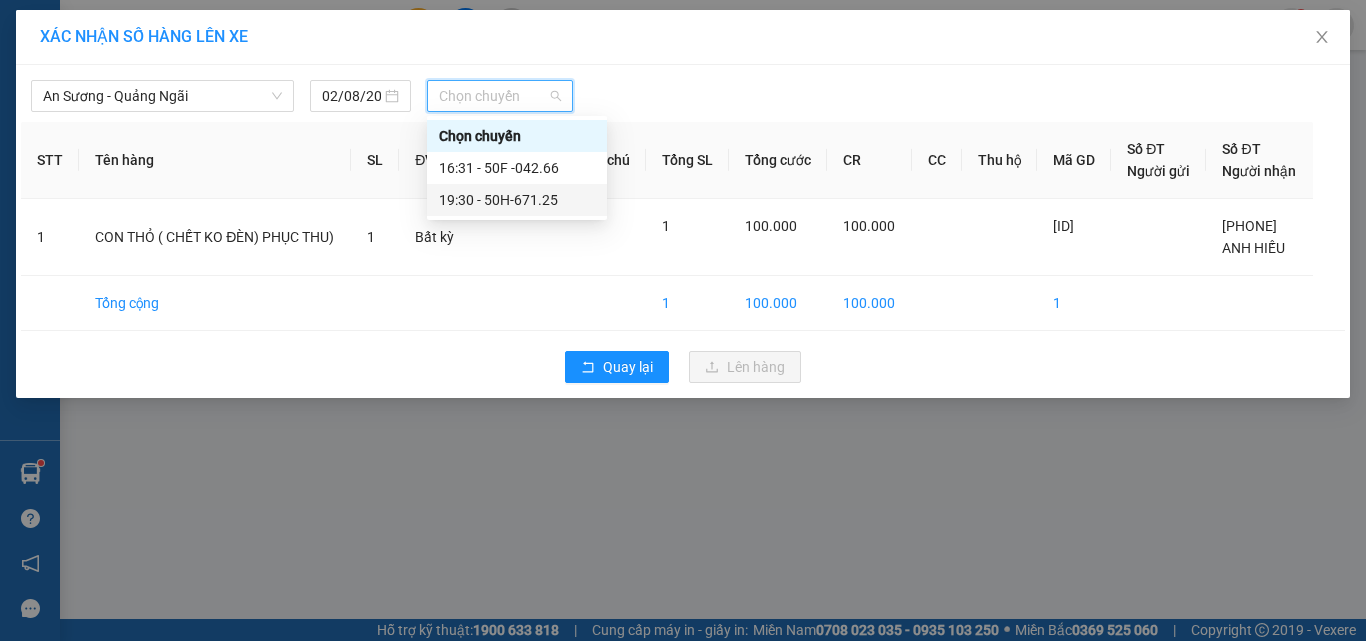 click on "19:30     - 50H-671.25" at bounding box center (517, 200) 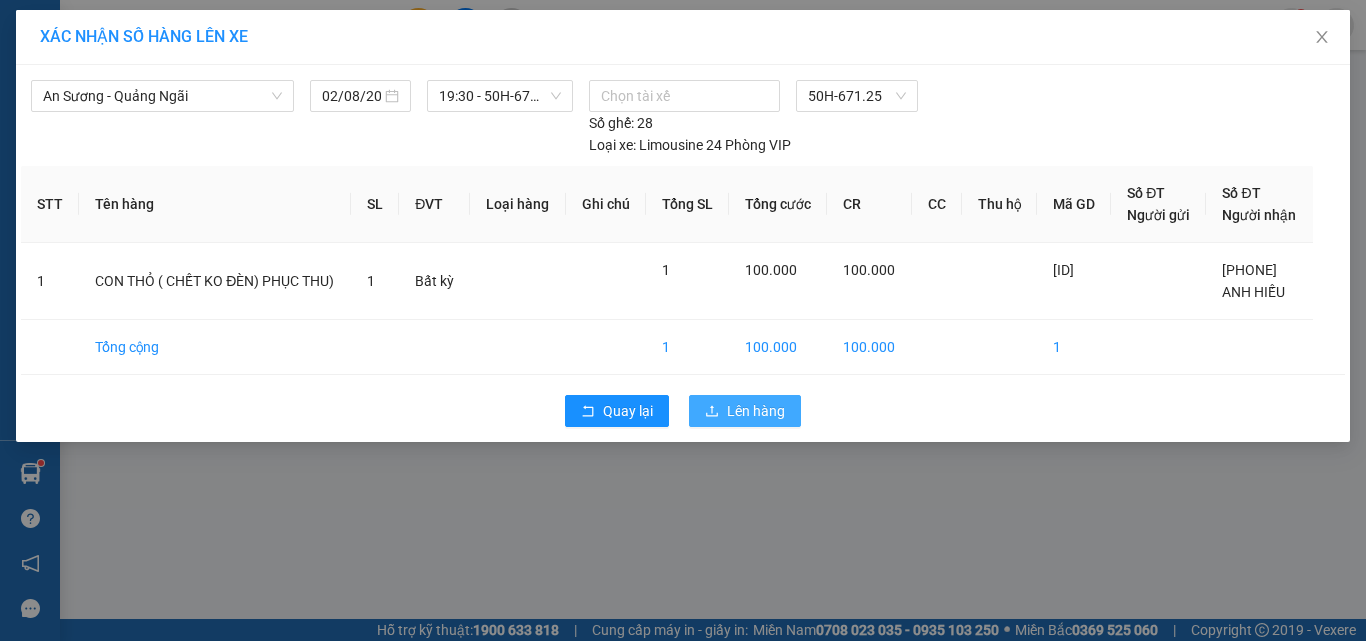 drag, startPoint x: 769, startPoint y: 434, endPoint x: 758, endPoint y: 437, distance: 11.401754 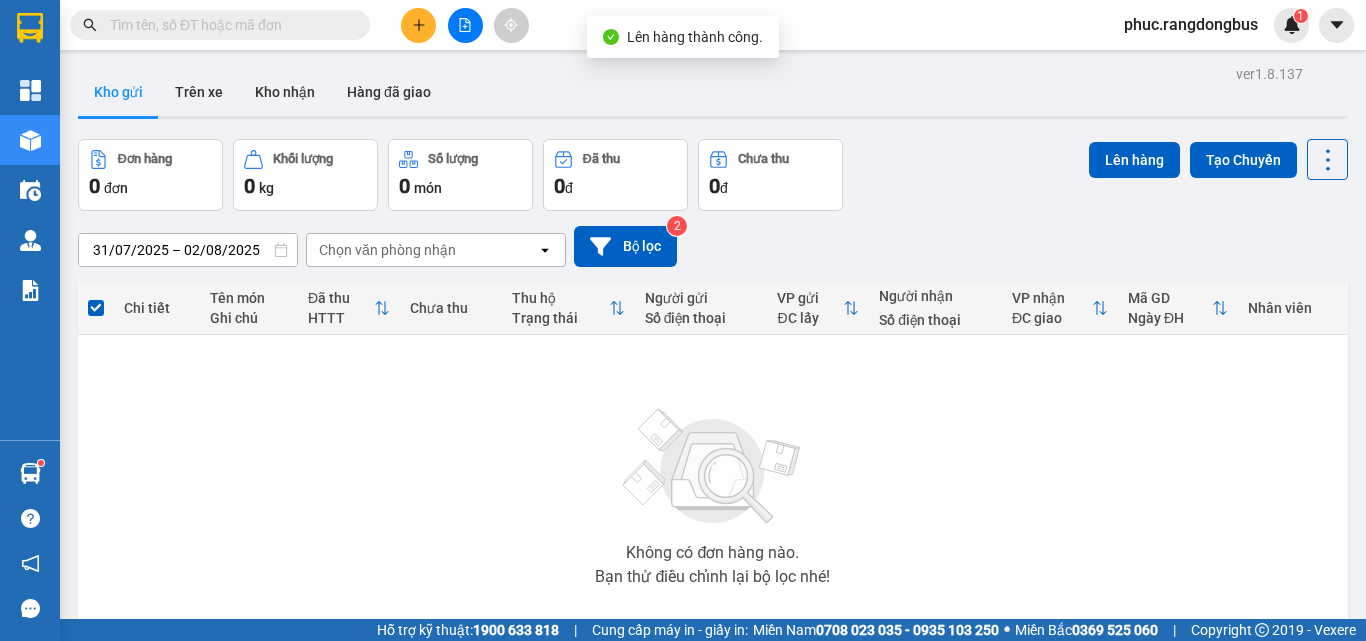click at bounding box center (465, 25) 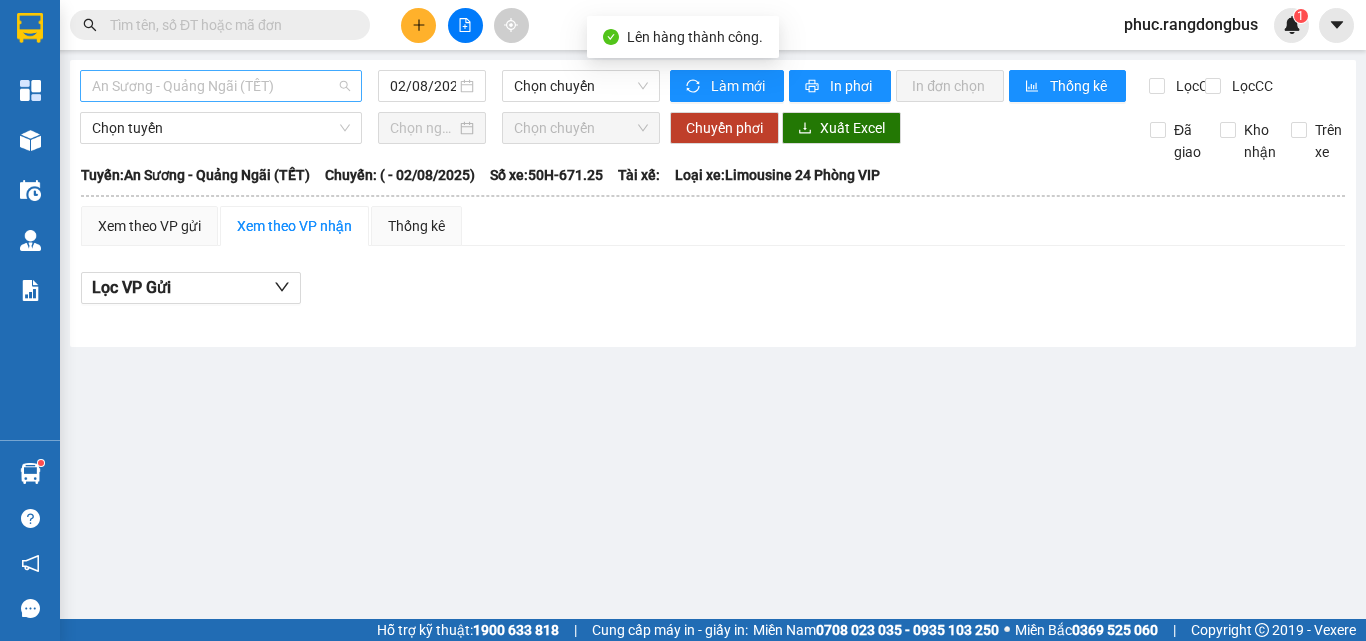 click on "An Sương - Quảng Ngãi (TẾT)" at bounding box center [221, 86] 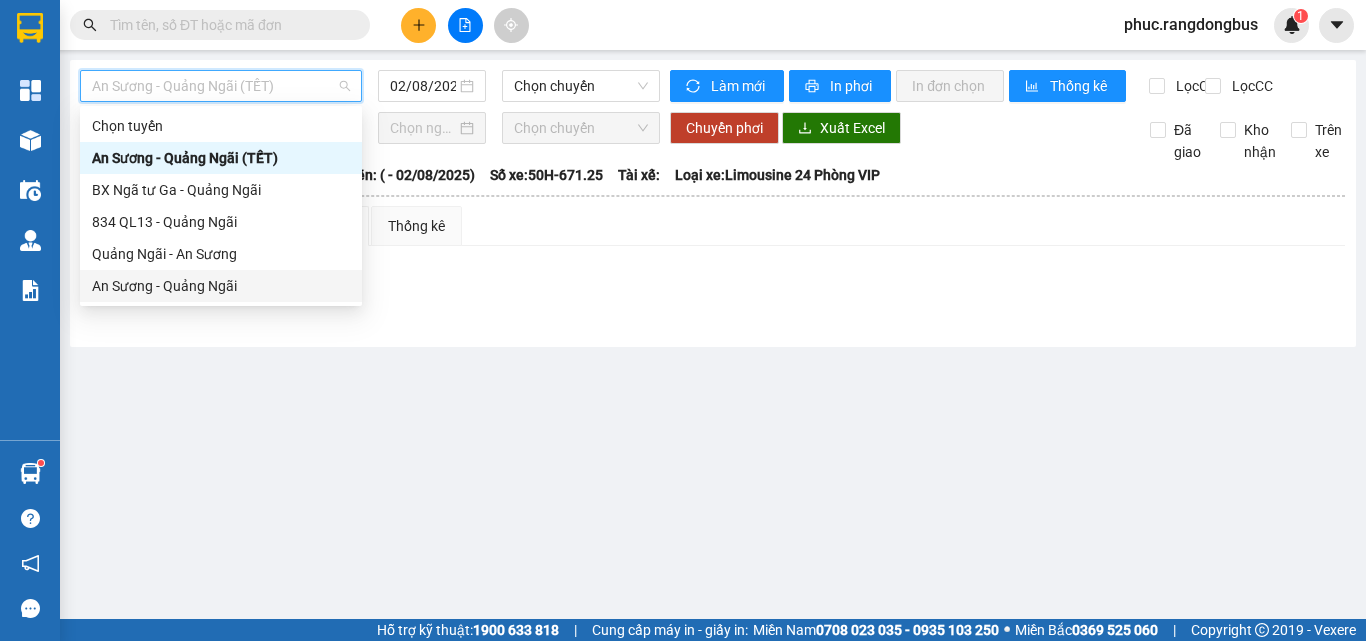 click on "An Sương - Quảng Ngãi" at bounding box center (221, 286) 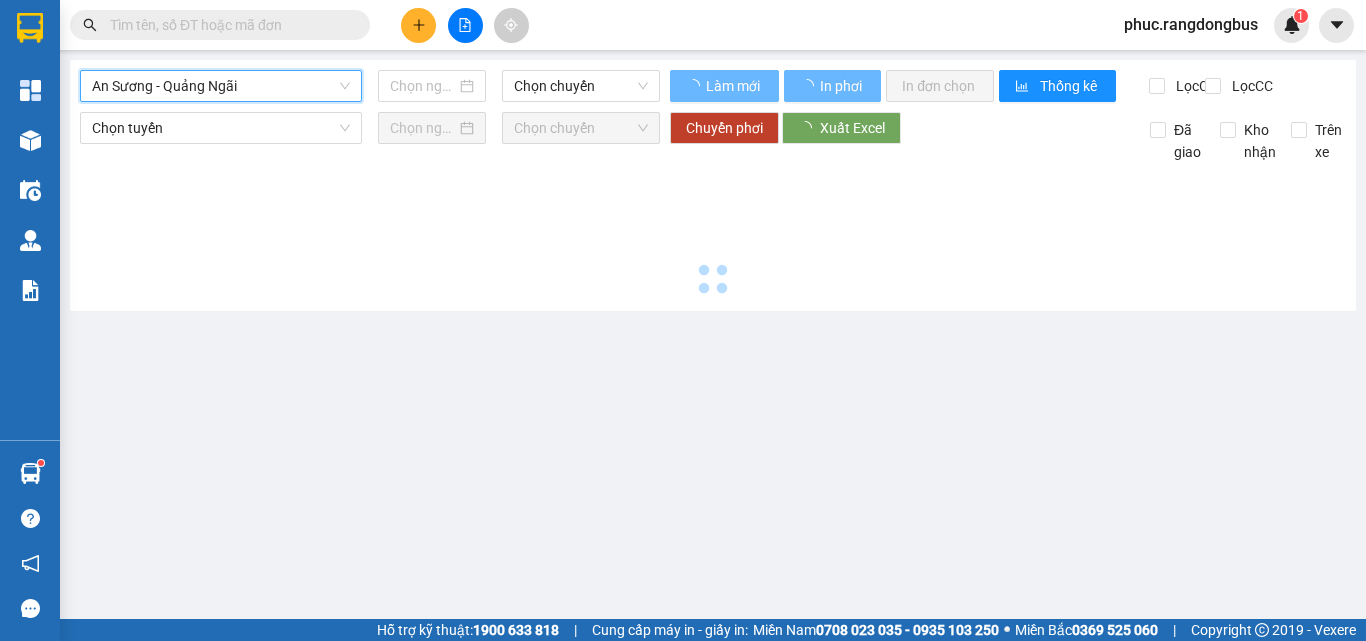 type on "02/08/2025" 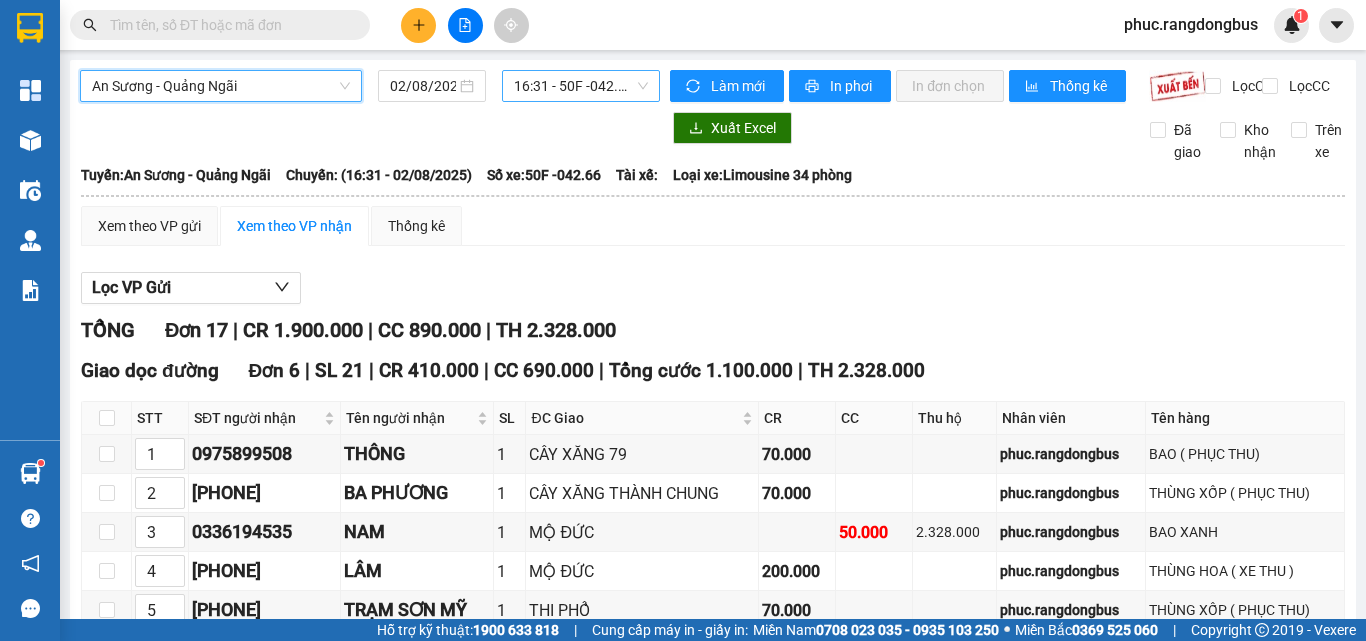 click on "16:31     - 50F -042.66" at bounding box center [581, 86] 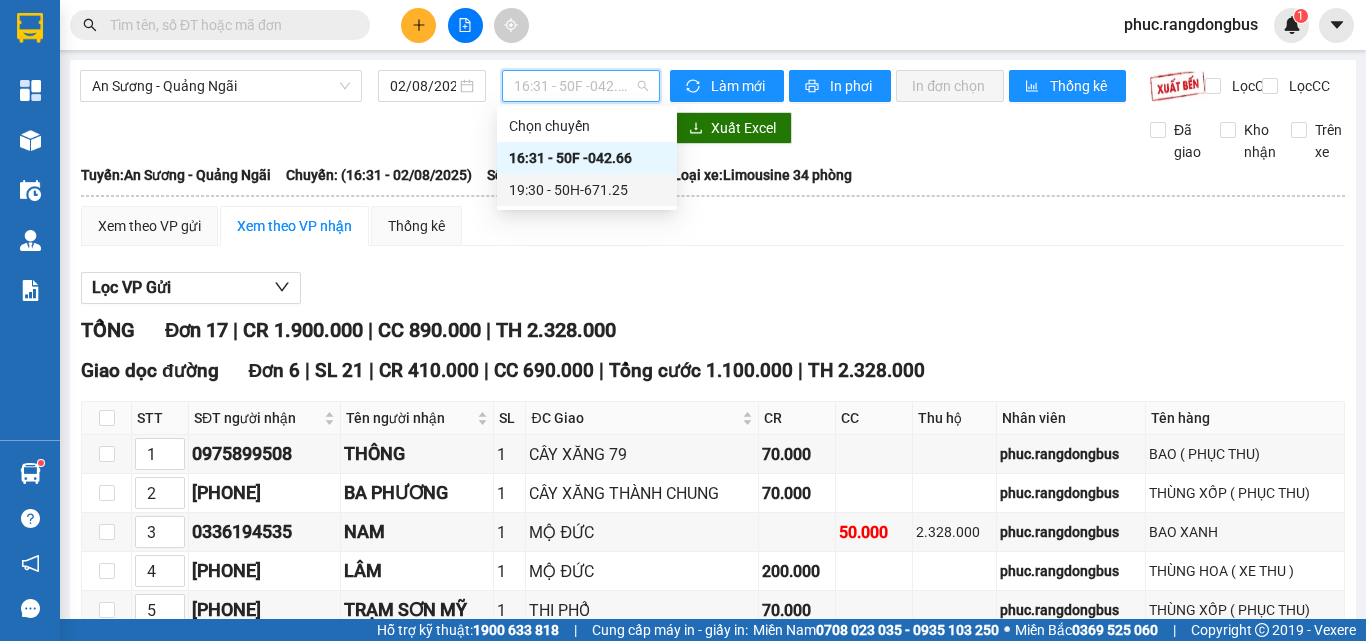 click on "19:30     - 50H-671.25" at bounding box center [587, 190] 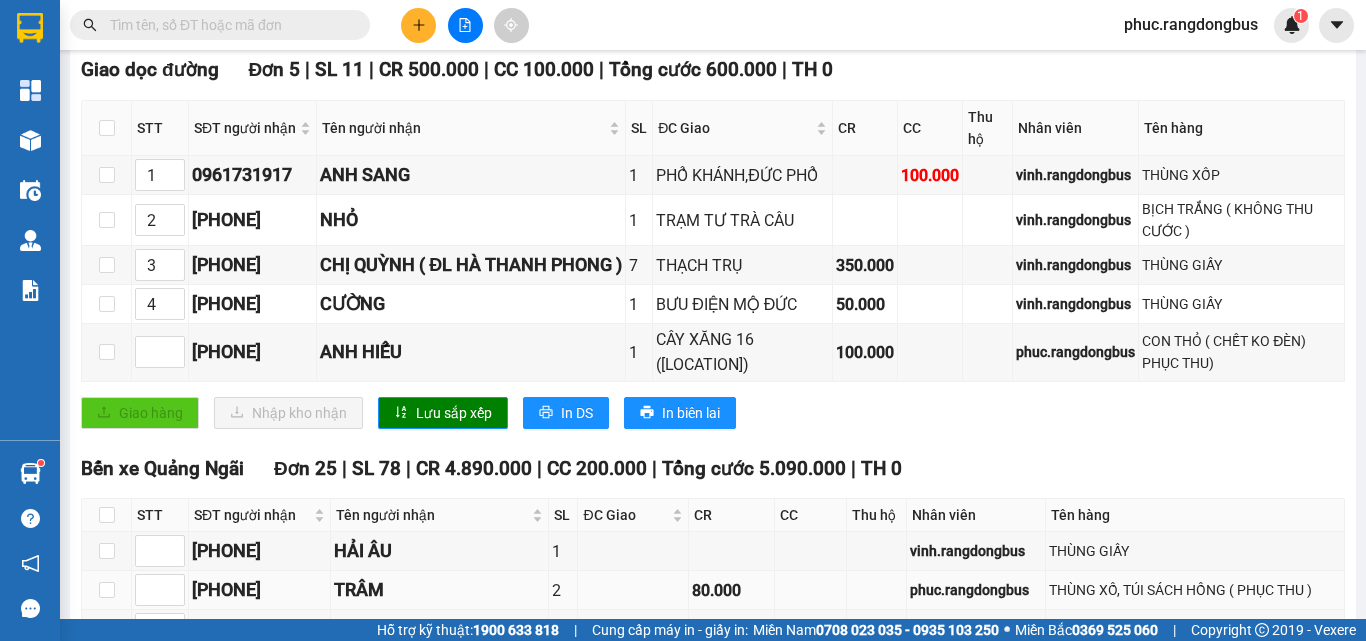 scroll, scrollTop: 300, scrollLeft: 0, axis: vertical 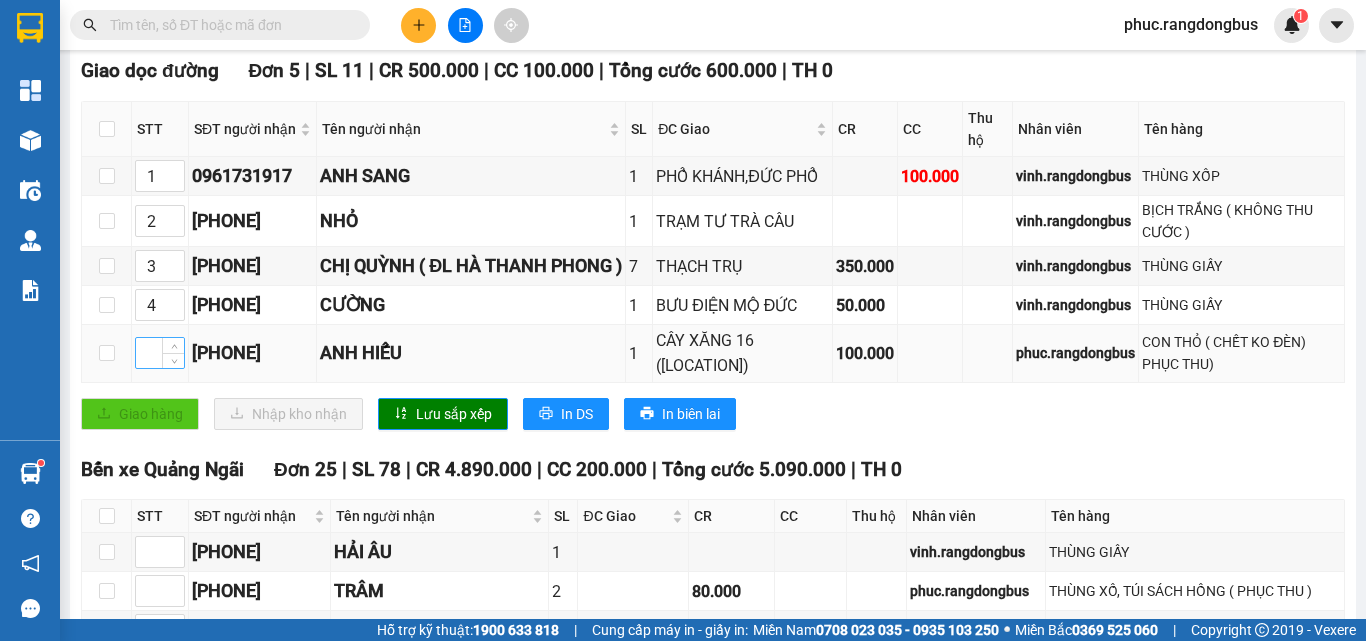 click at bounding box center [160, 353] 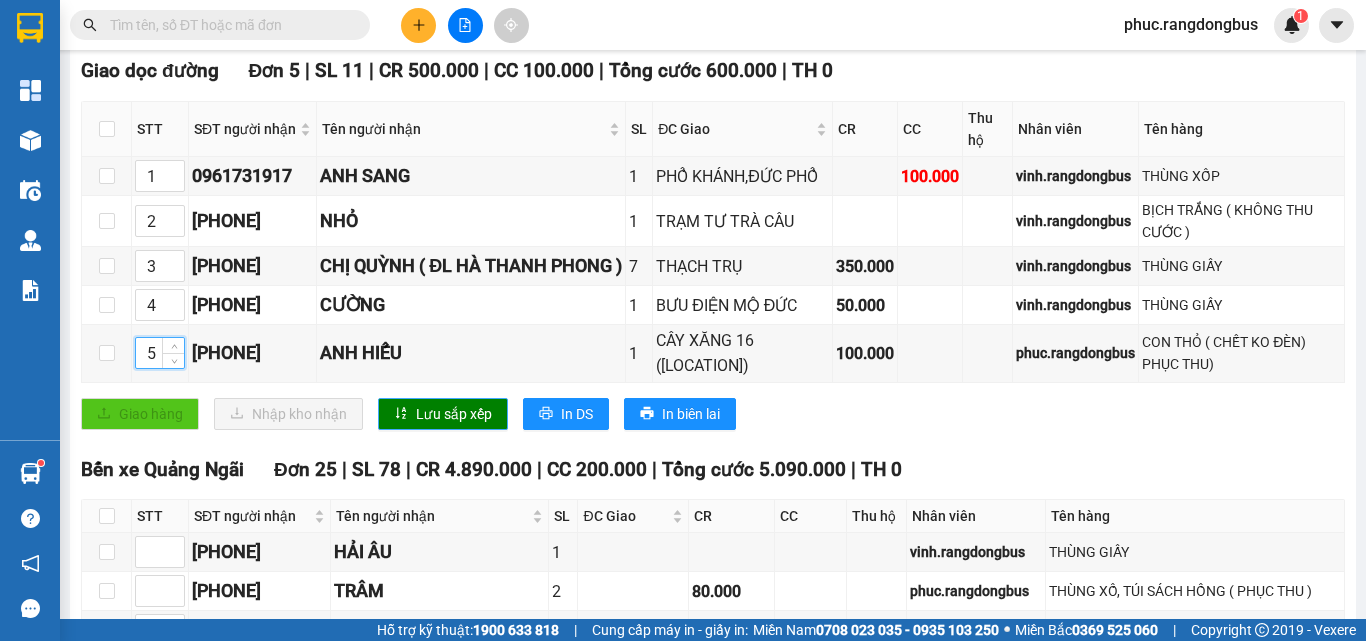 type on "5" 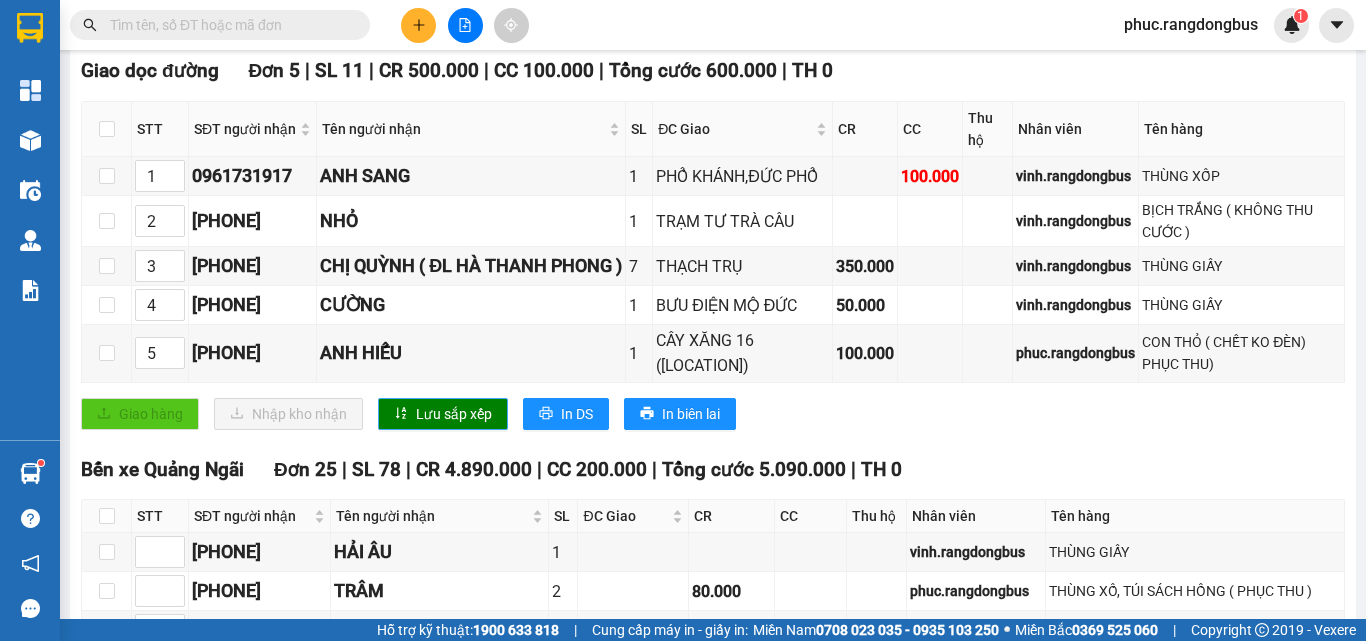 click on "Lưu sắp xếp" at bounding box center [454, 414] 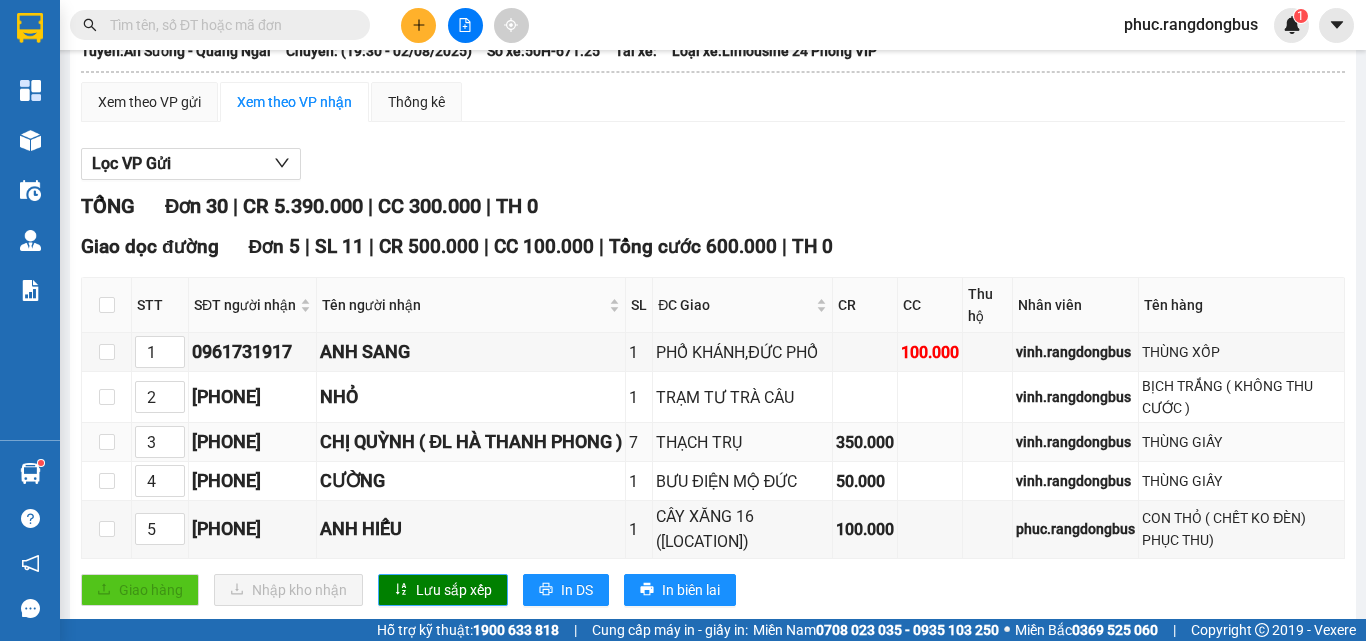 scroll, scrollTop: 100, scrollLeft: 0, axis: vertical 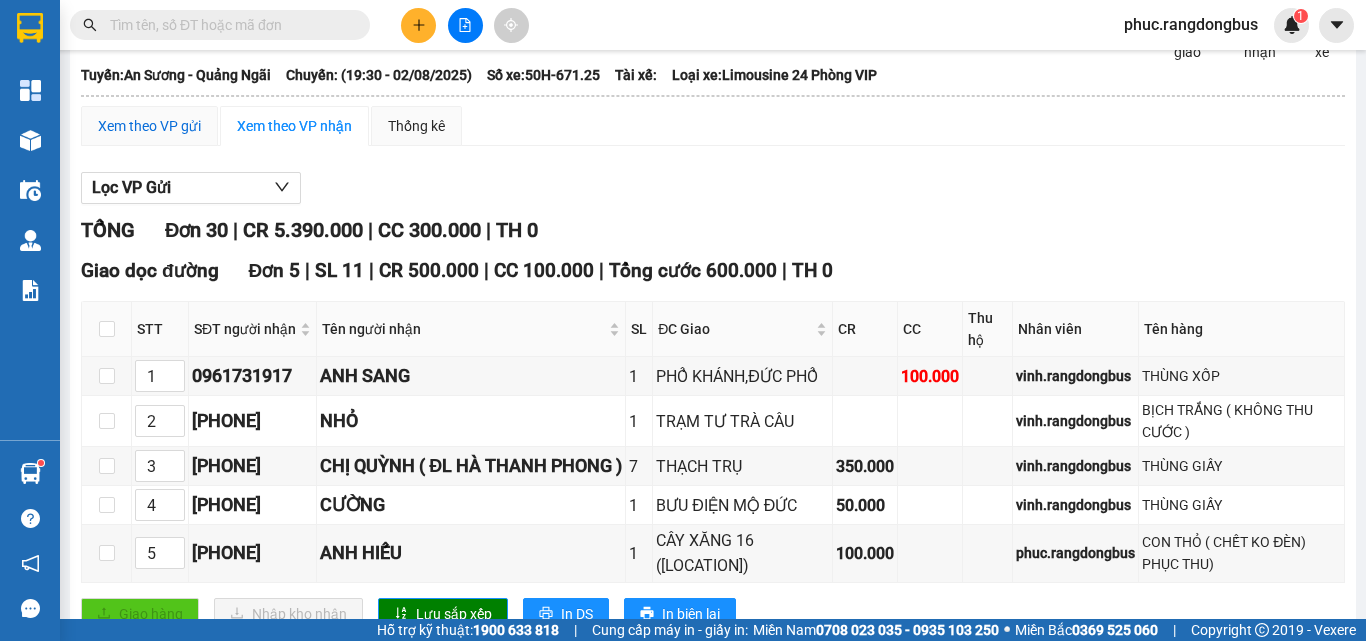 click on "Xem theo VP gửi" at bounding box center (149, 126) 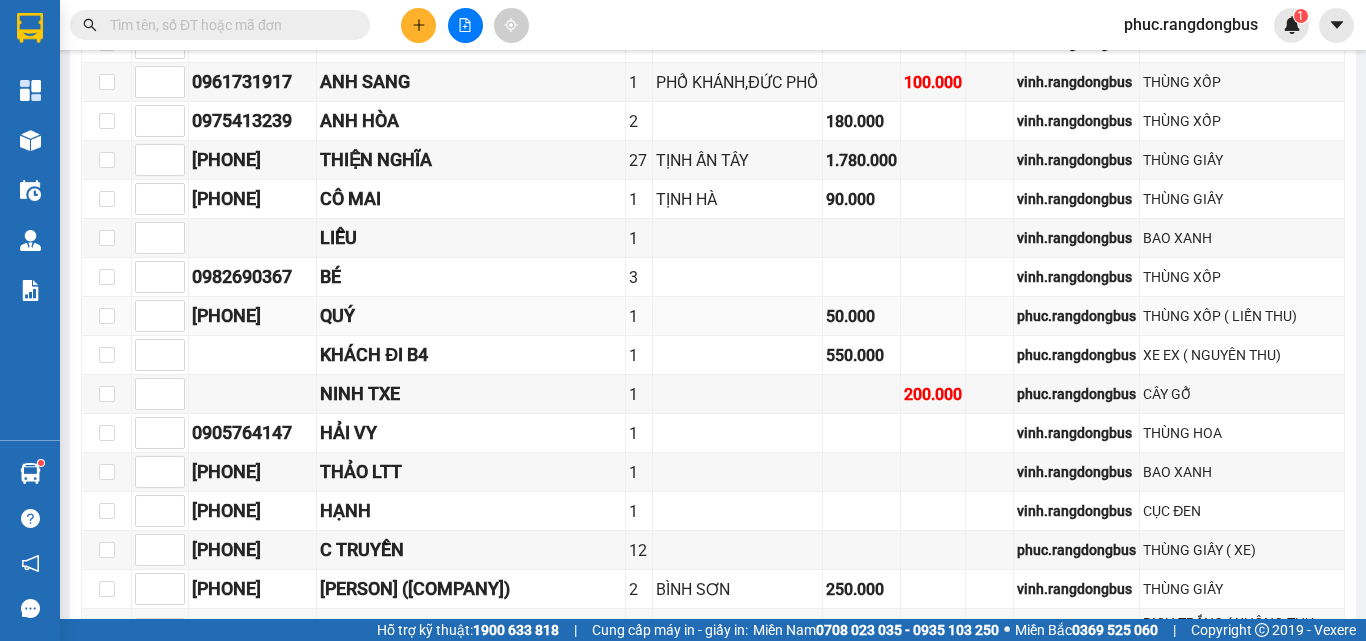 scroll, scrollTop: 900, scrollLeft: 0, axis: vertical 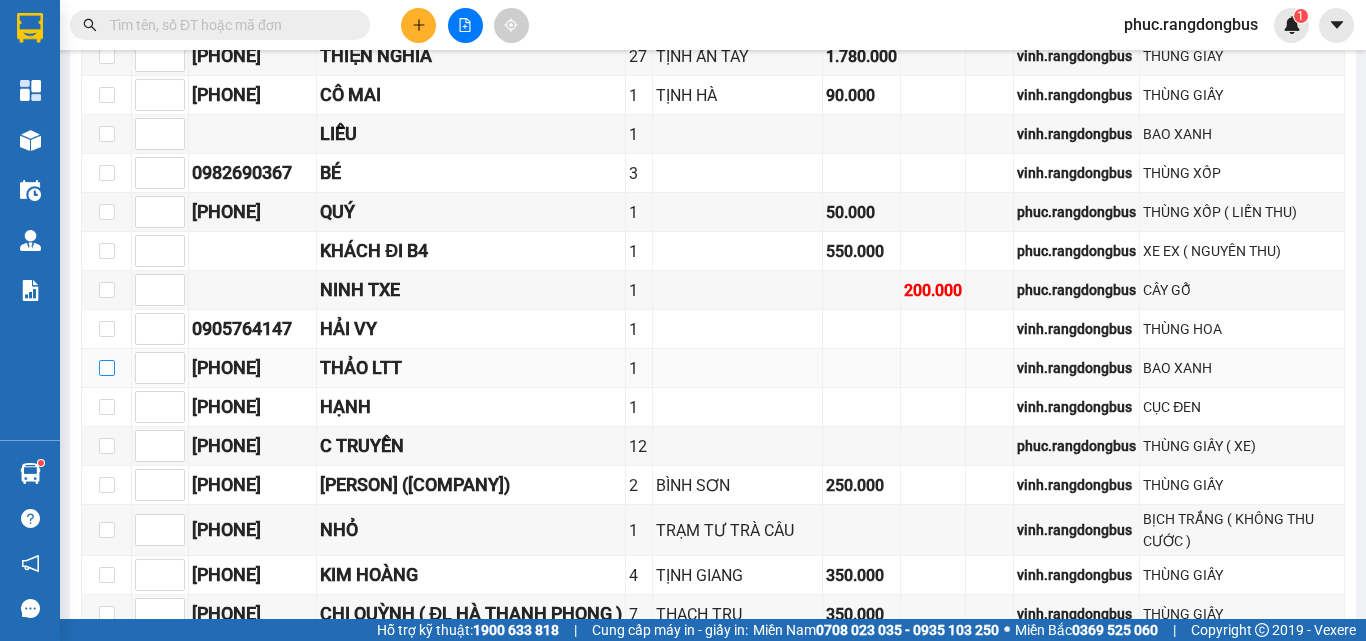 click at bounding box center (107, 368) 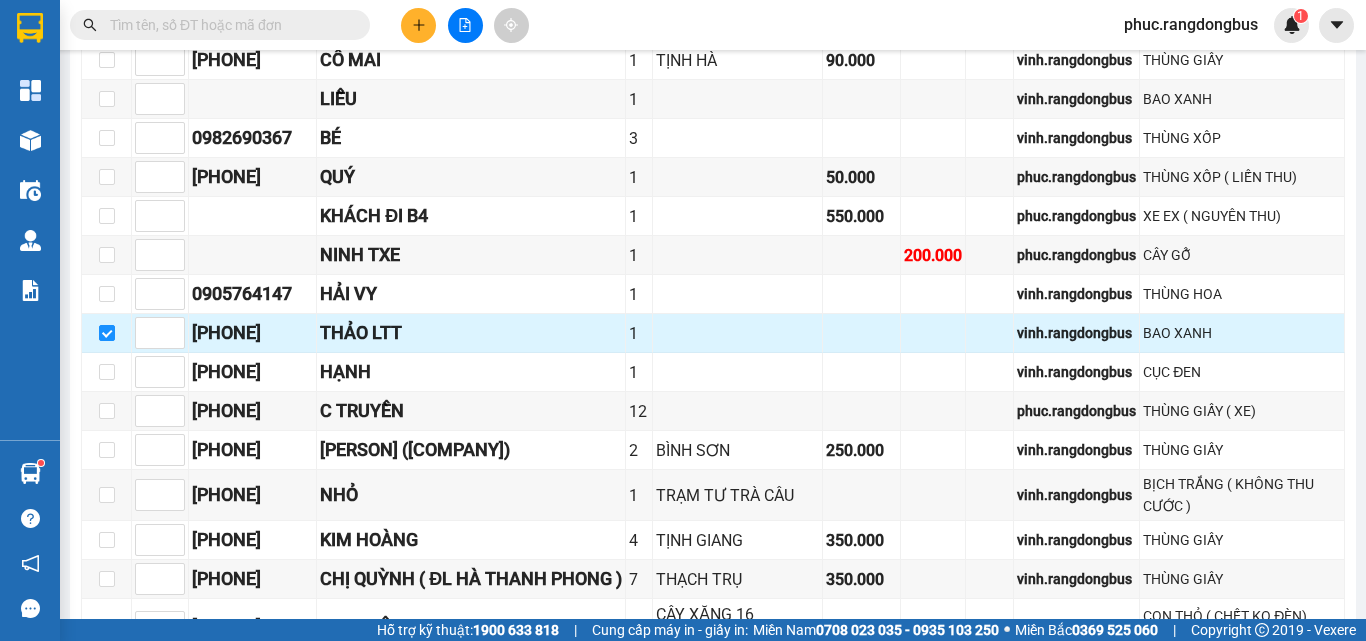 scroll, scrollTop: 889, scrollLeft: 0, axis: vertical 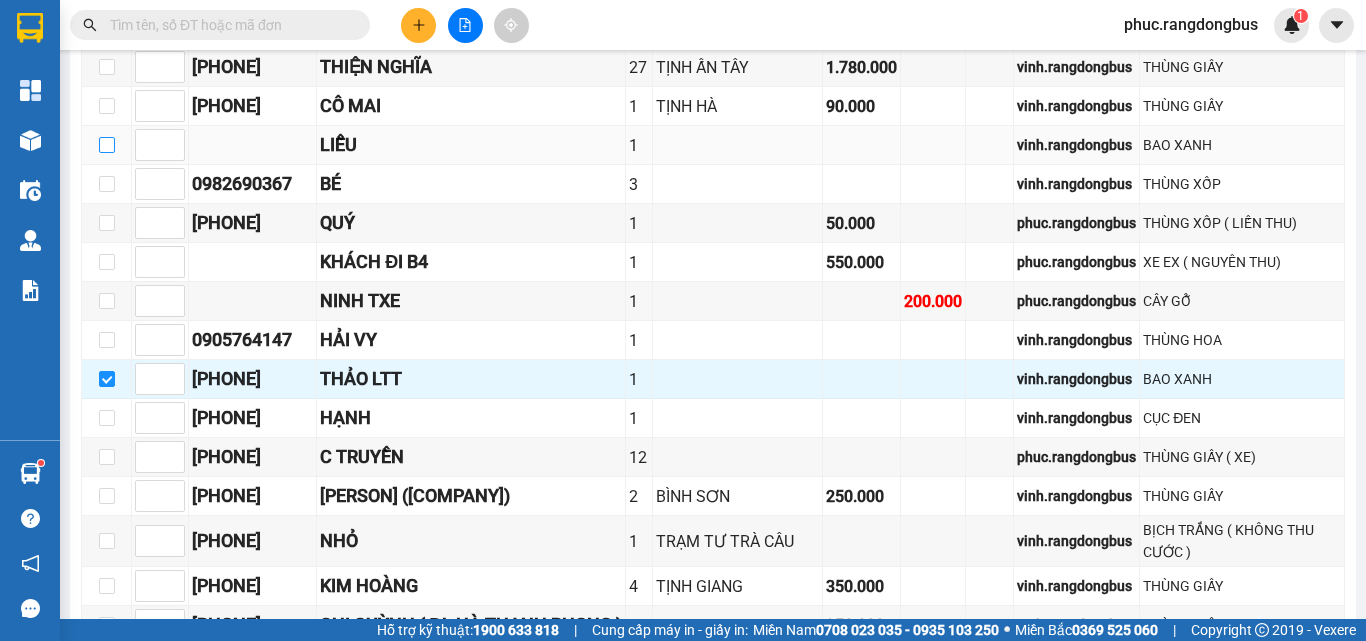 click at bounding box center [107, 145] 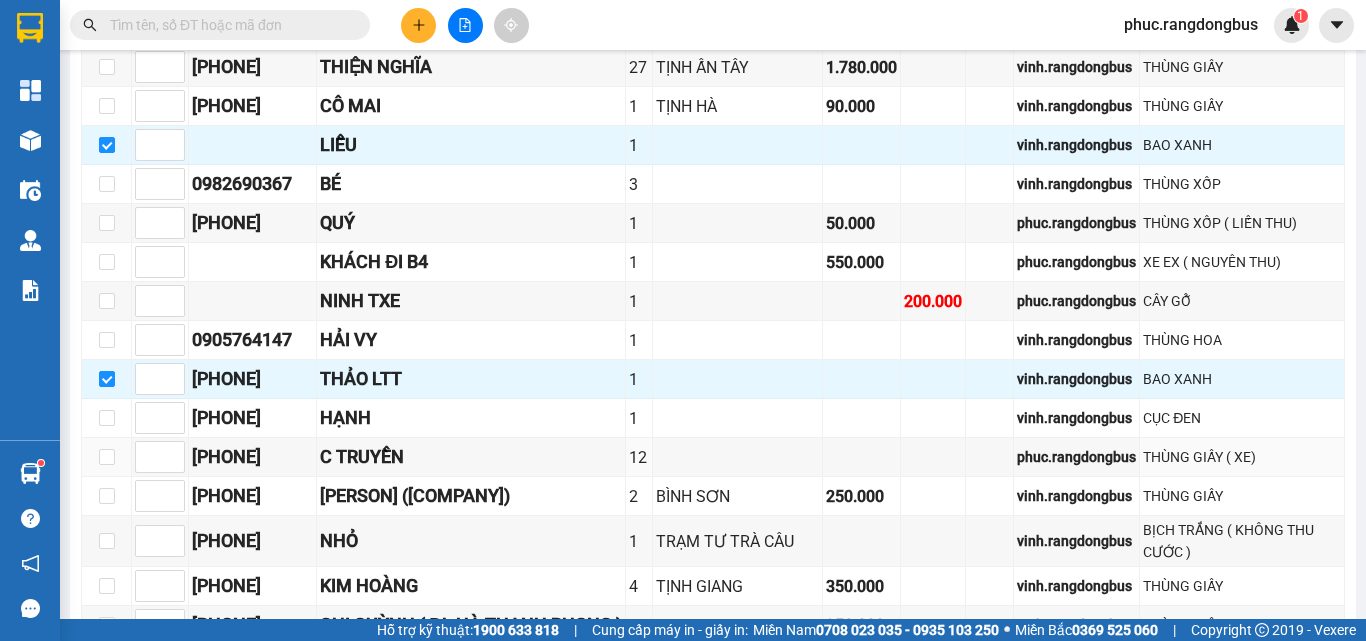 scroll, scrollTop: 1189, scrollLeft: 0, axis: vertical 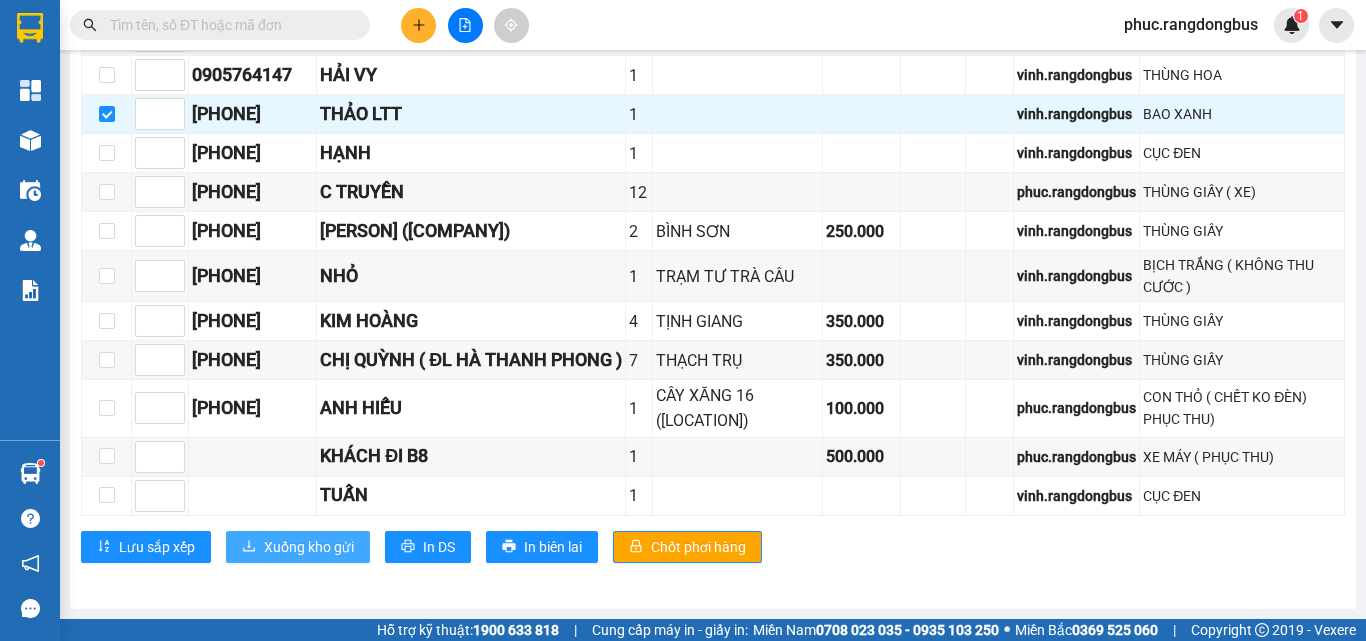 click on "Xuống kho gửi" at bounding box center [309, 547] 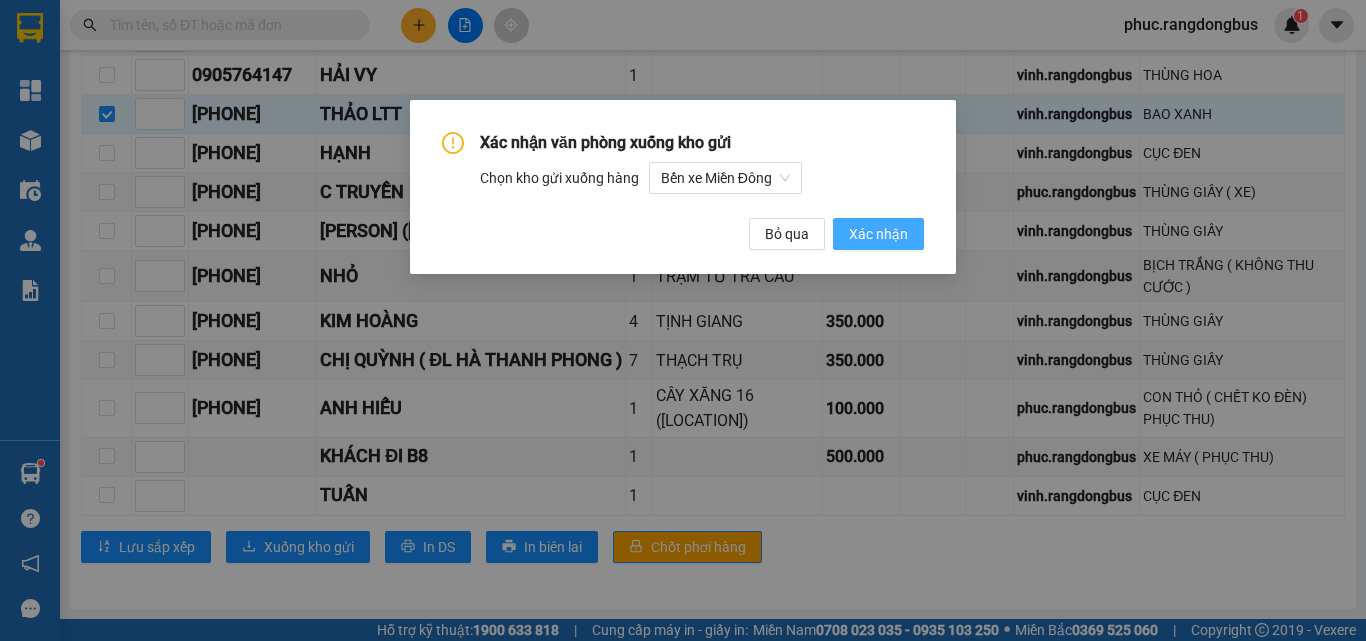 click on "Xác nhận" at bounding box center [878, 234] 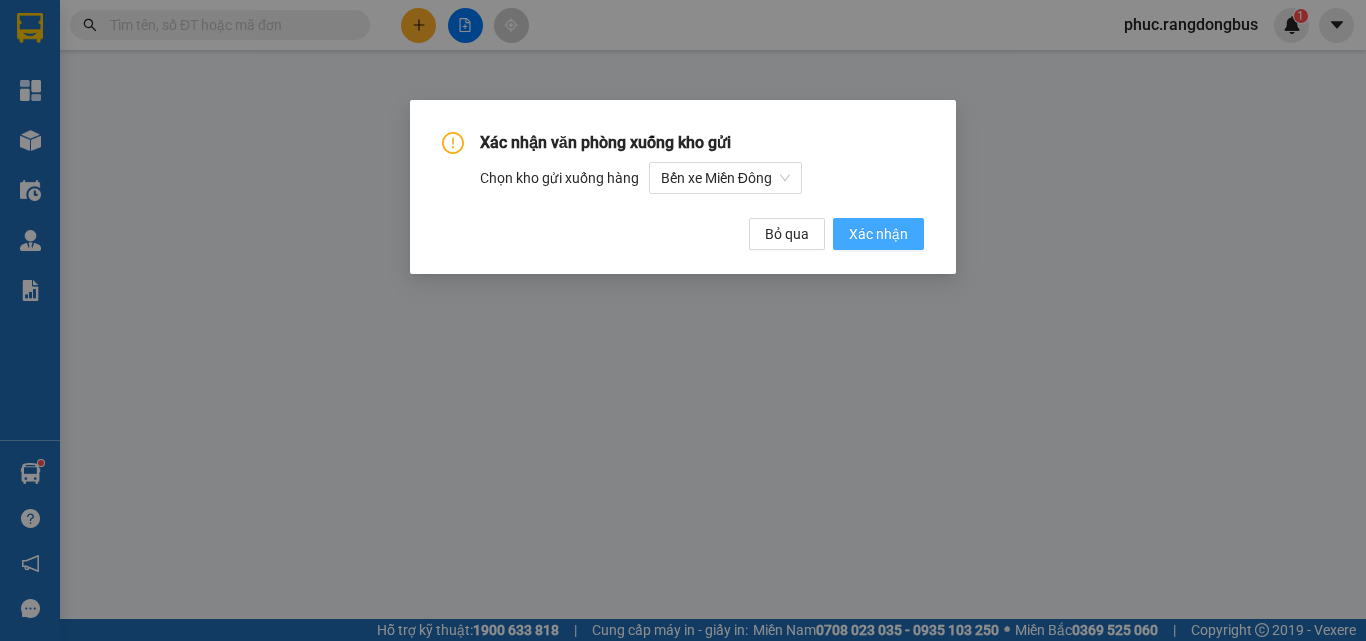 scroll, scrollTop: 0, scrollLeft: 0, axis: both 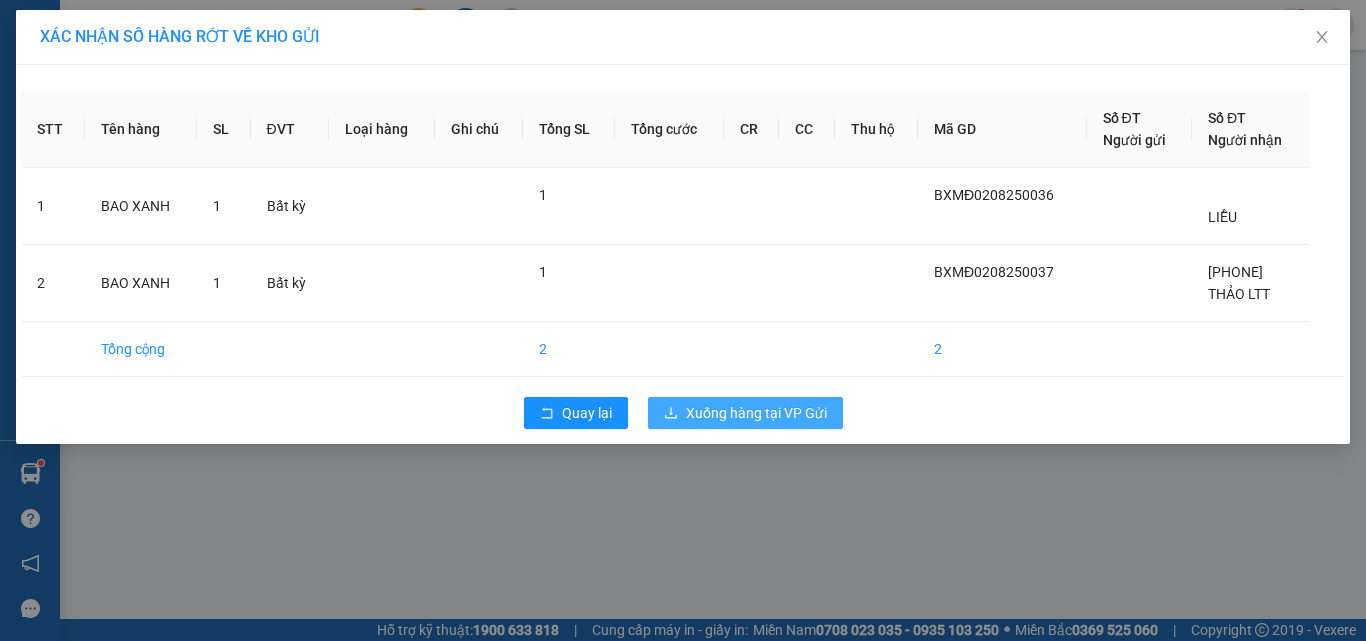 click on "Xuống hàng tại VP Gửi" at bounding box center [756, 413] 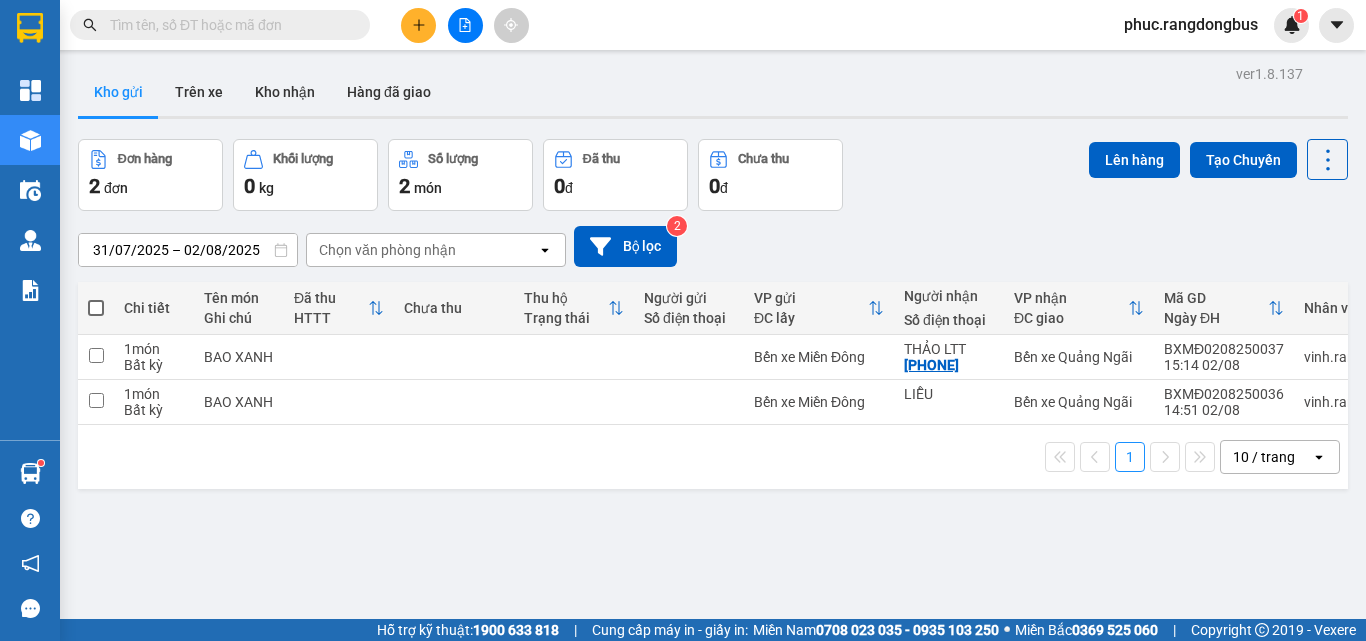 click at bounding box center [465, 25] 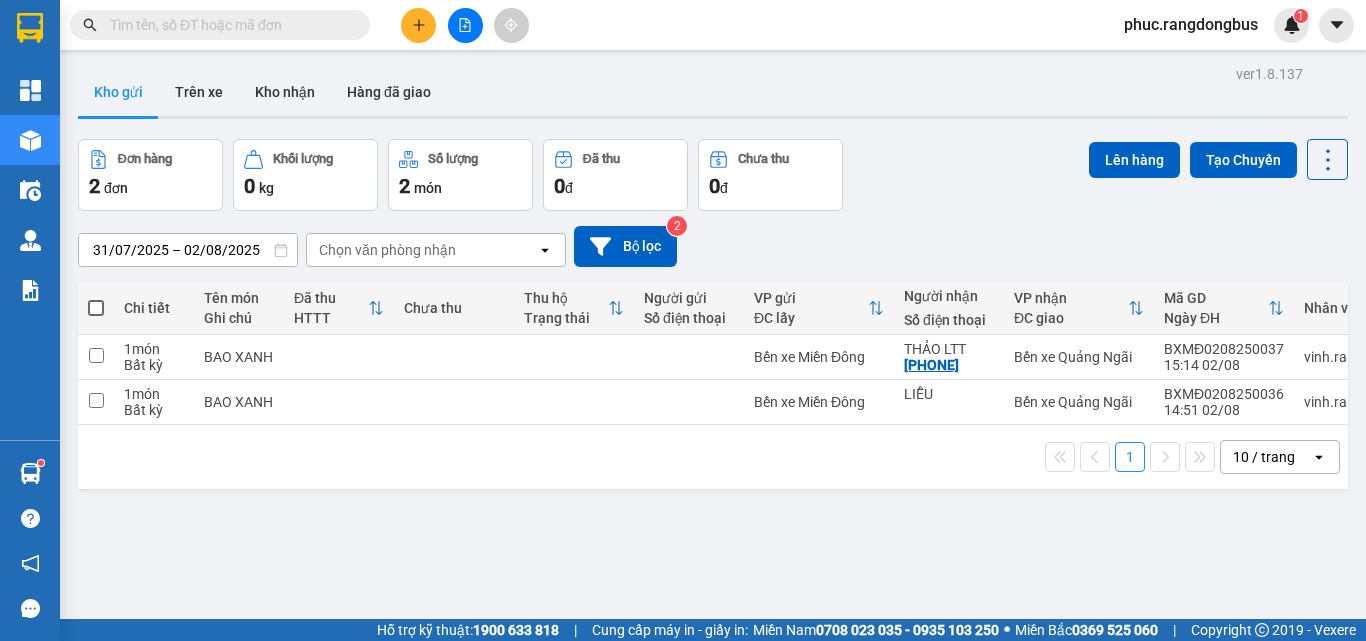 click 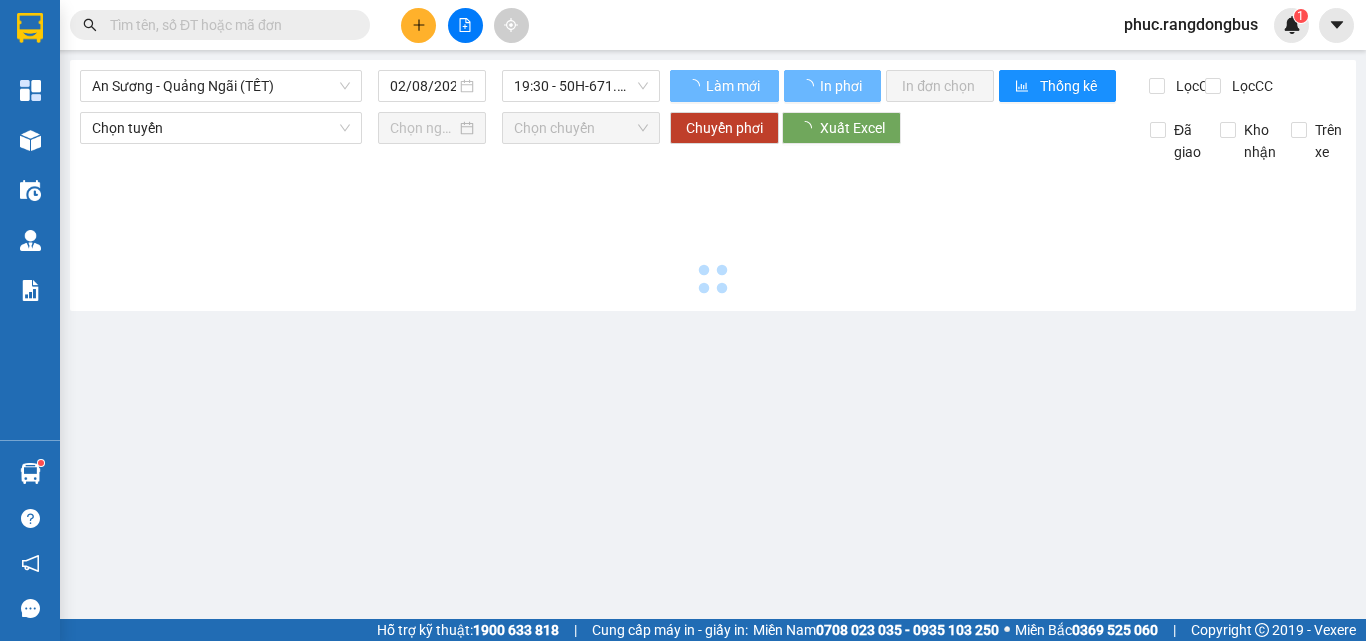 click on "An Sương - Quảng Ngãi (TẾT)" at bounding box center (221, 86) 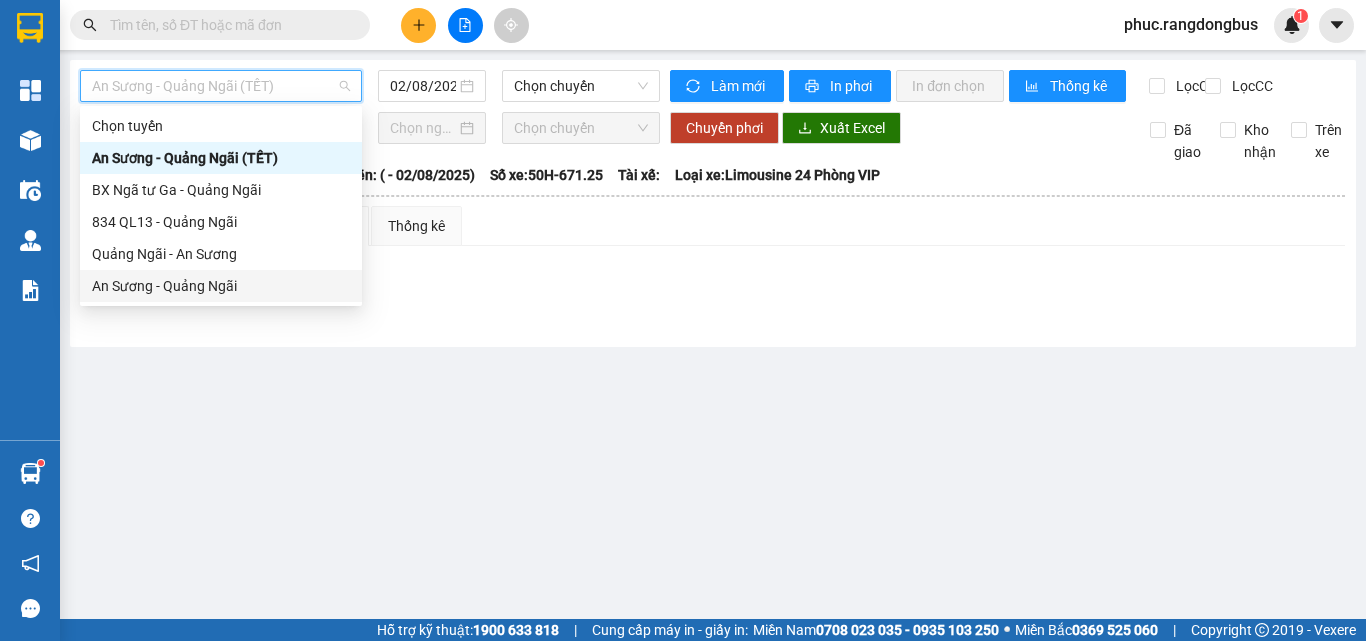 click on "An Sương - Quảng Ngãi" at bounding box center [221, 286] 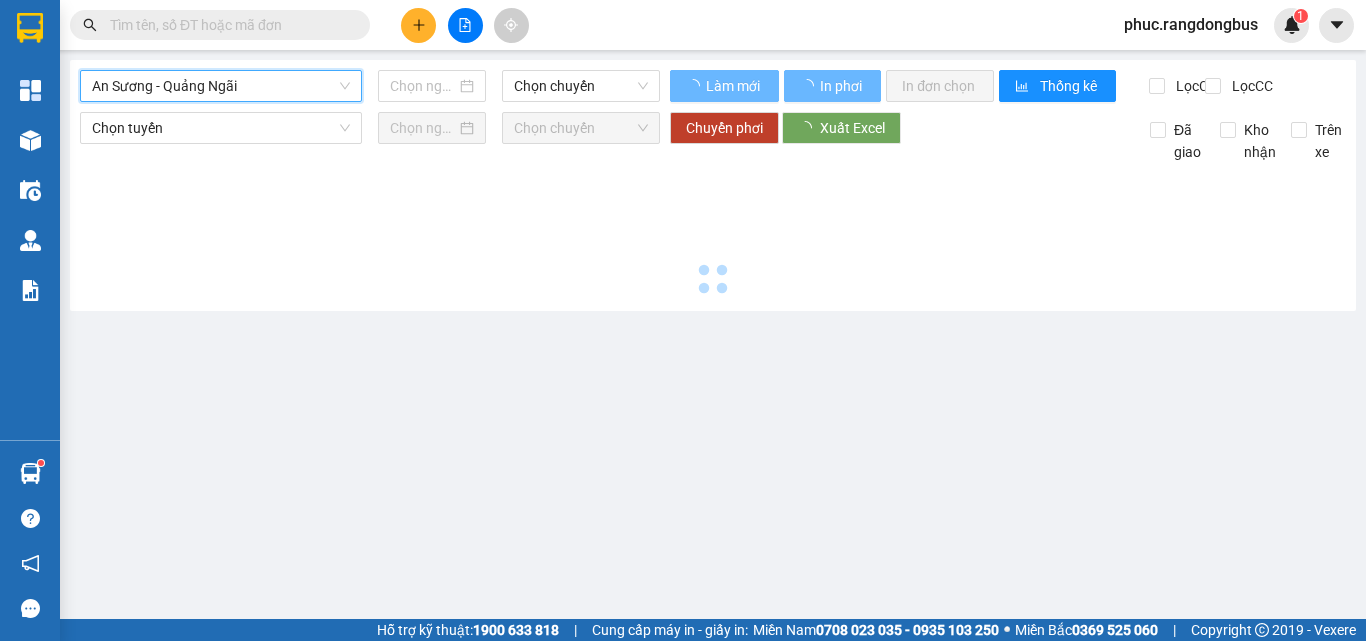 type on "02/08/2025" 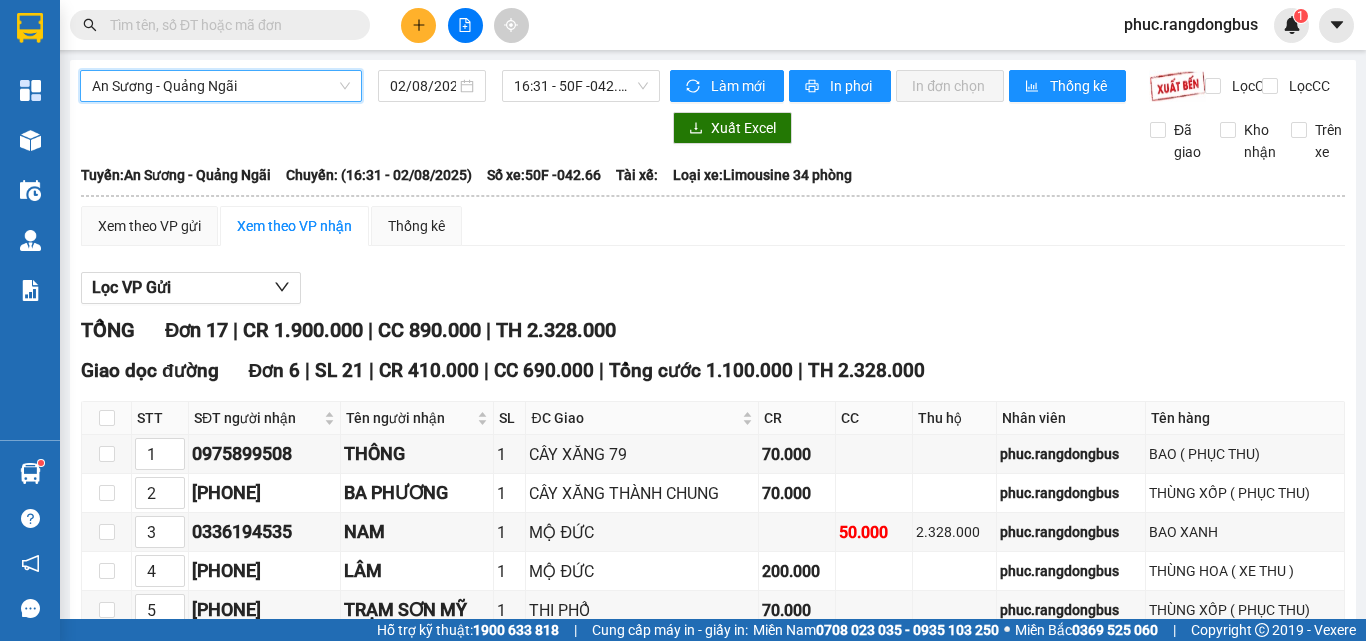 click on "An Sương - Quảng Ngãi An Sương - Quảng Ngãi 02/08/2025 16:31     - 50F -042.66  Làm mới In phơi In đơn chọn Thống kê Lọc  CR Lọc  CC Xuất Excel Đã giao Kho nhận Trên xe Rạng Đông Buslines   0931411579, 0964556579   Bến xe Quảng Ngãi: Kiosk số 3, 2 Trần Khánh Dư PHƠI HÀNG 19:15 - 02/08/2025 Tuyến:  An Sương - Quảng Ngãi Chuyến:   (16:31 - 02/08/2025) Số xe:  50F -042.66 Loại xe:  Limousine 34 phòng Tuyến:  An Sương - Quảng Ngãi Chuyến:   (16:31 - 02/08/2025) Số xe:  50F -042.66 Tài xế:  Loại xe:  Limousine 34 phòng Xem theo VP gửi Xem theo VP nhận Thống kê Lọc VP Gửi TỔNG Đơn   17 | CR   1.900.000 | CC   890.000 | TH   2.328.000 Giao dọc đường Đơn   6 | SL   21 | CR   410.000 | CC   690.000 | Tổng cước   1.100.000 | TH   2.328.000 STT SĐT người nhận Tên người nhận SL ĐC Giao CR CC Thu hộ Nhân viên Tên hàng Ký nhận                         1 0975899508 THÔNG 1 70.000 2 1" at bounding box center [713, 701] 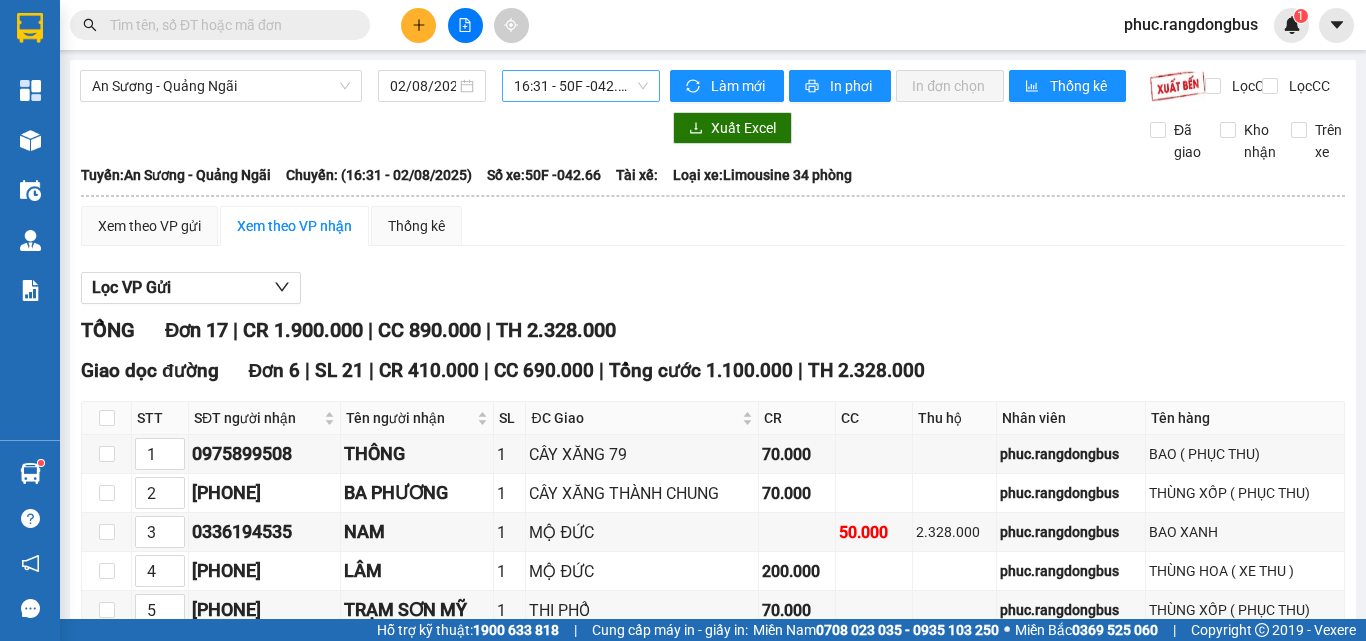 click on "16:31     - 50F -042.66" at bounding box center (581, 86) 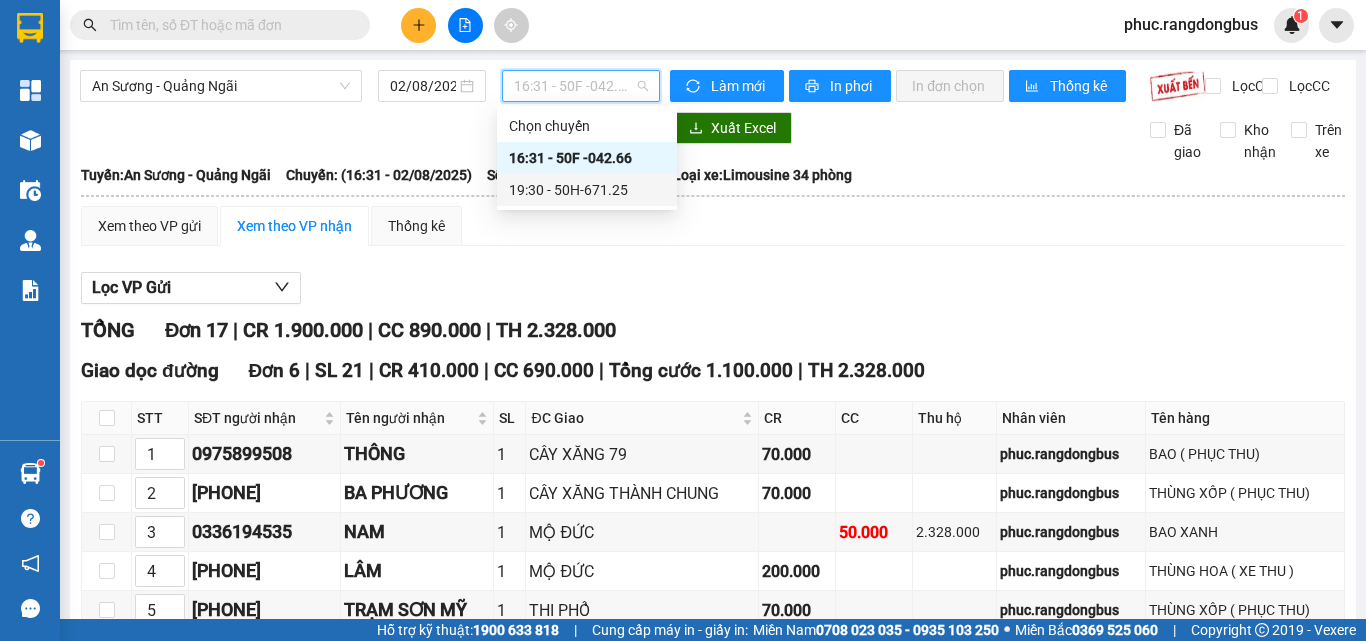 click on "19:30     - 50H-671.25" at bounding box center [587, 190] 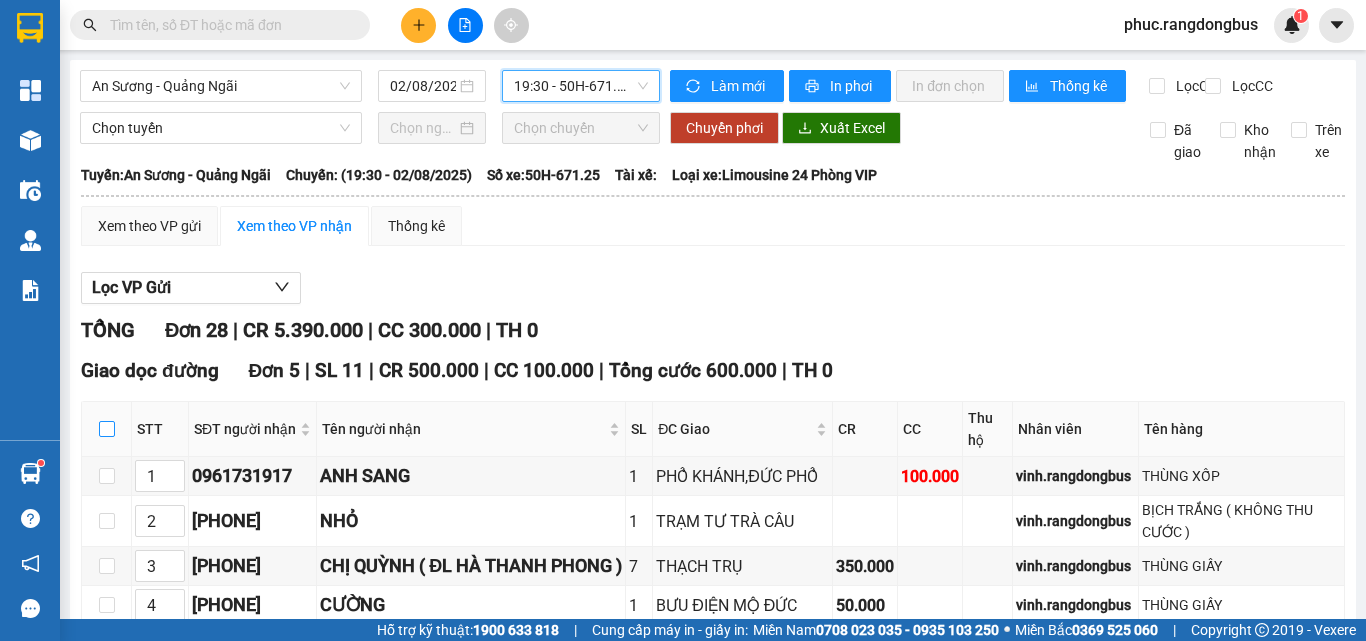 click at bounding box center (107, 429) 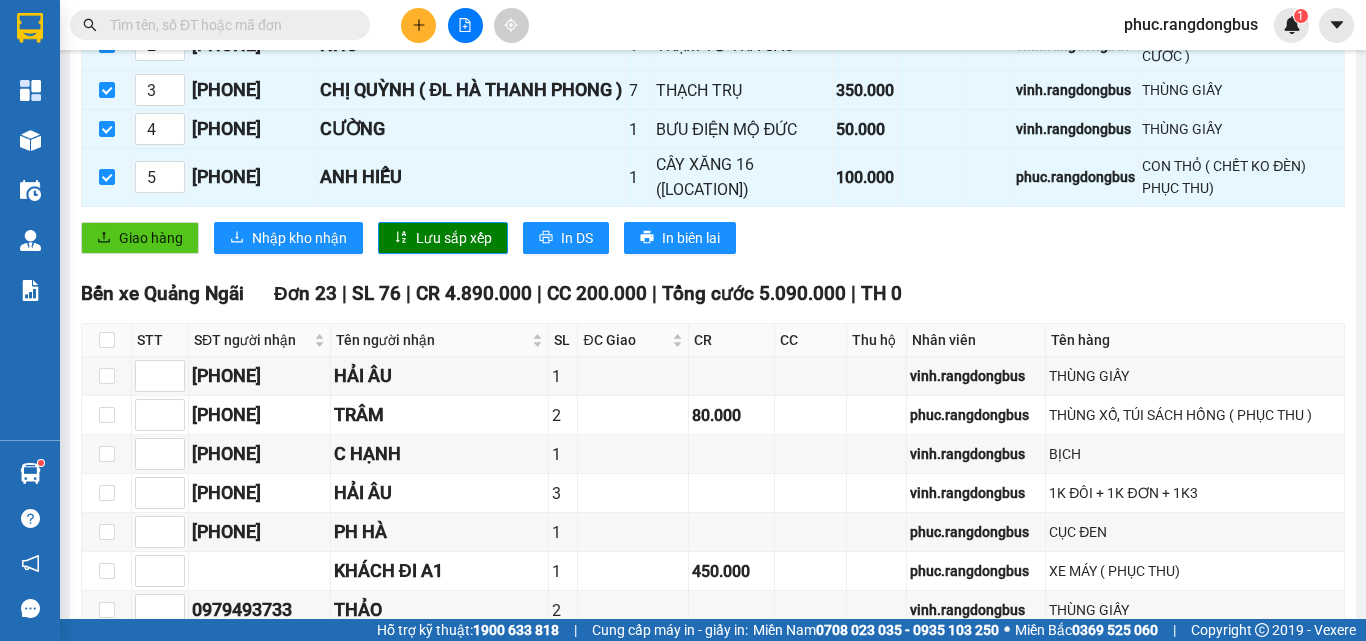 scroll, scrollTop: 500, scrollLeft: 0, axis: vertical 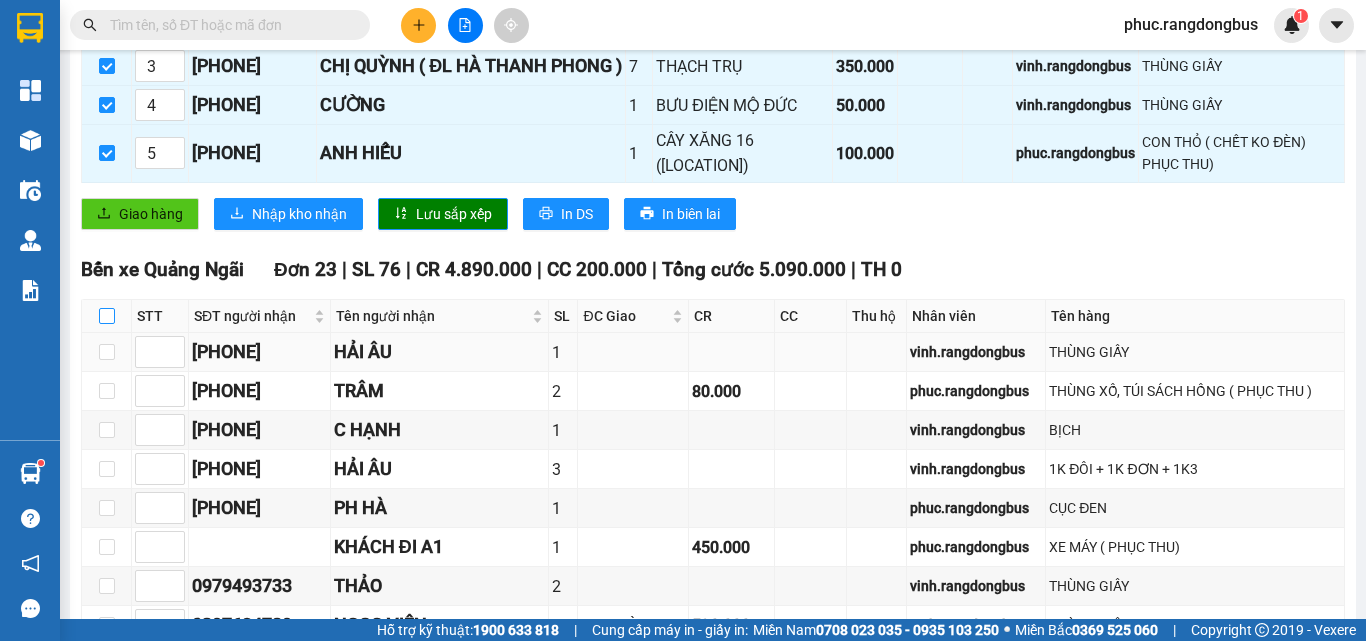 click at bounding box center (107, 316) 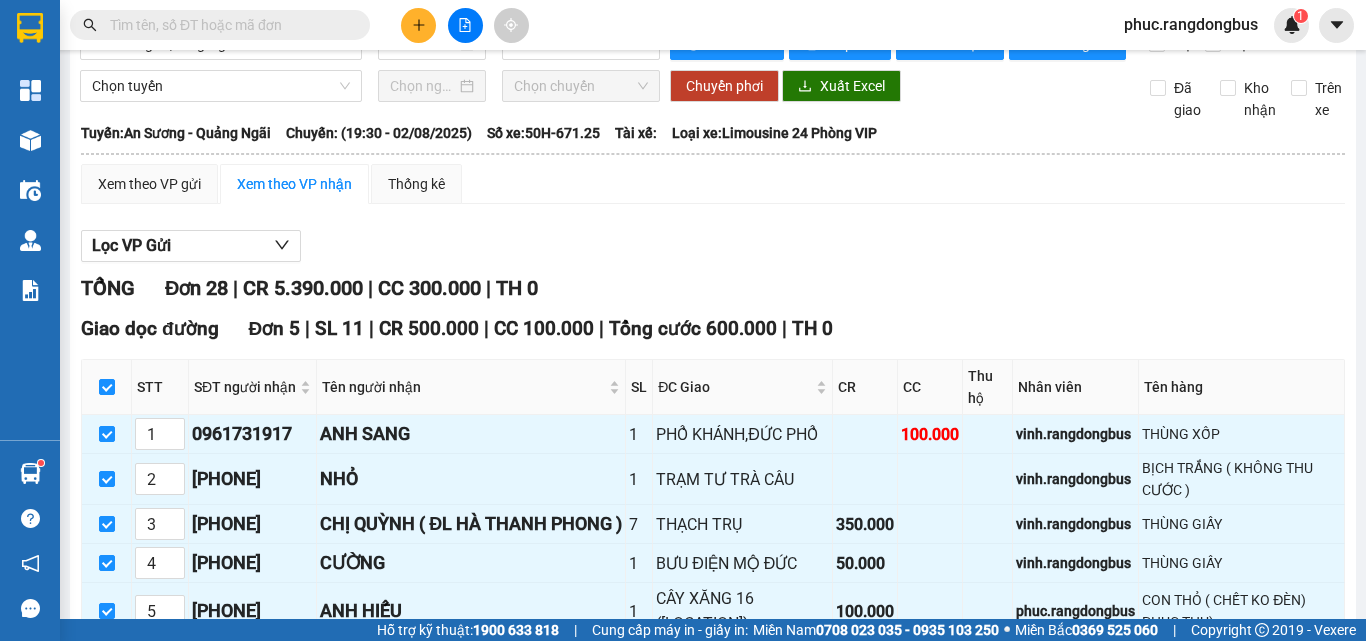 scroll, scrollTop: 0, scrollLeft: 0, axis: both 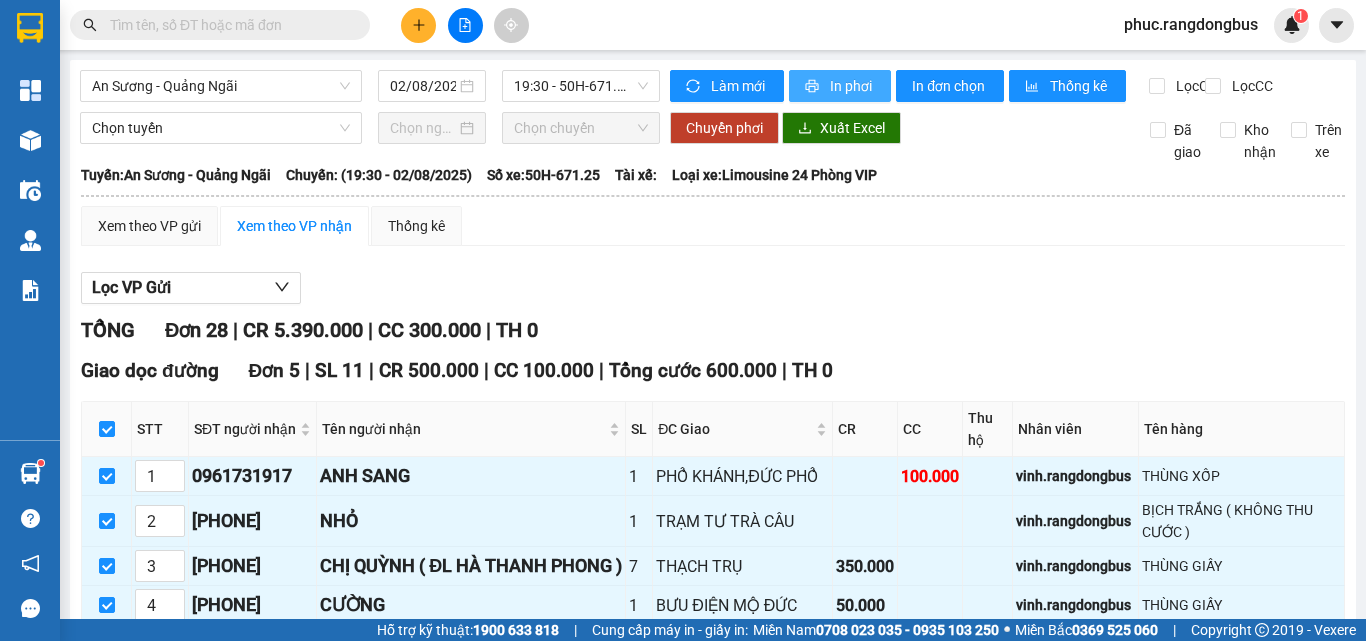 click on "In phơi" at bounding box center [852, 86] 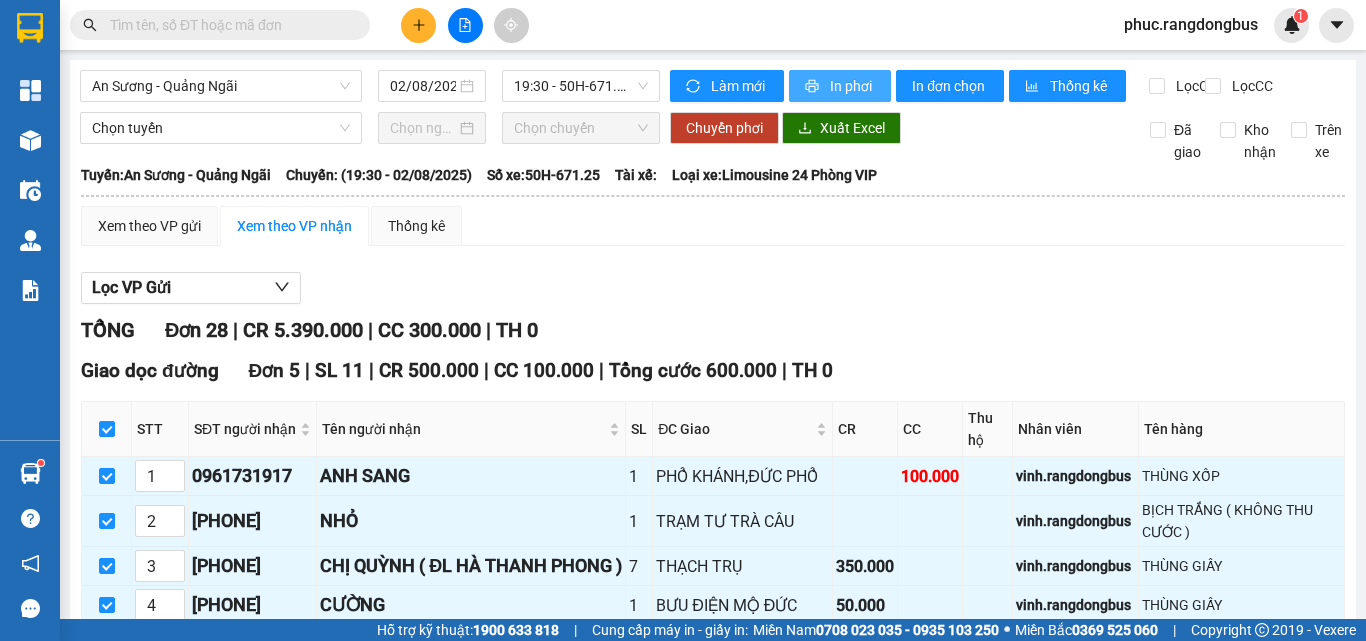 scroll, scrollTop: 0, scrollLeft: 0, axis: both 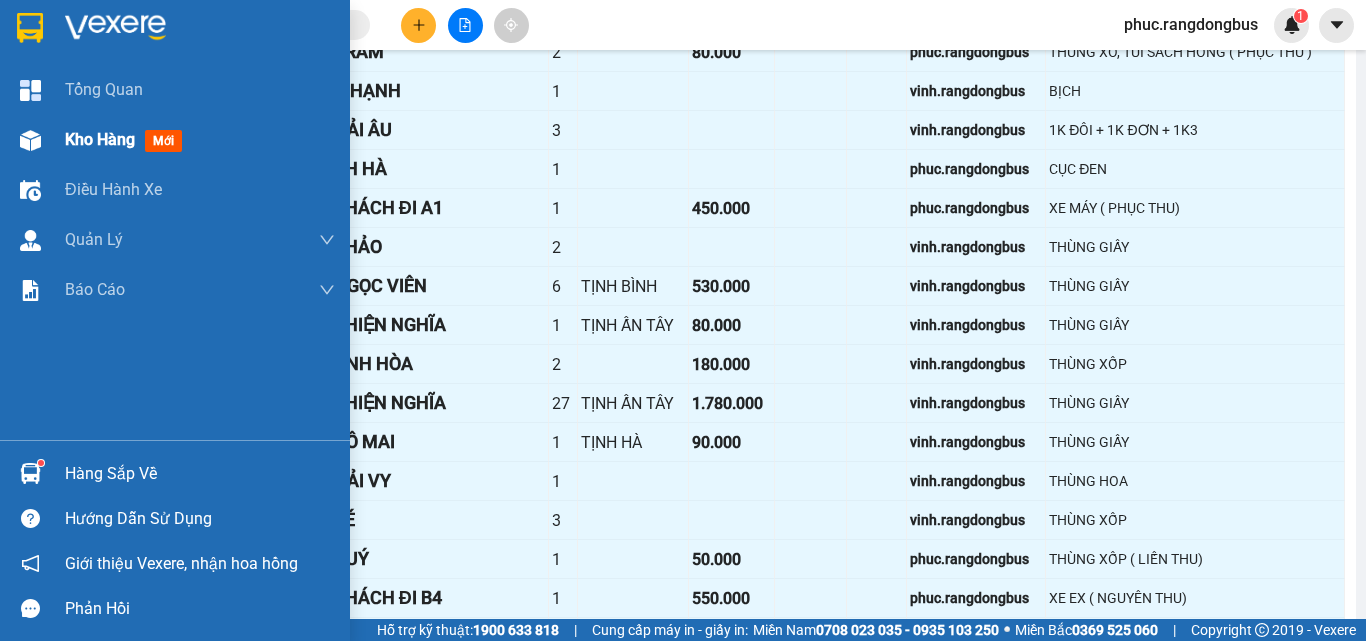 click on "mới" at bounding box center (163, 141) 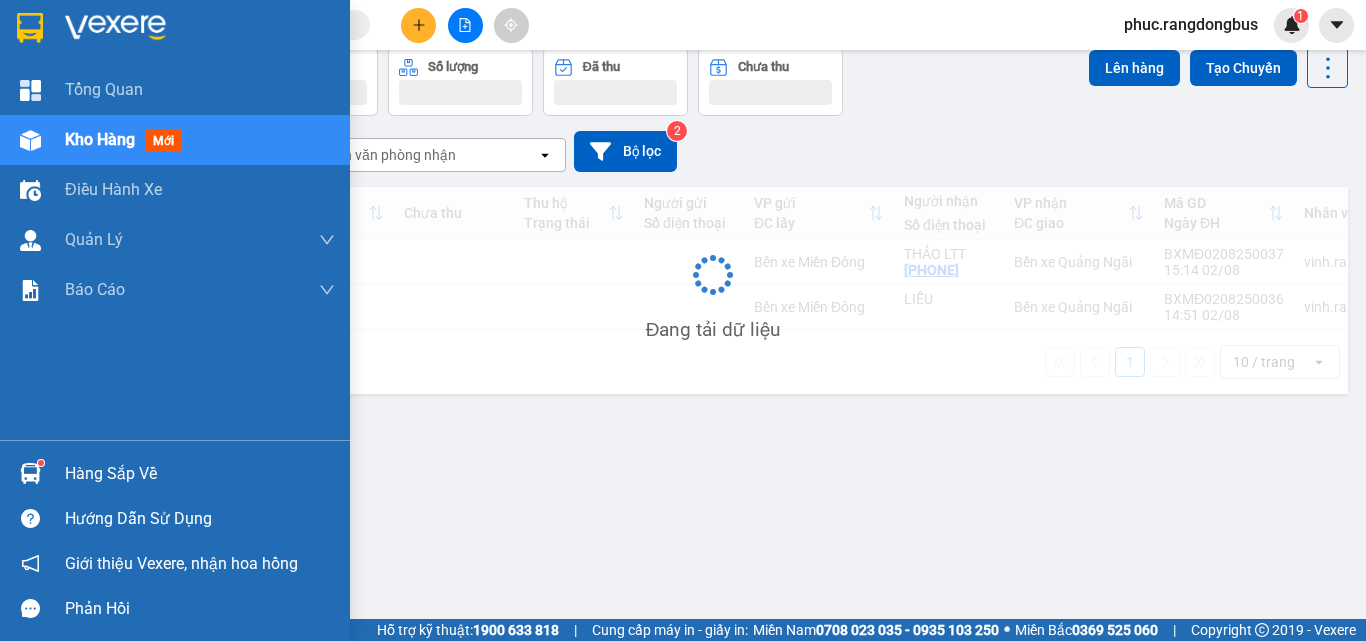 scroll, scrollTop: 92, scrollLeft: 0, axis: vertical 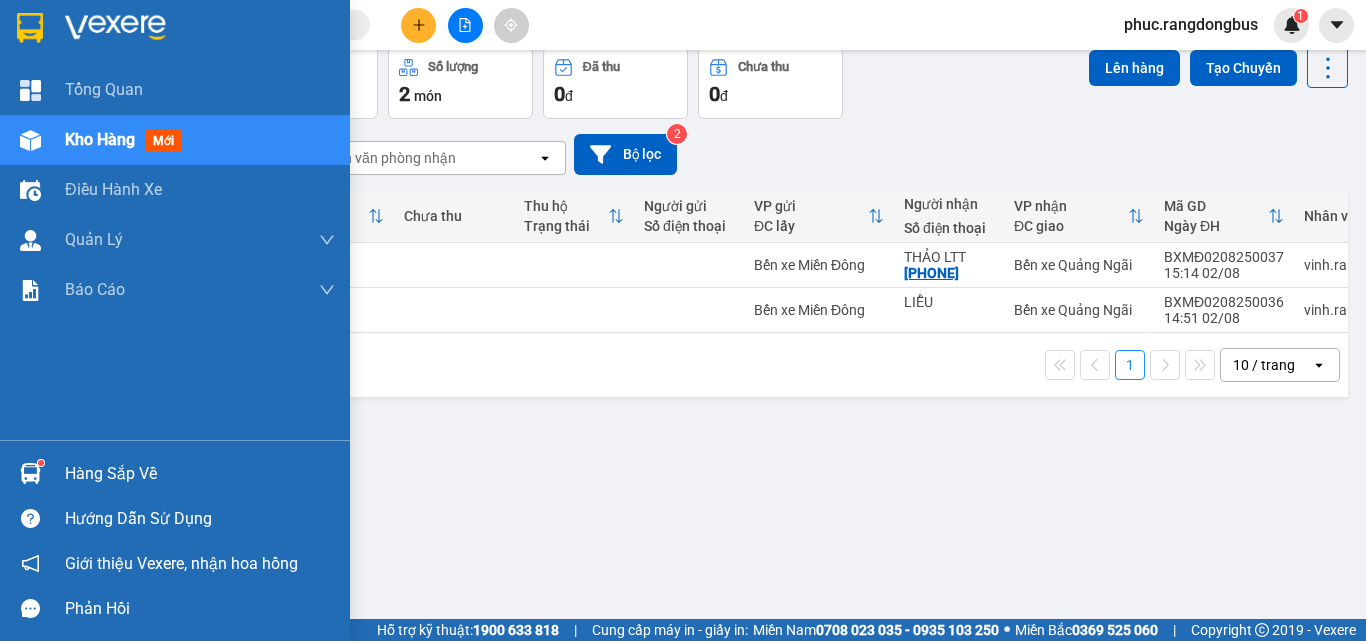click on "Kho hàng mới" at bounding box center [200, 140] 